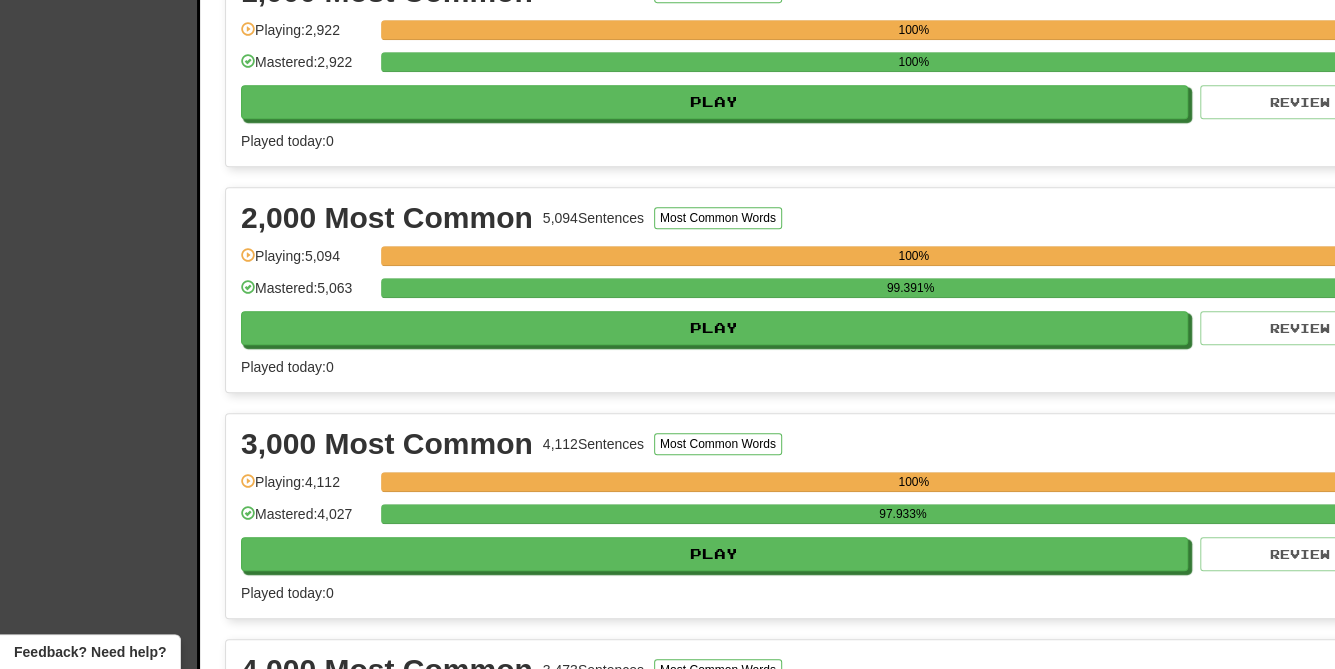 scroll, scrollTop: 0, scrollLeft: 0, axis: both 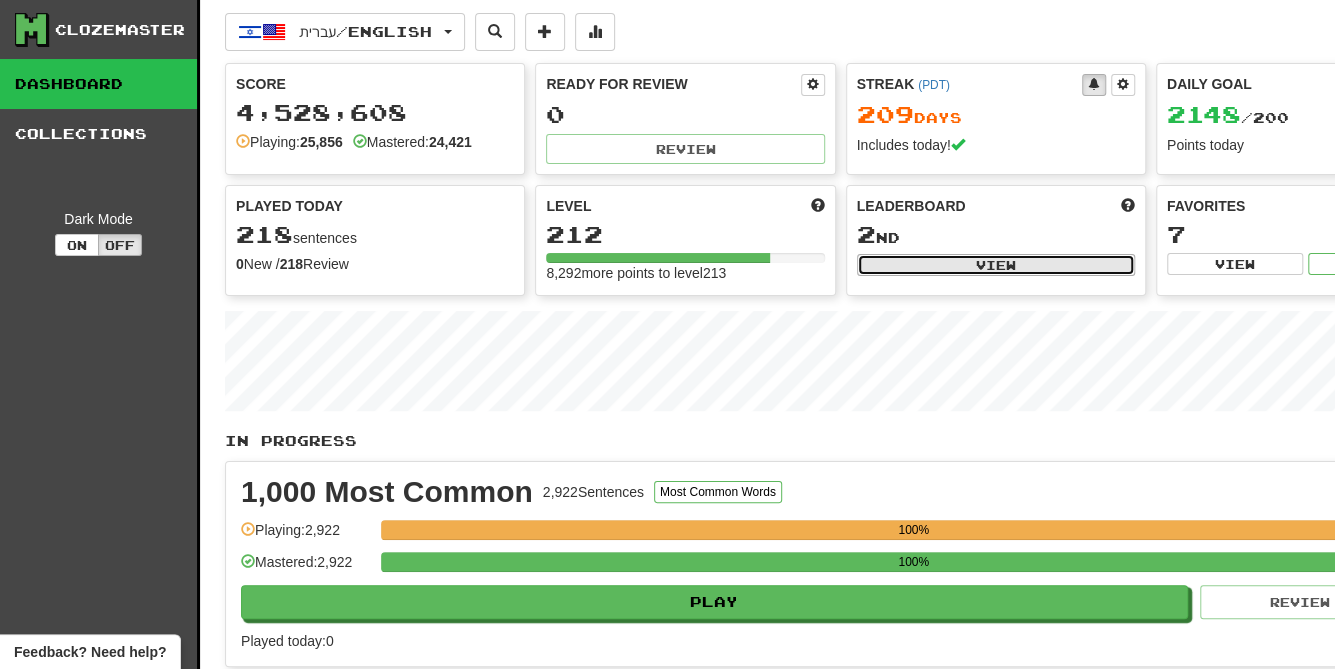 click on "View" at bounding box center [996, 265] 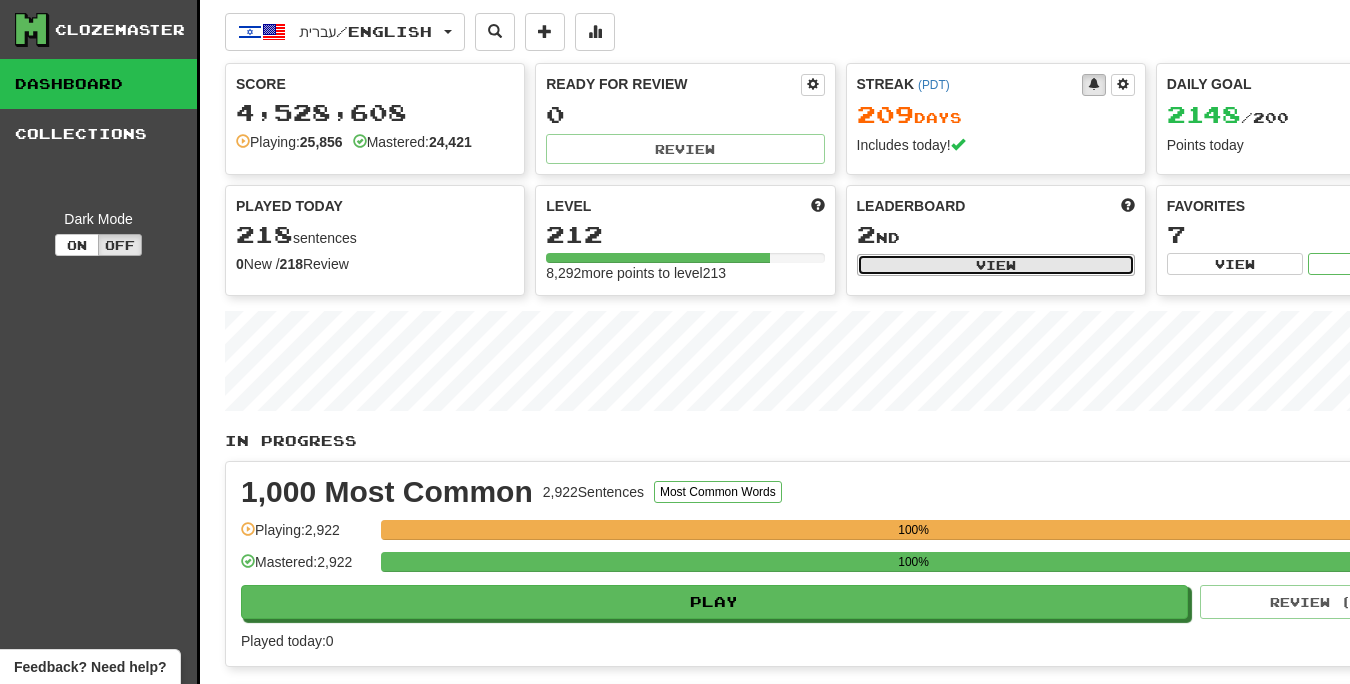 select on "**********" 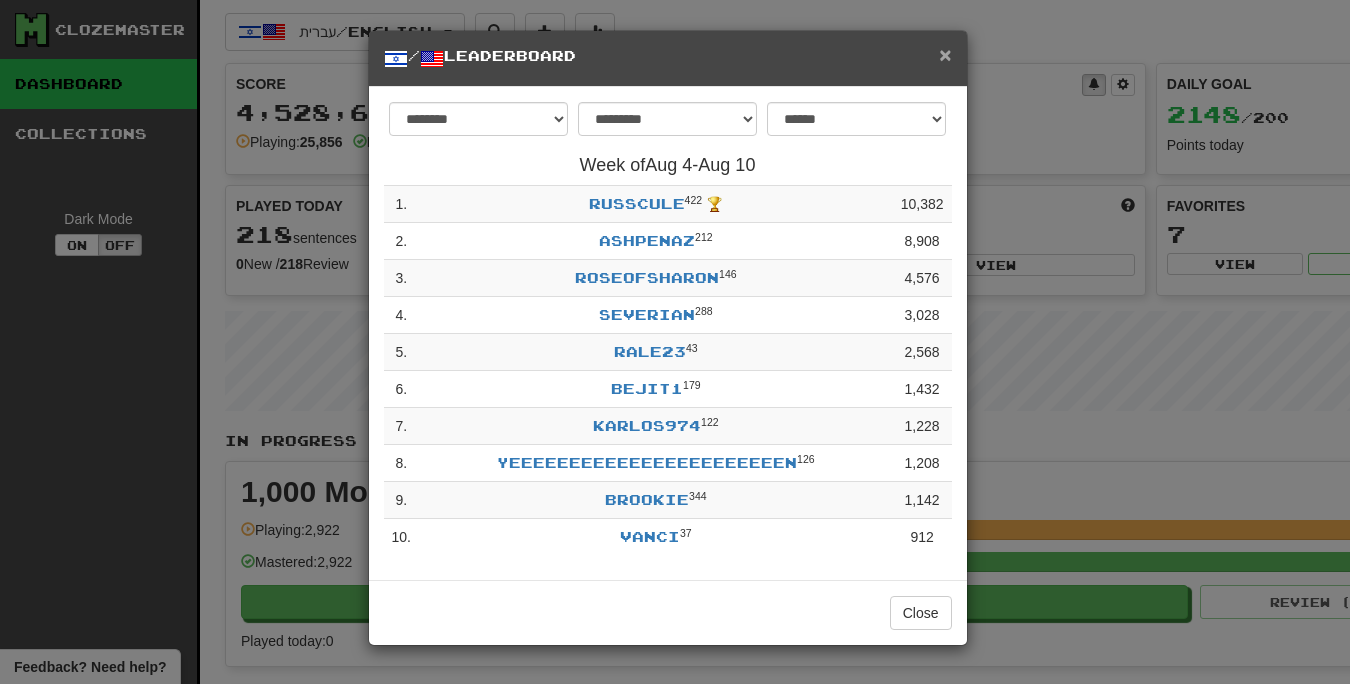click on "×" at bounding box center (945, 54) 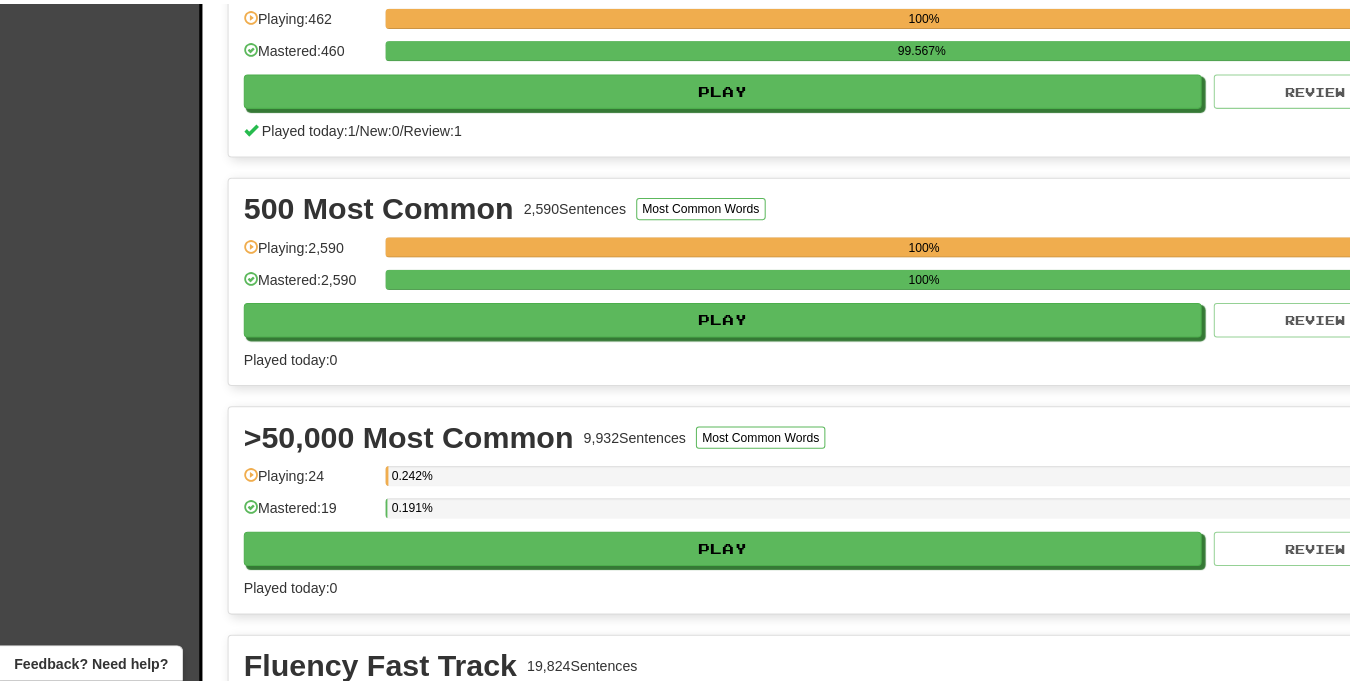 scroll, scrollTop: 2200, scrollLeft: 0, axis: vertical 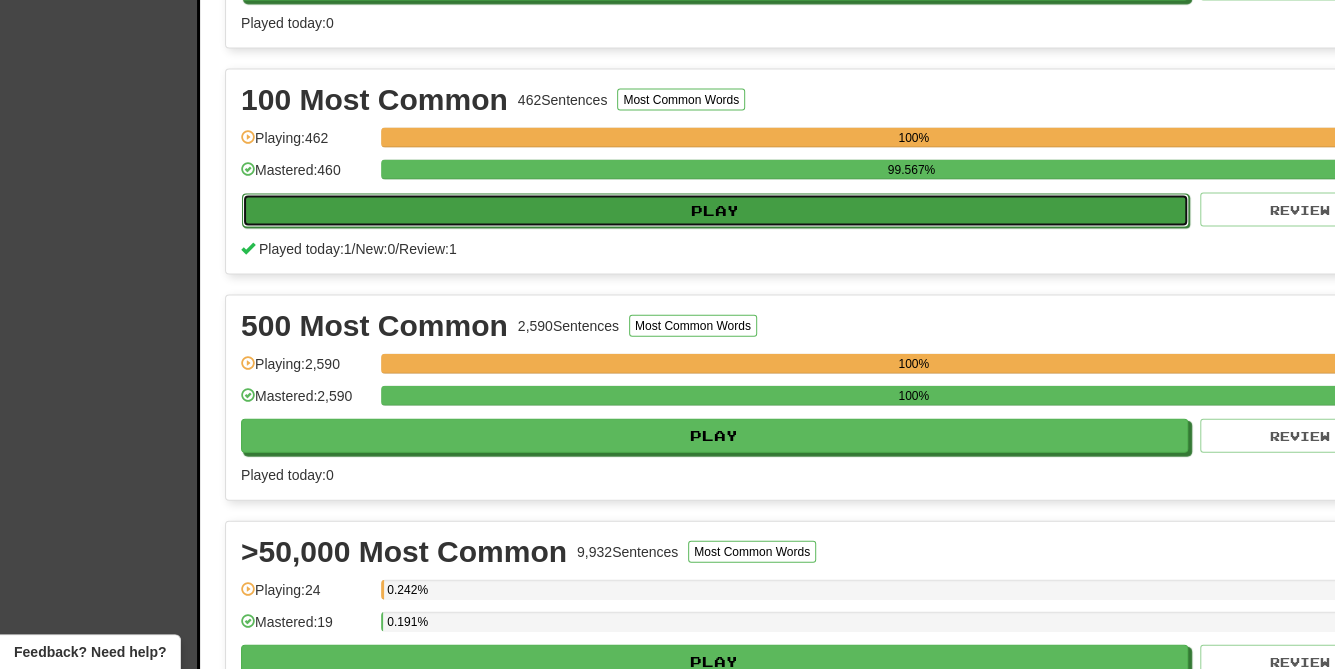 click on "Play" at bounding box center [715, 211] 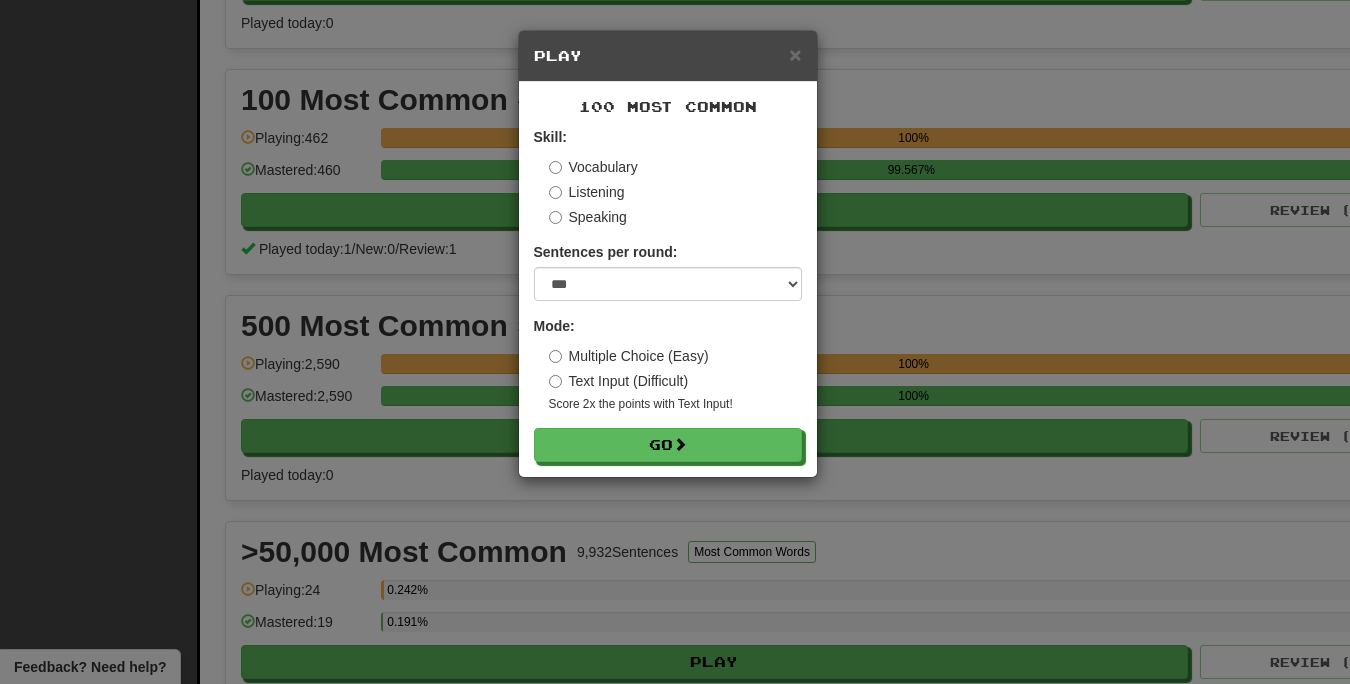 click on "Text Input (Difficult)" at bounding box center [619, 381] 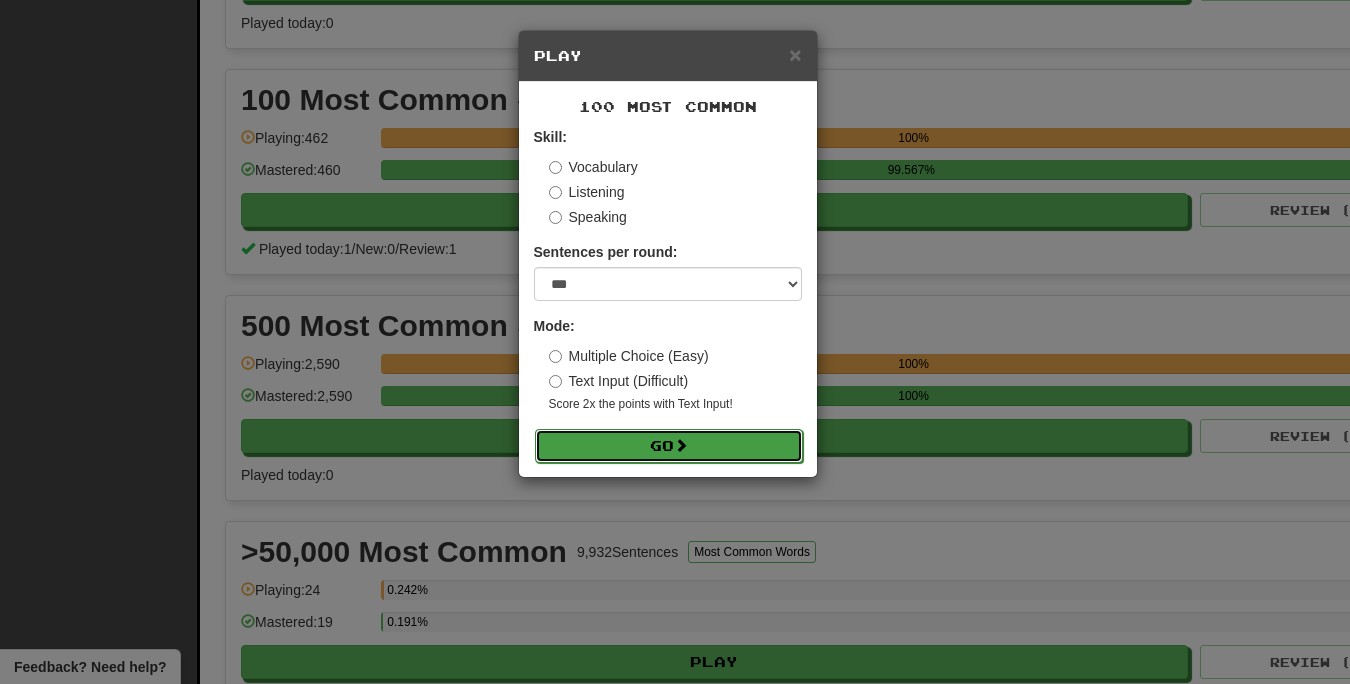 click on "Go" at bounding box center [669, 446] 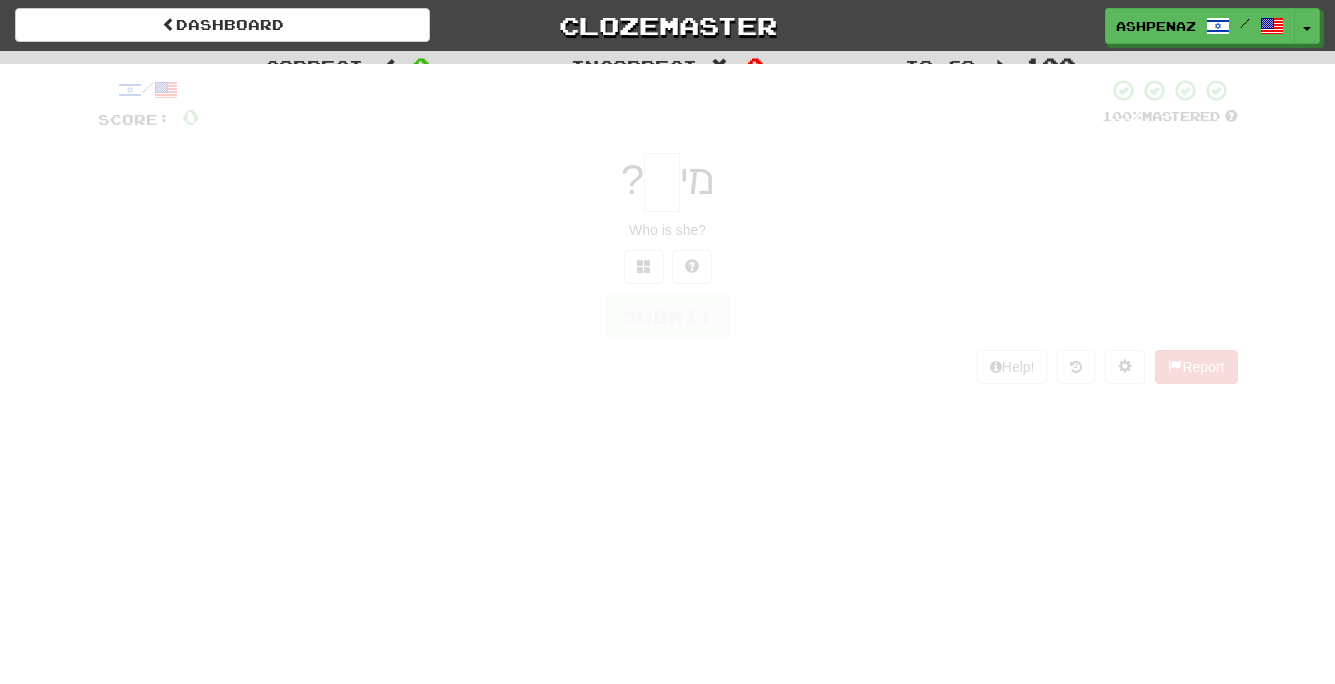 scroll, scrollTop: 0, scrollLeft: 0, axis: both 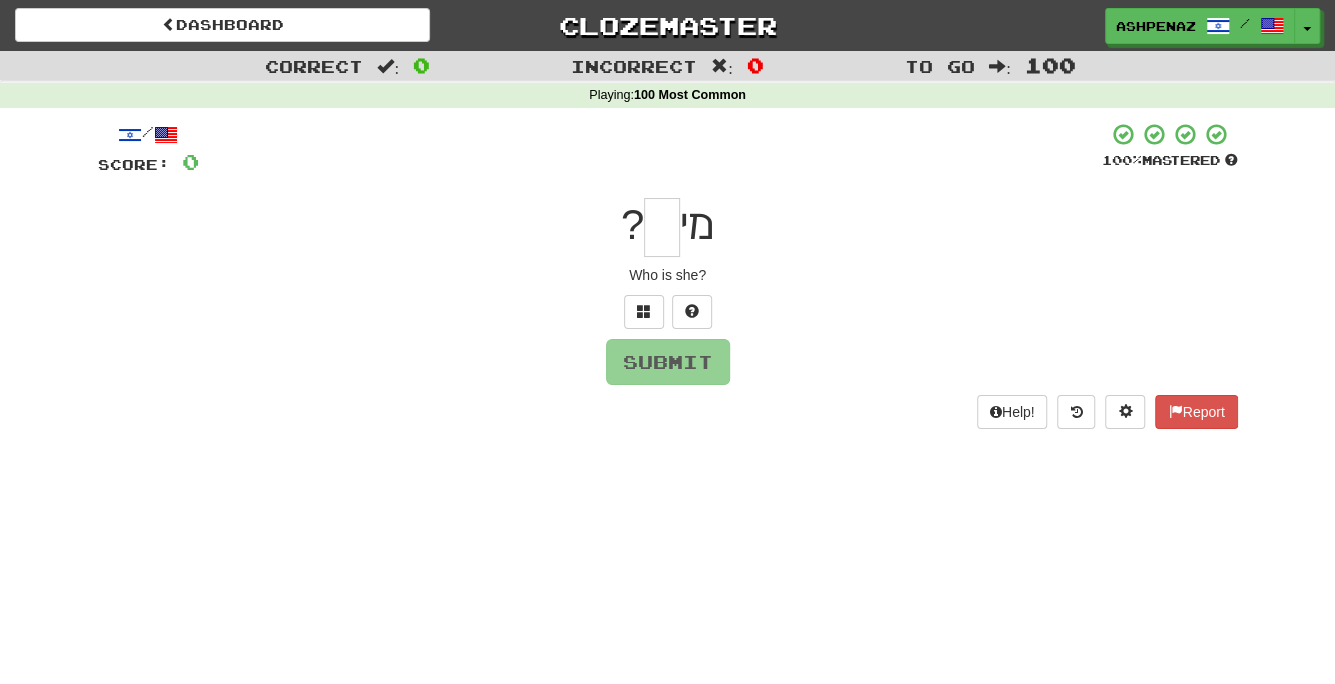 type on "*" 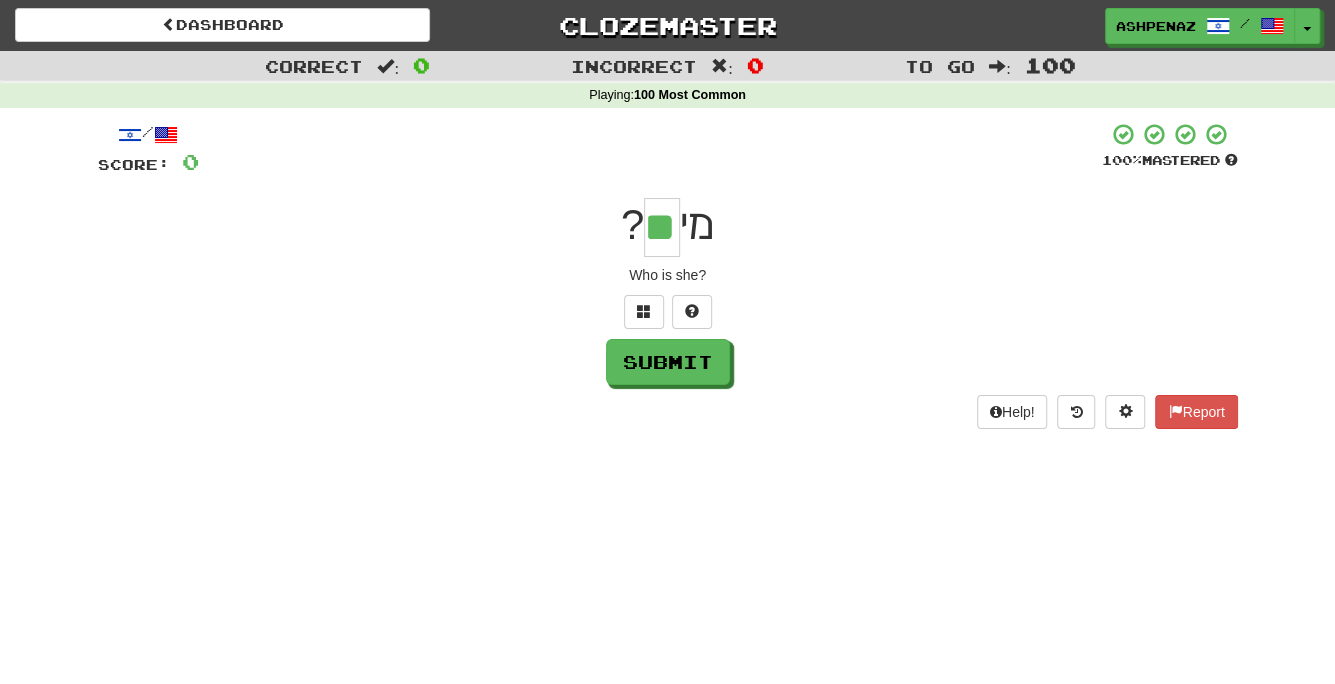 type on "**" 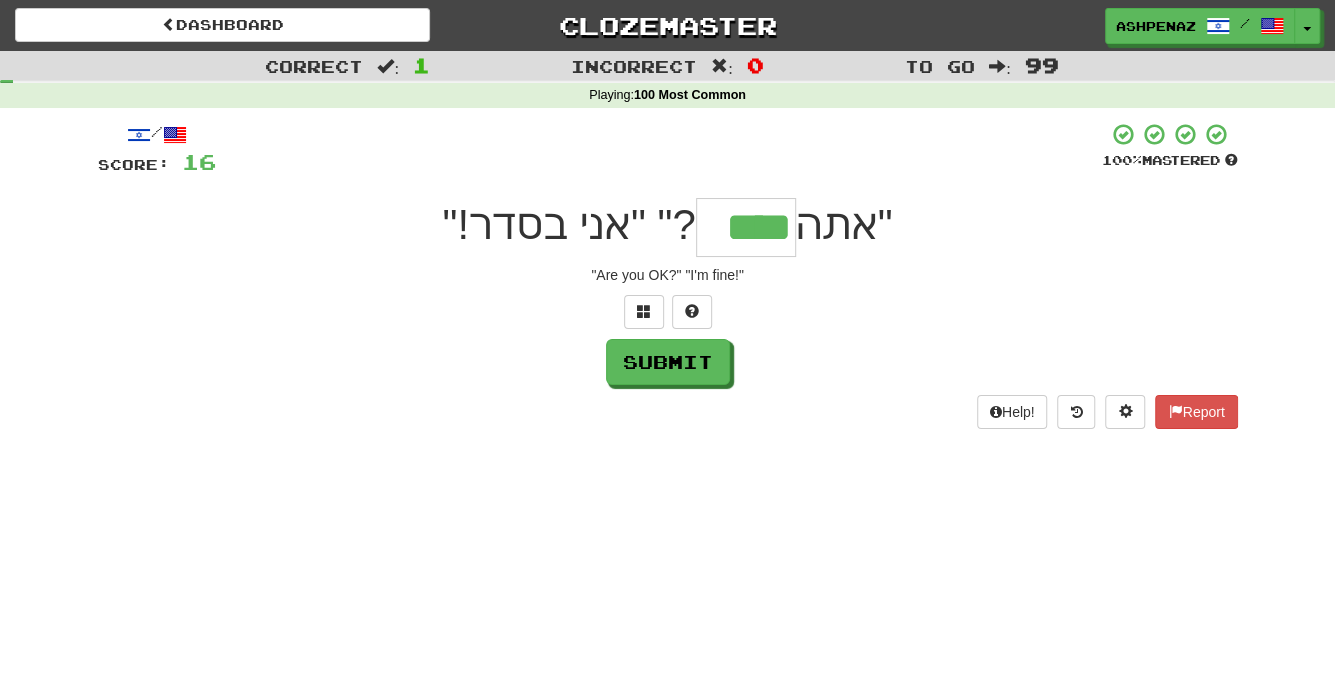 type on "****" 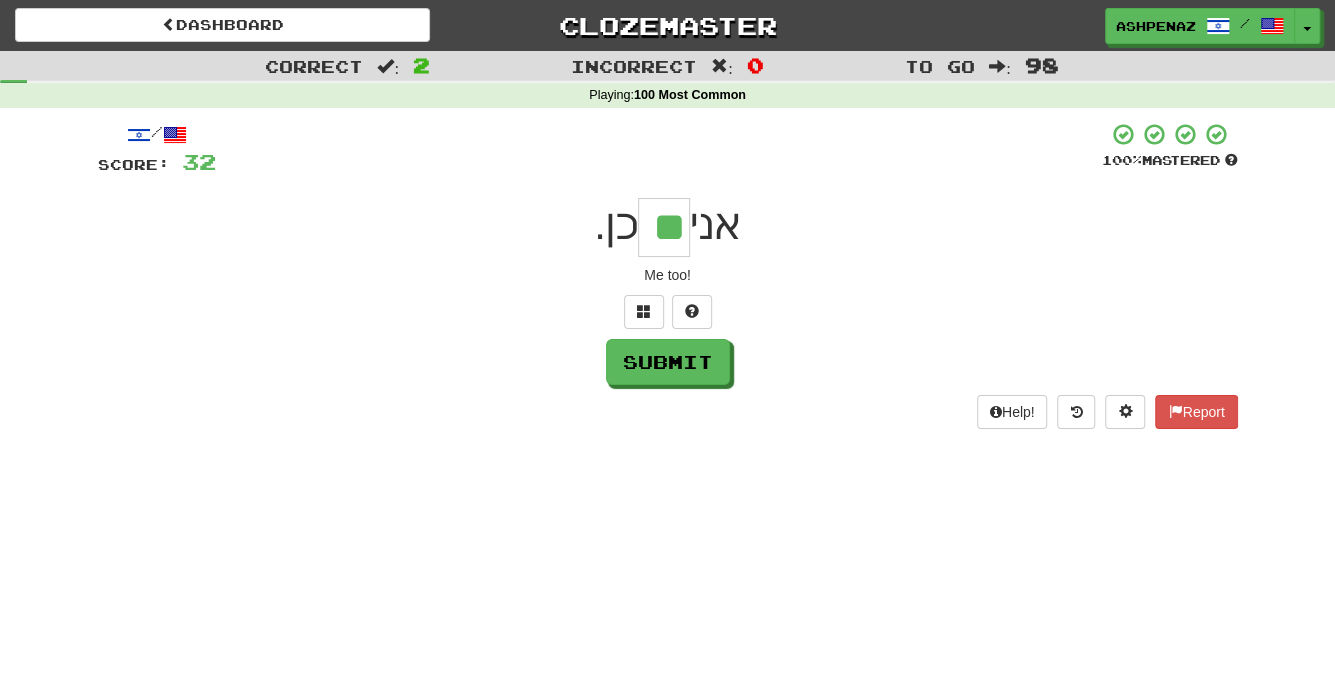 type on "**" 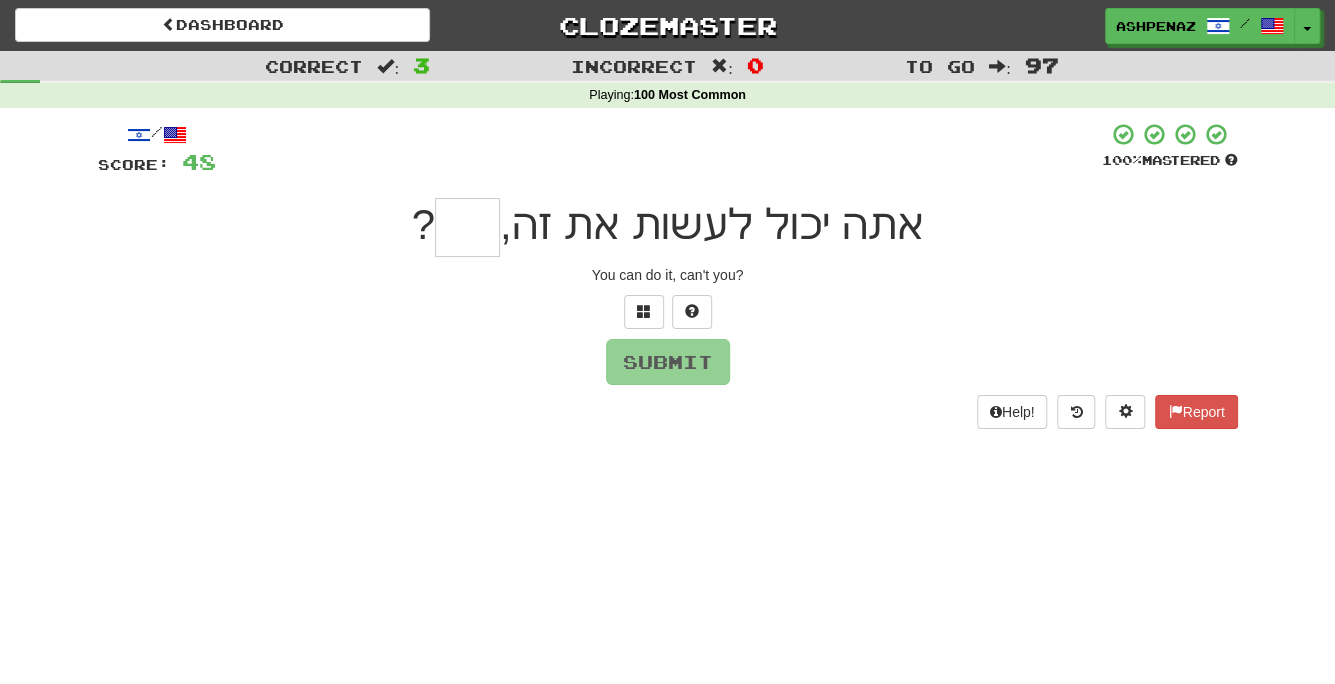 type on "*" 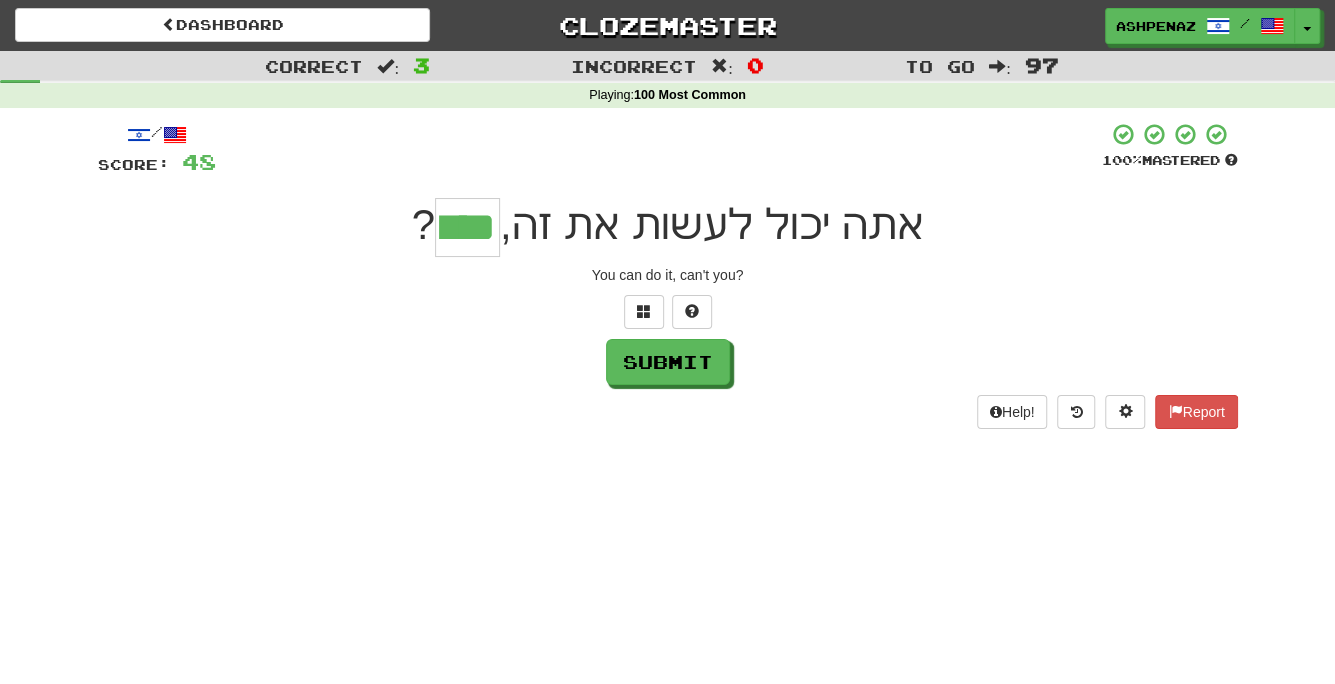 type on "****" 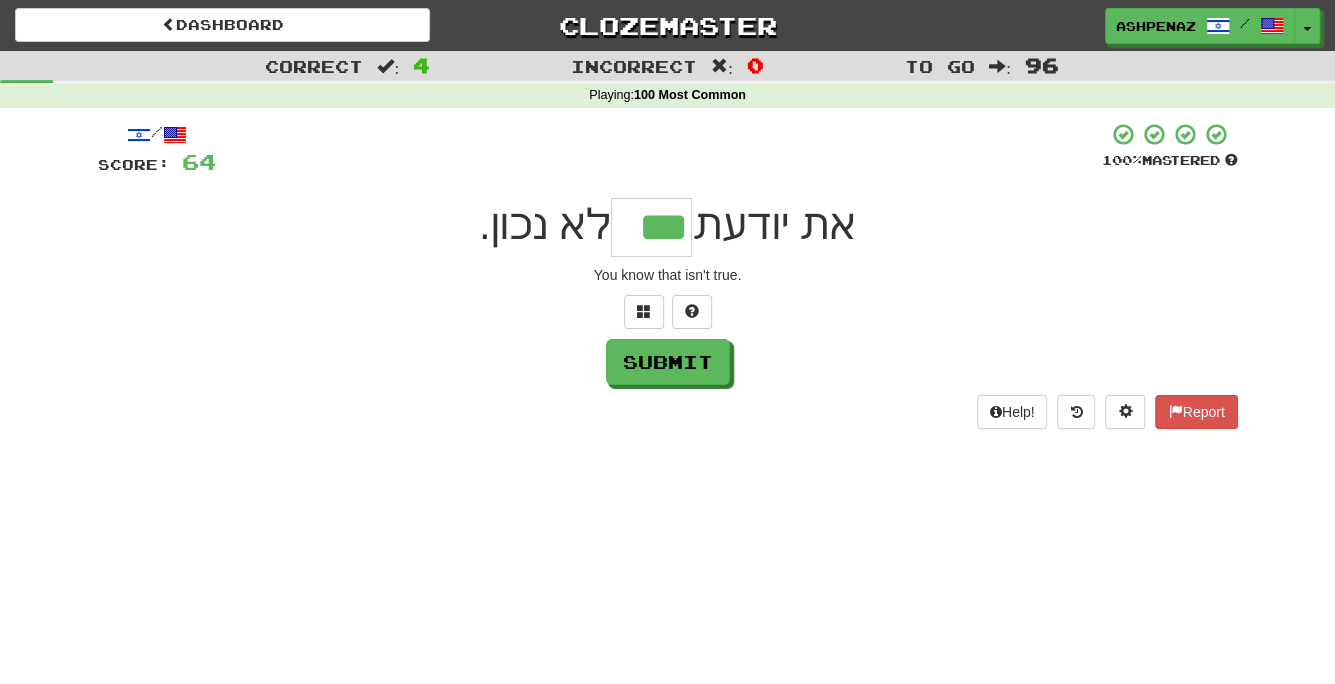 type on "***" 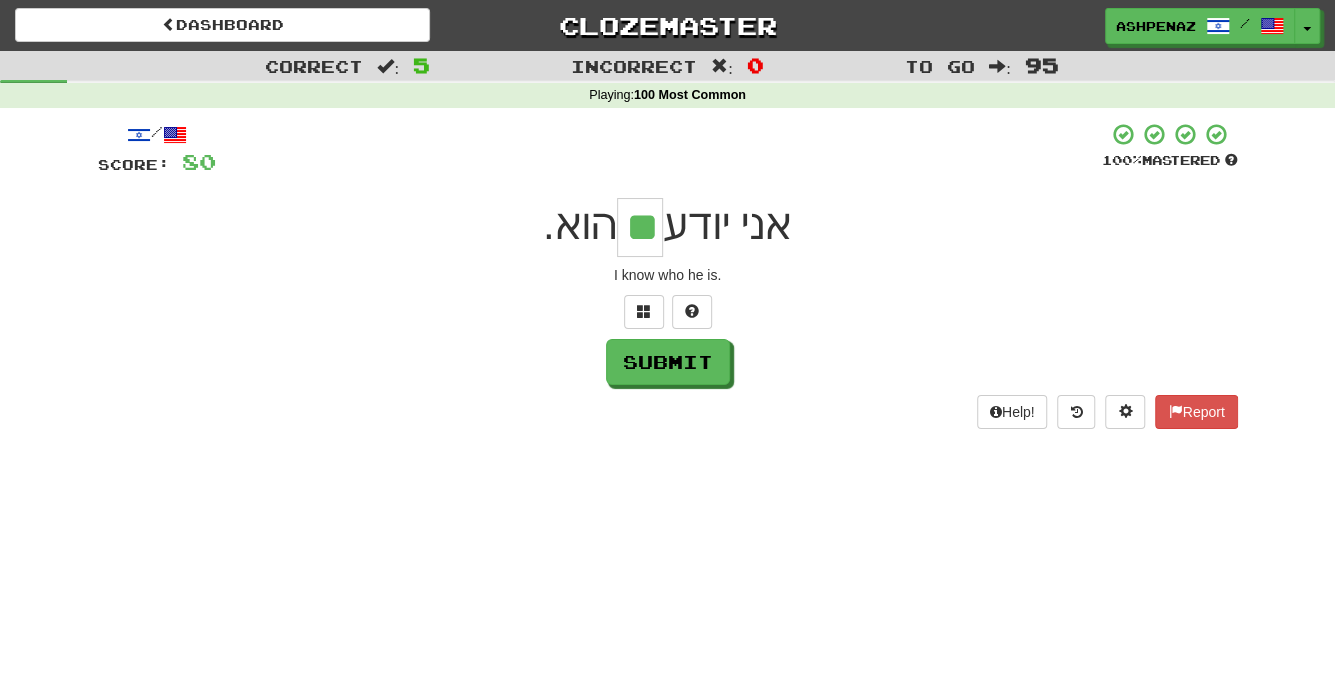 type on "**" 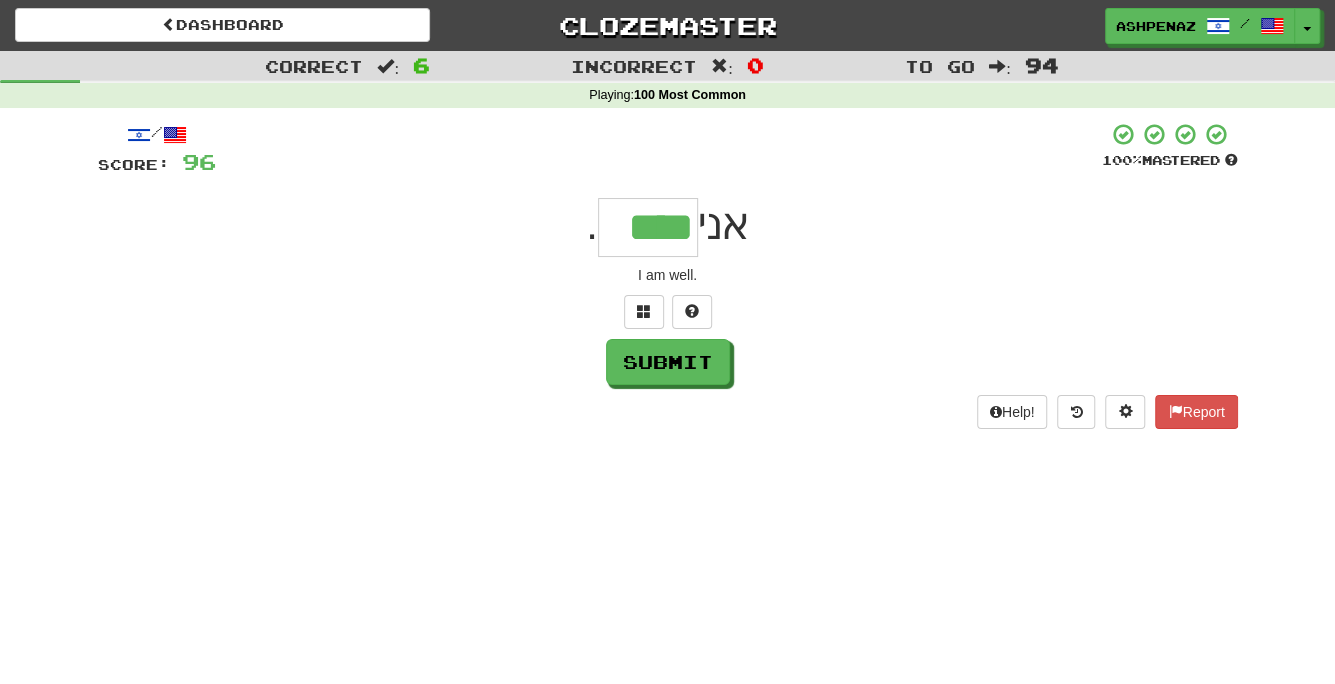 type on "****" 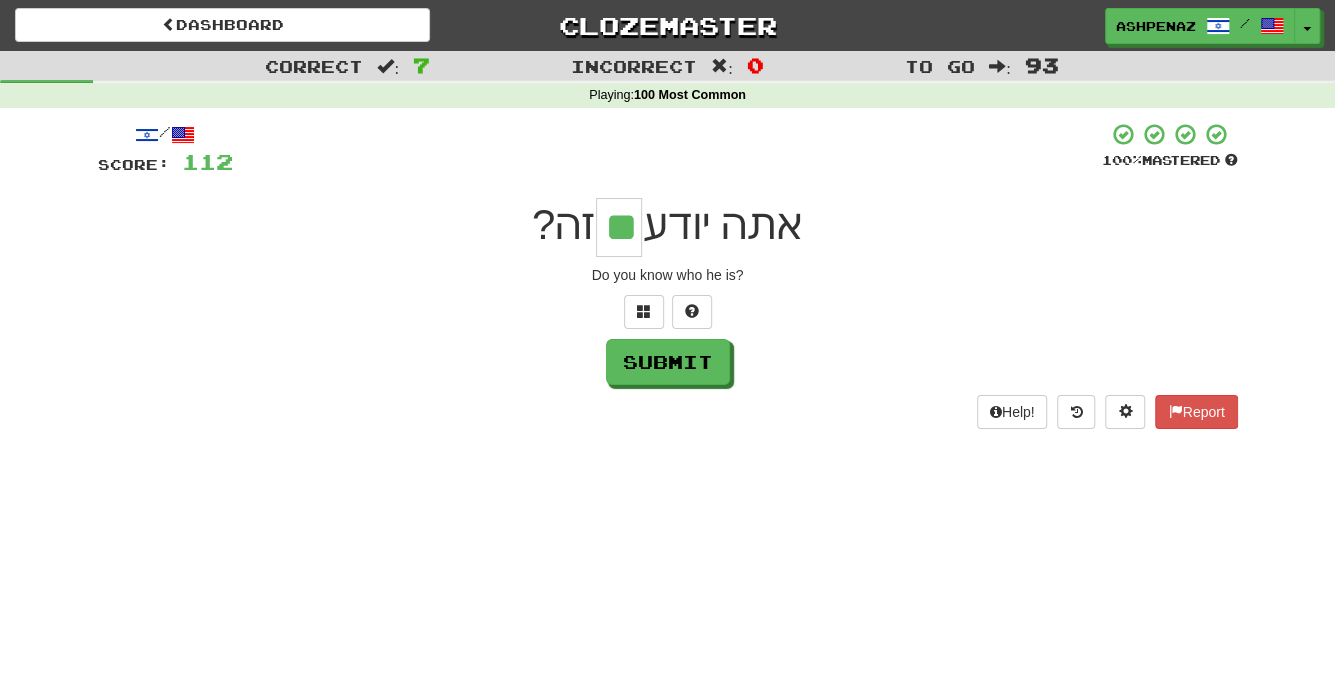 type on "**" 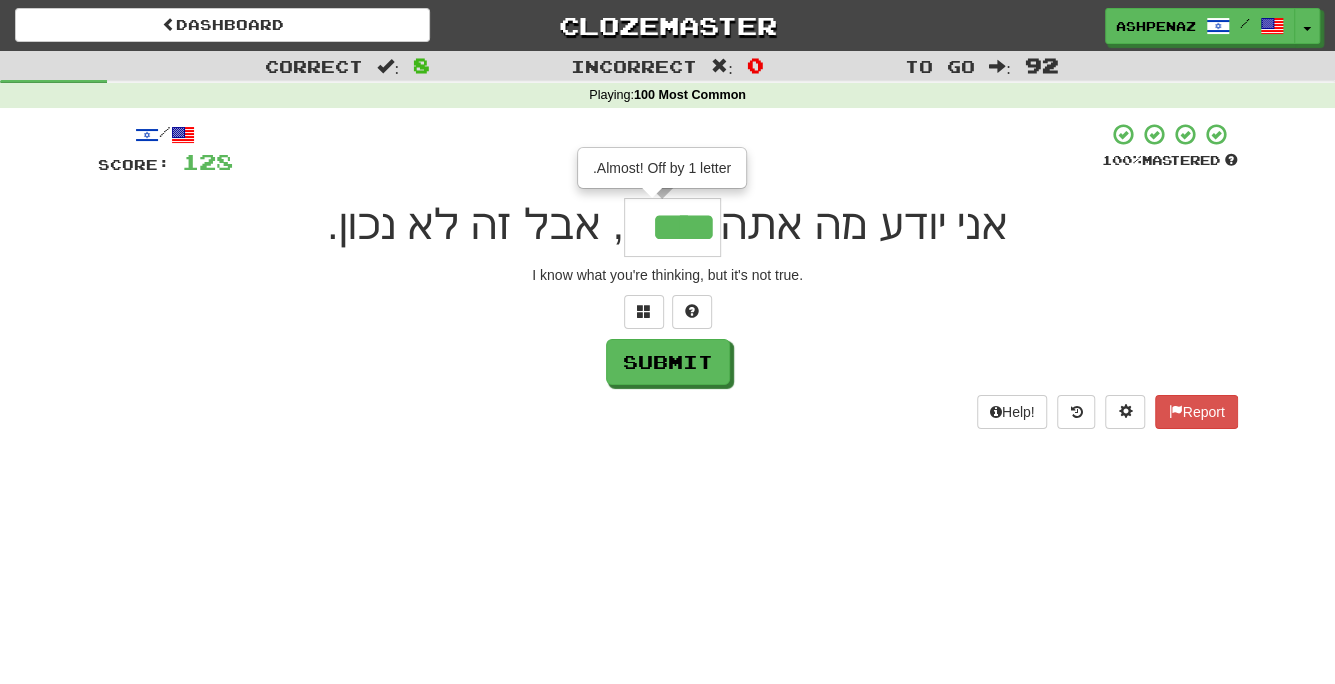 type on "****" 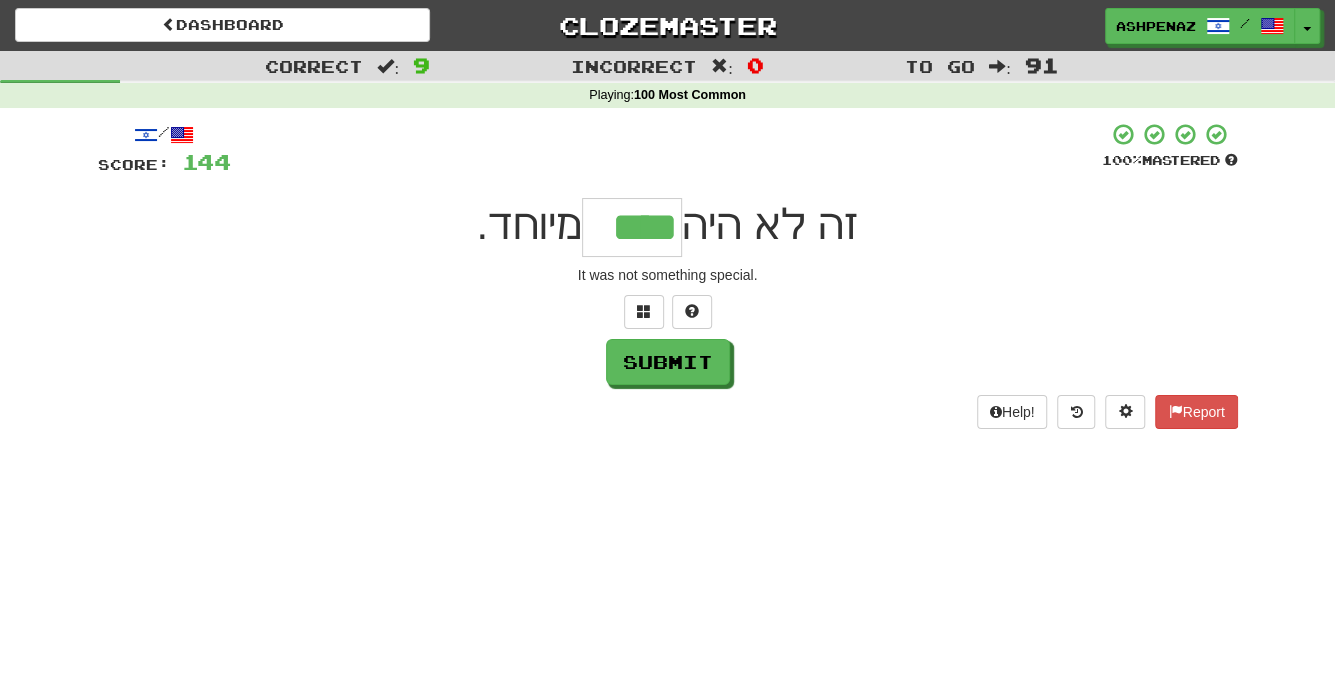 type on "****" 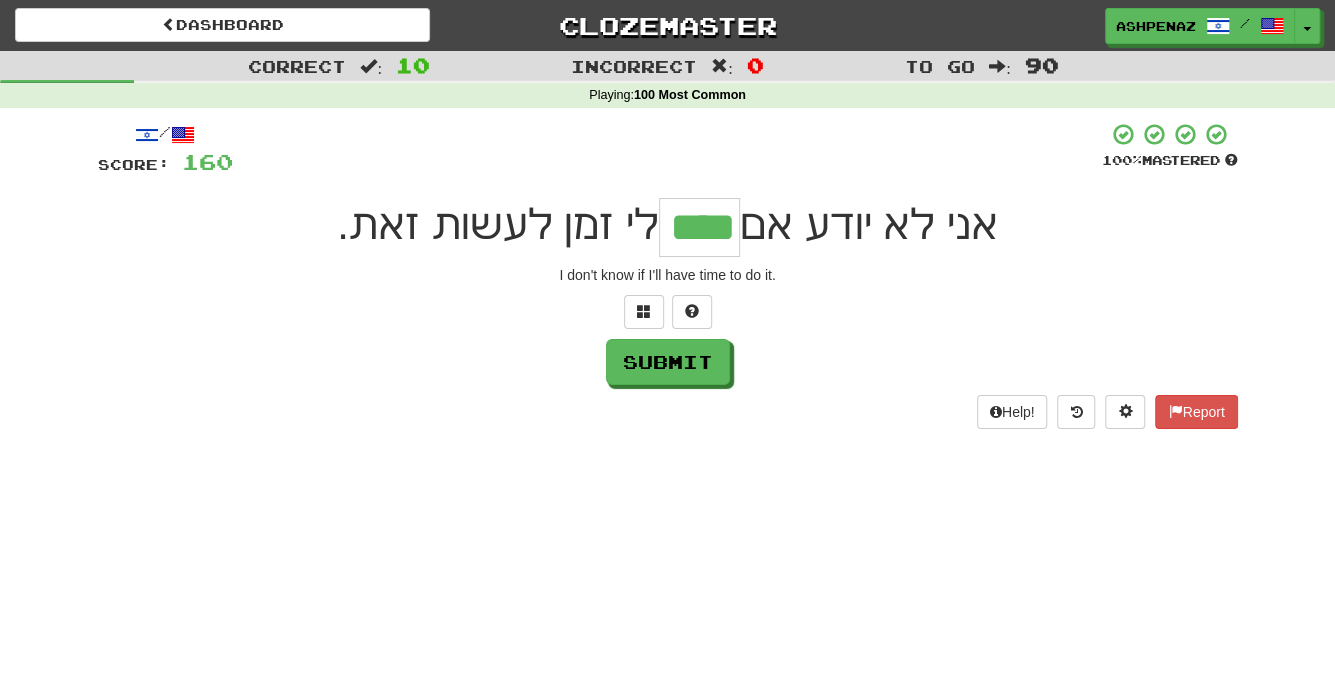 type on "****" 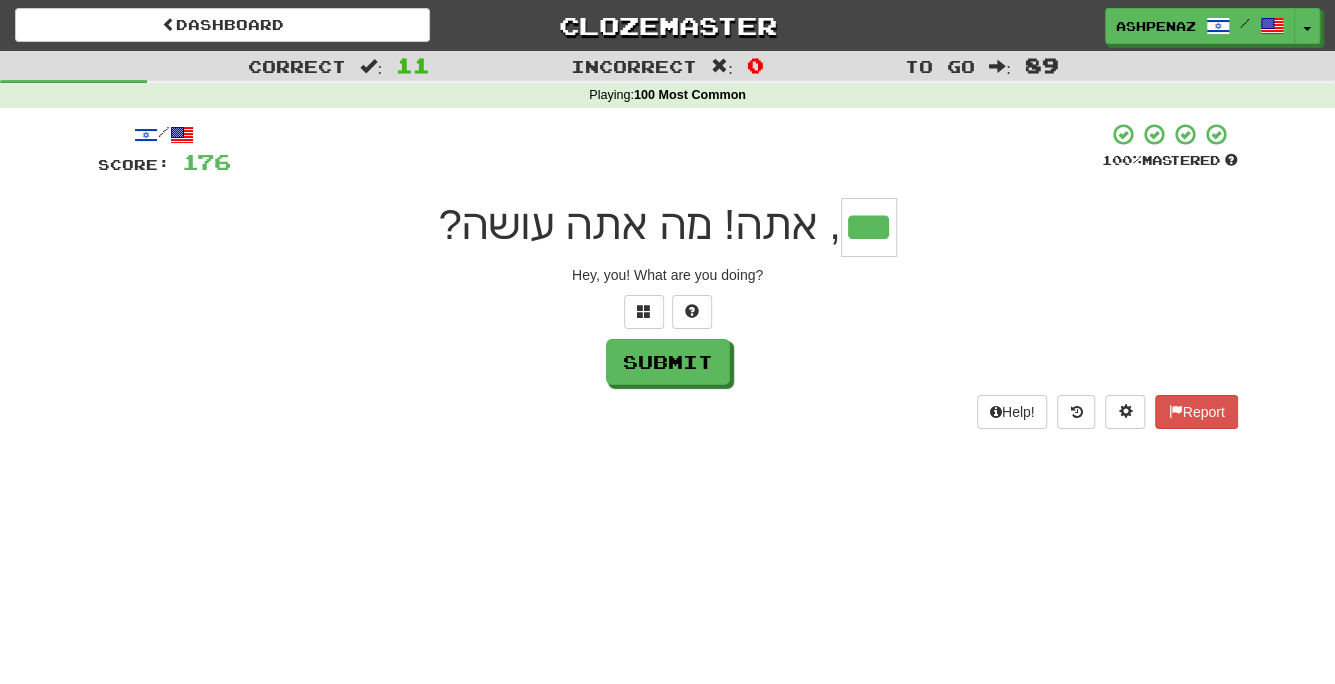 type on "***" 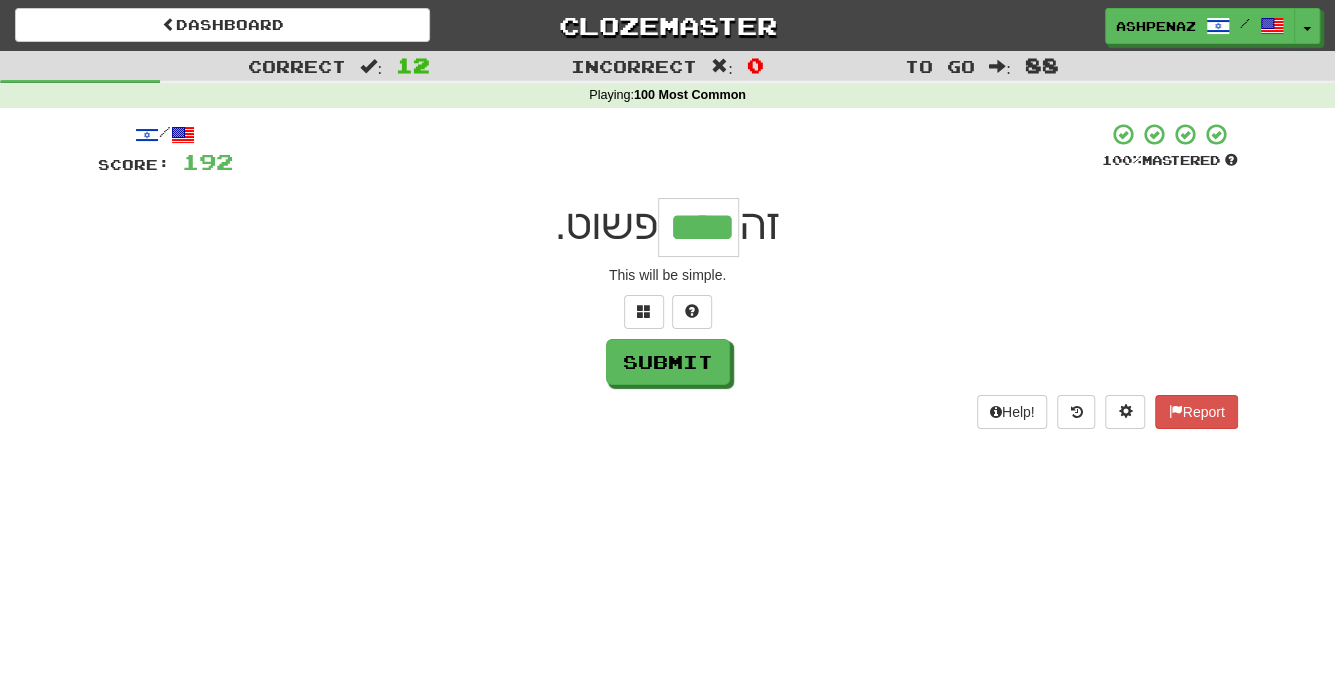 type on "****" 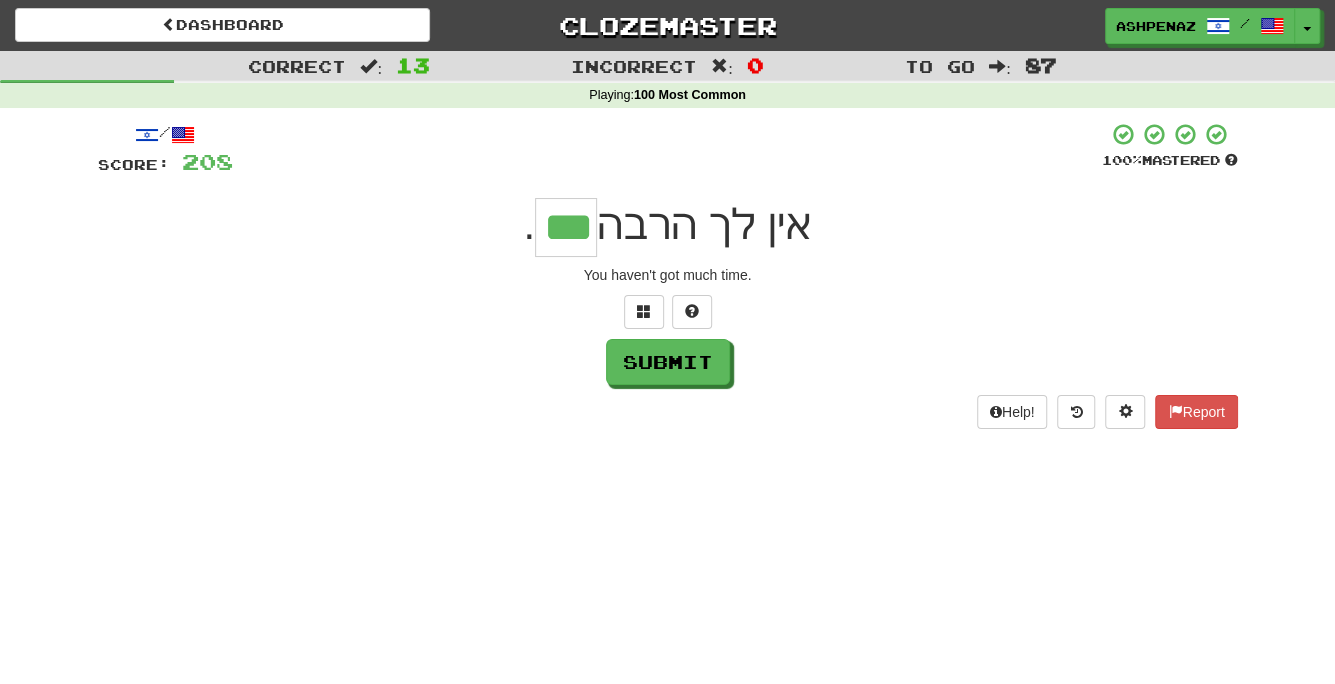 type on "***" 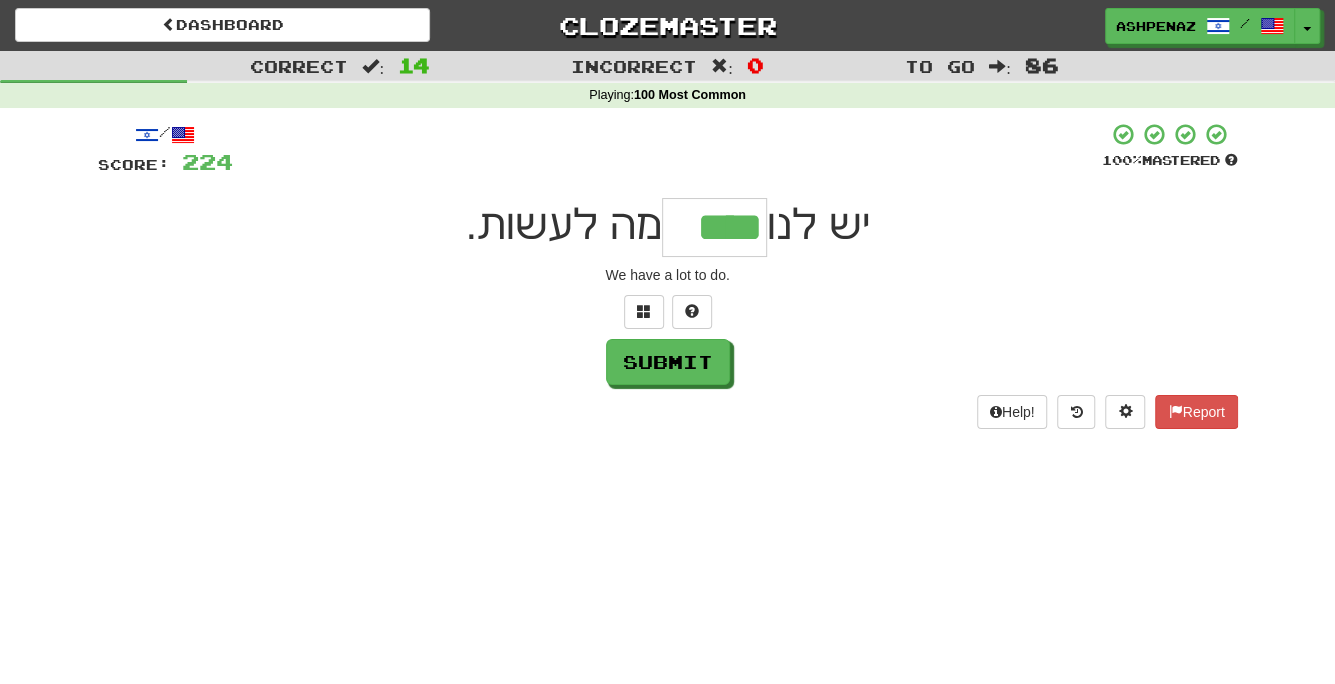 type on "****" 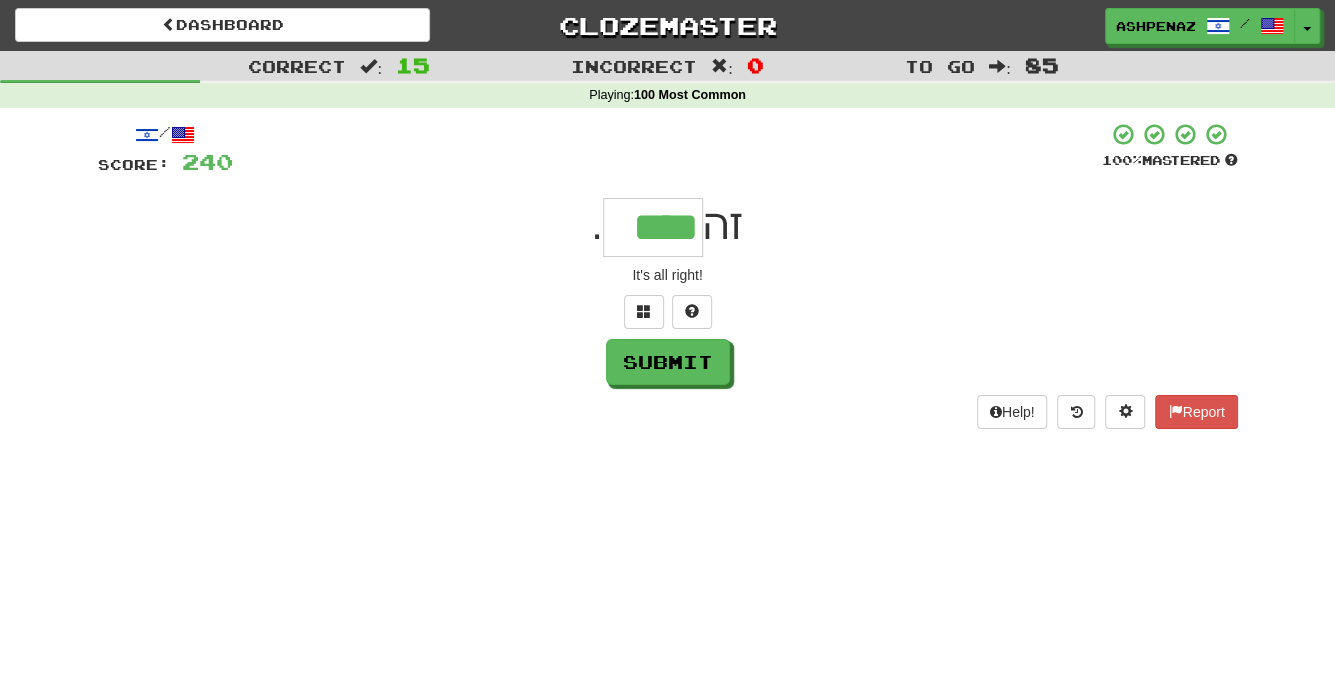 type on "****" 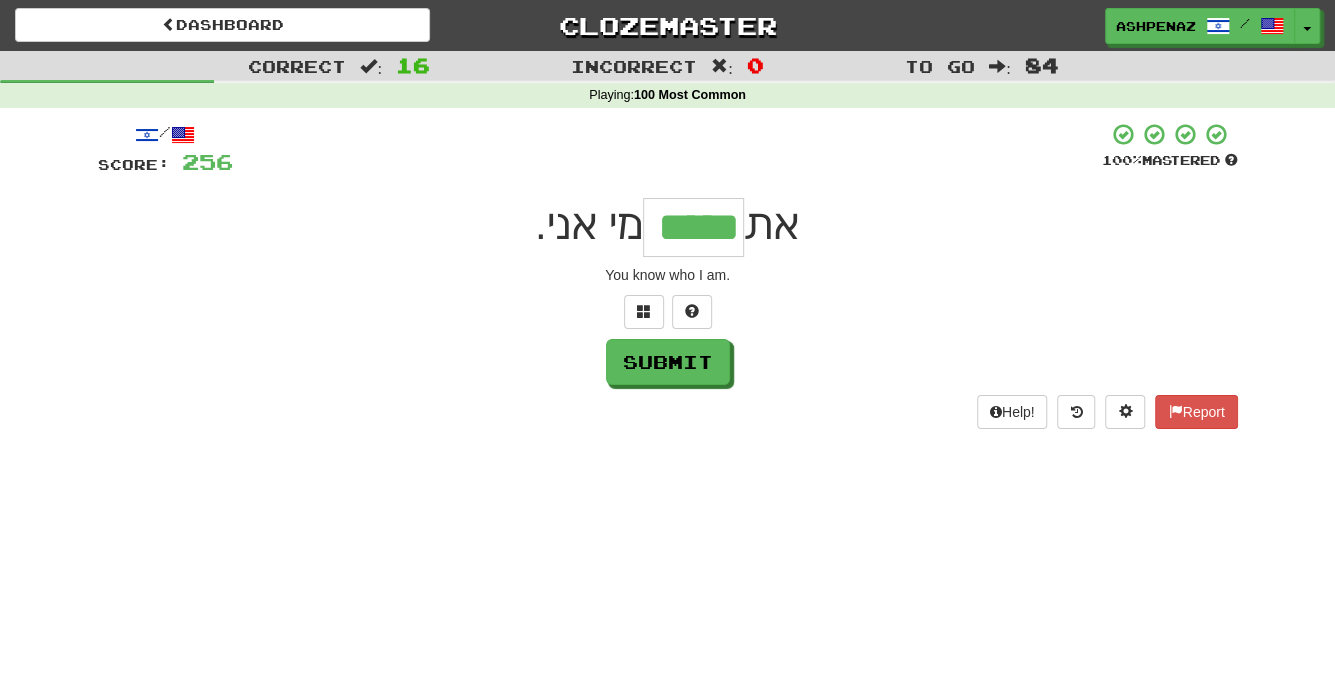 type on "*****" 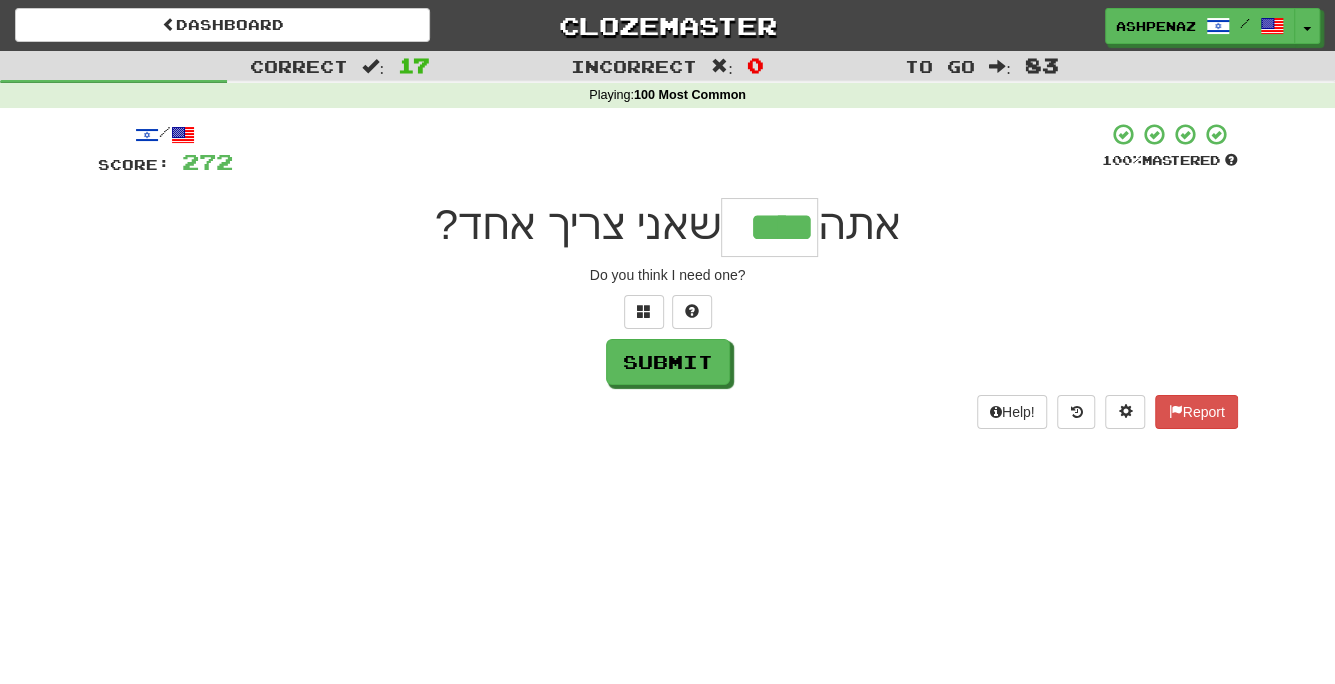 type on "****" 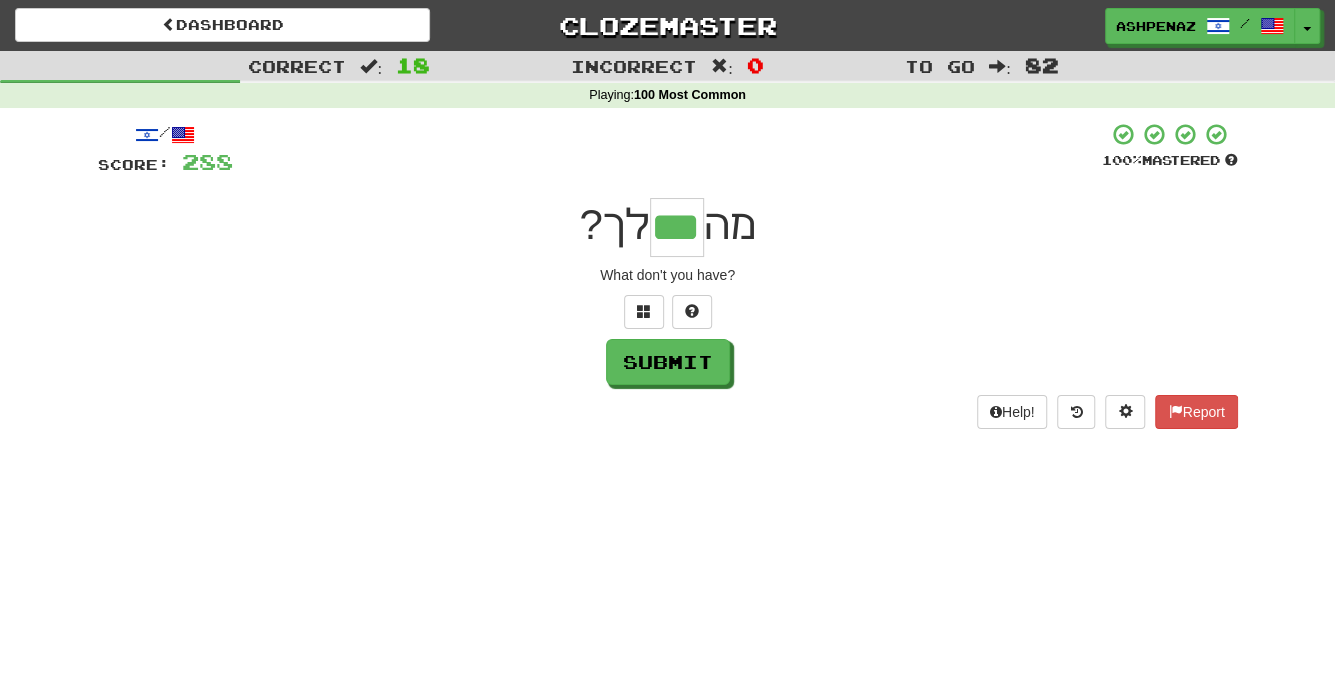 type on "***" 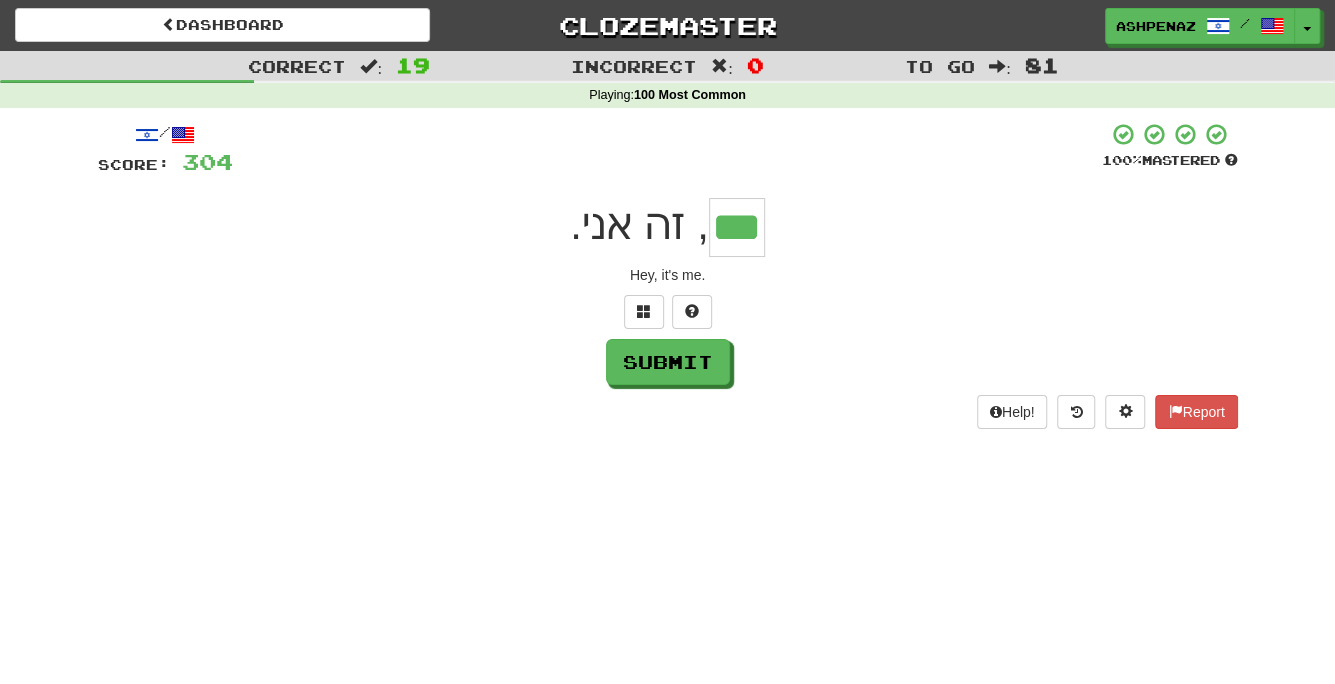 type on "***" 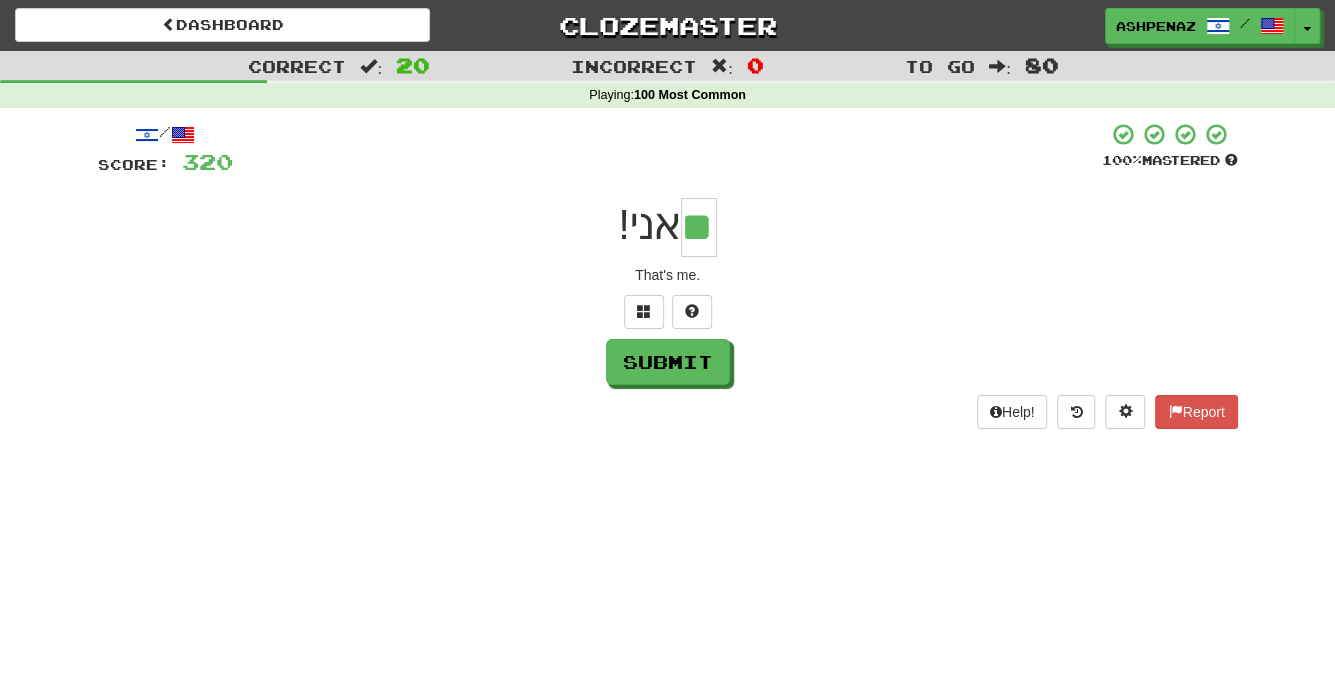 type on "**" 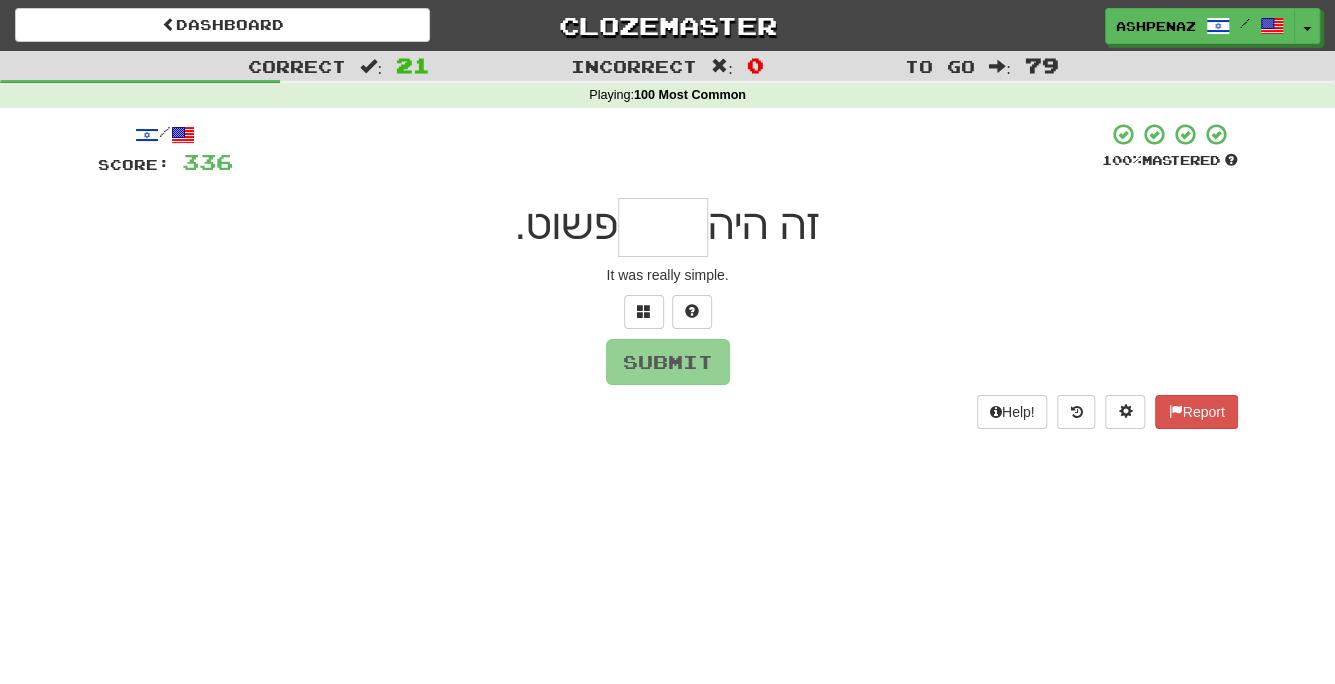 type on "*" 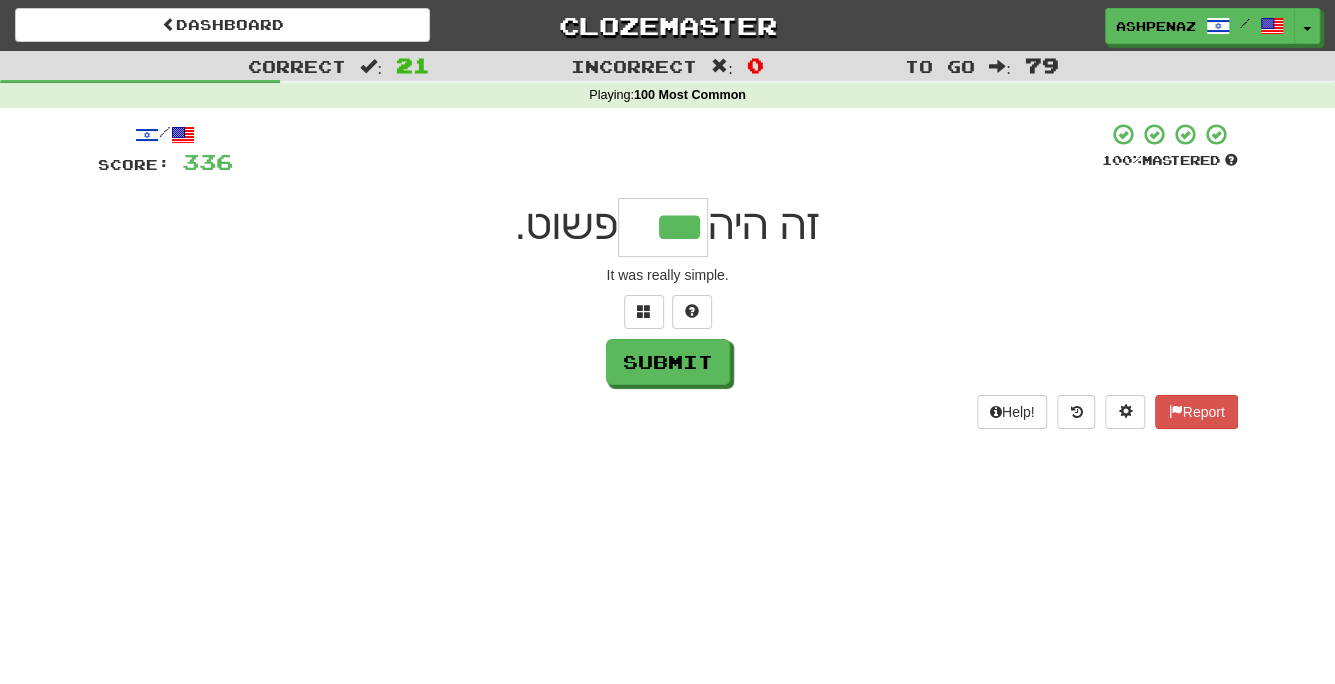 type on "***" 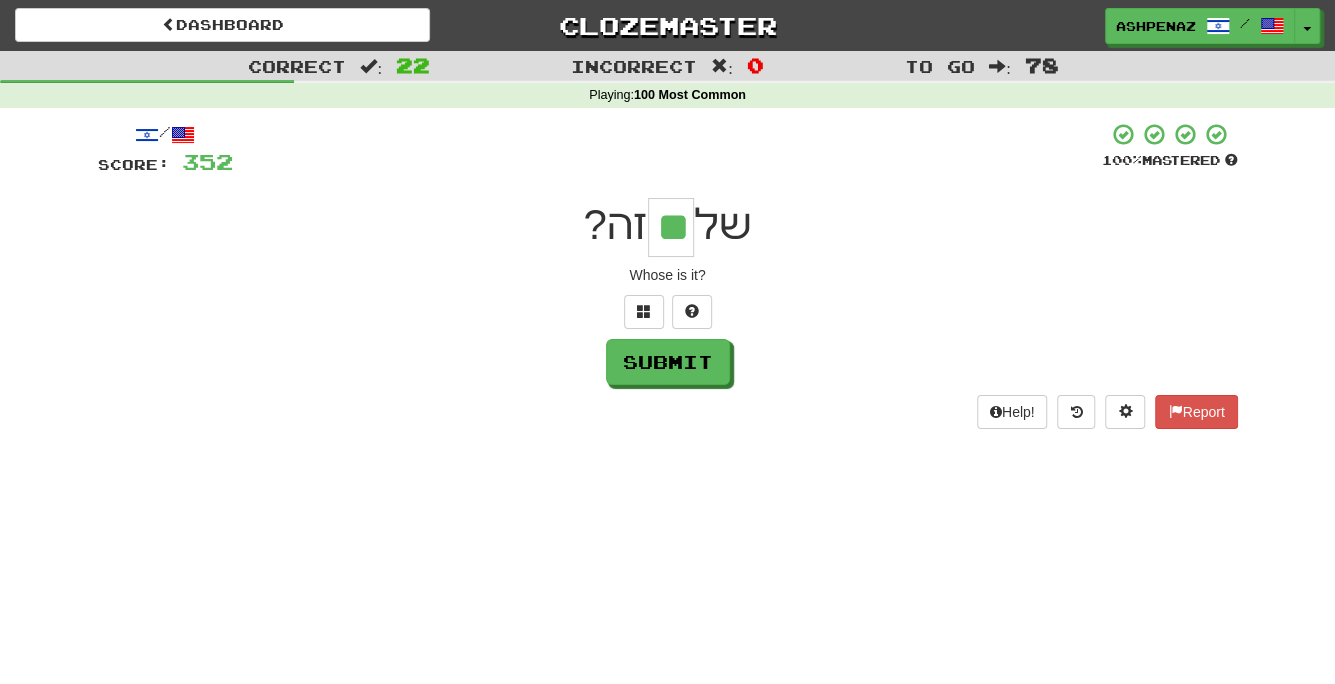 type on "**" 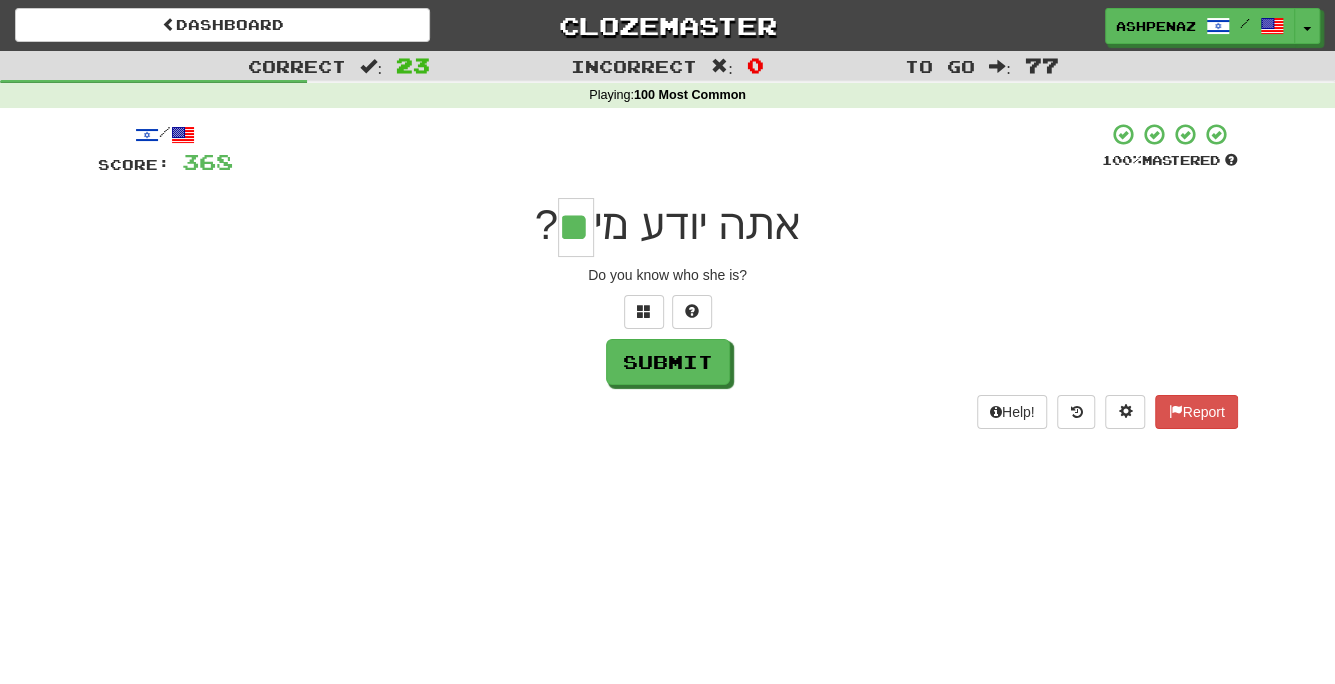 type on "**" 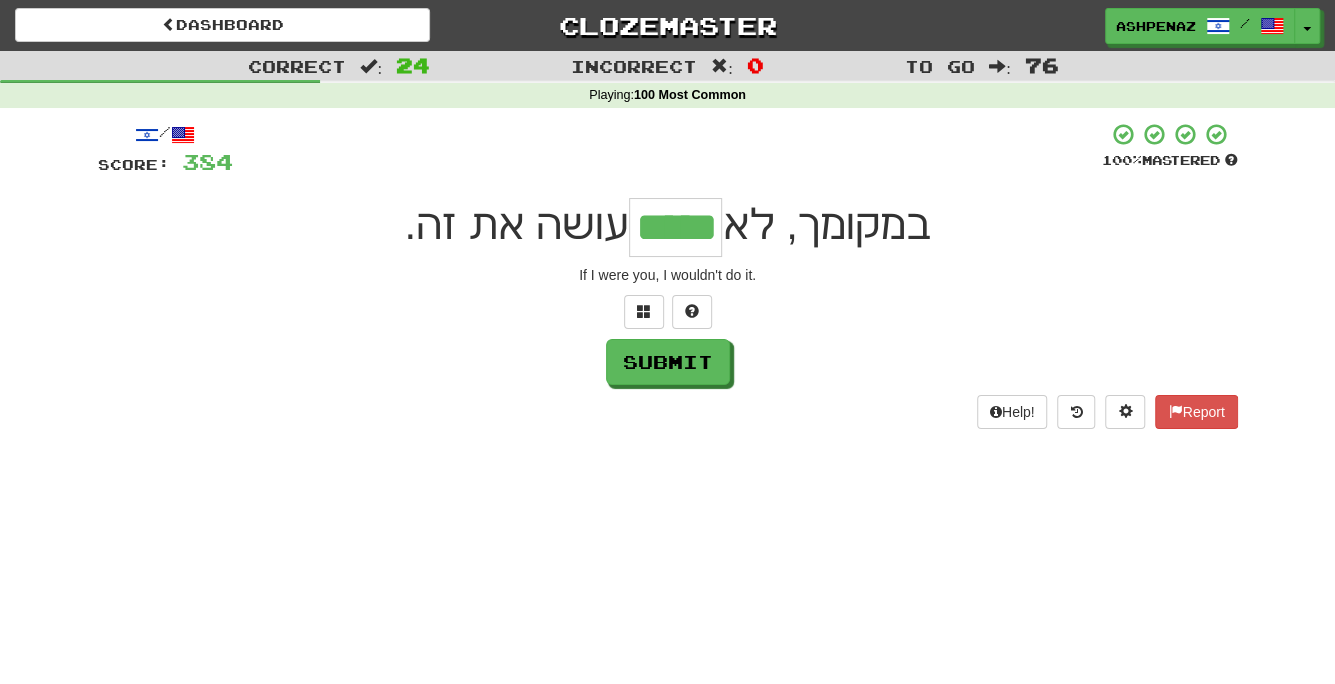 type on "*****" 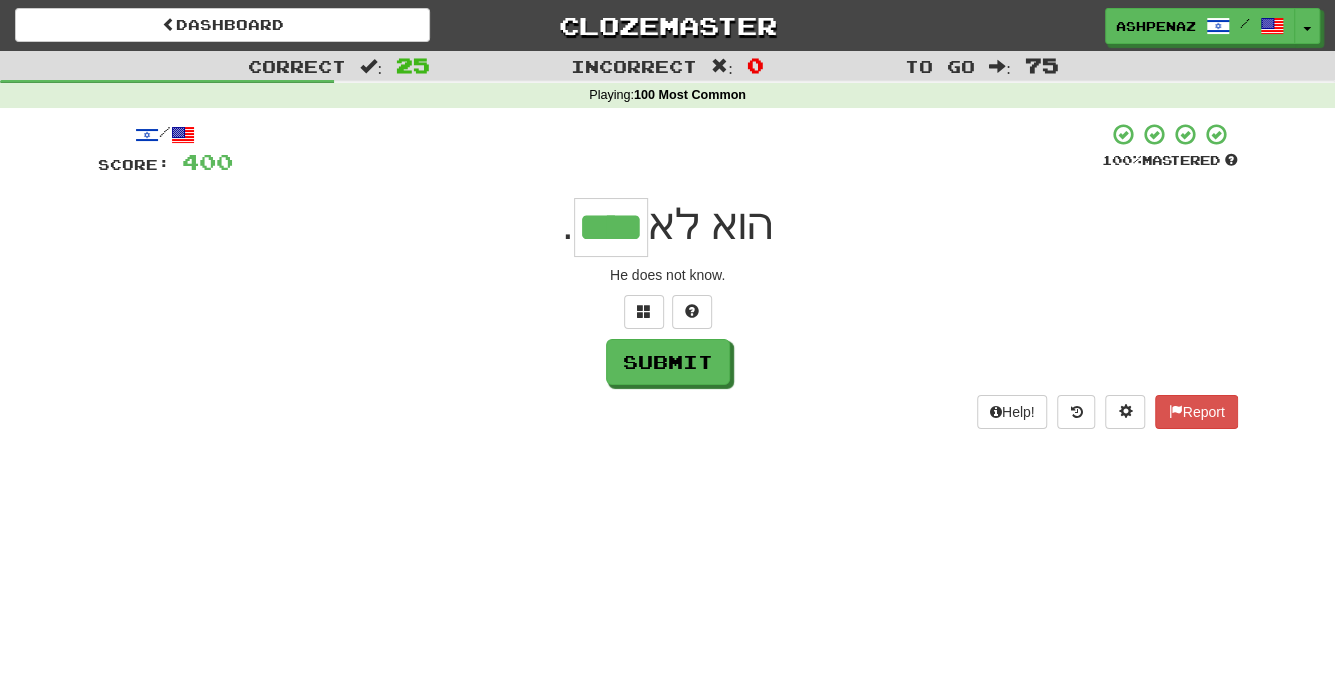 type on "****" 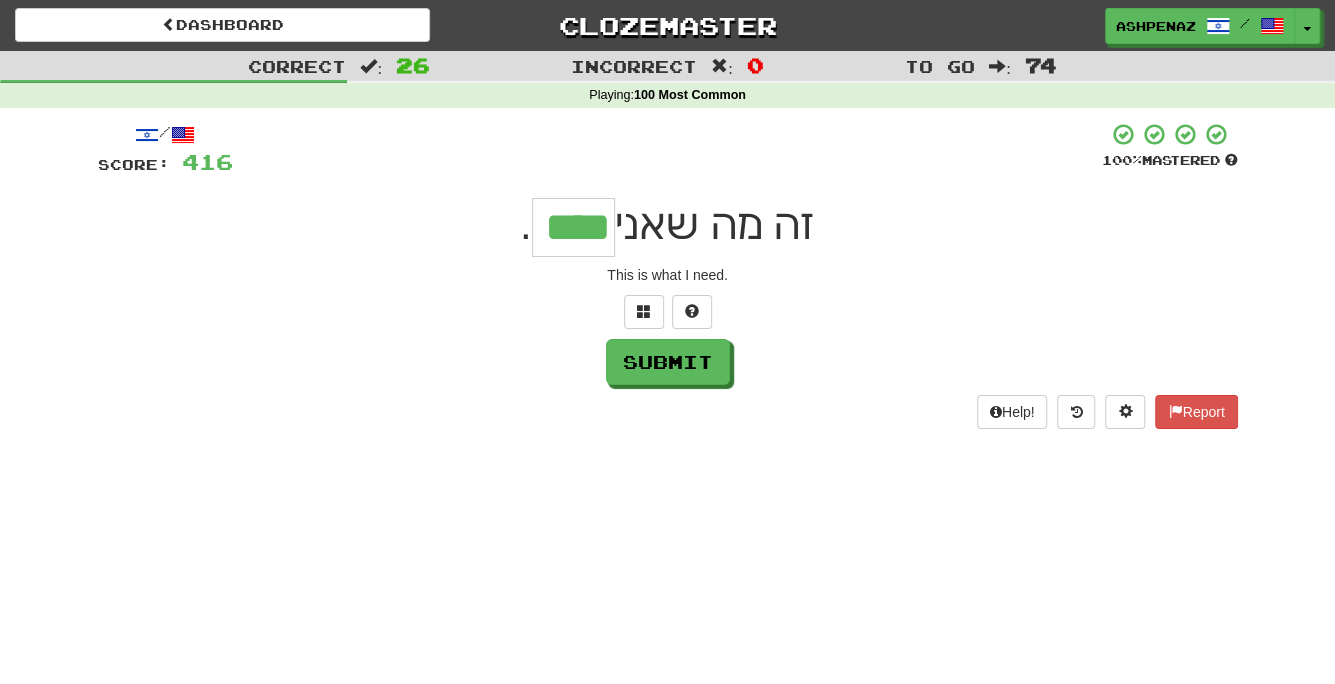 type on "****" 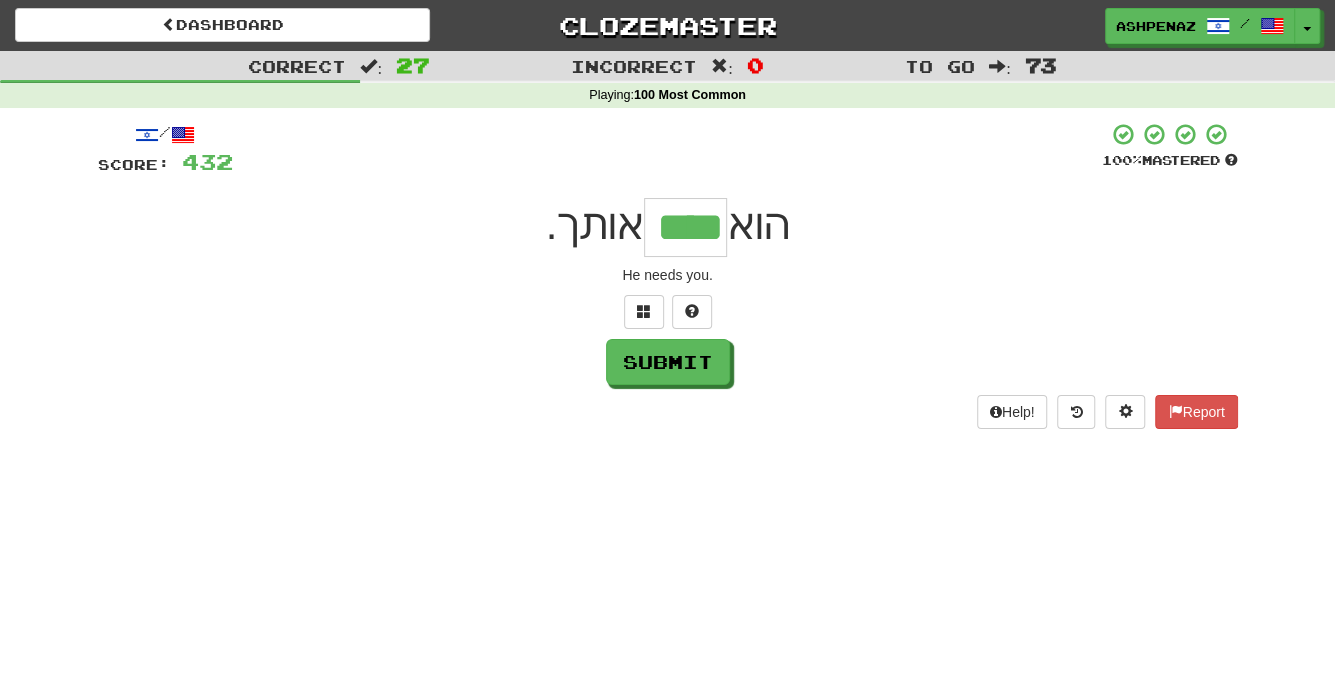 type on "****" 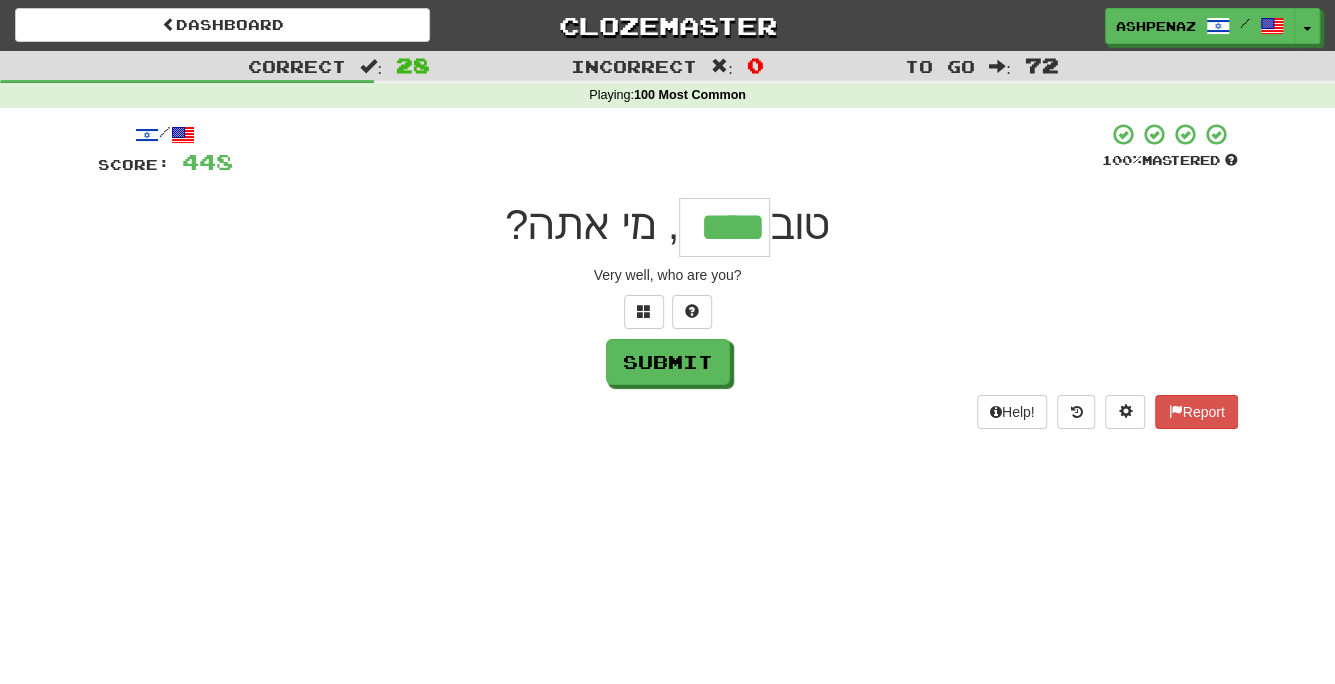type on "****" 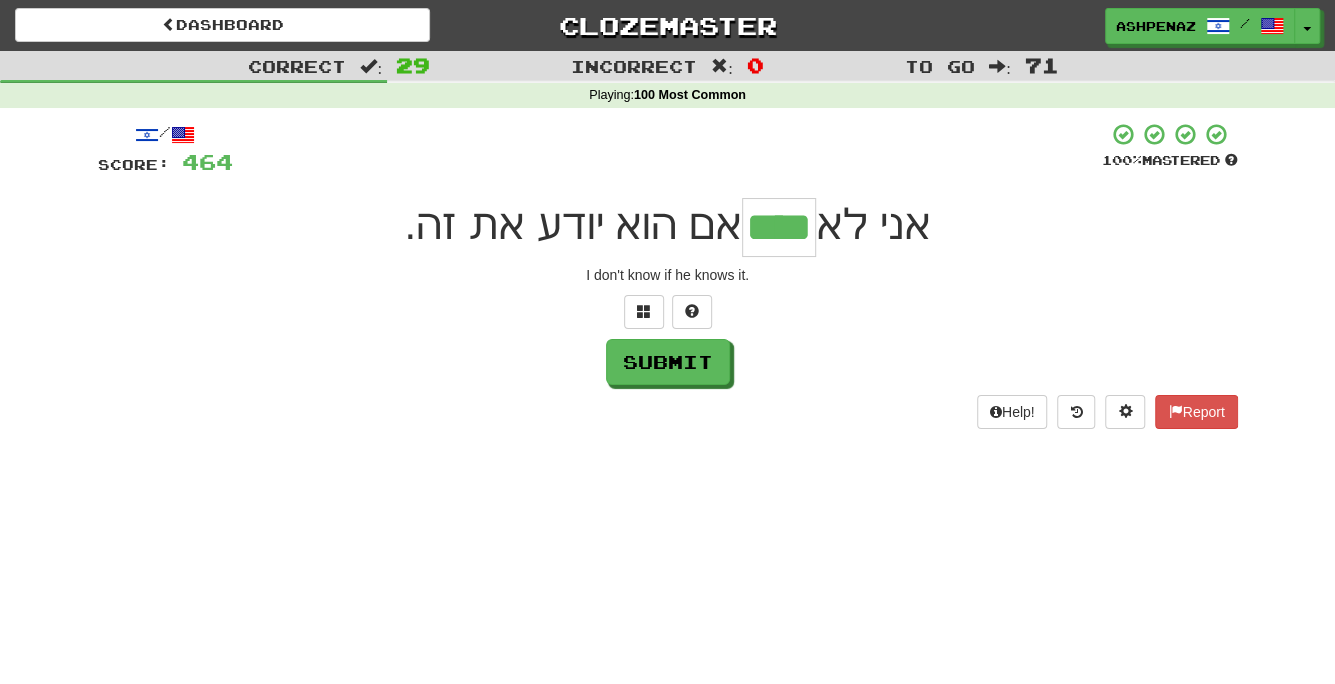 type on "****" 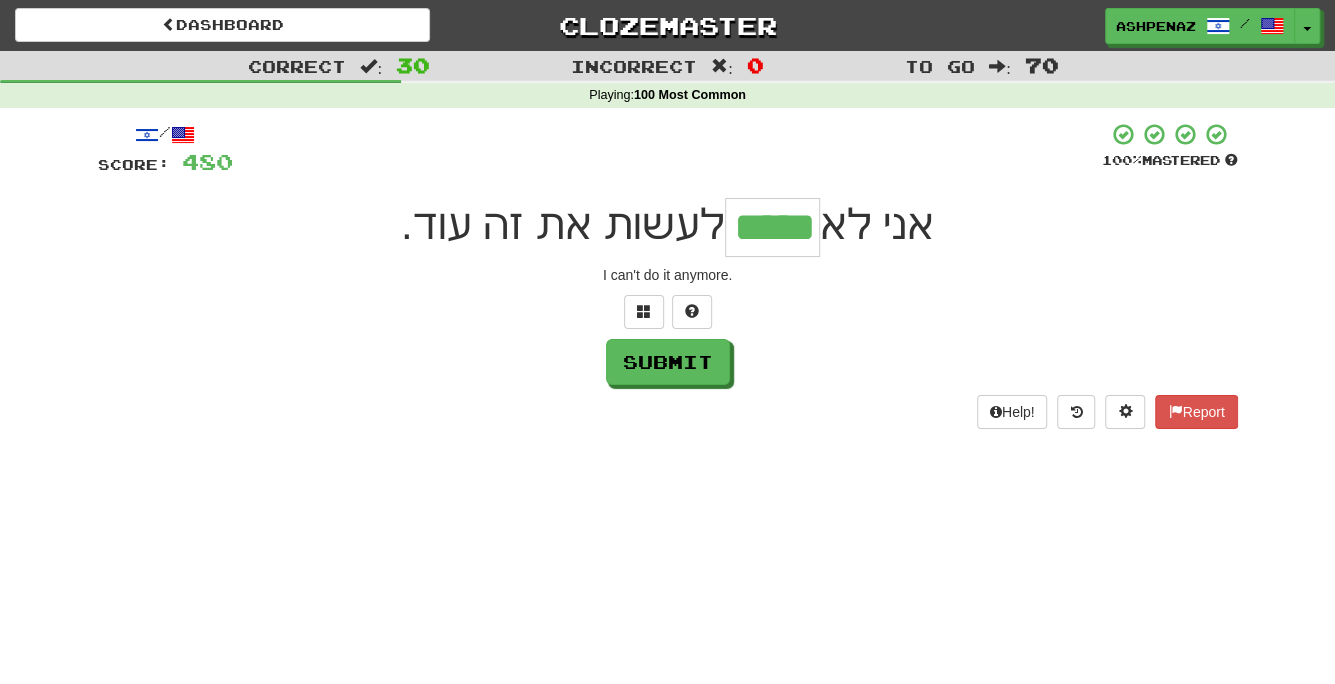 type on "*****" 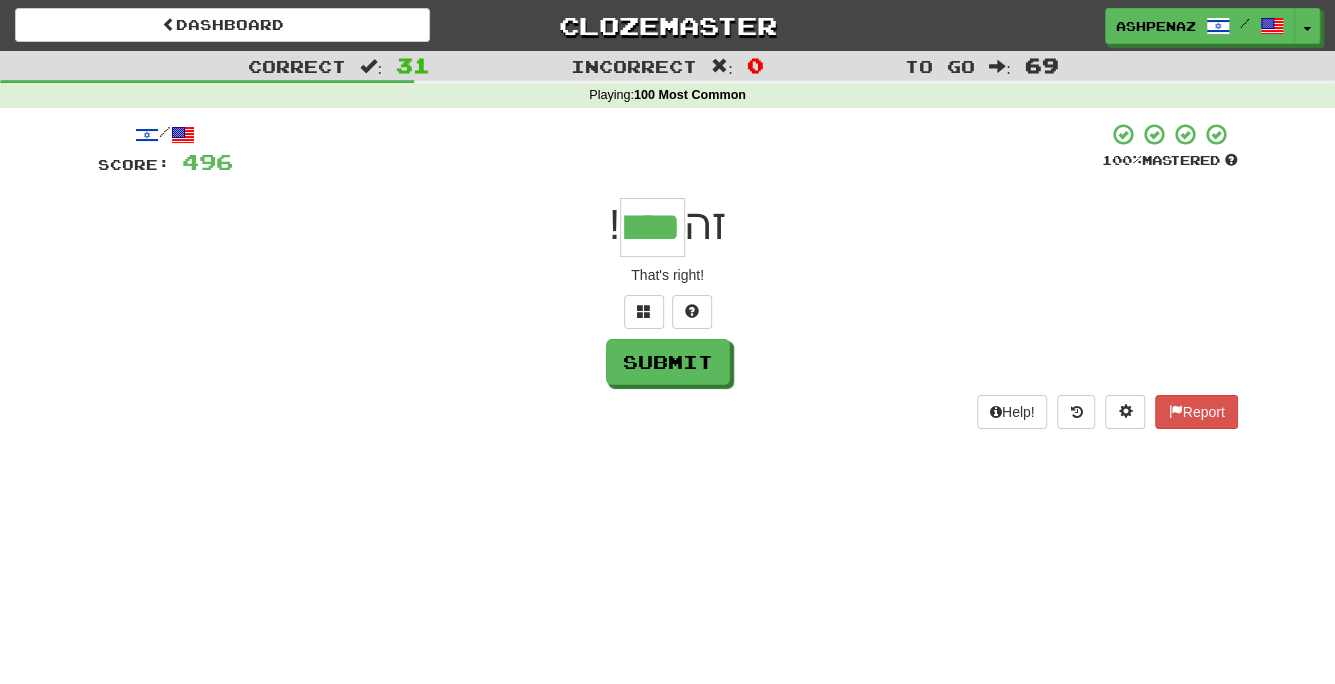 type on "****" 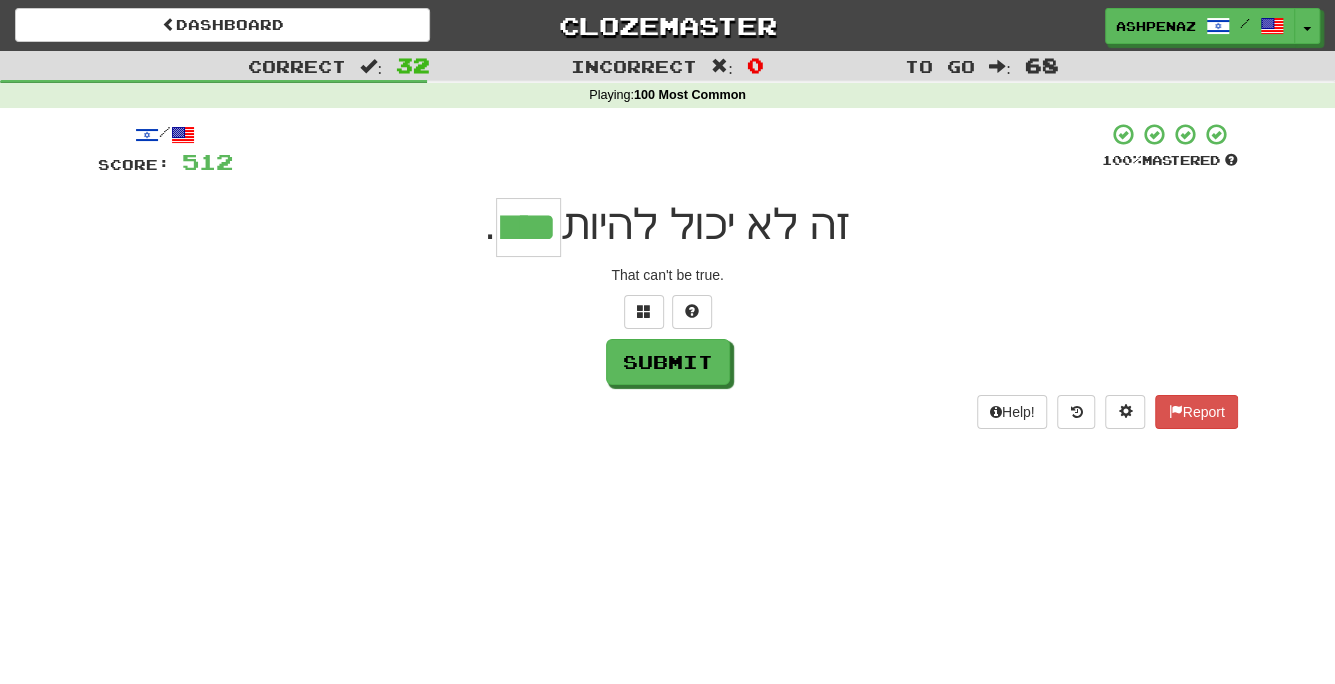 type on "****" 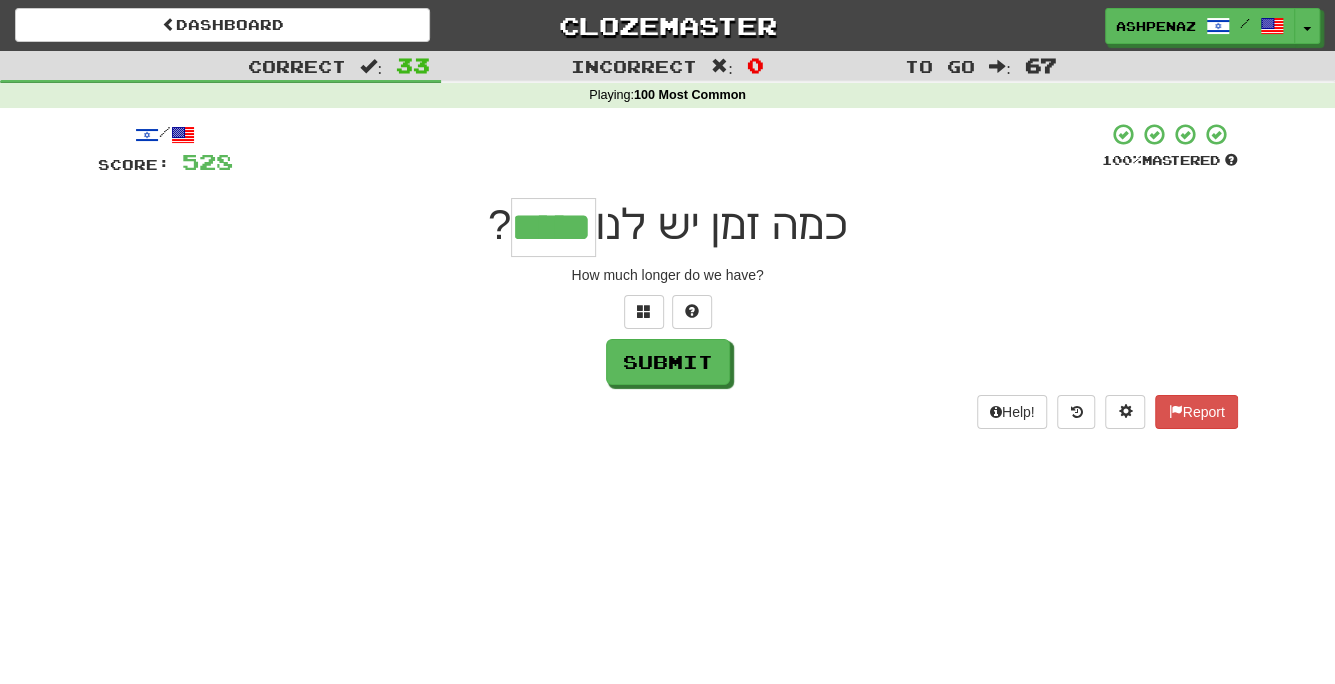 type on "*****" 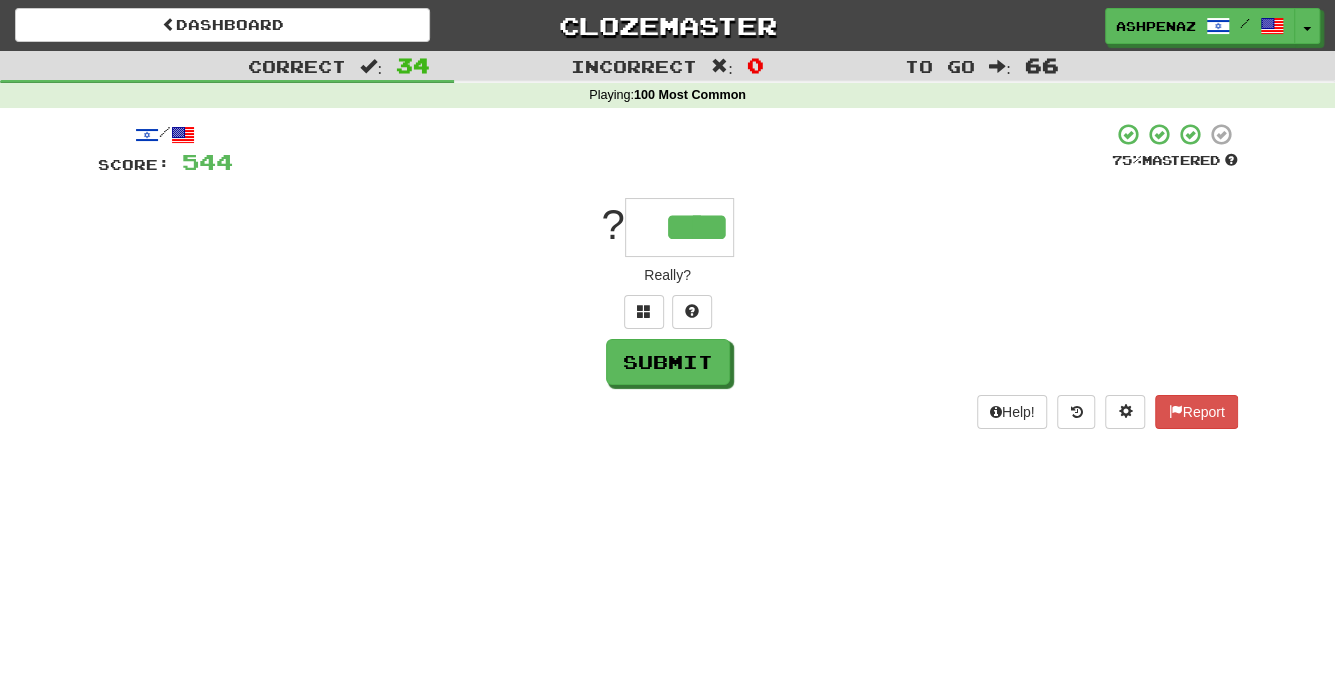 type on "****" 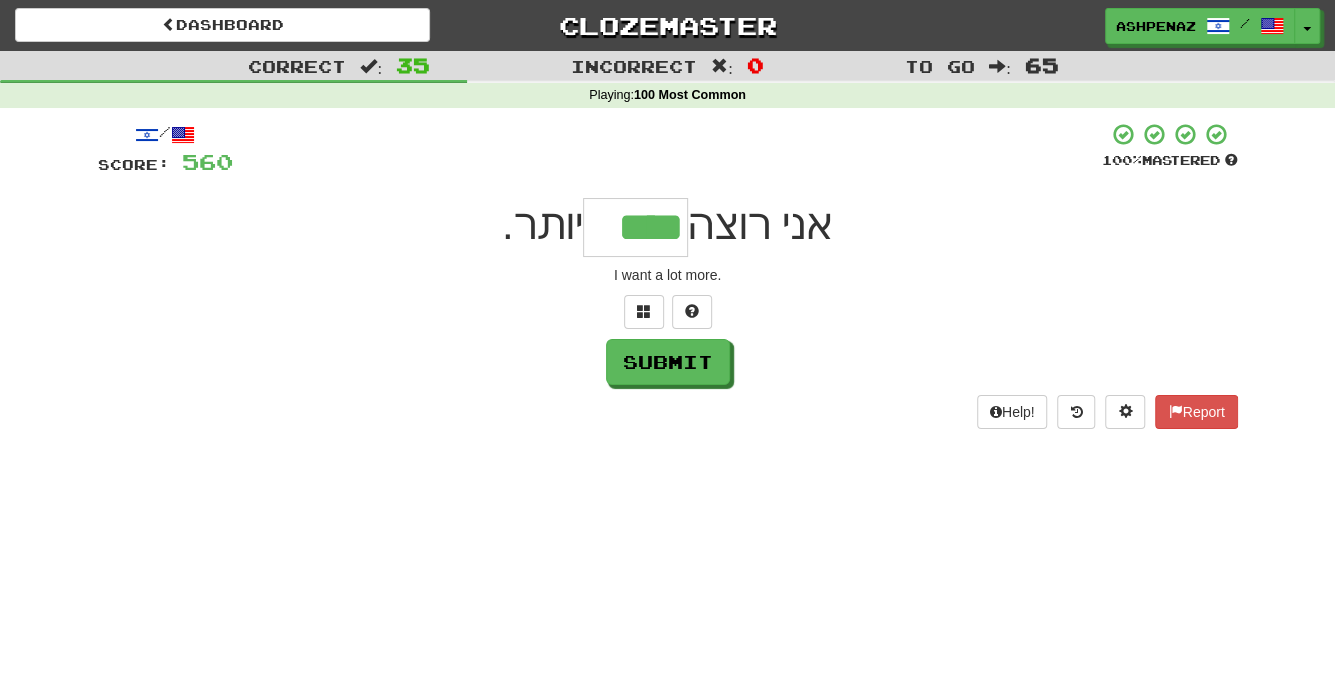 type on "****" 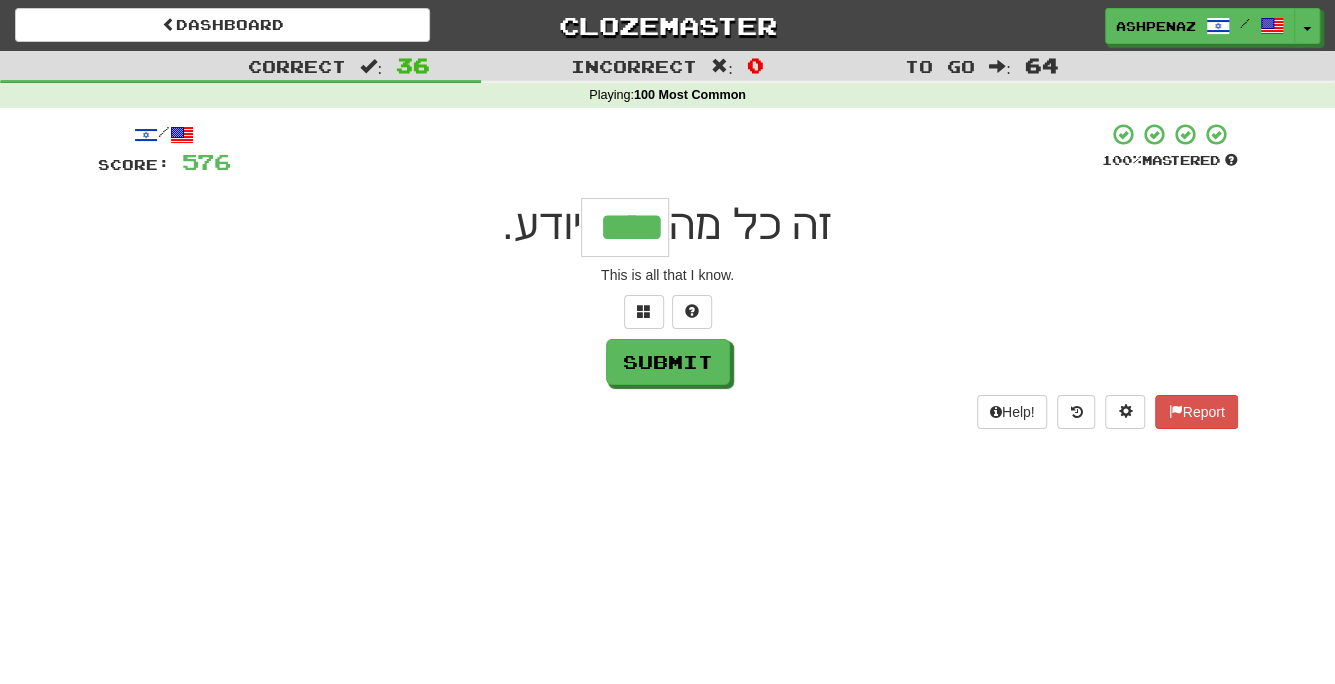 type on "****" 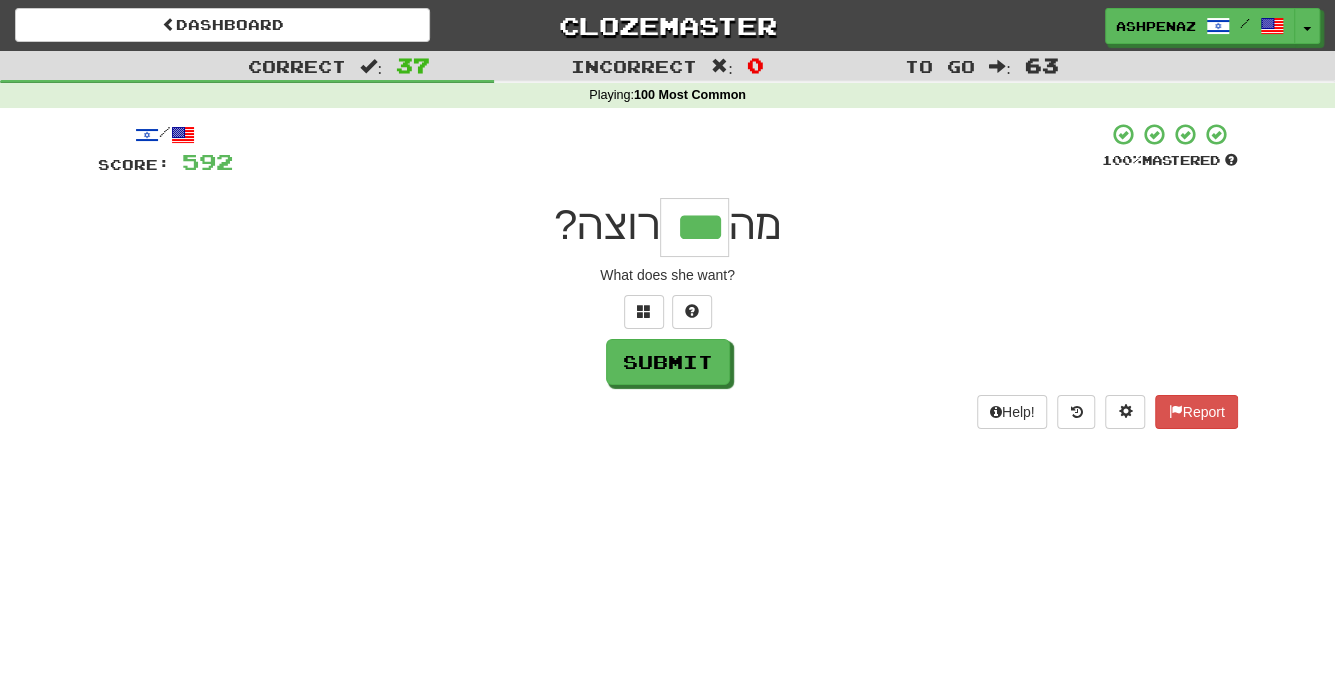 type on "***" 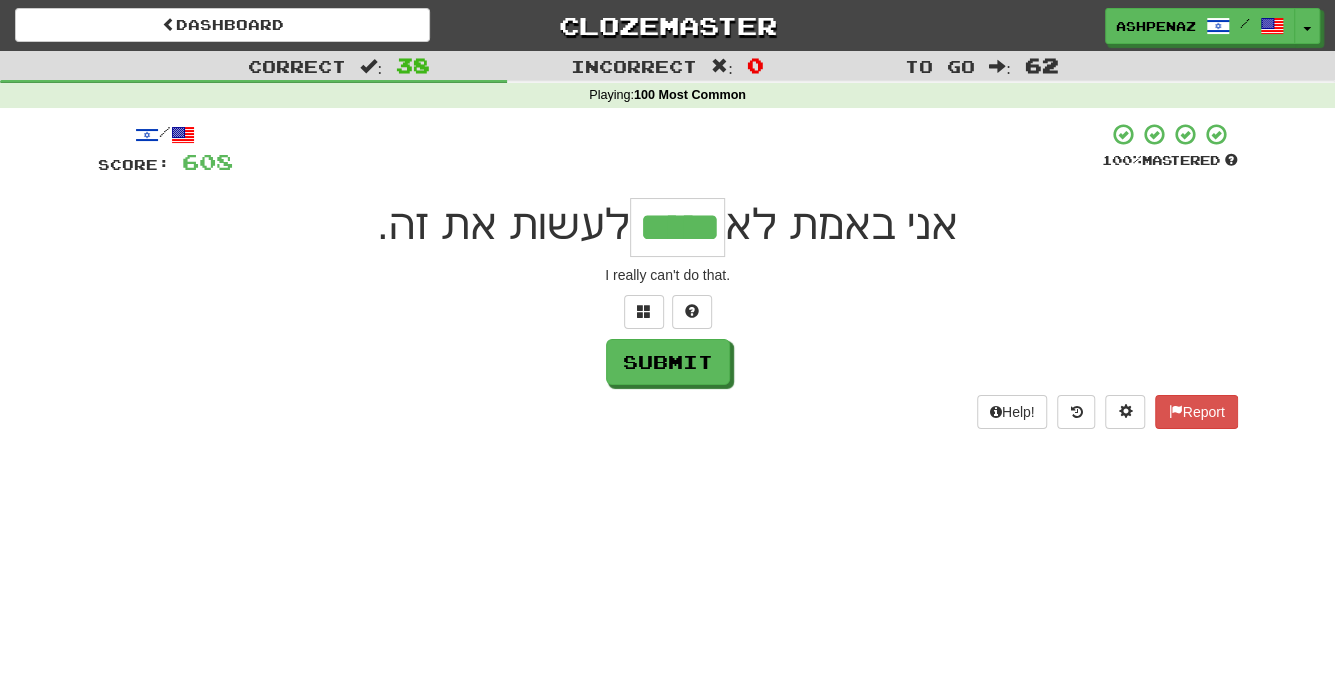 type on "*****" 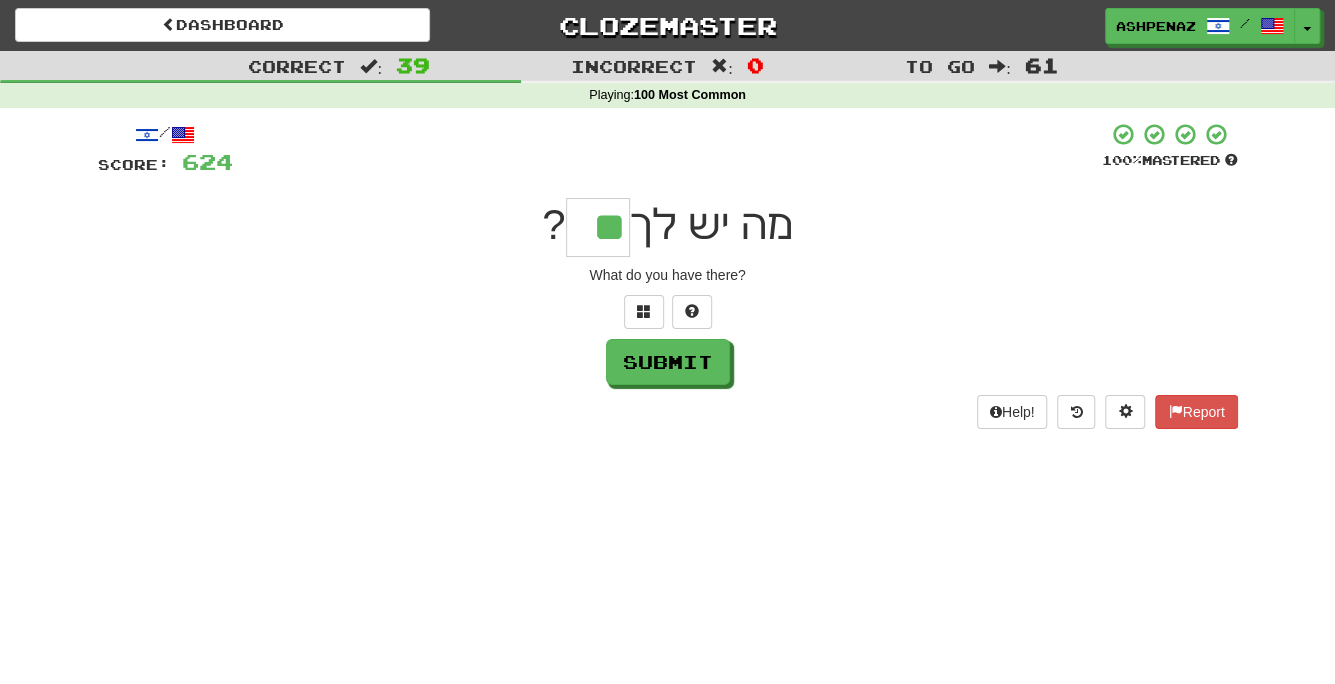 type on "**" 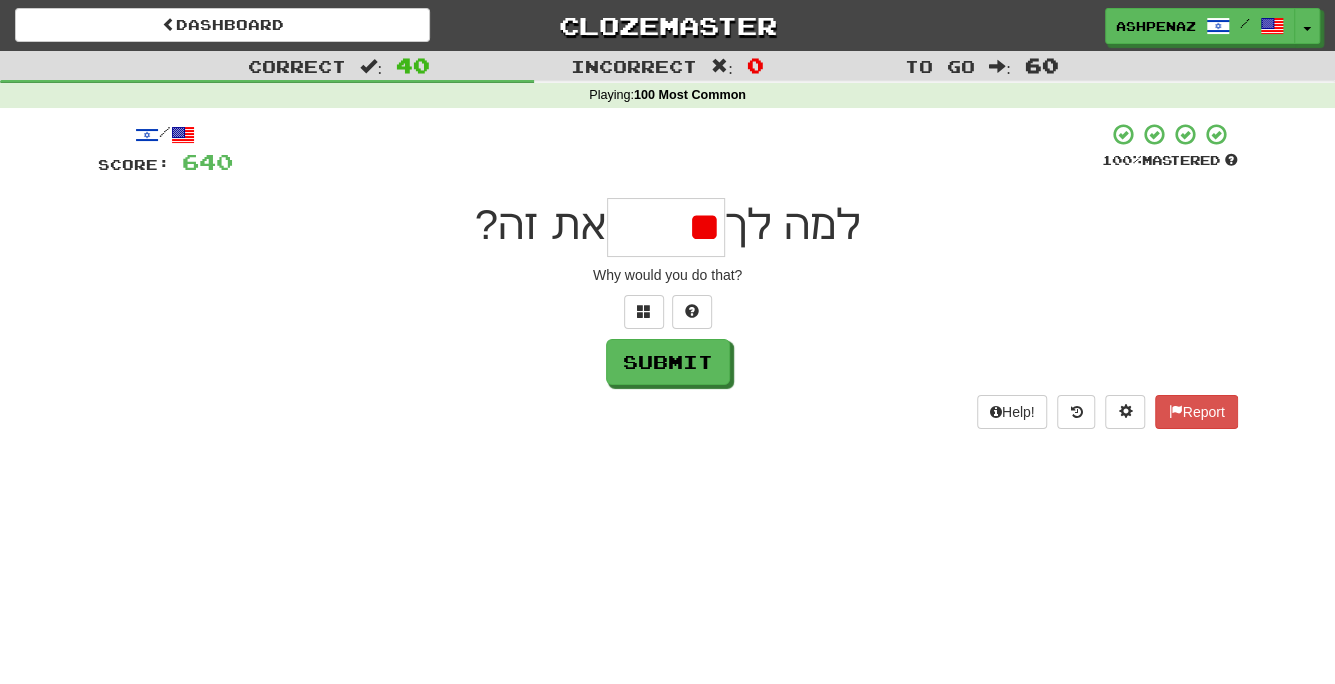 type on "*" 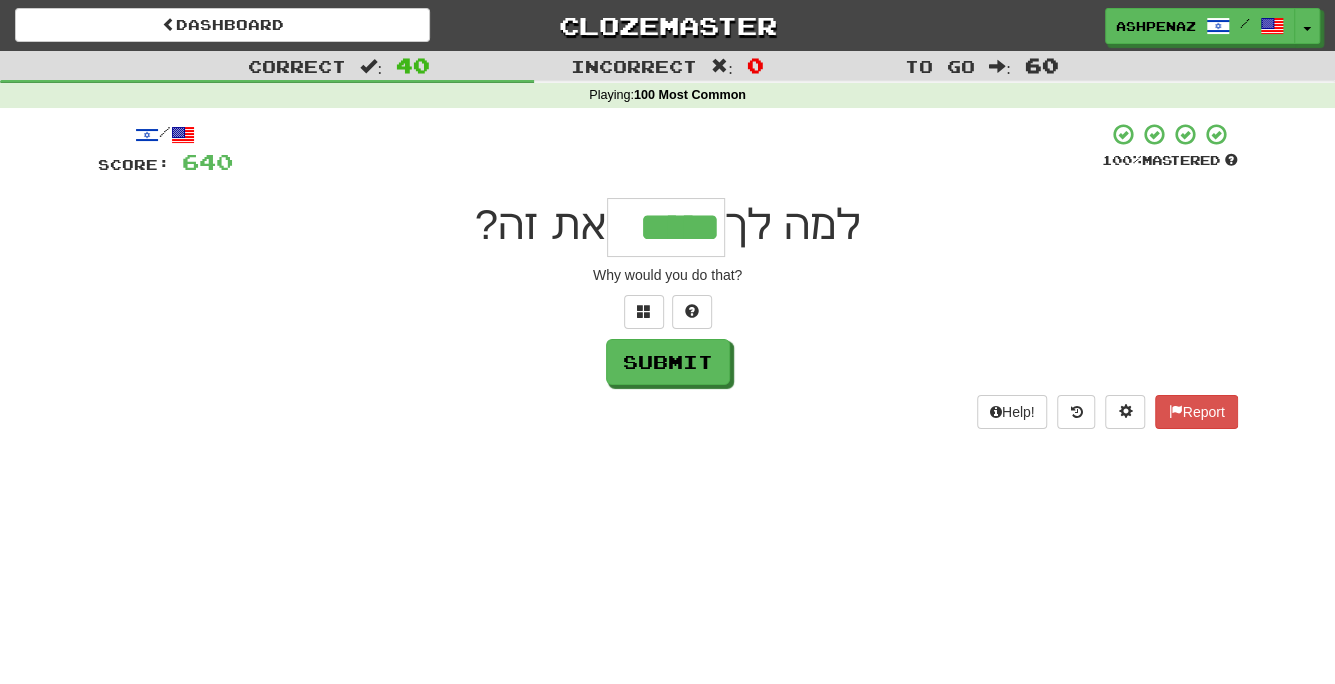 type on "*****" 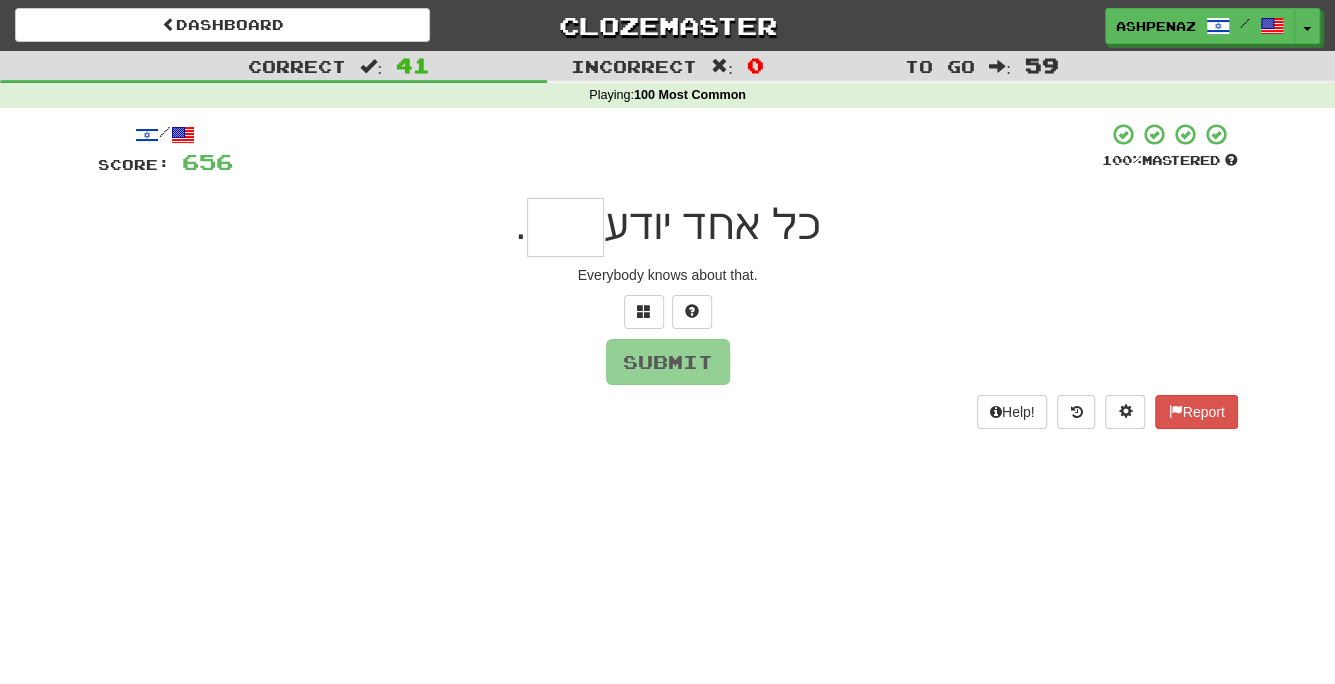 type on "*" 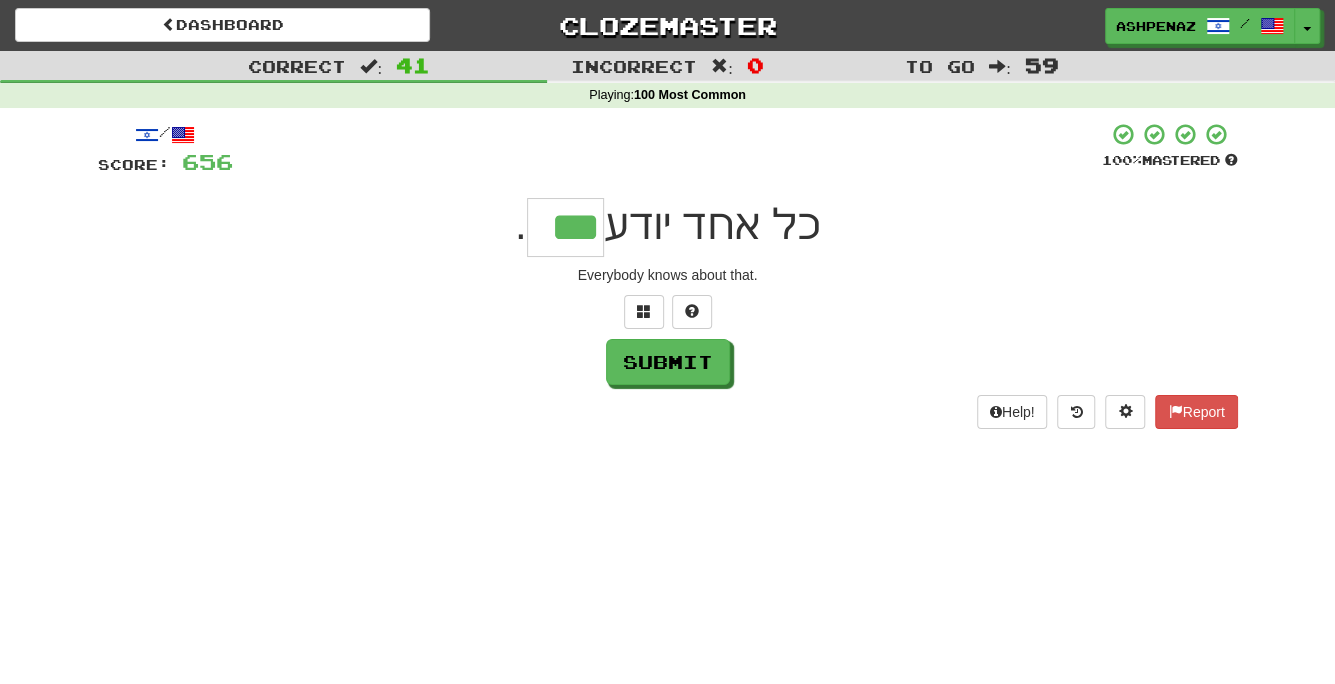 type on "***" 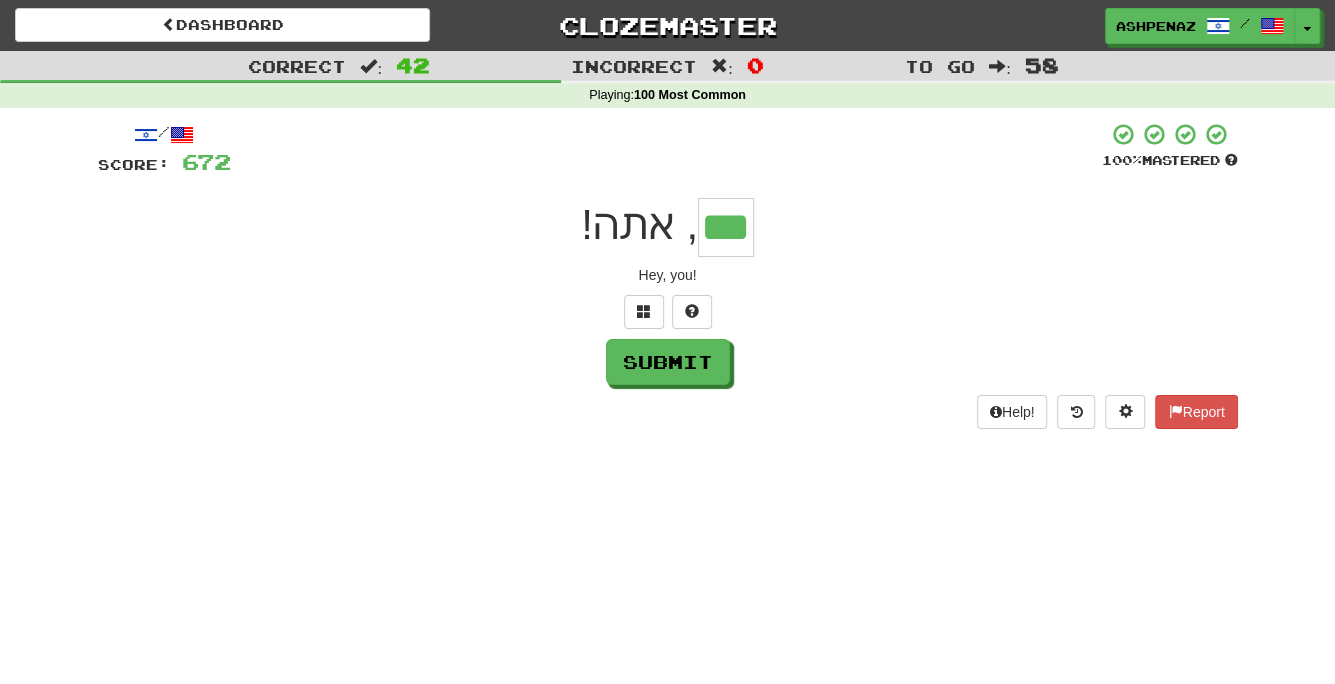 type on "***" 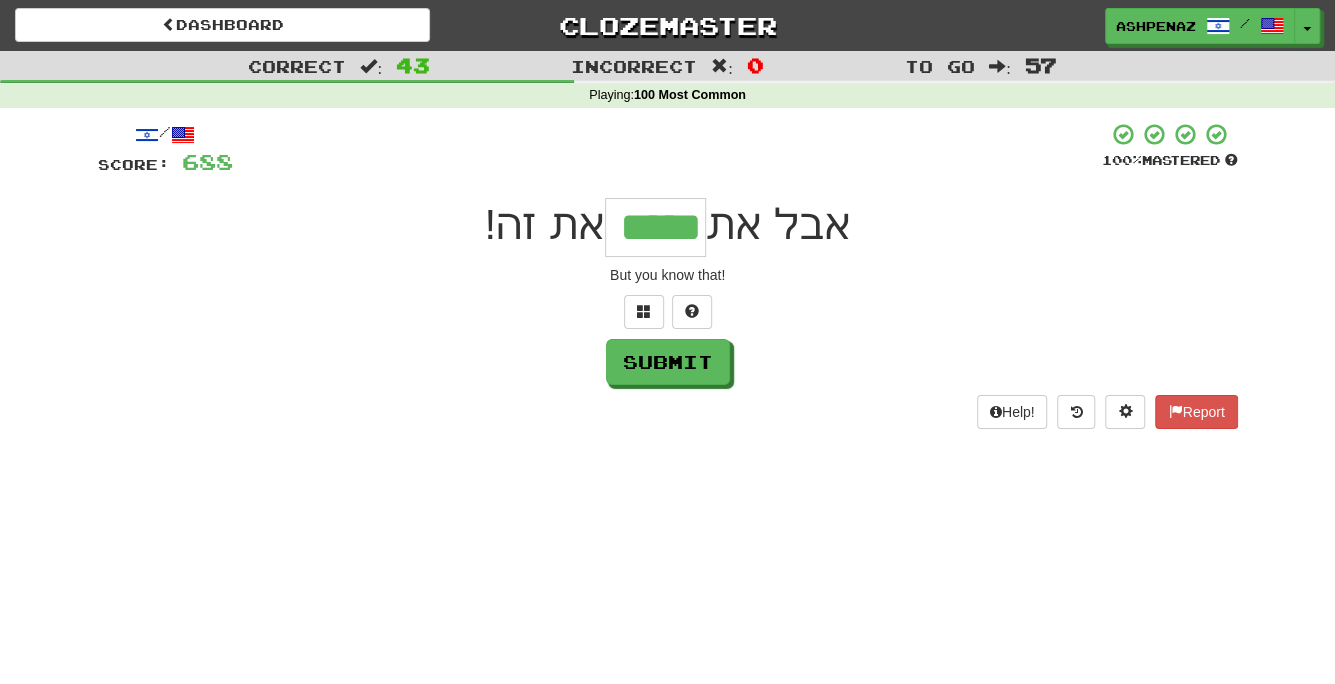 type on "*****" 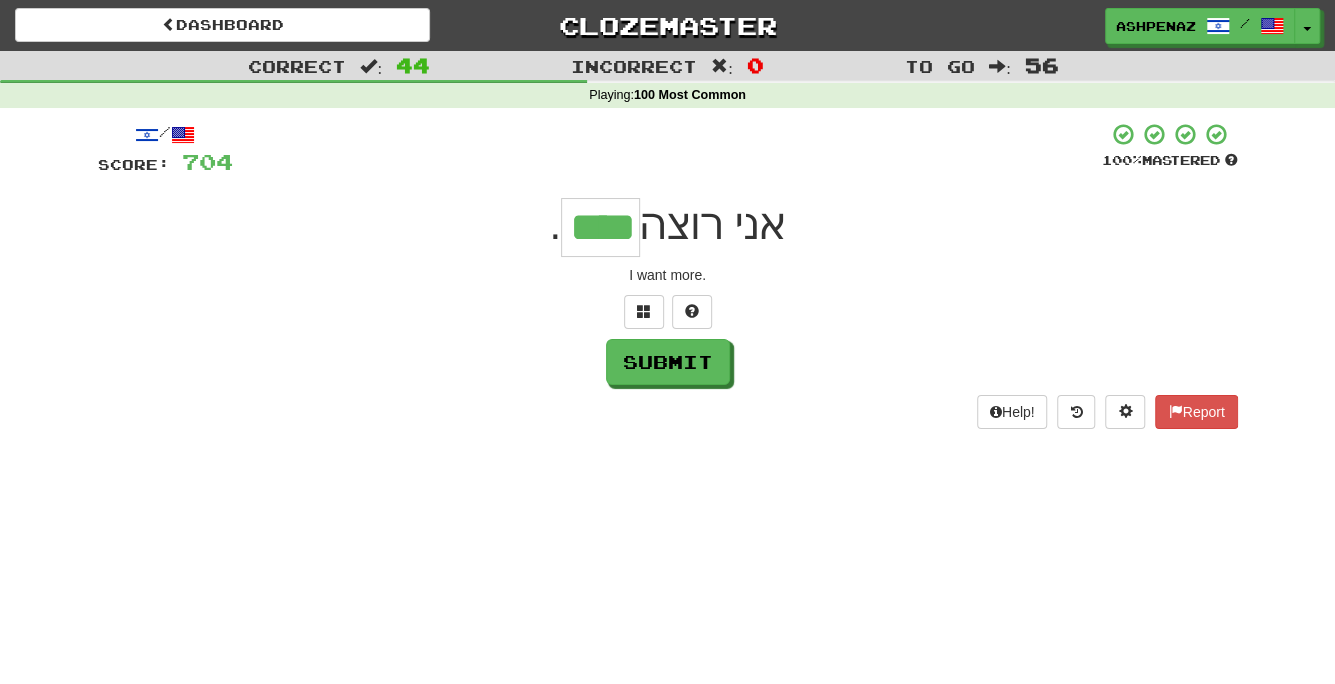 type on "****" 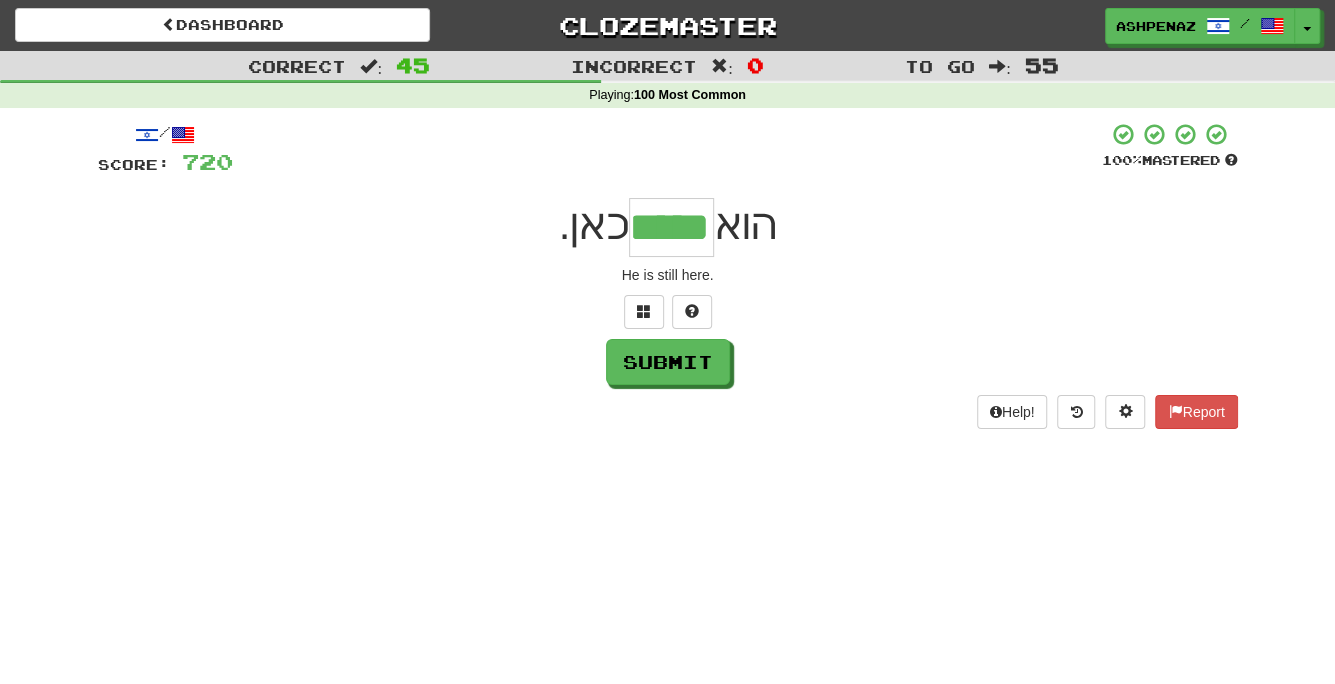 type on "*****" 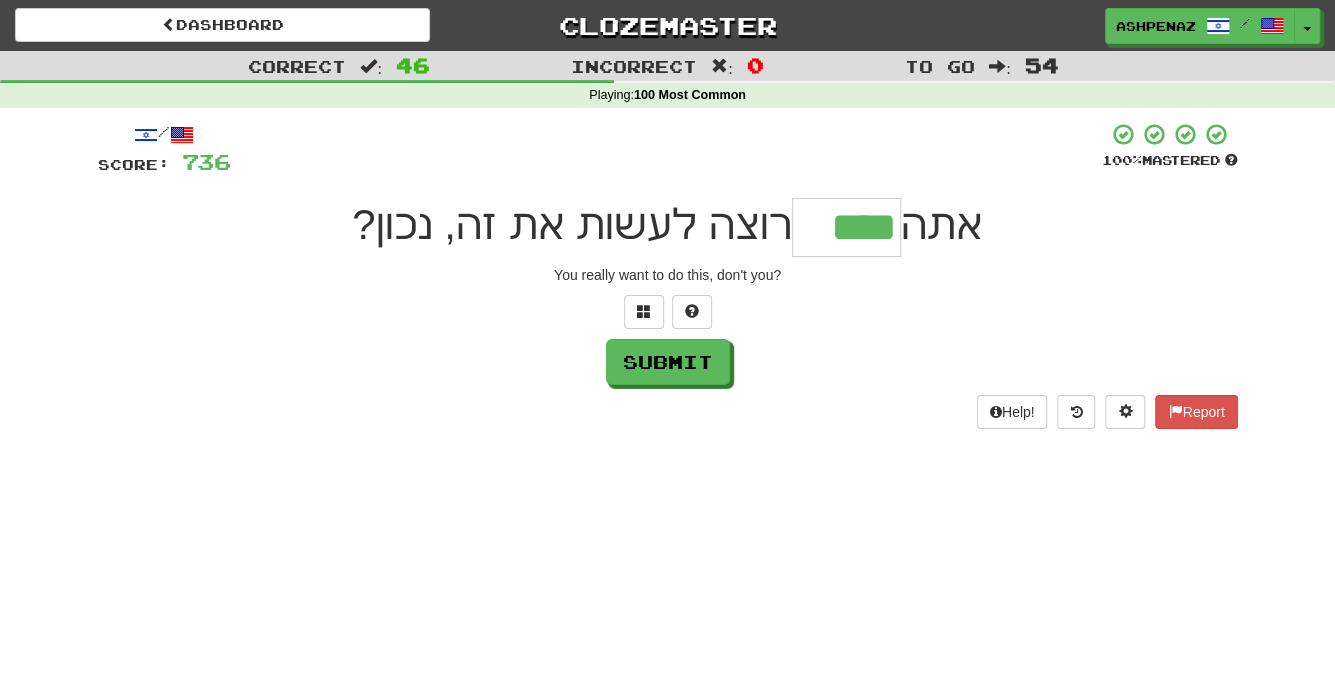 type on "****" 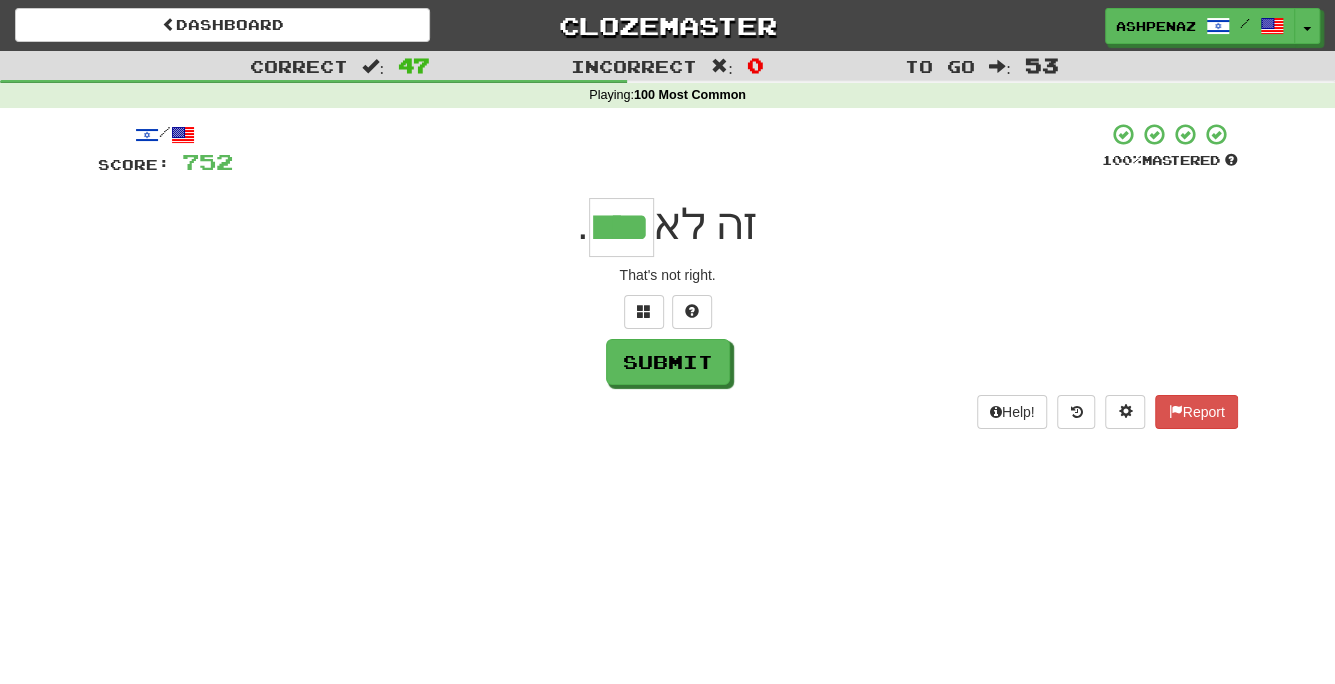 type on "****" 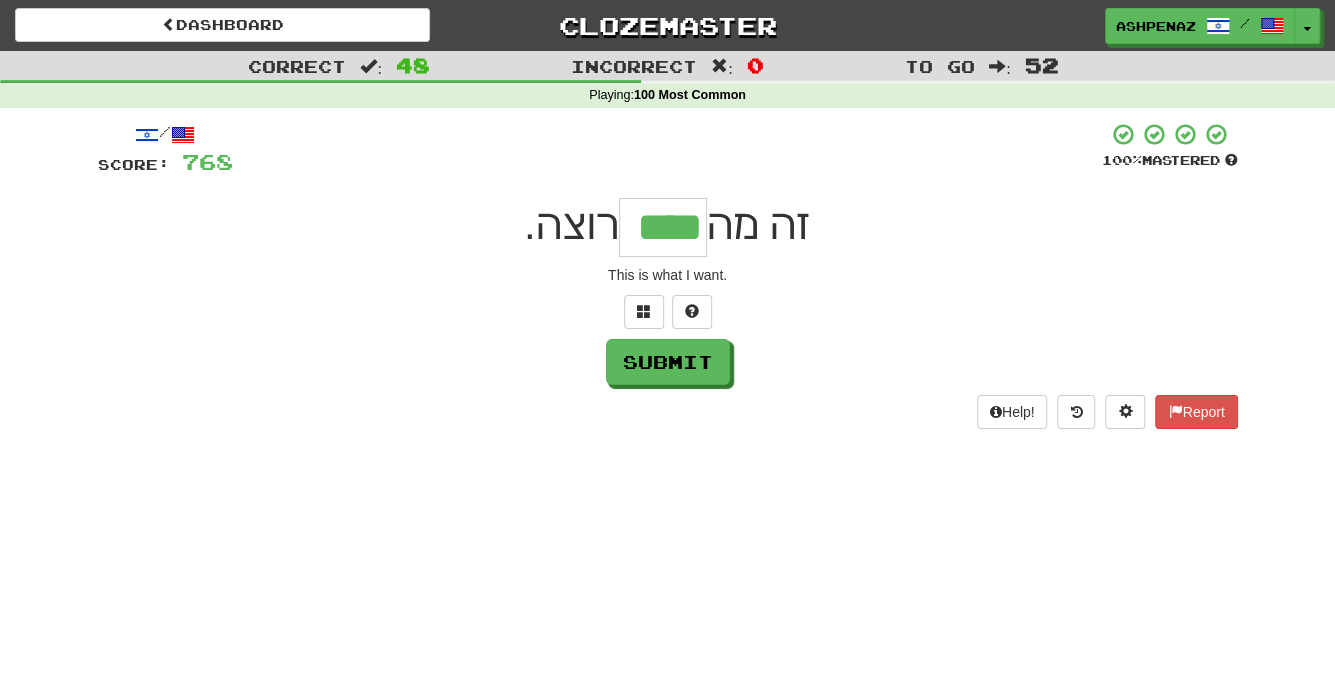 type on "****" 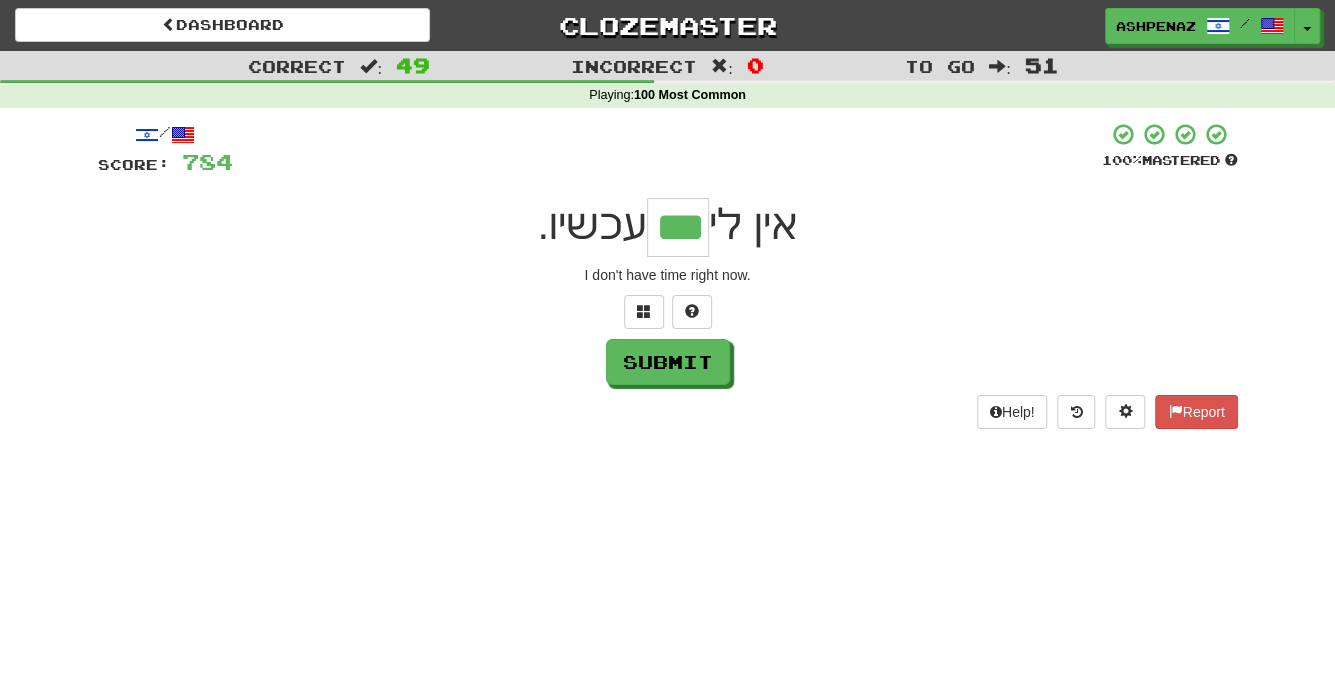 type on "***" 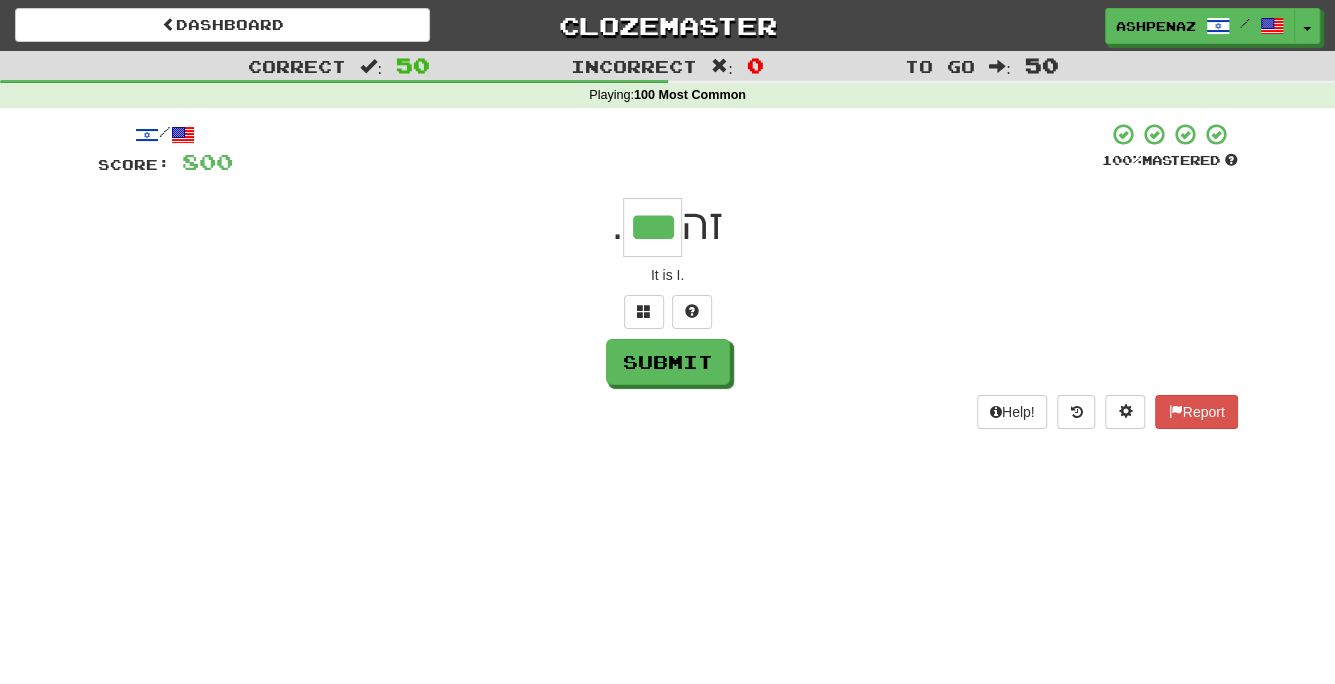 type on "***" 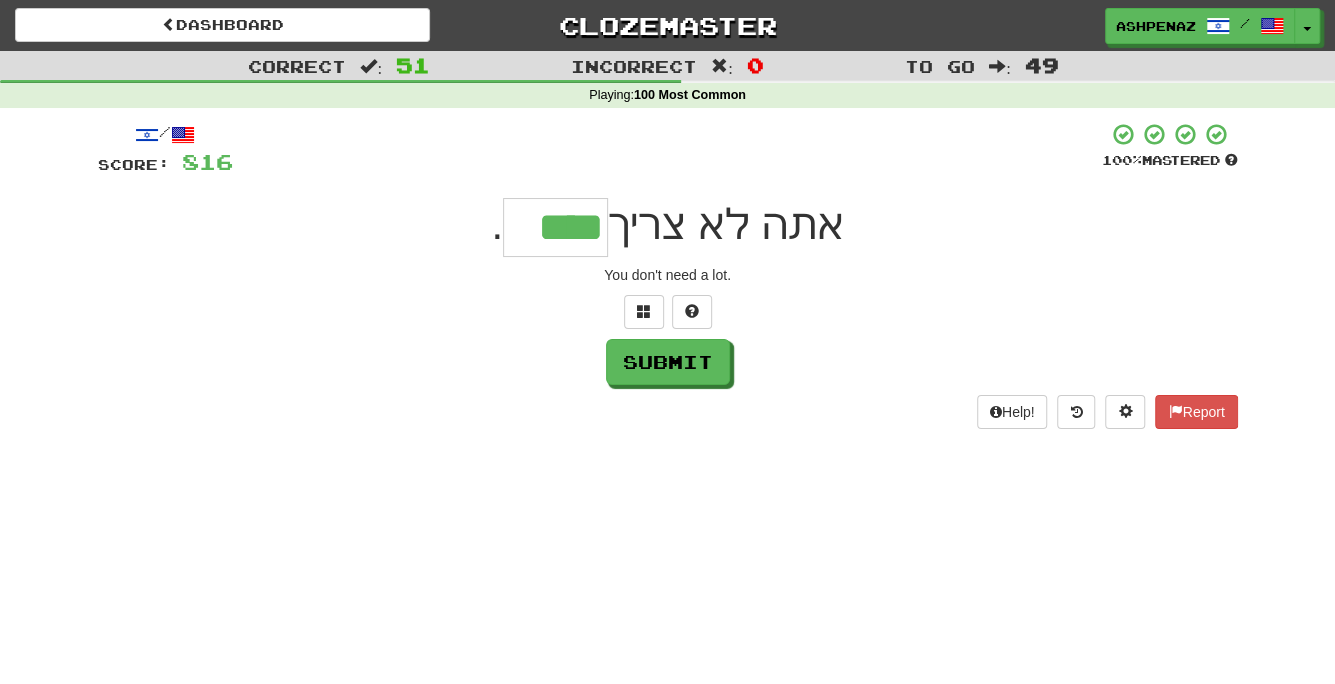 type on "****" 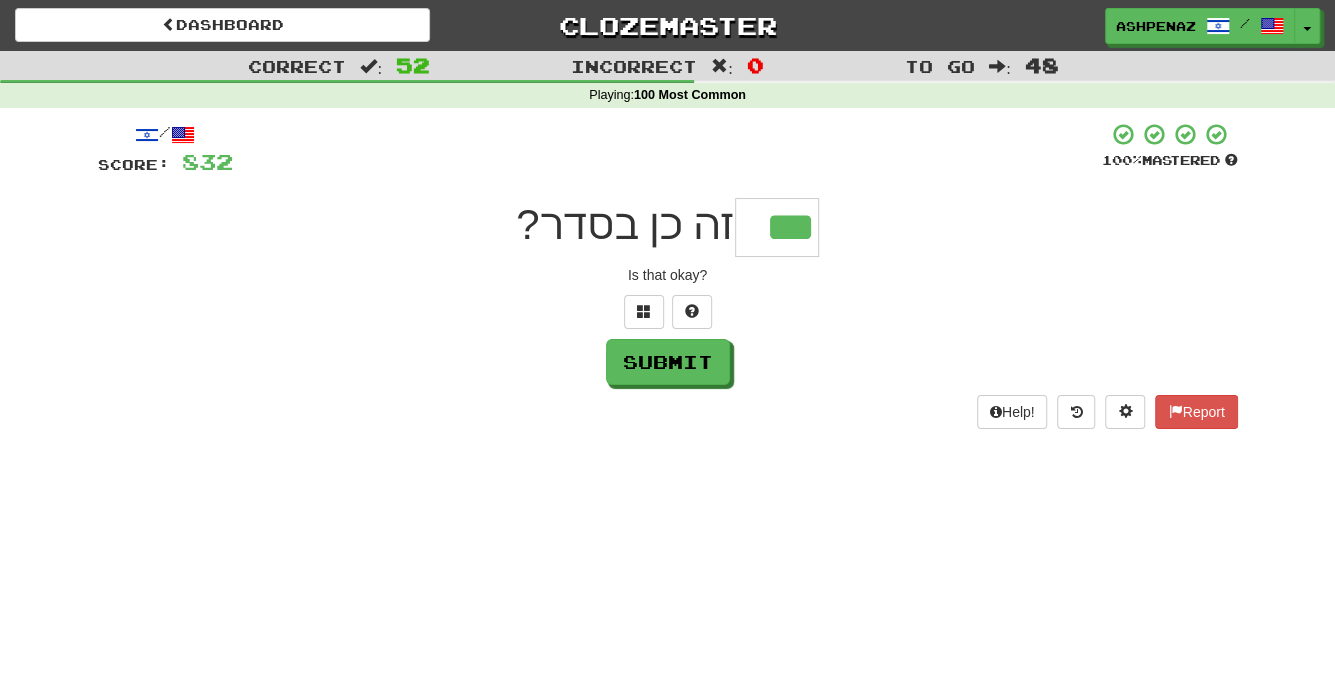type on "***" 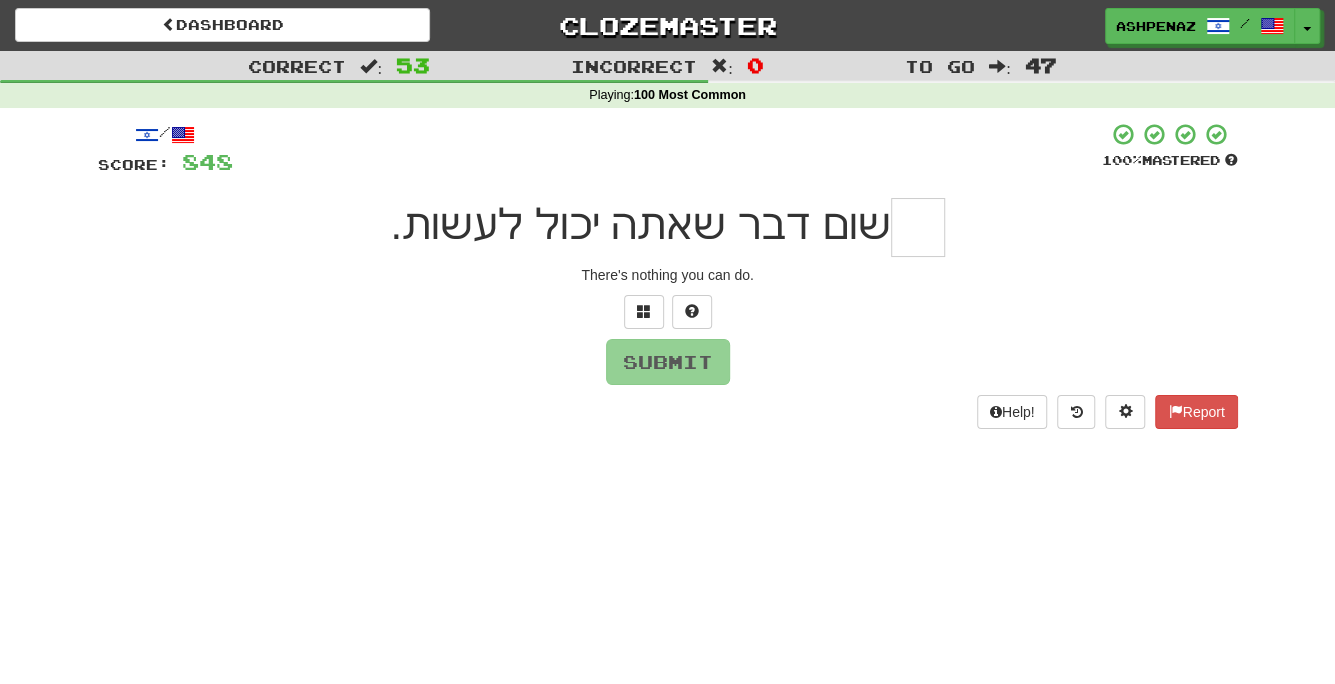 type on "*" 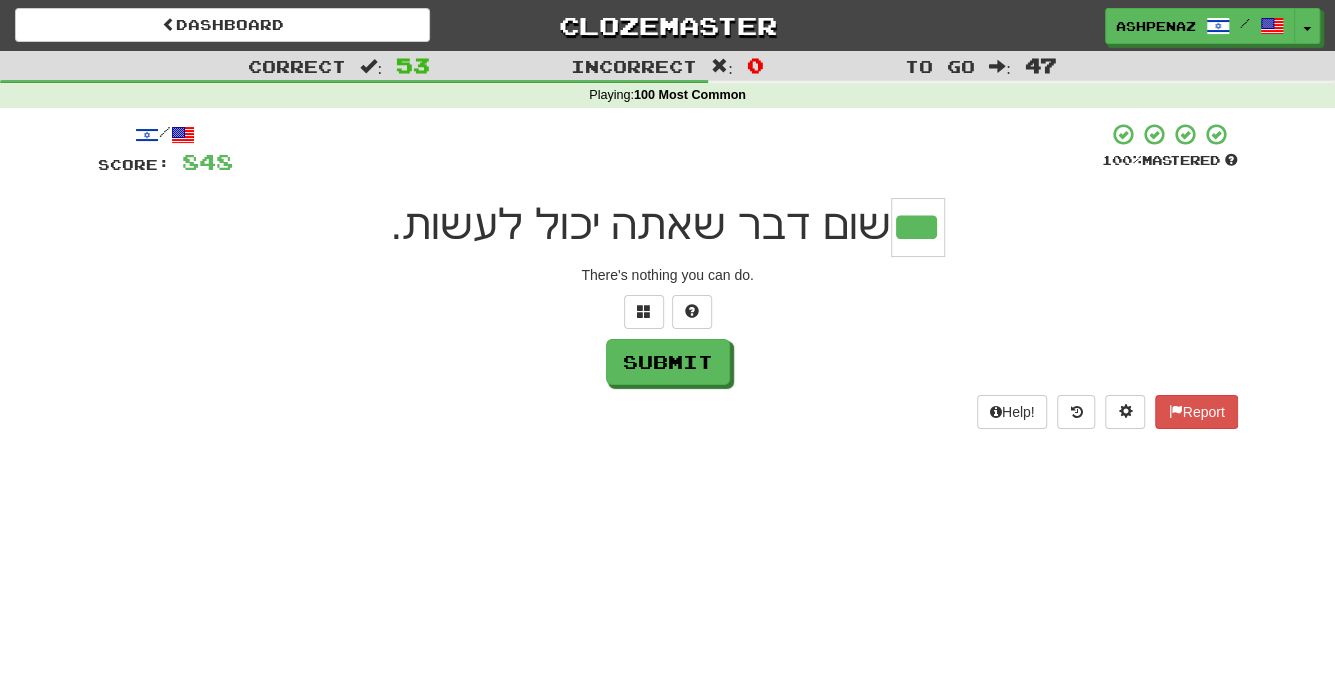 type on "***" 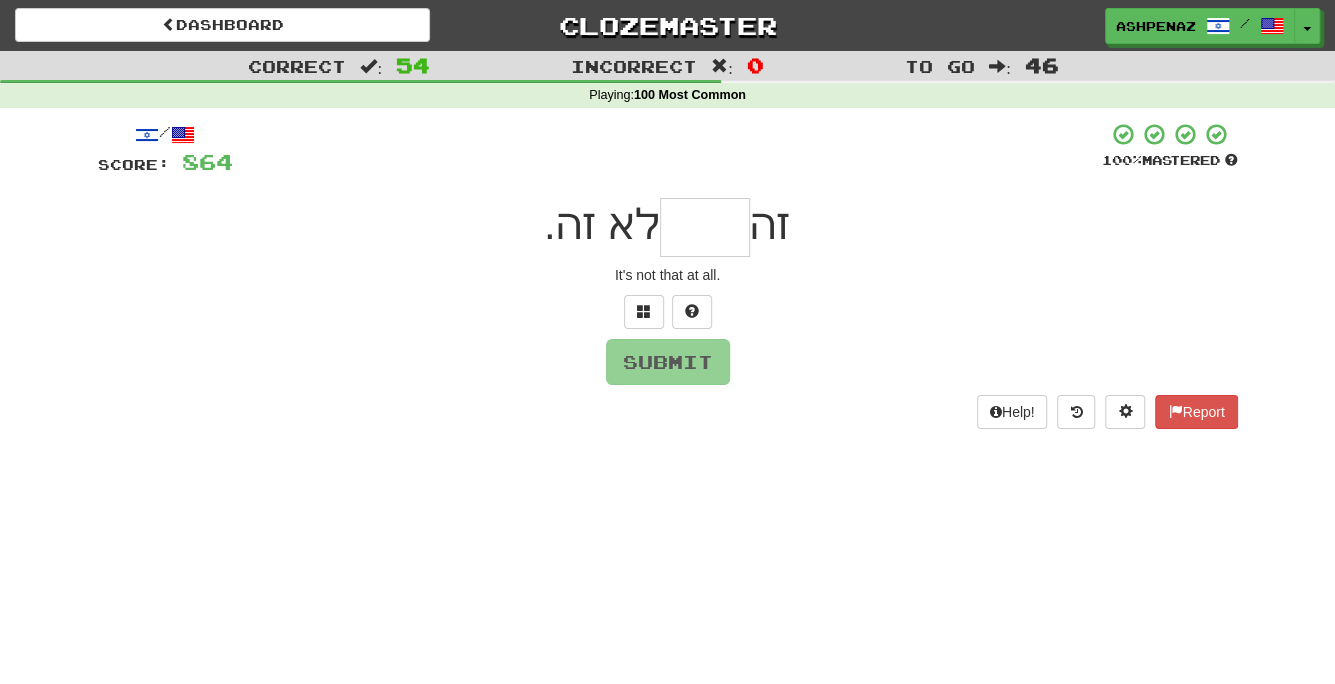 type on "*" 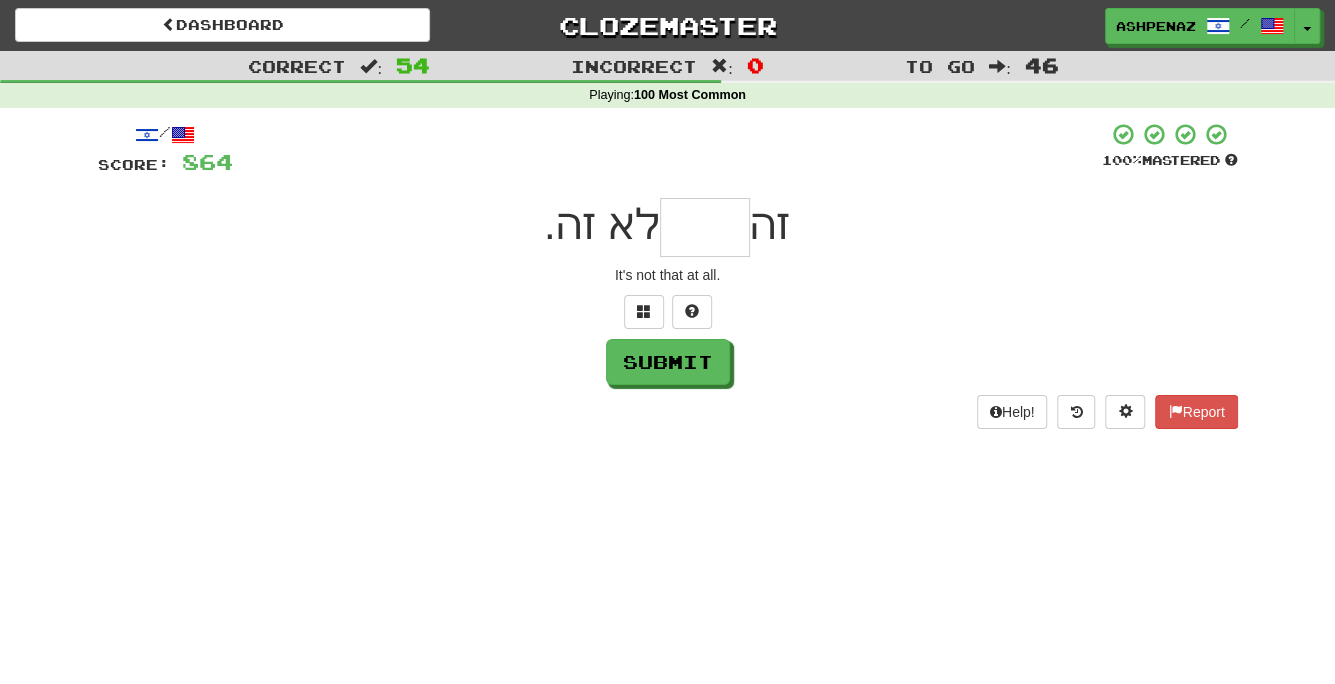 type on "*" 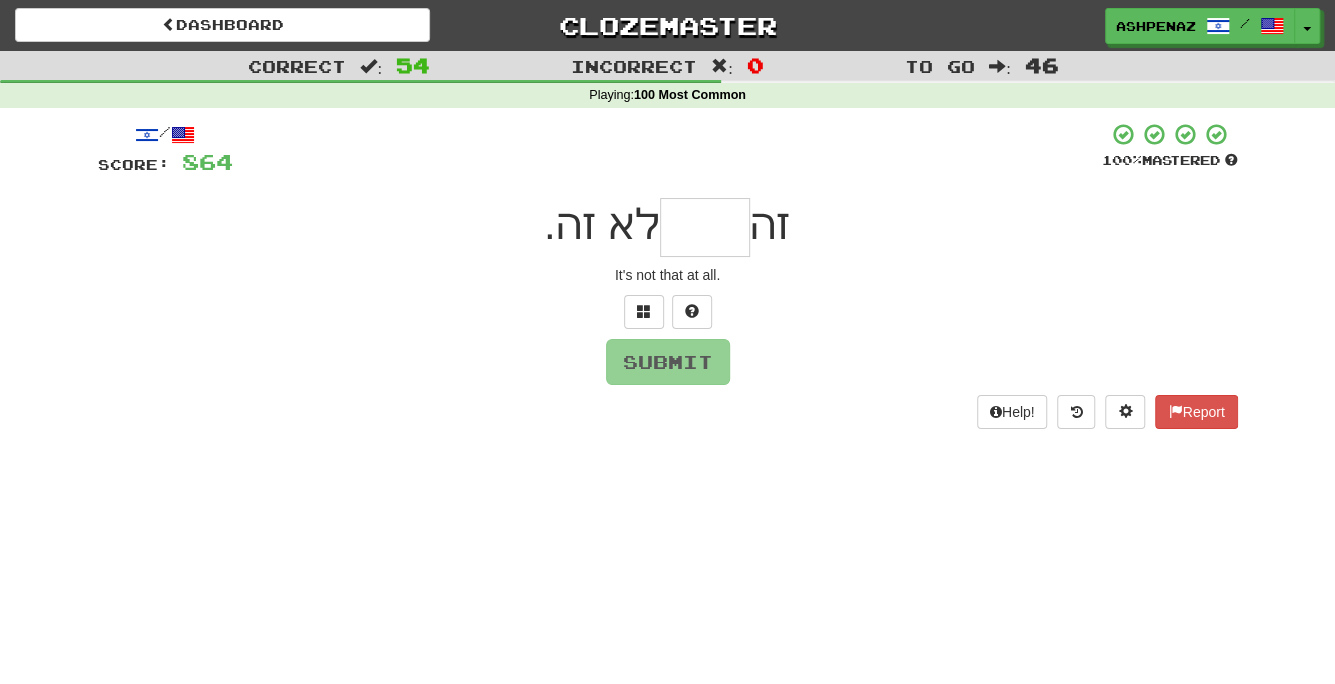 type on "*" 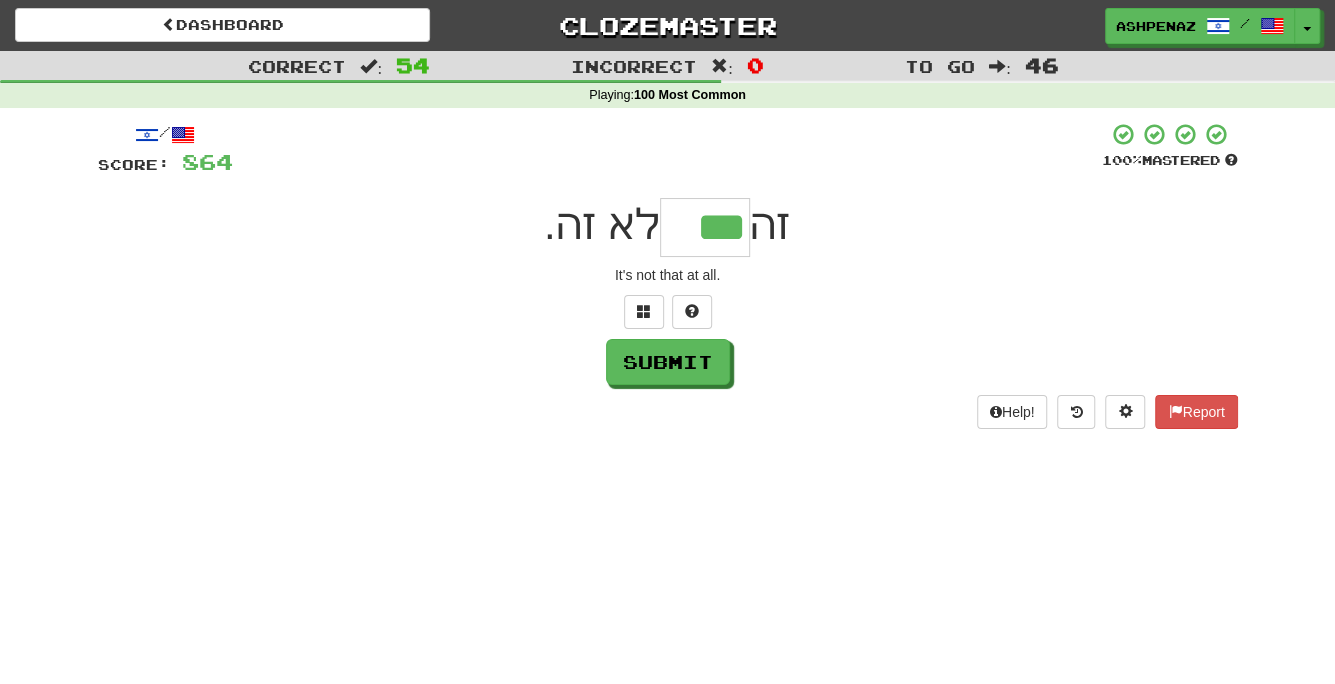 type on "***" 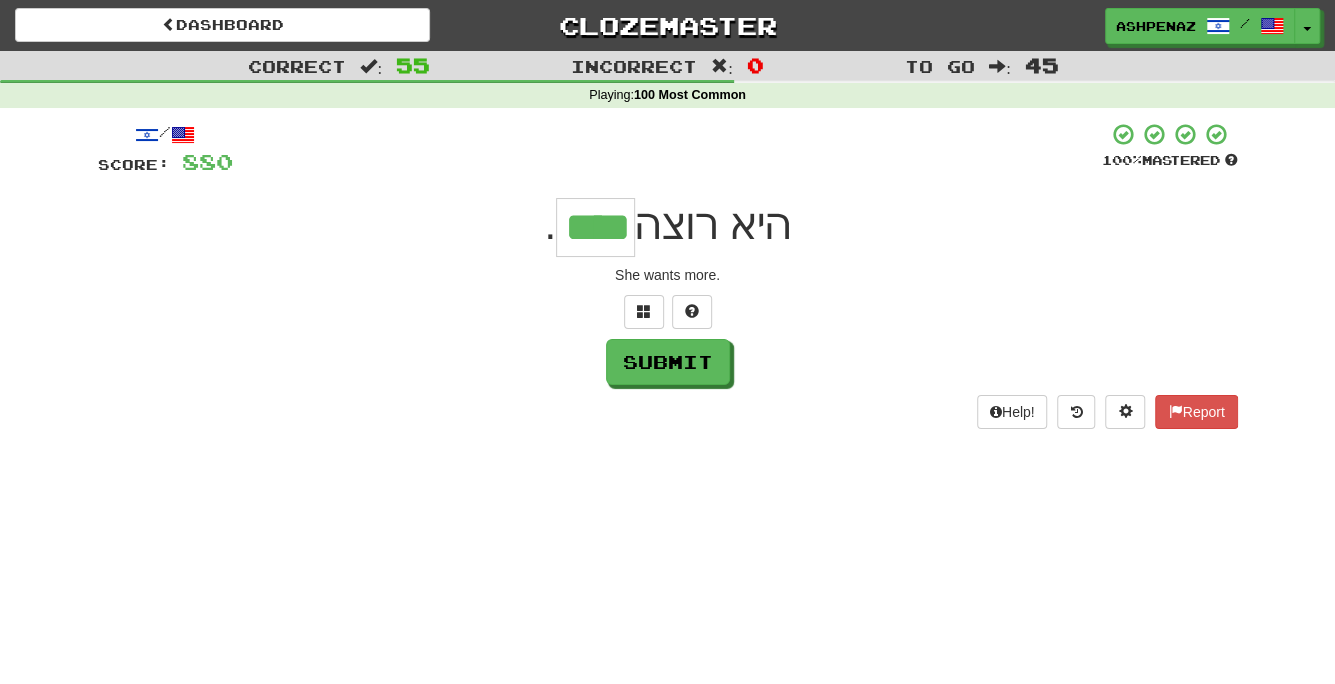 type on "****" 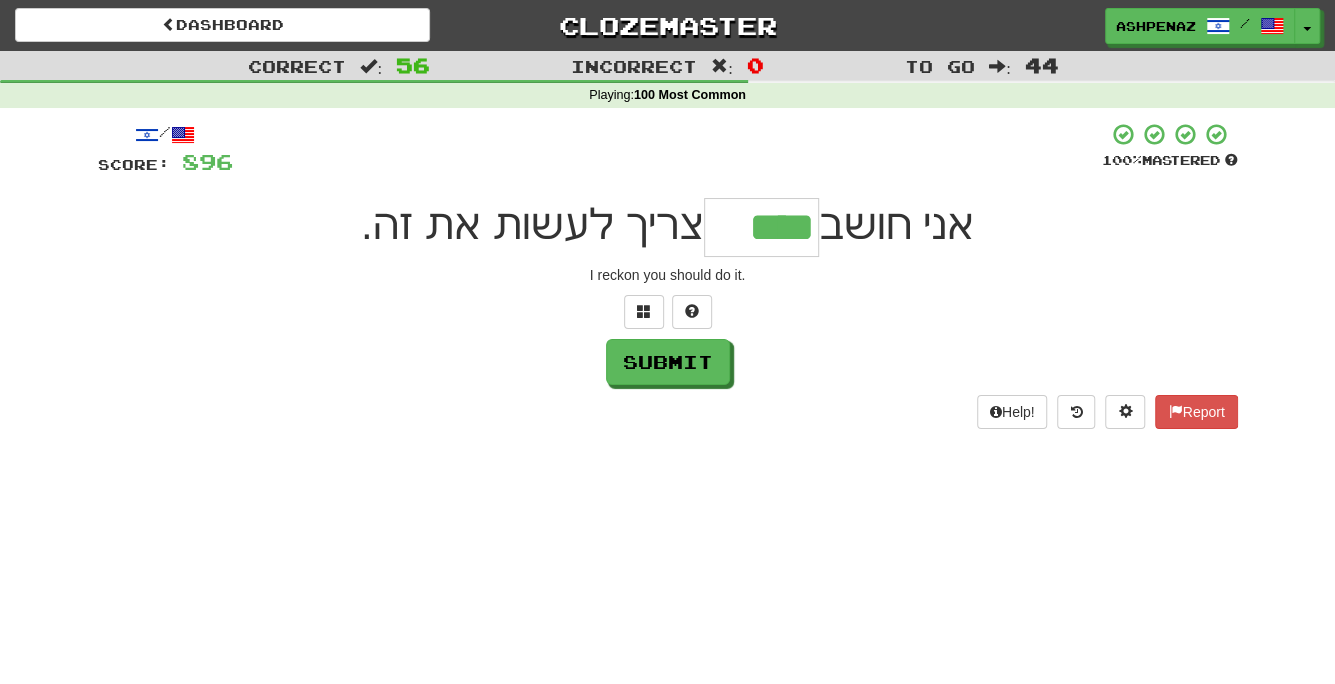 type on "****" 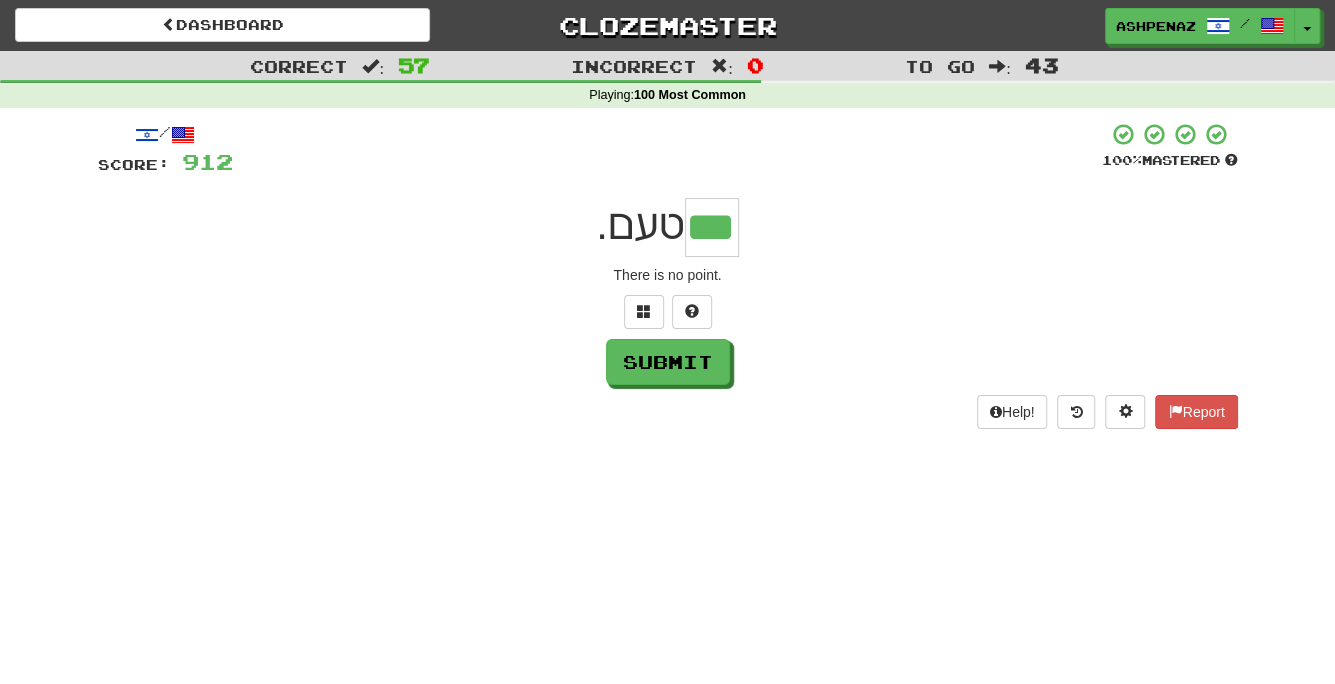 type on "***" 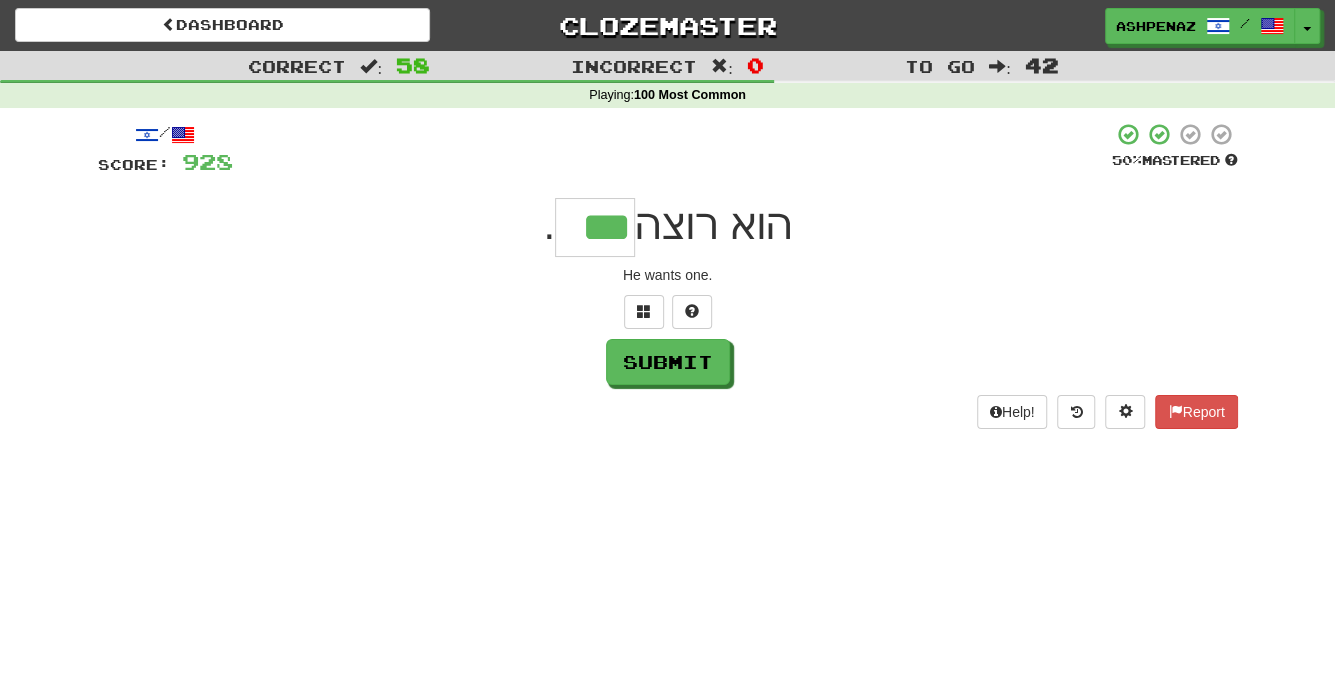 type on "***" 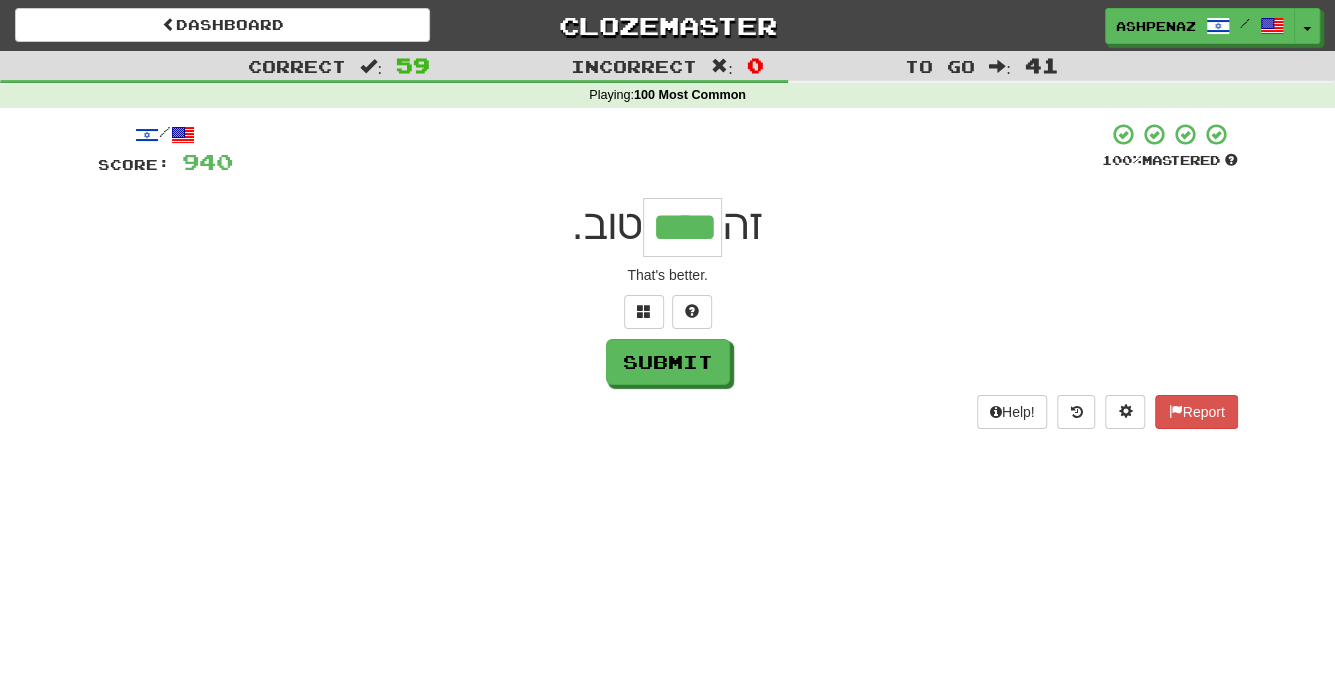 type on "****" 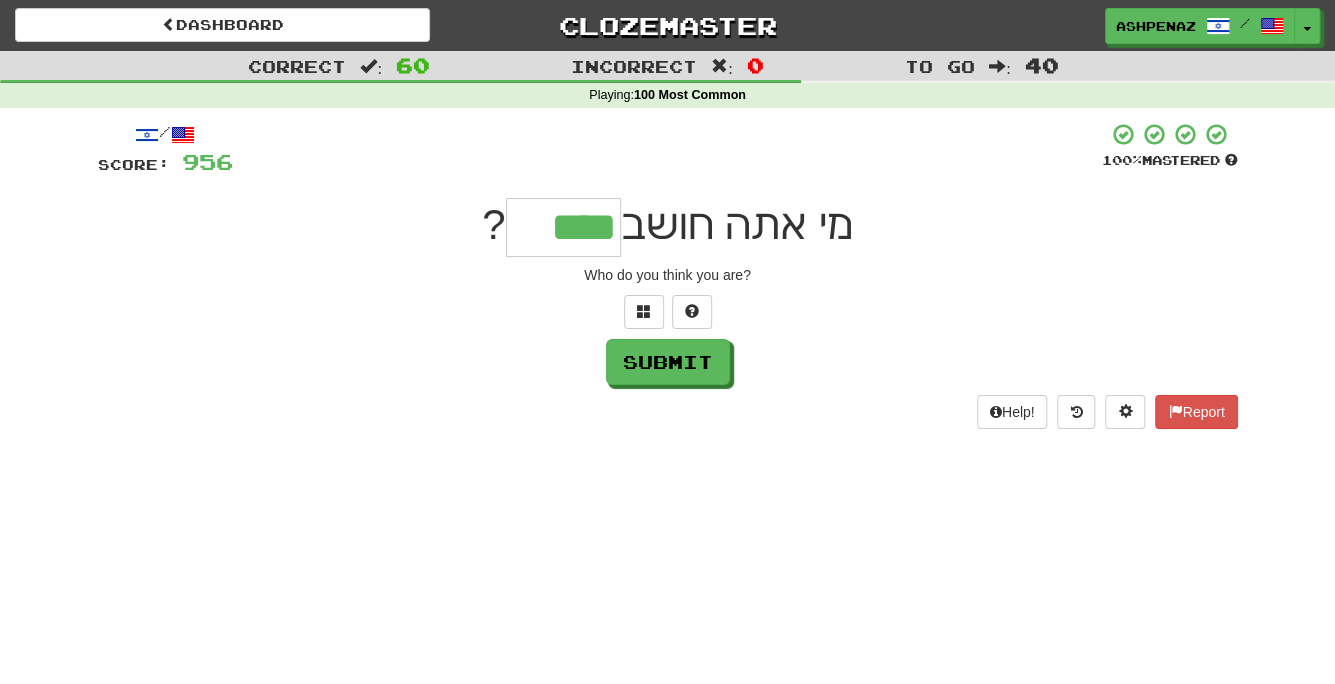 type on "****" 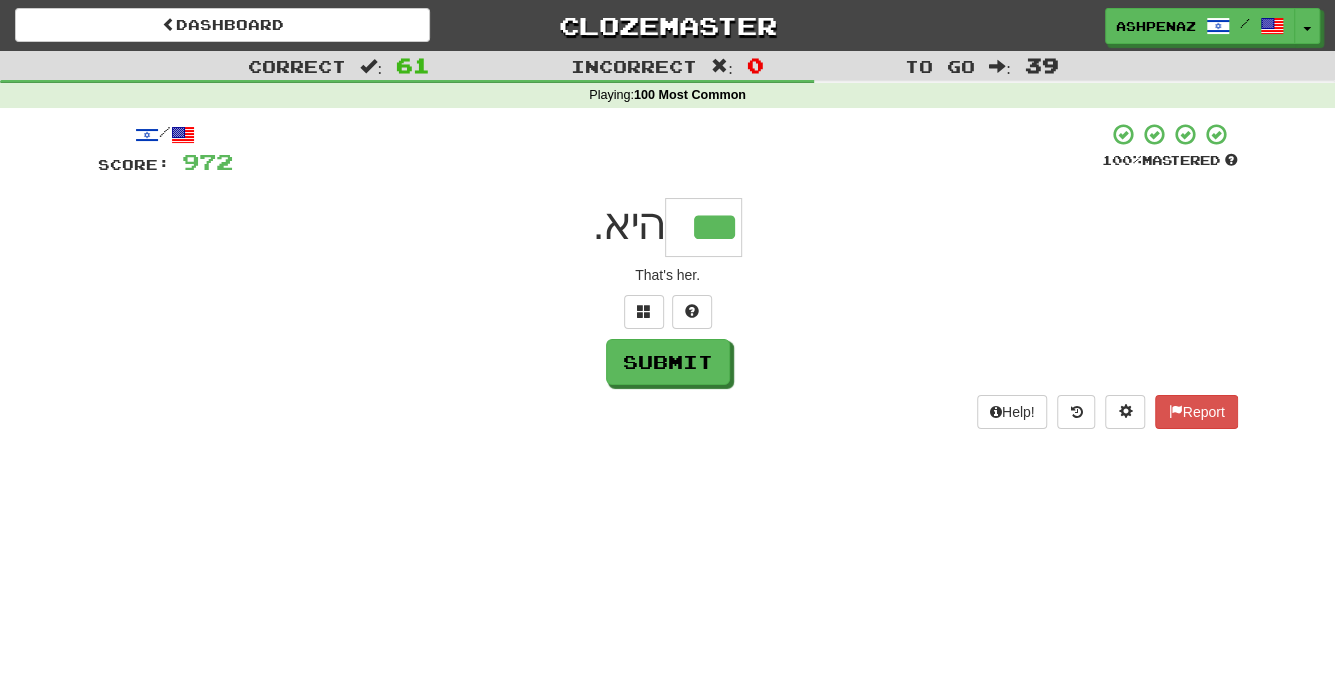 type on "***" 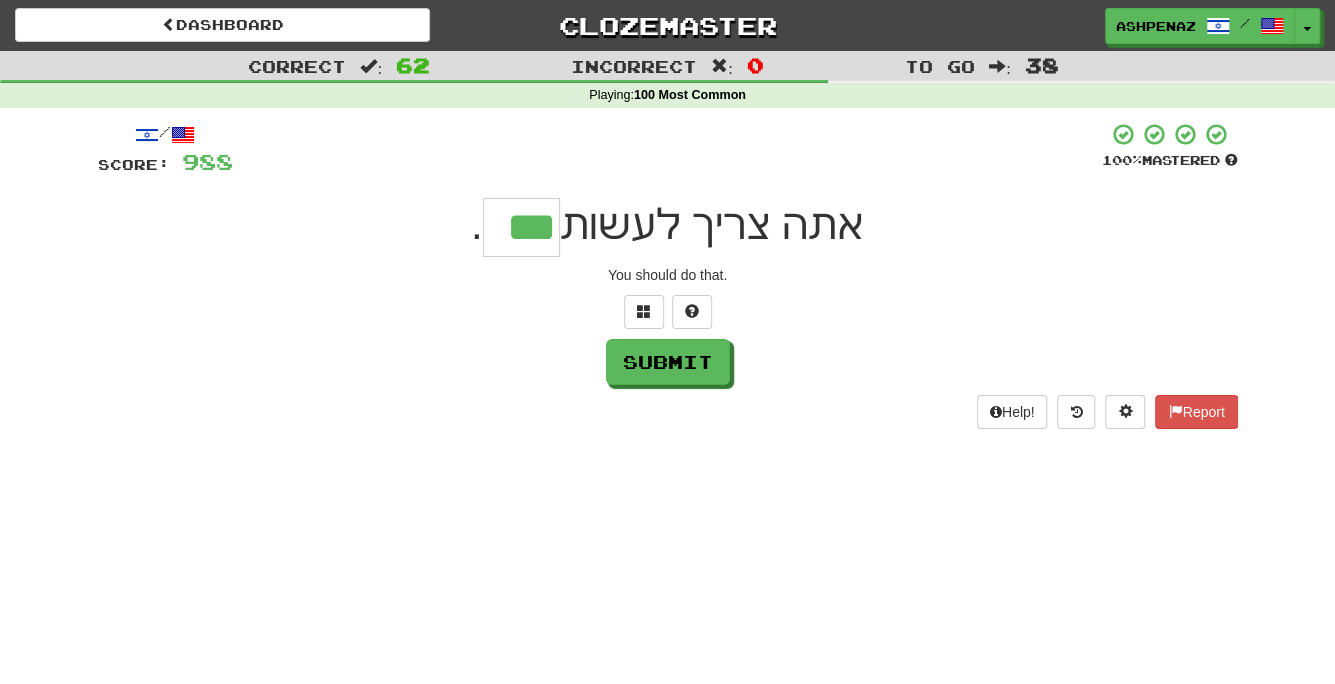 type on "***" 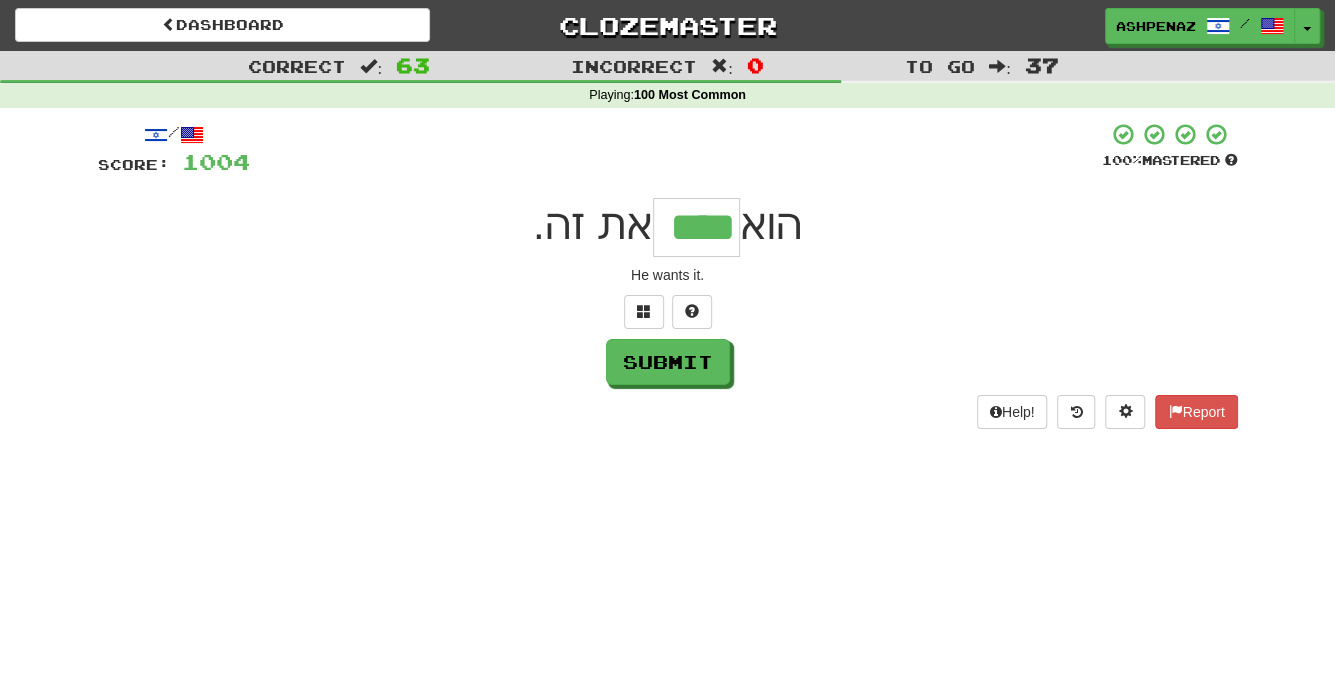 type on "****" 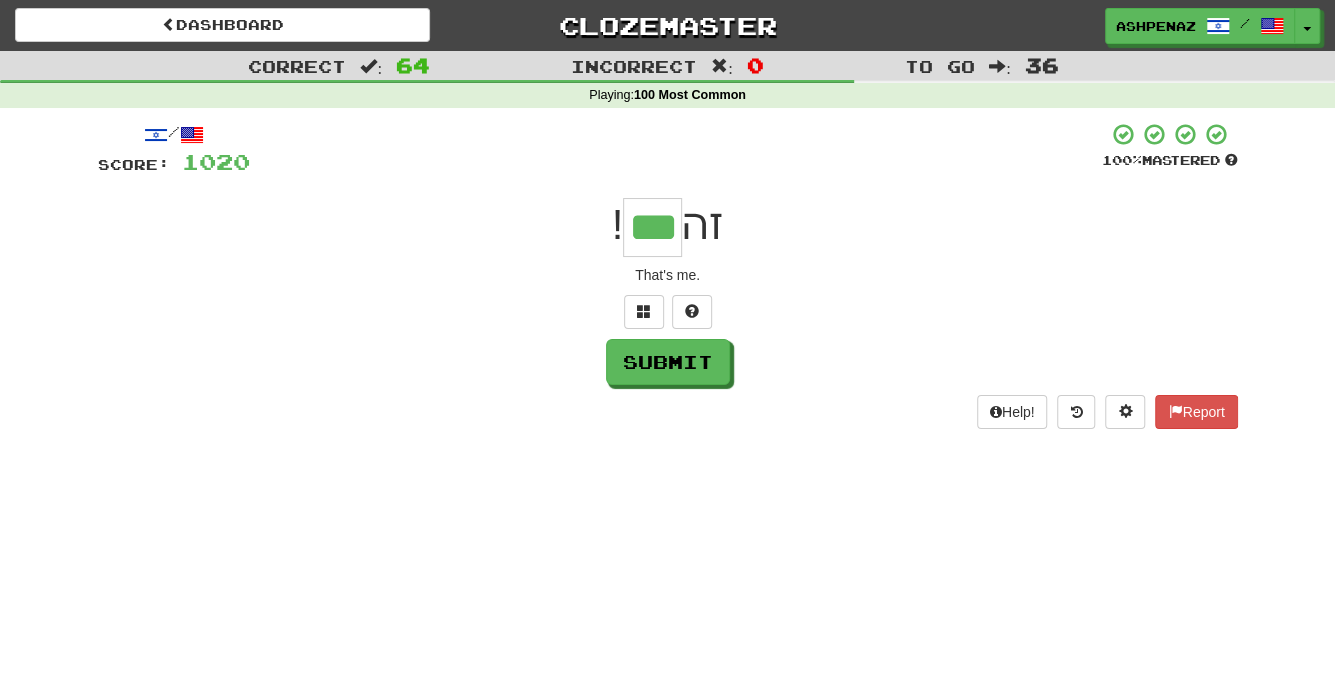type on "***" 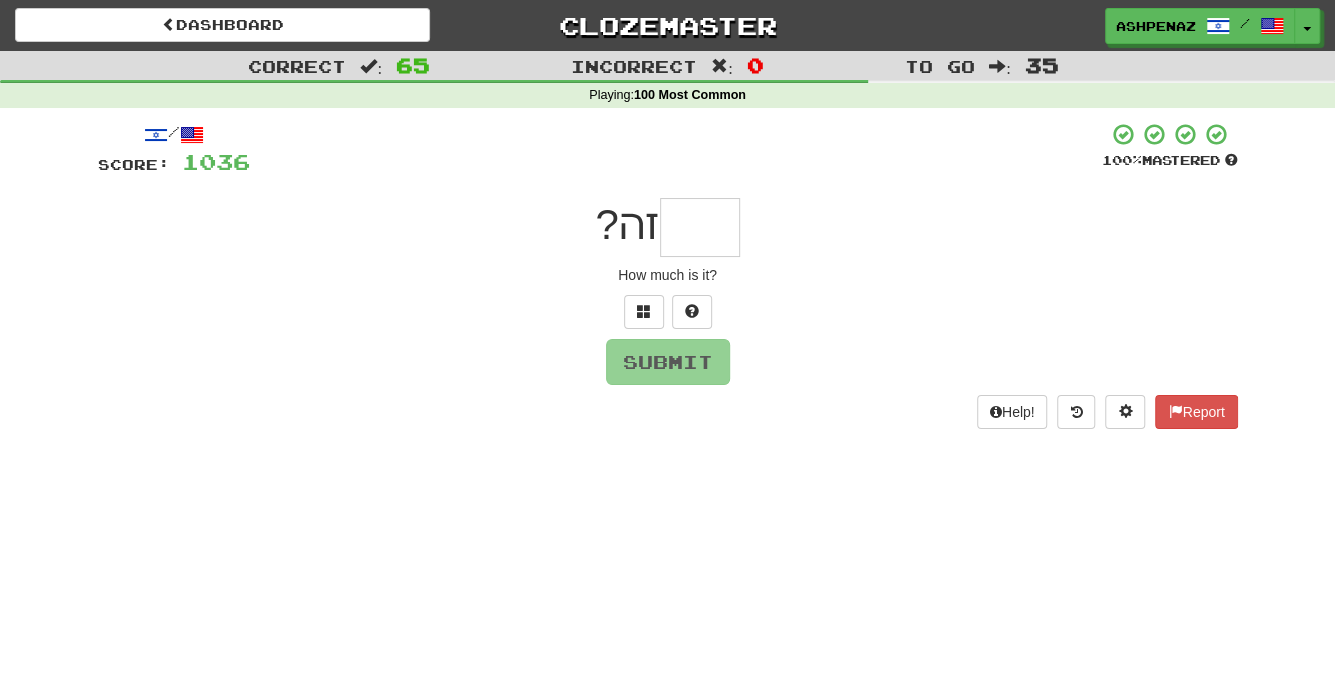 type on "*" 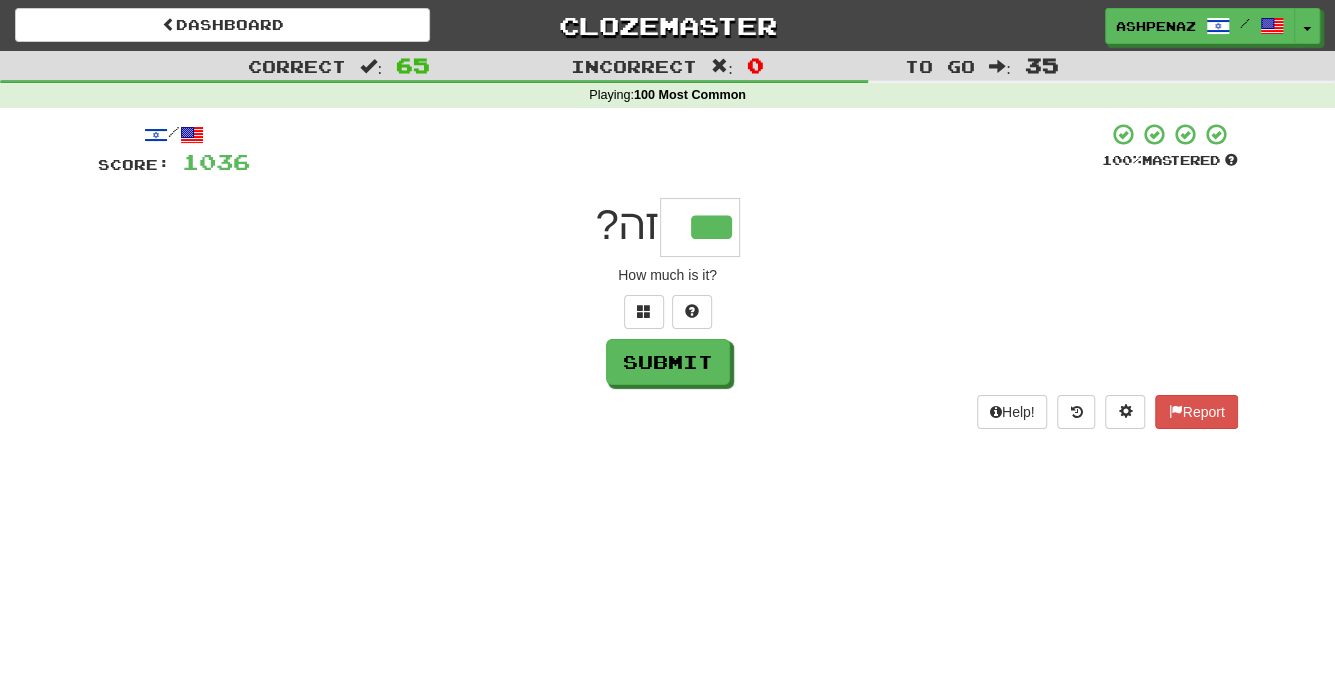 type on "***" 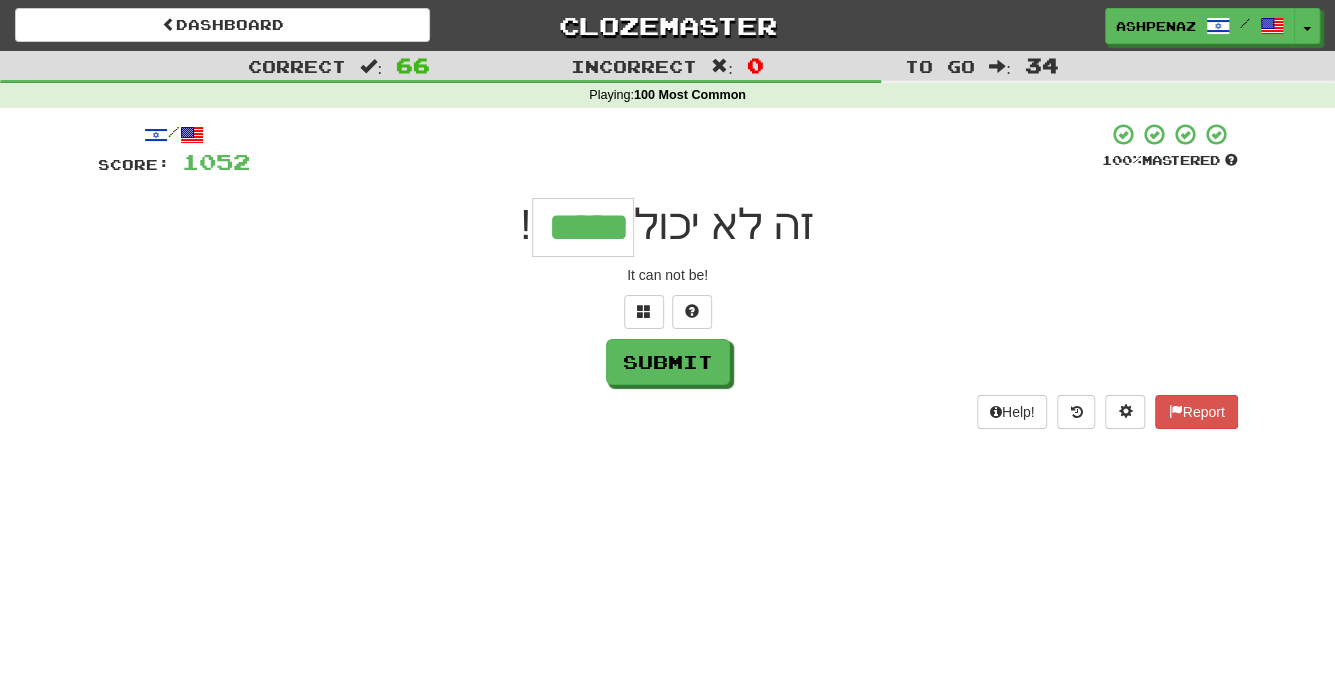 type on "*****" 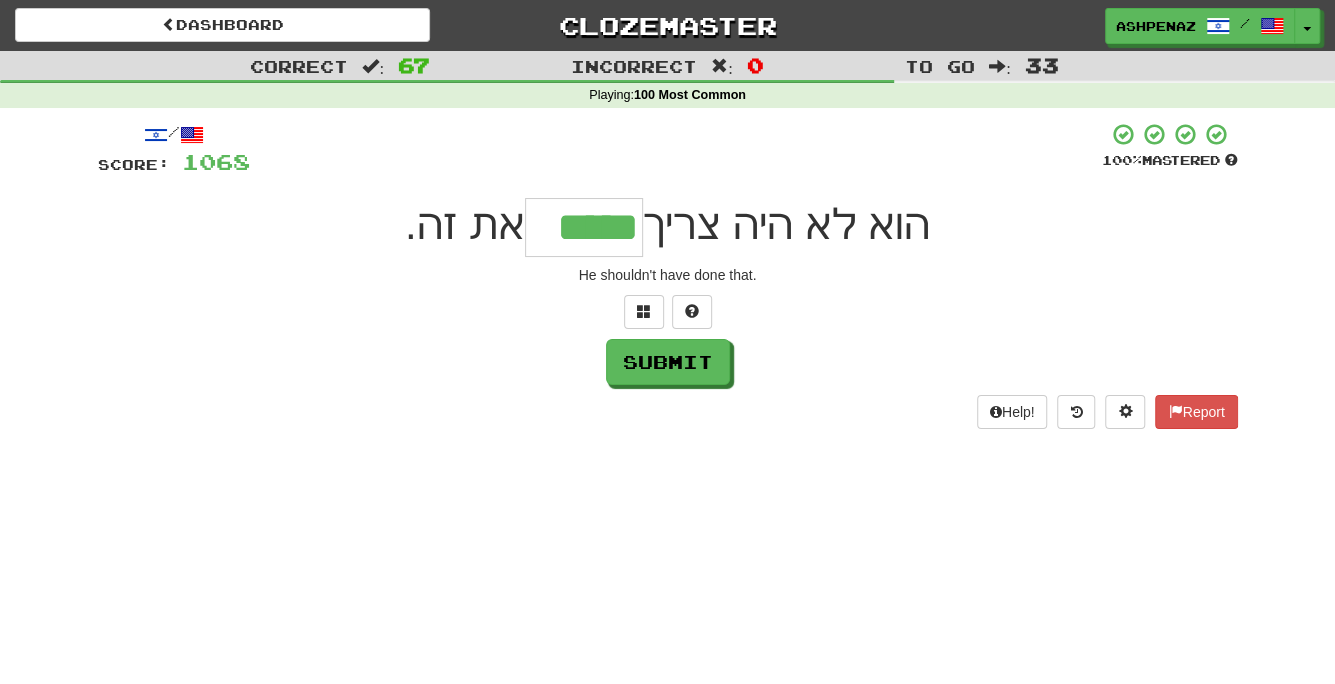 type on "*****" 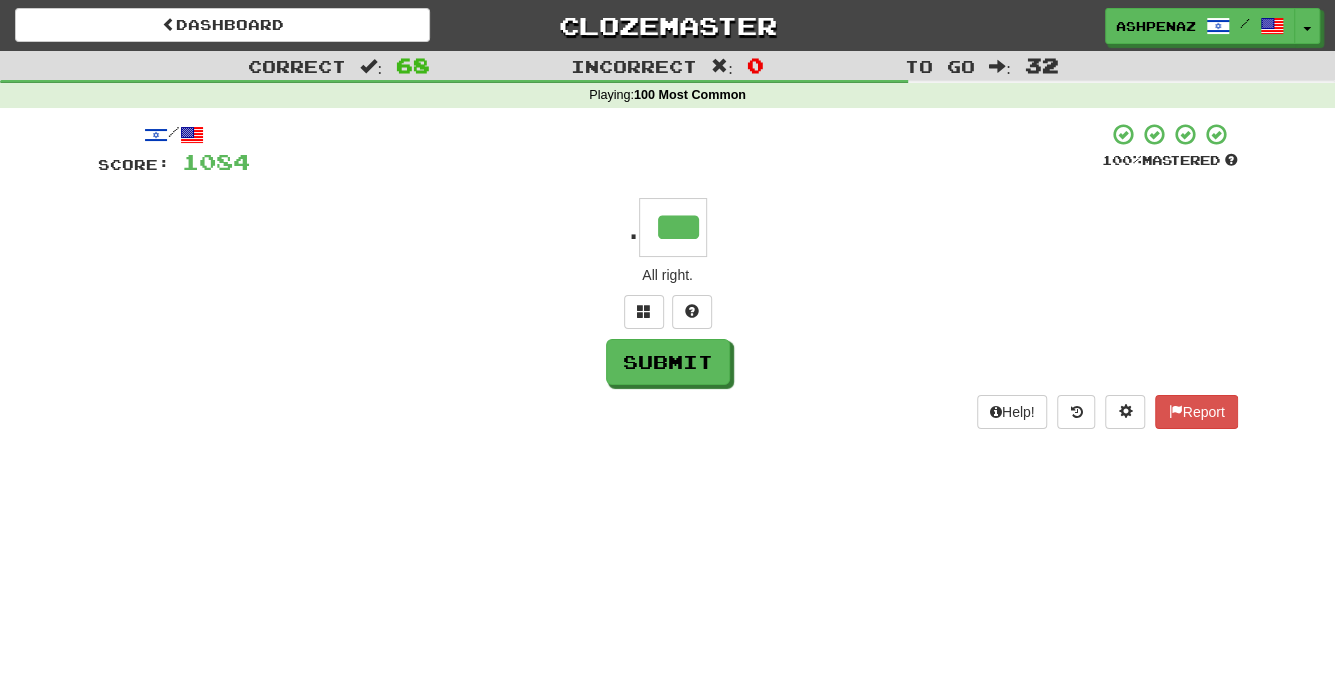 type on "***" 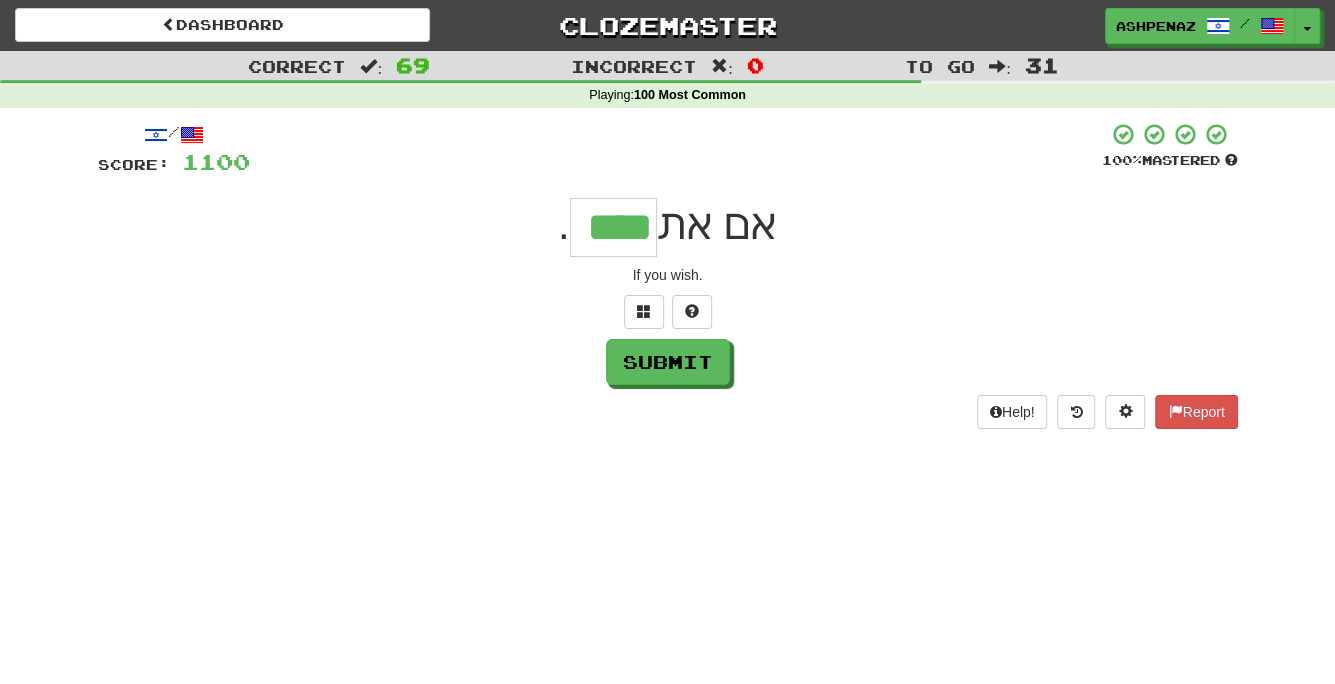 type on "****" 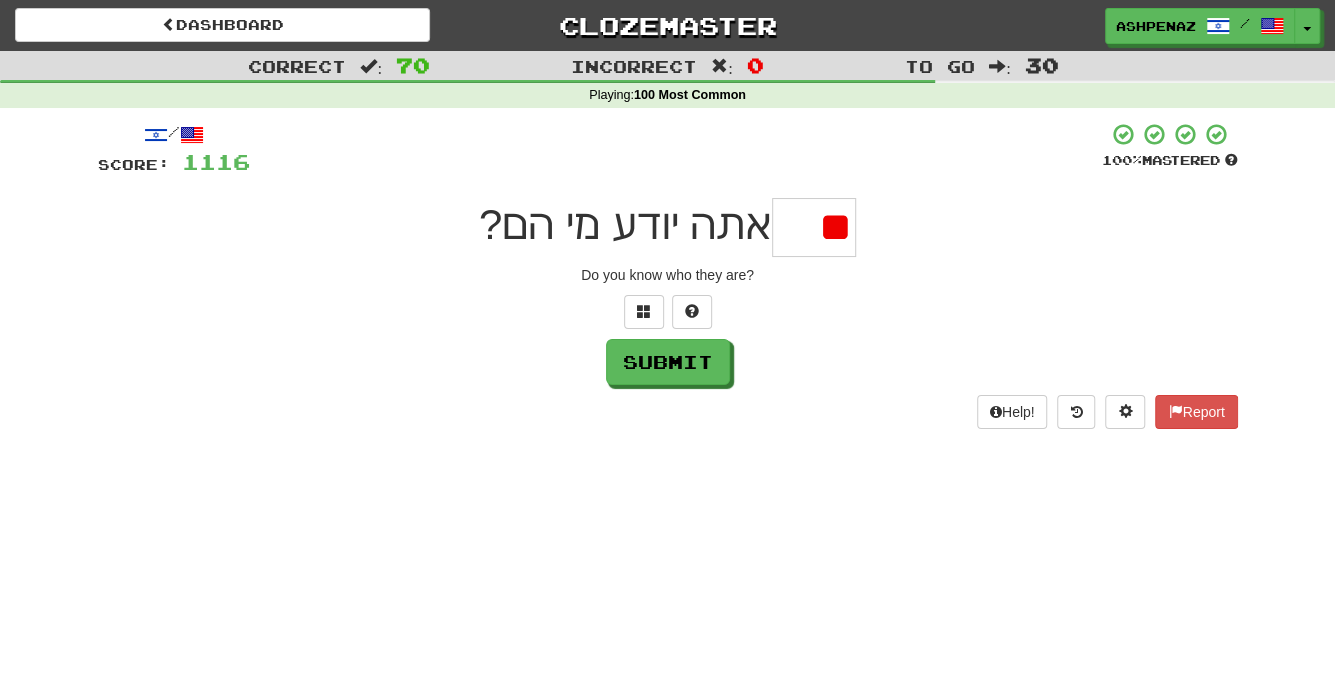 type on "*" 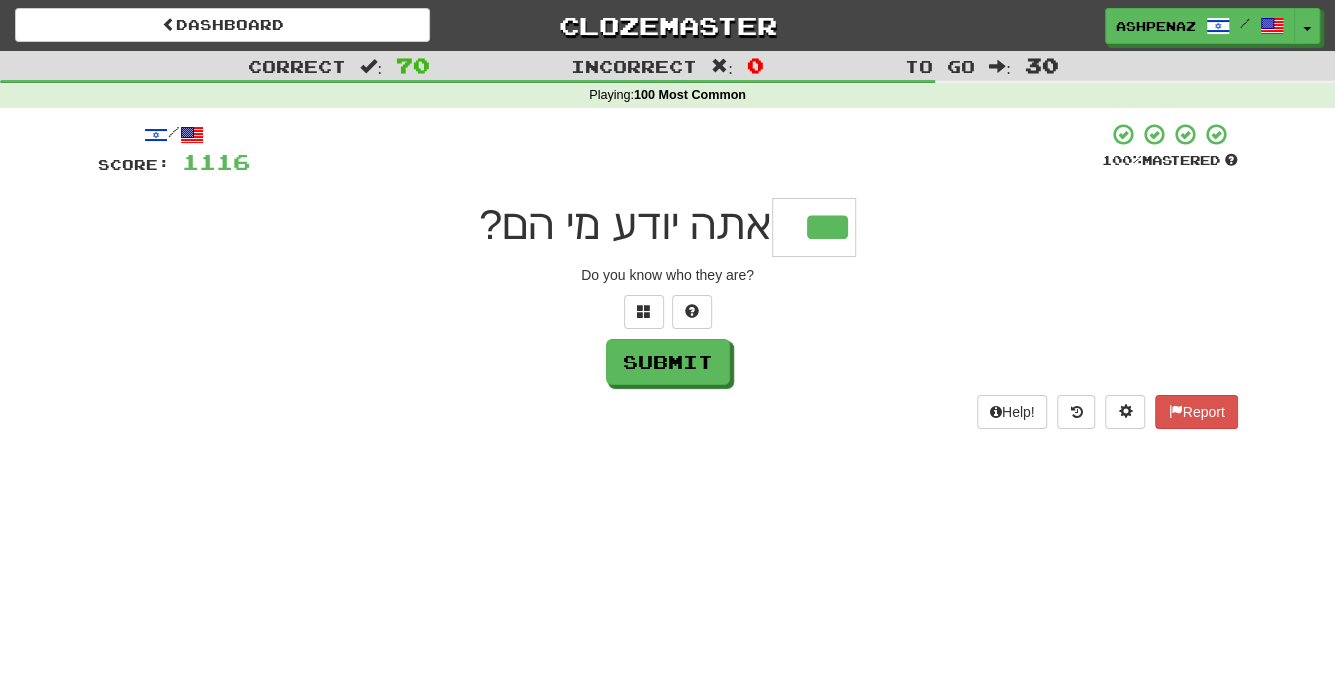 type on "***" 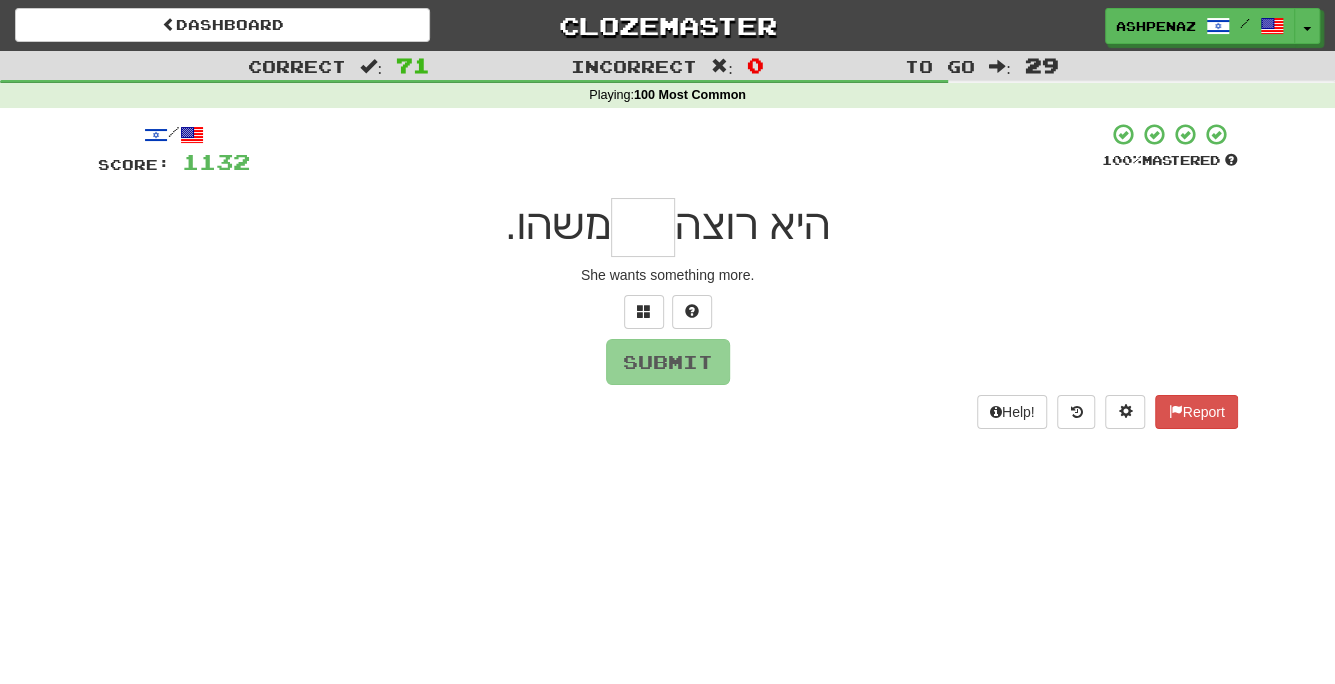 type on "*" 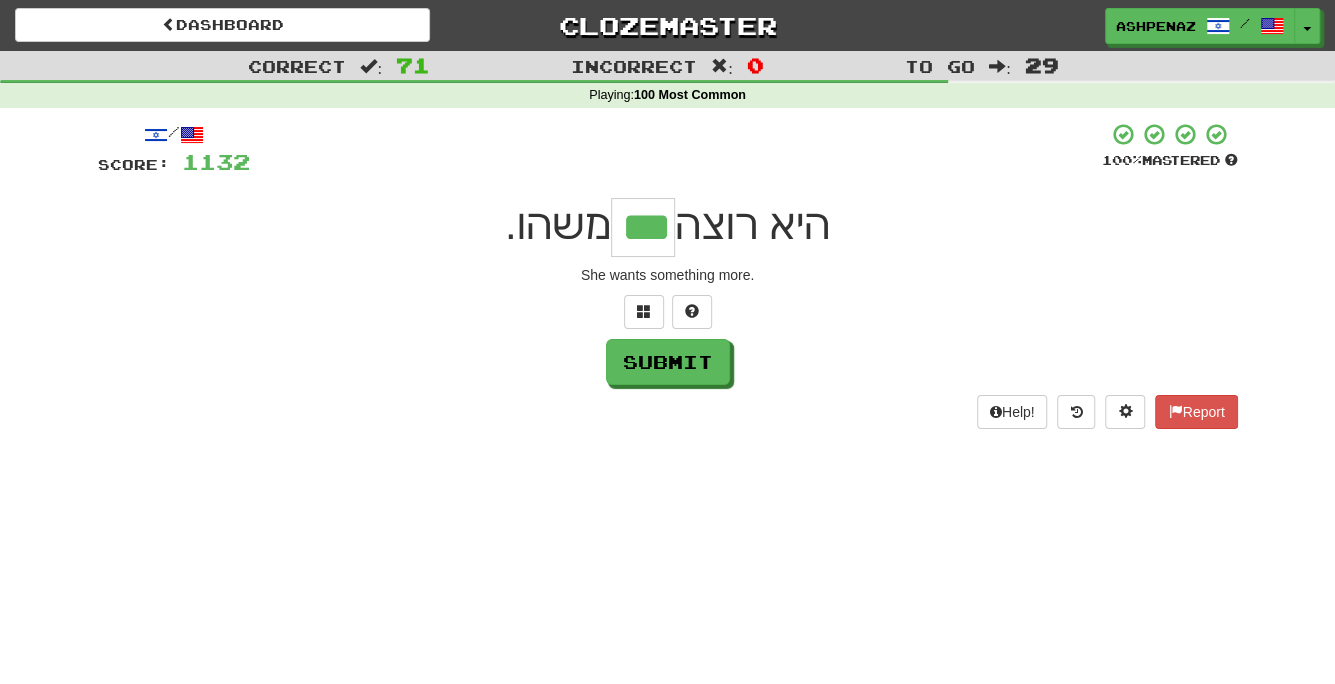 type on "***" 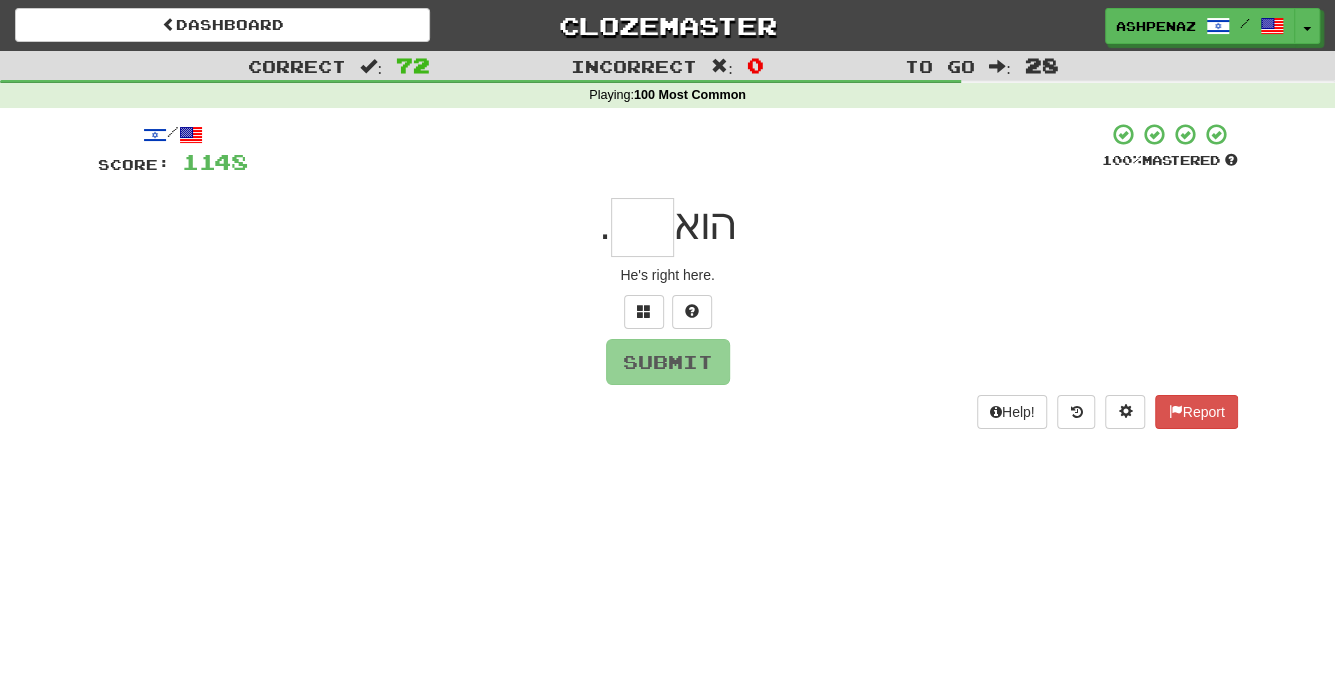 type on "*" 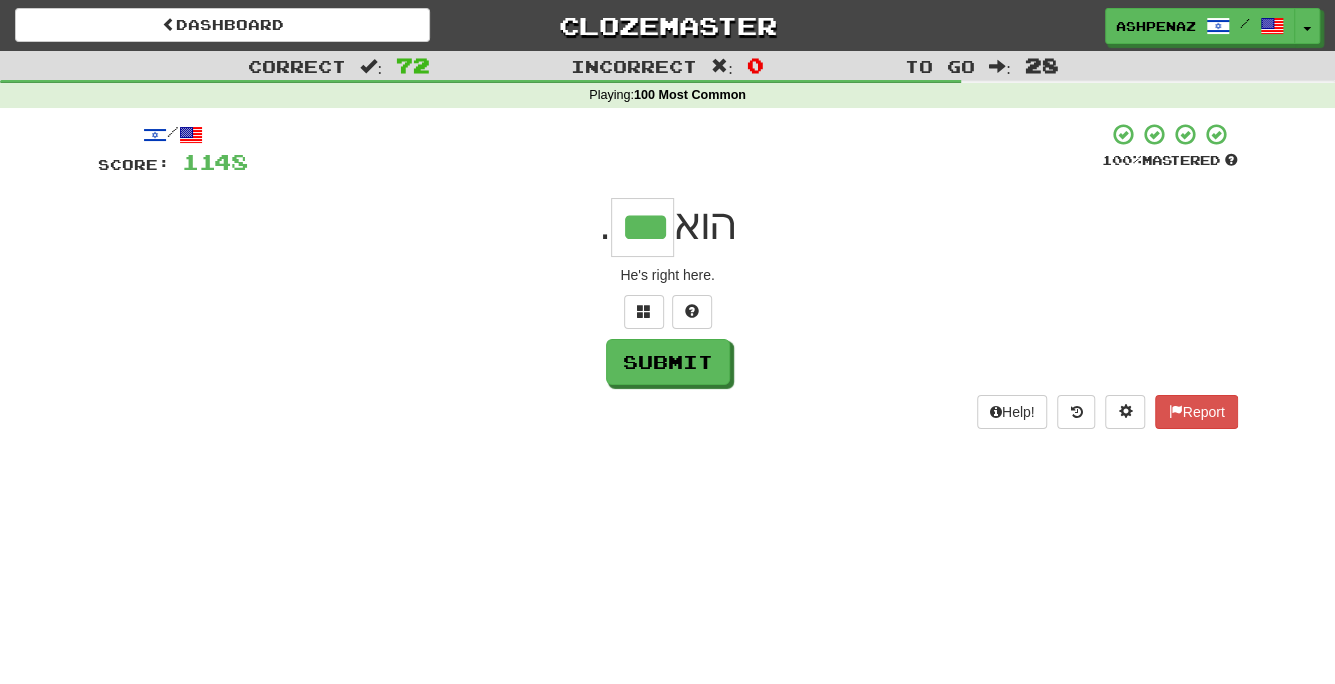 type on "***" 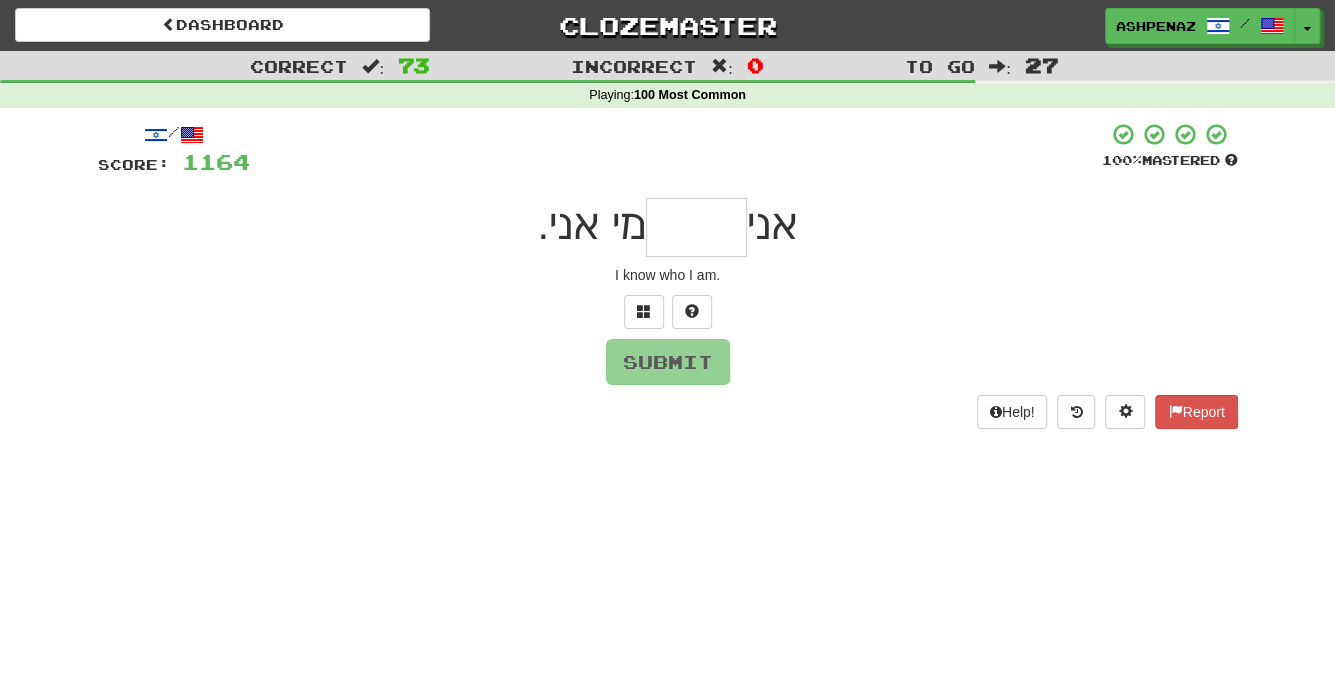 type on "*" 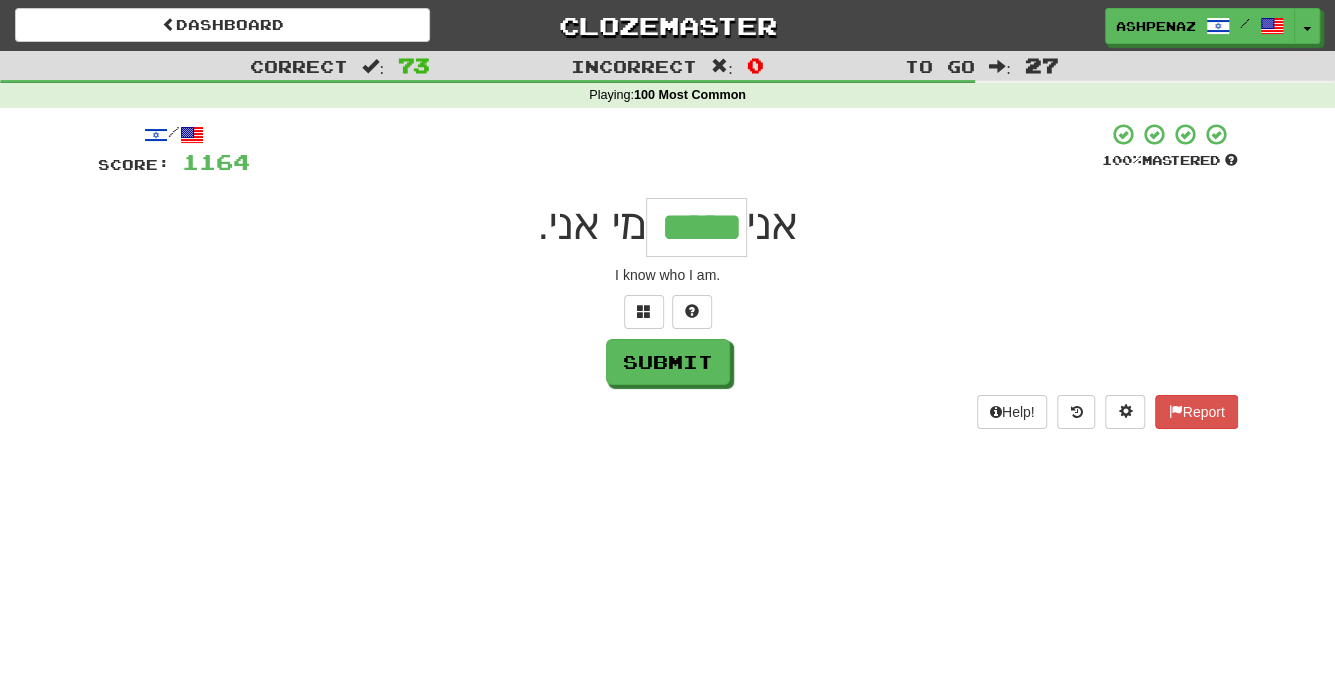 type on "*****" 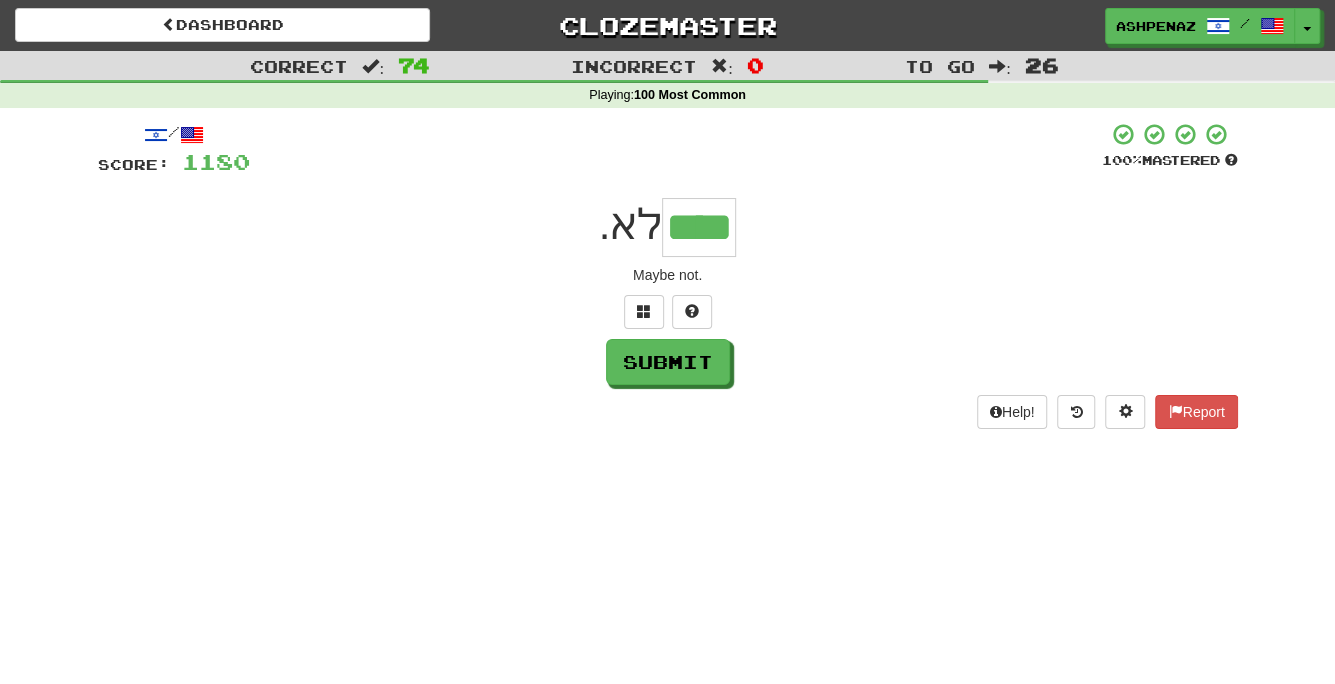 type on "****" 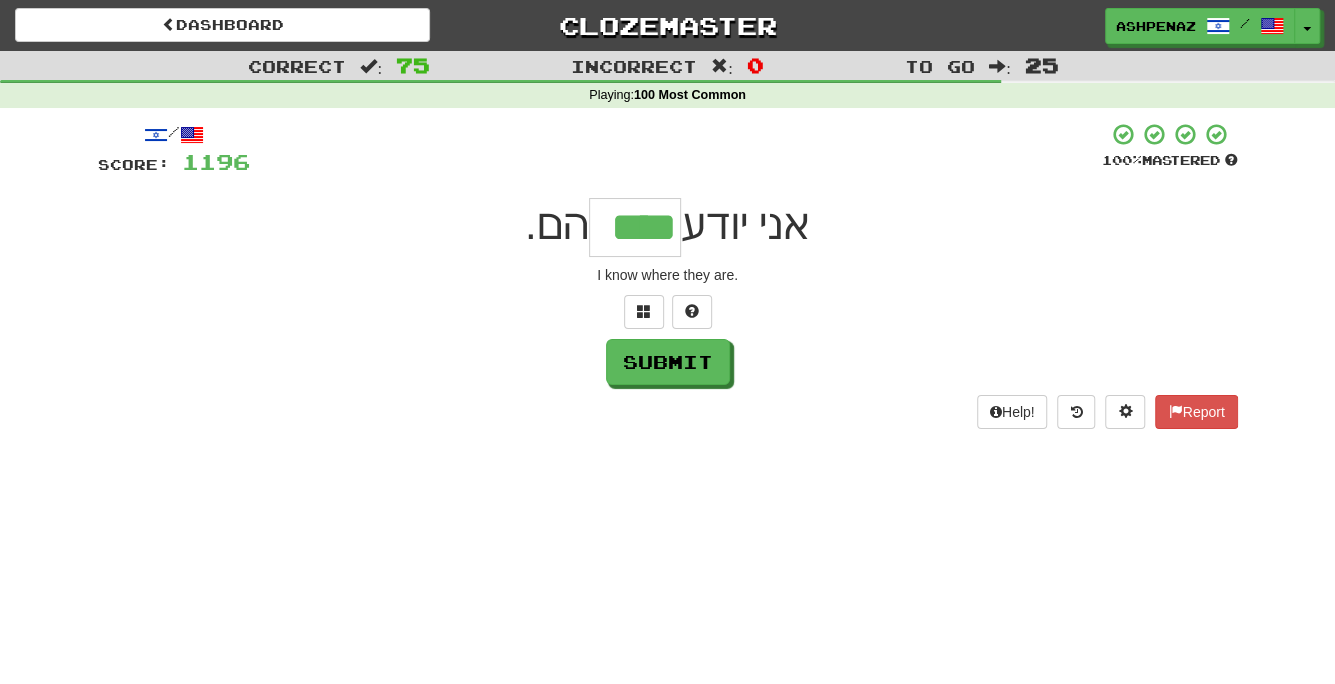 type on "****" 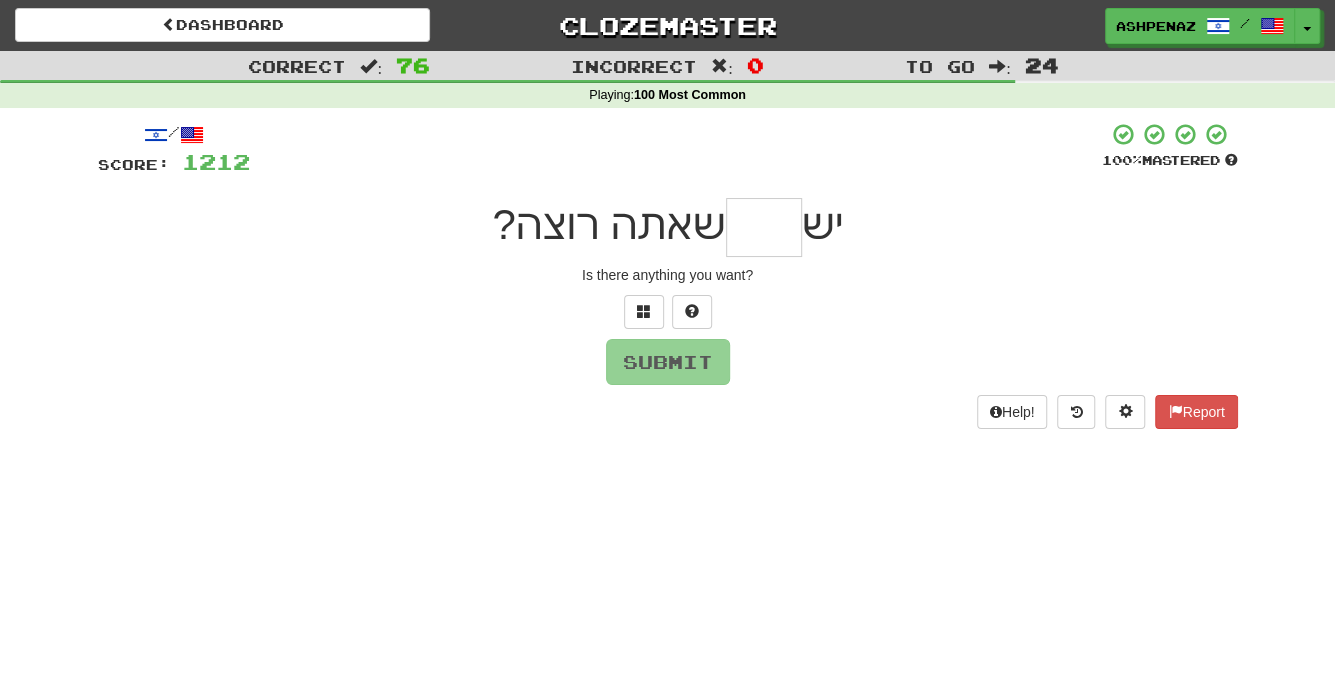 type on "*" 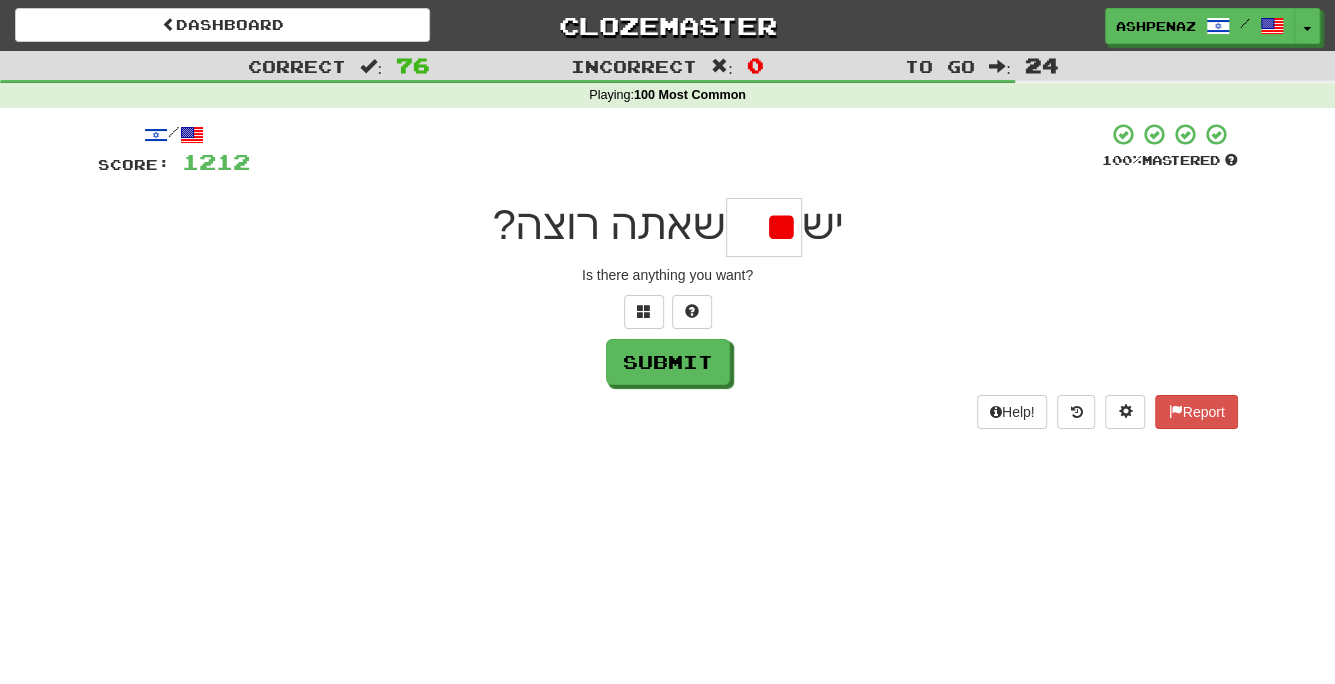 type on "*" 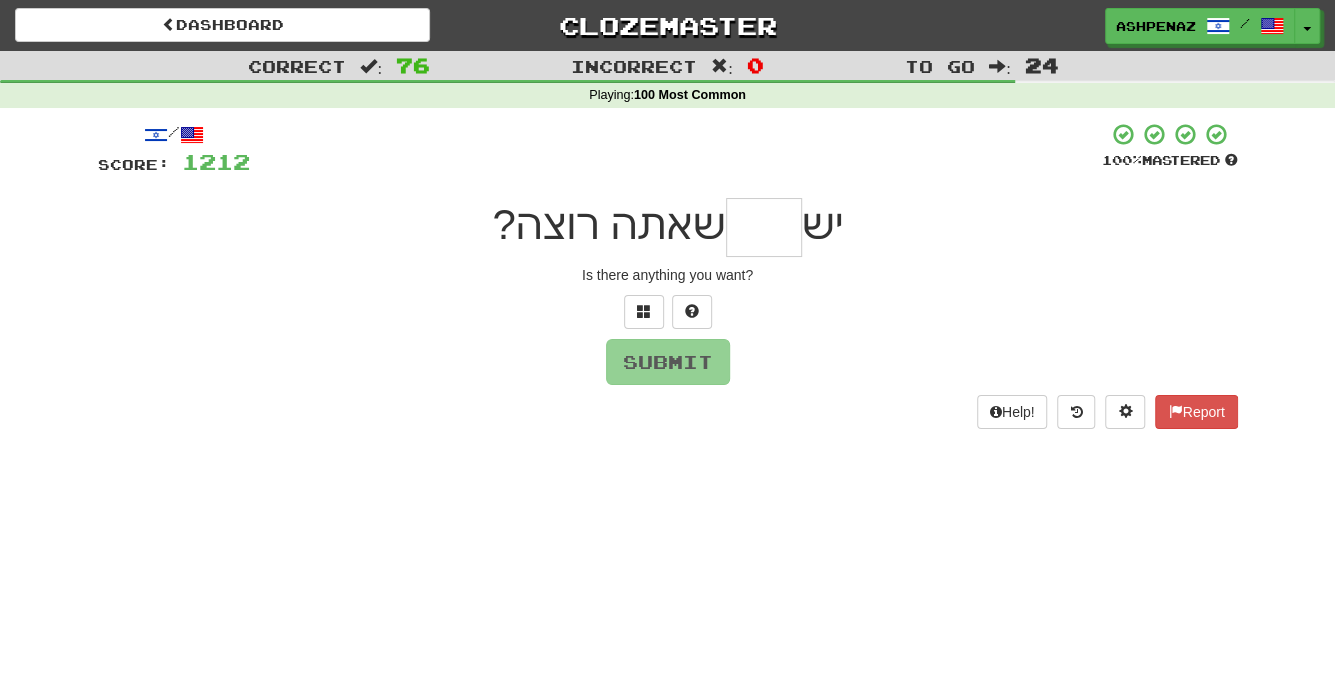 type on "*" 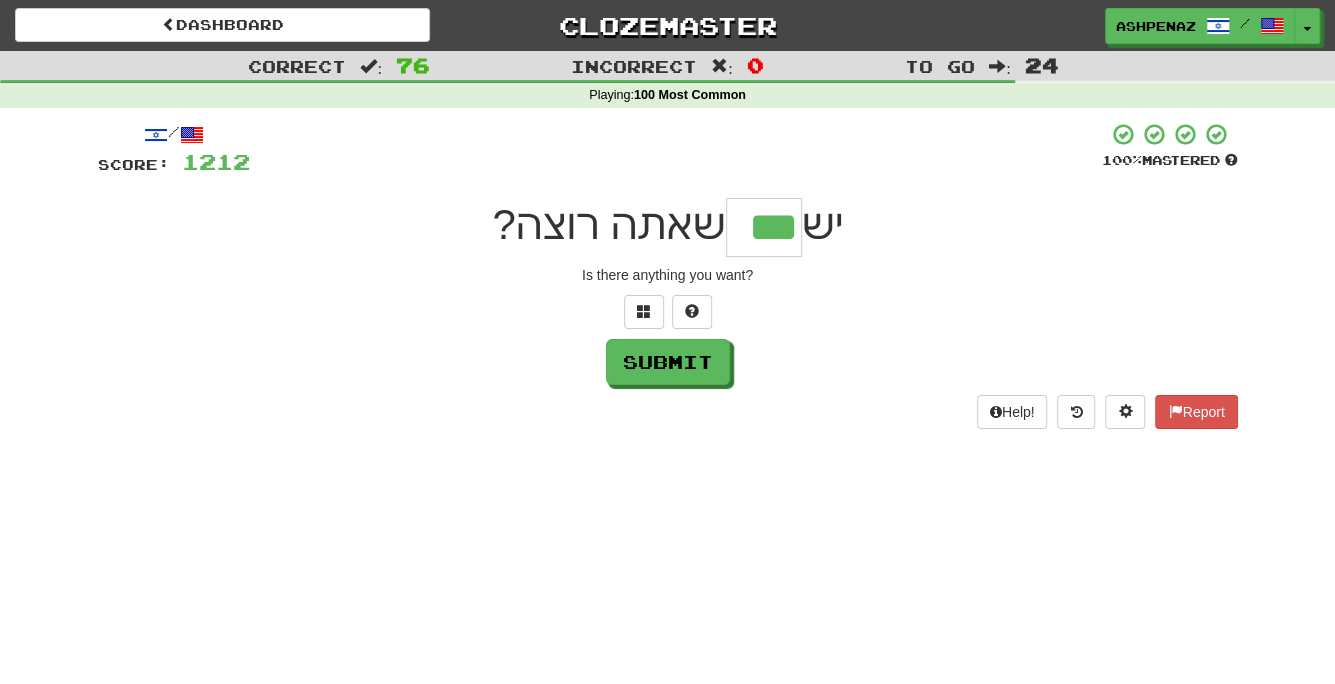type on "***" 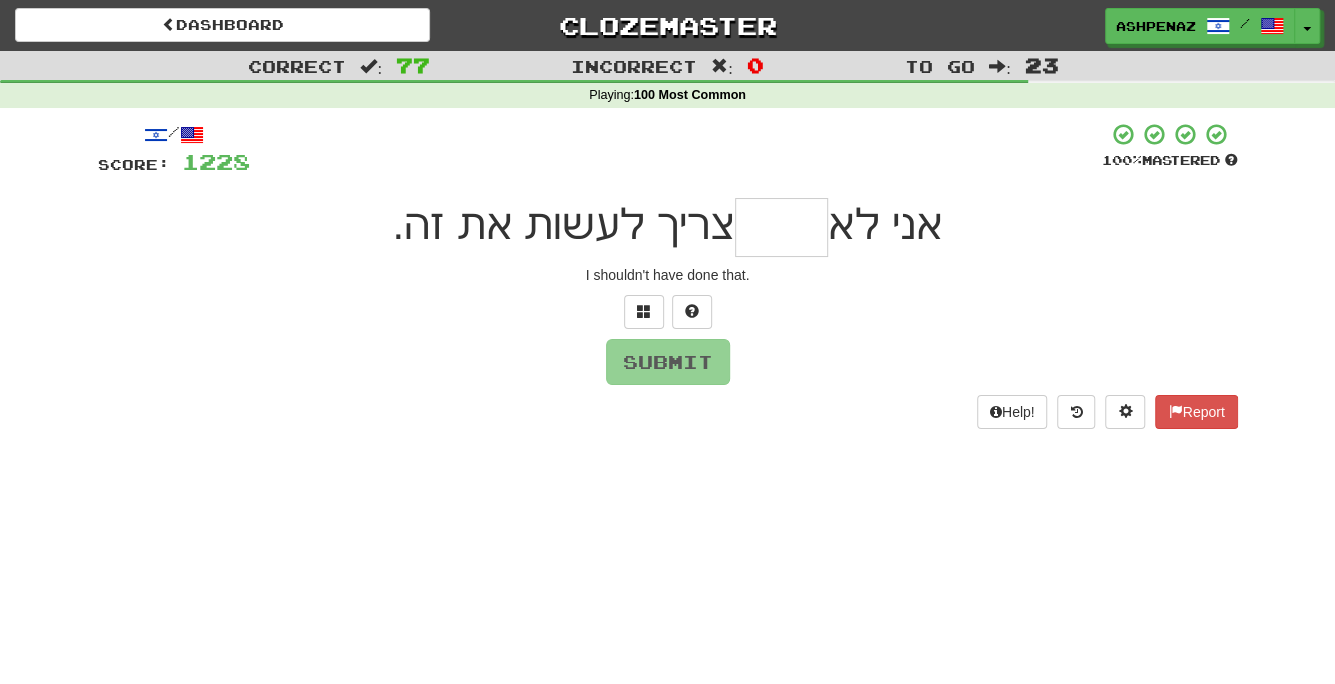 type on "*" 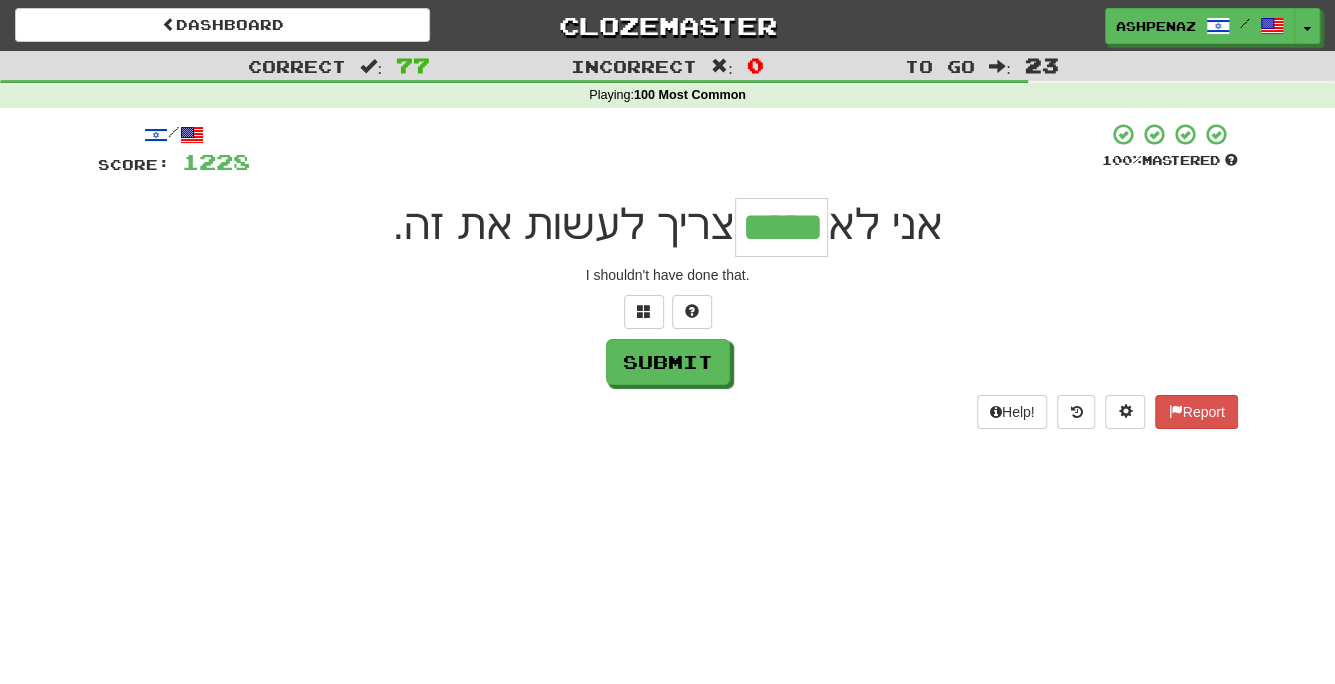 type on "*****" 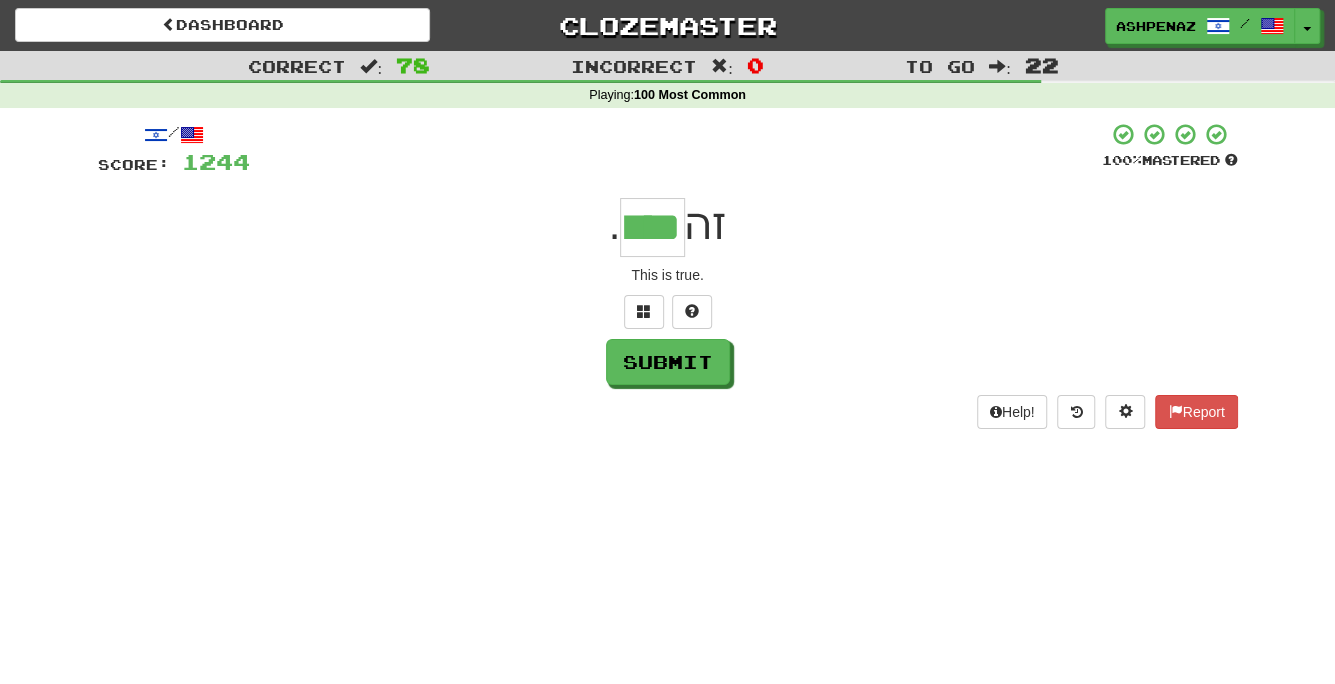 type on "****" 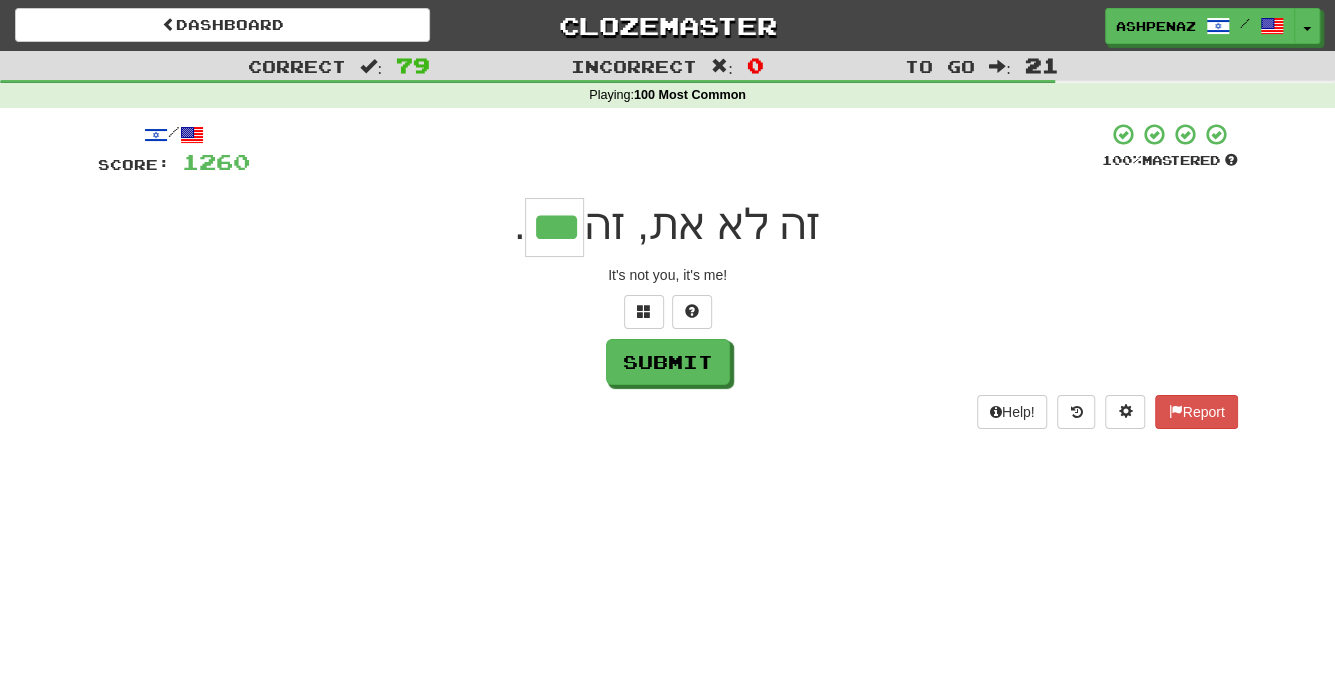 type on "***" 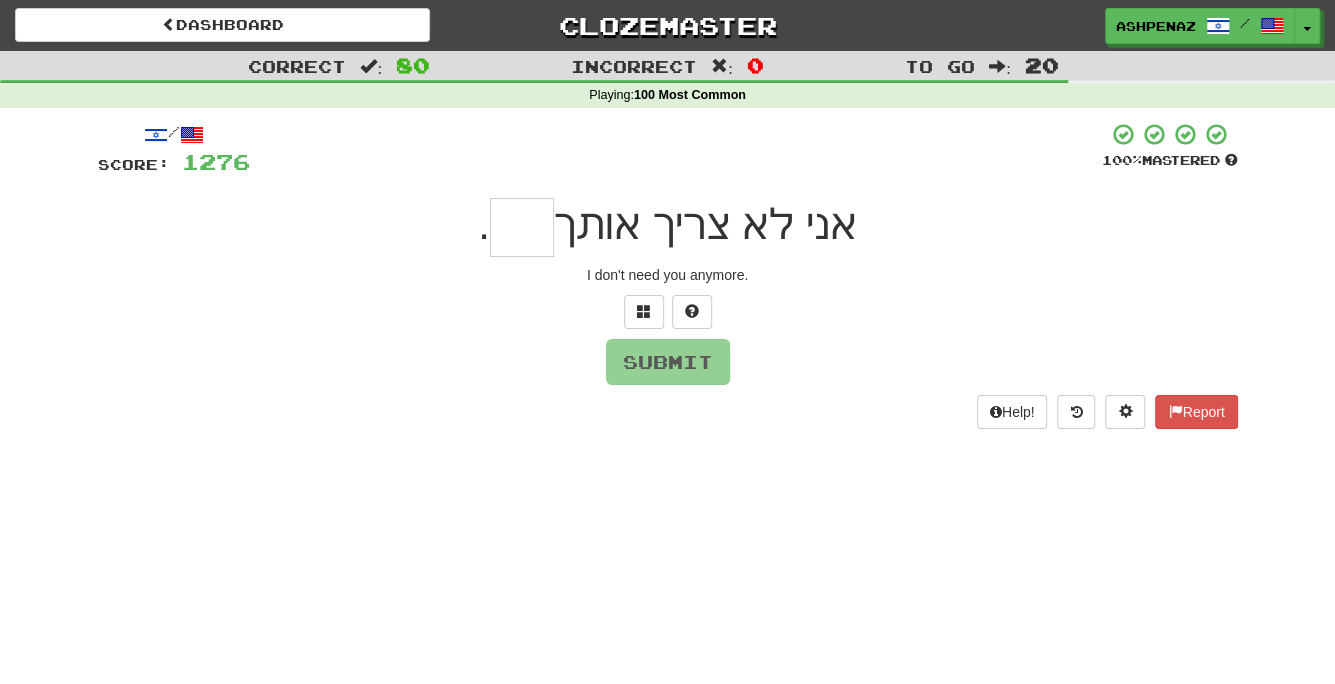 type on "*" 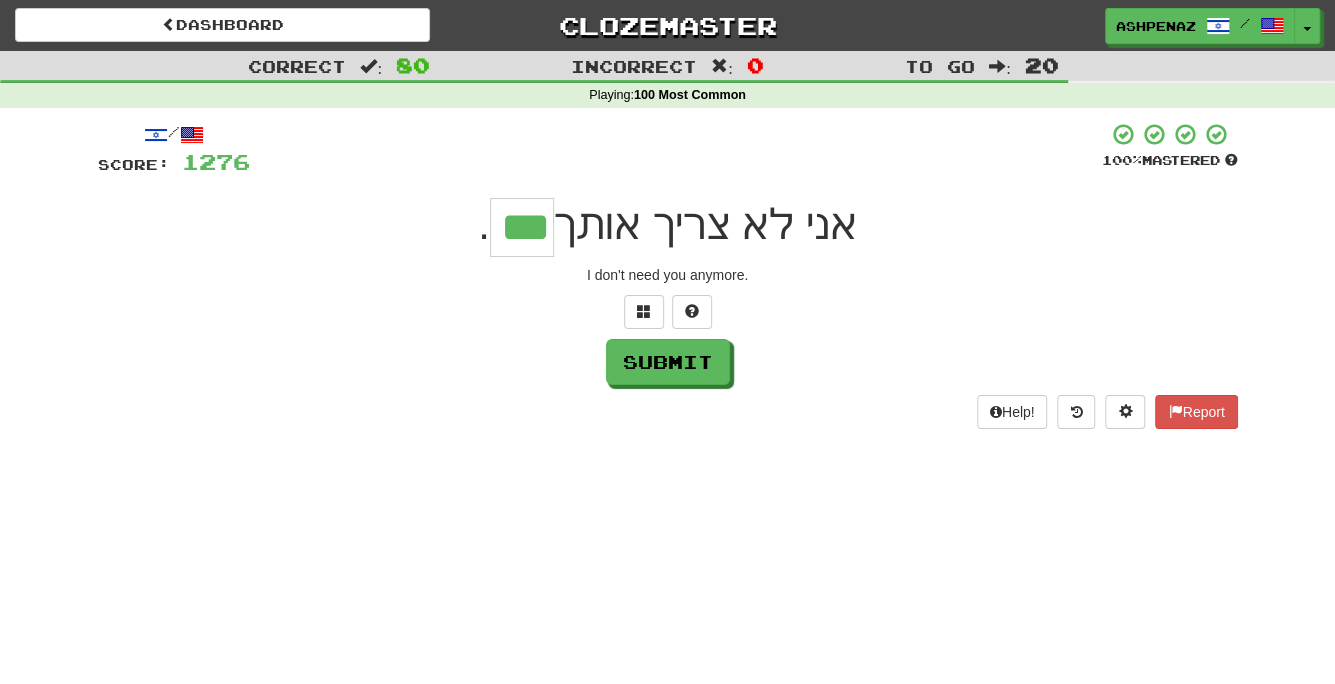 type on "***" 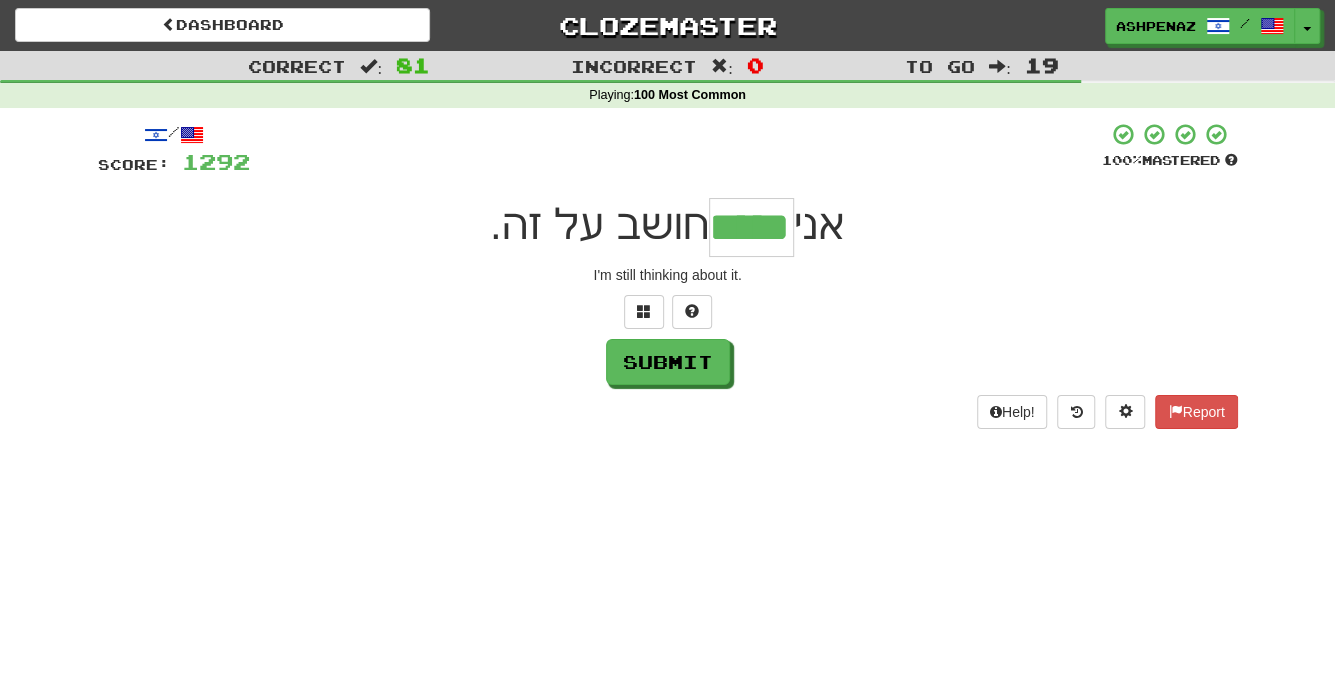 type on "*****" 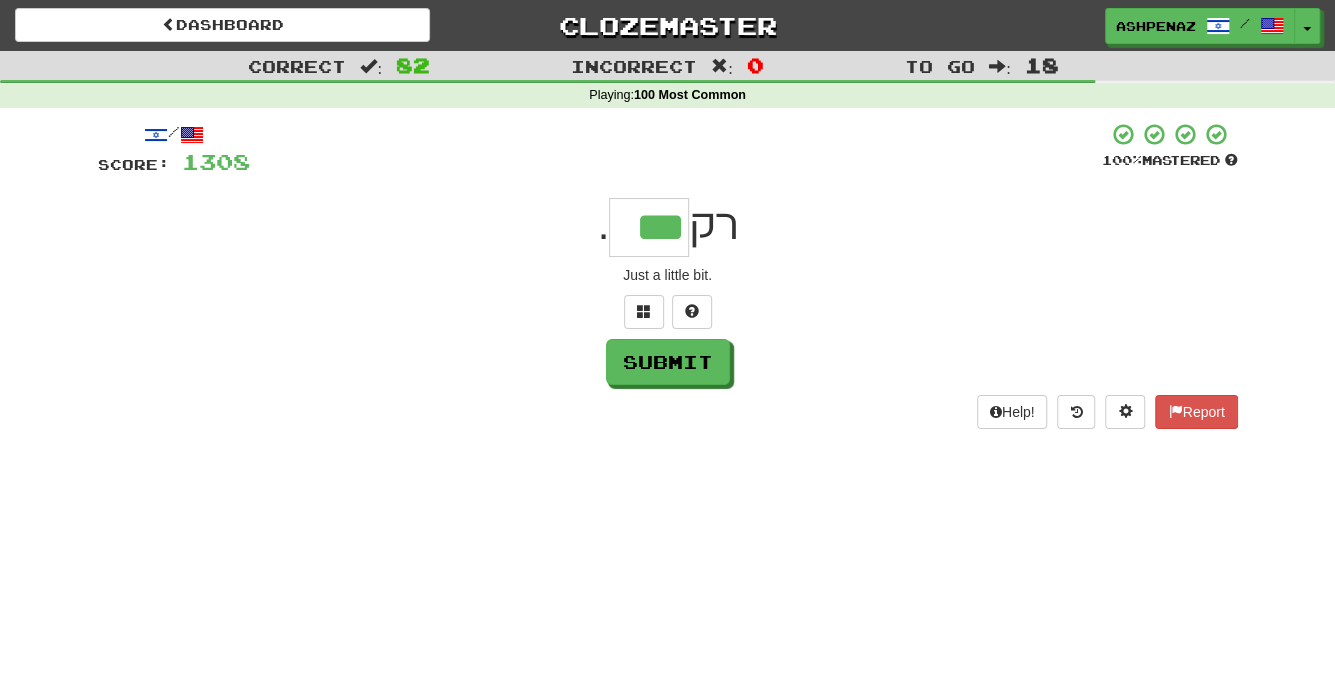 type on "***" 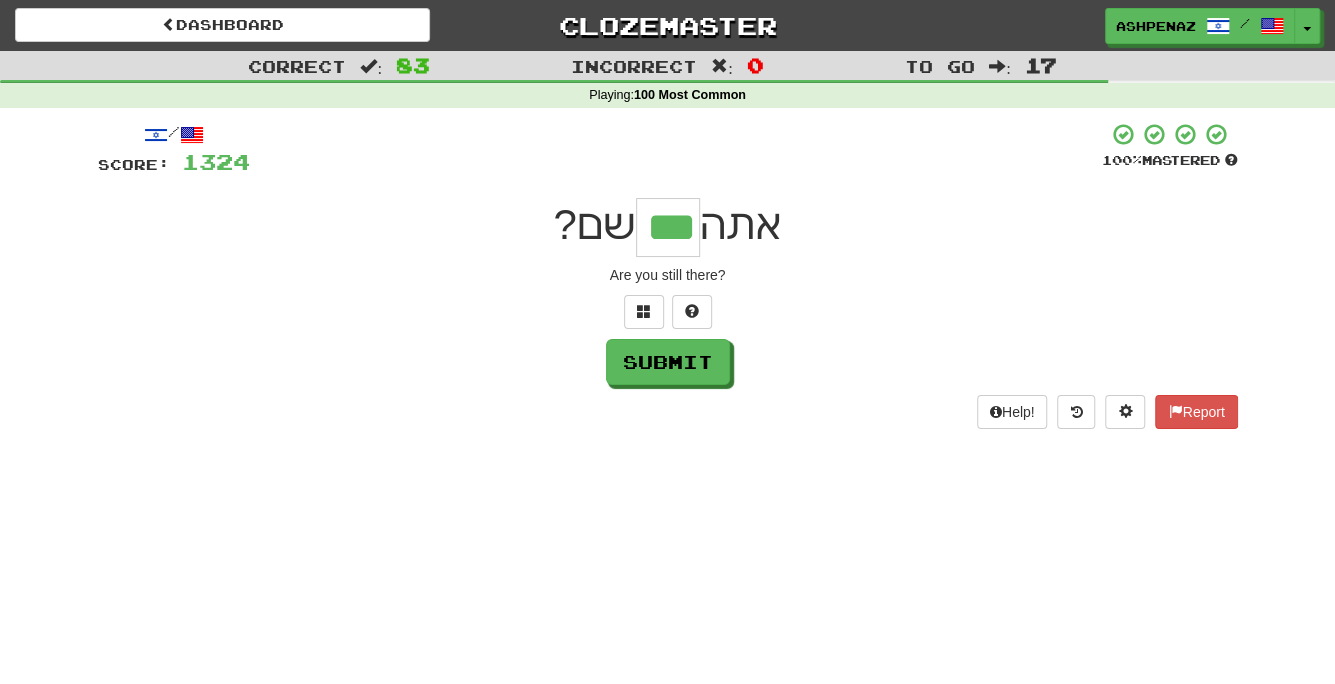 type on "***" 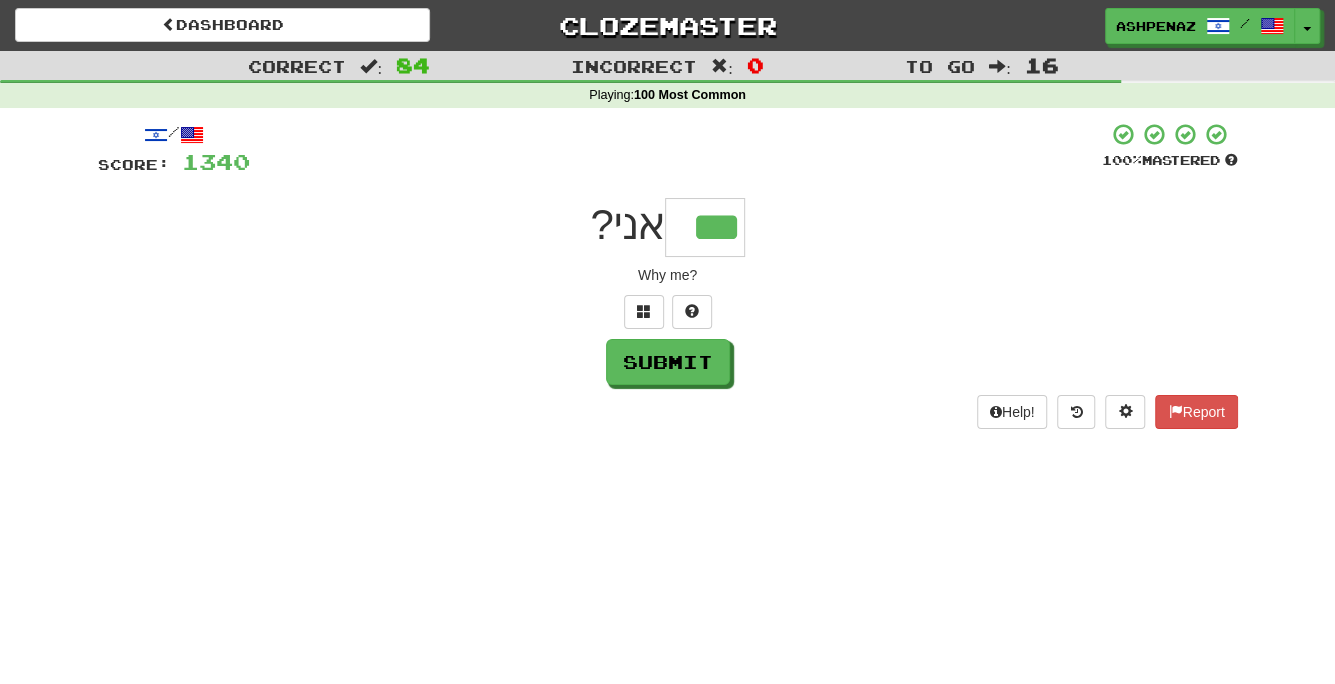 type on "***" 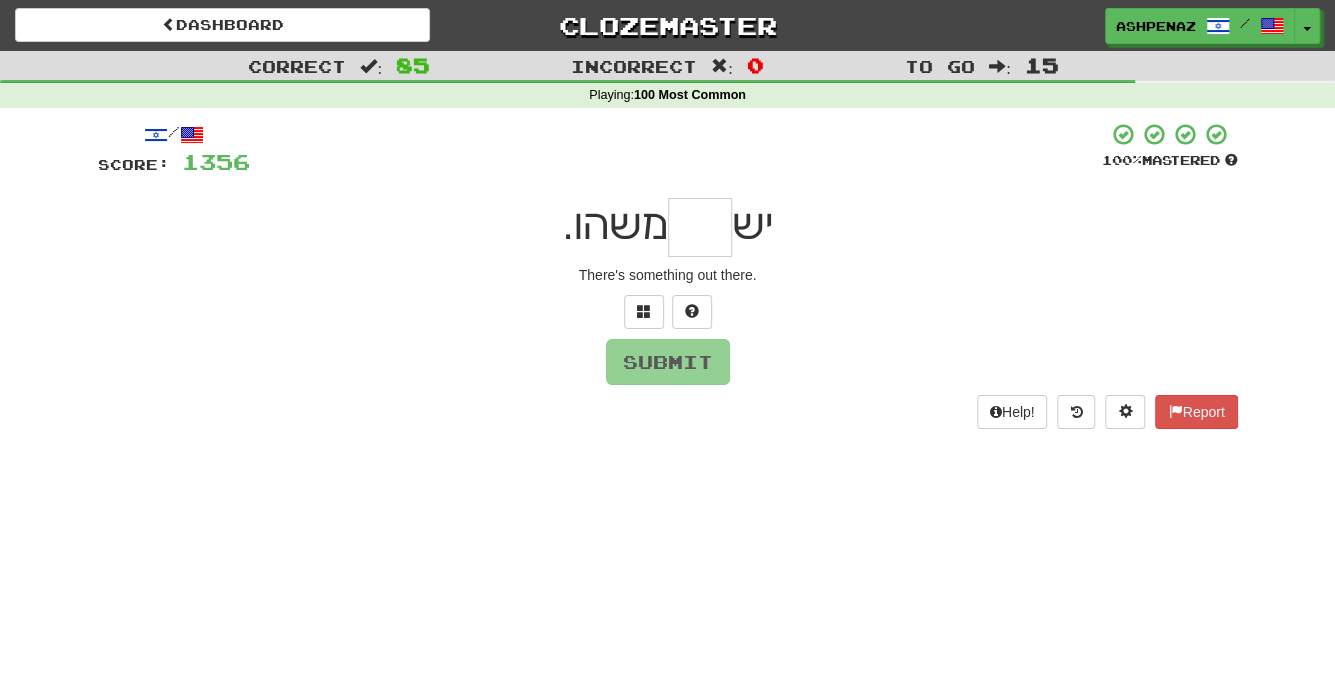 type on "*" 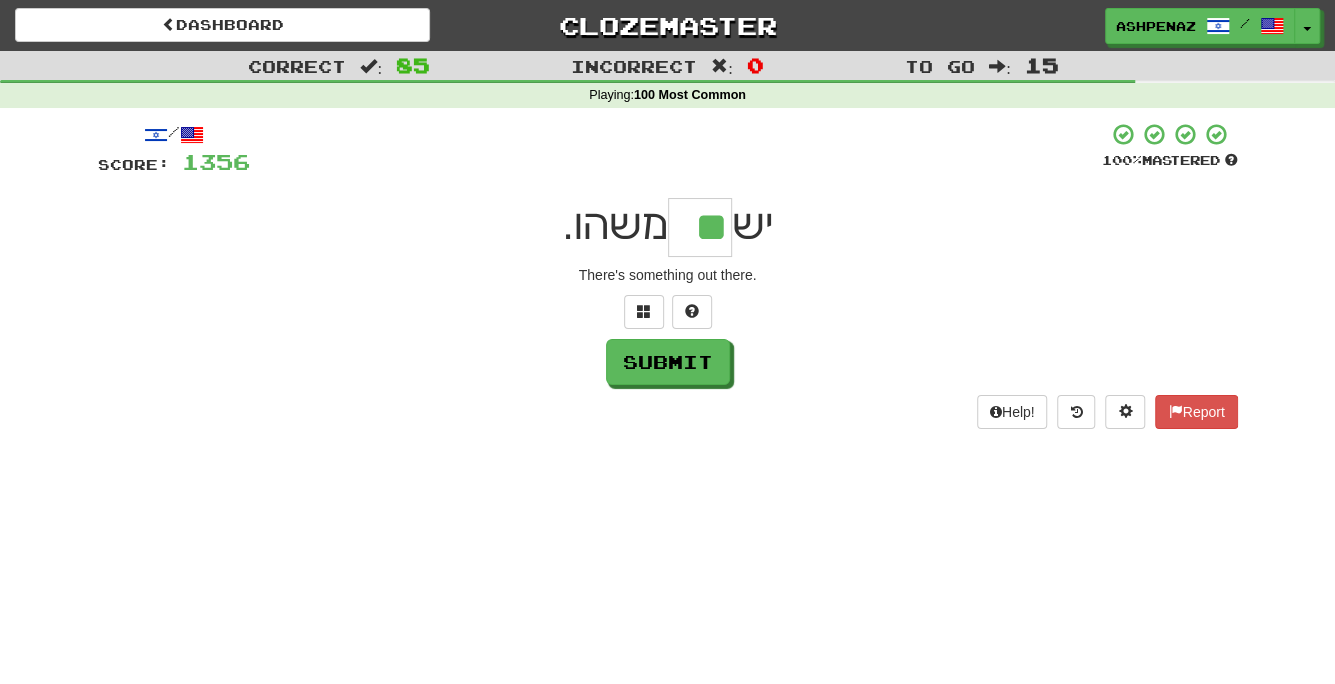 type on "**" 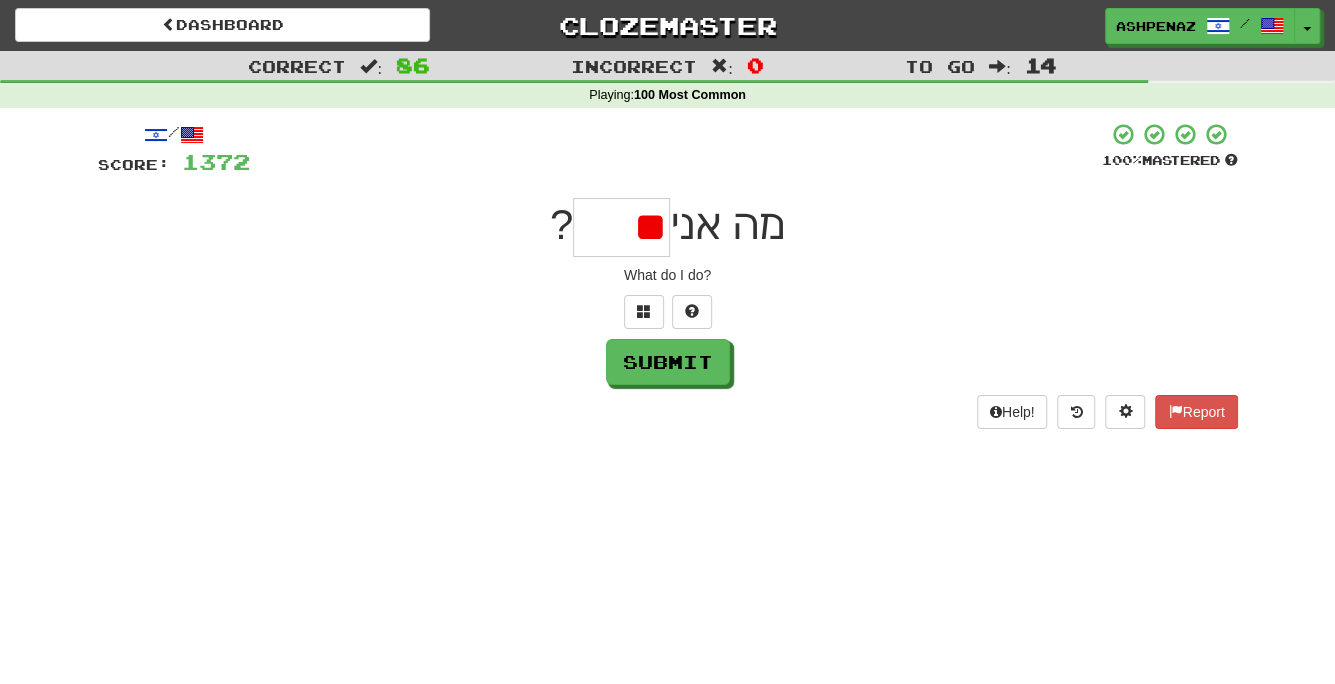 type on "*" 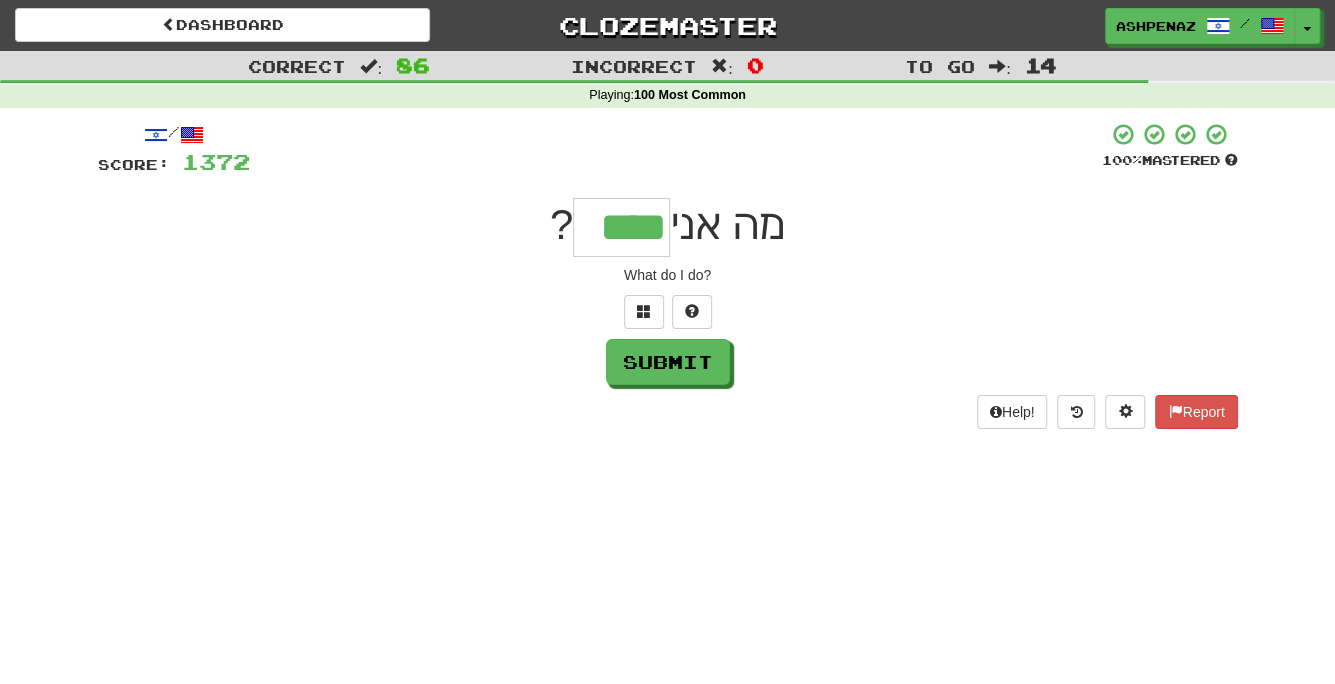 type on "****" 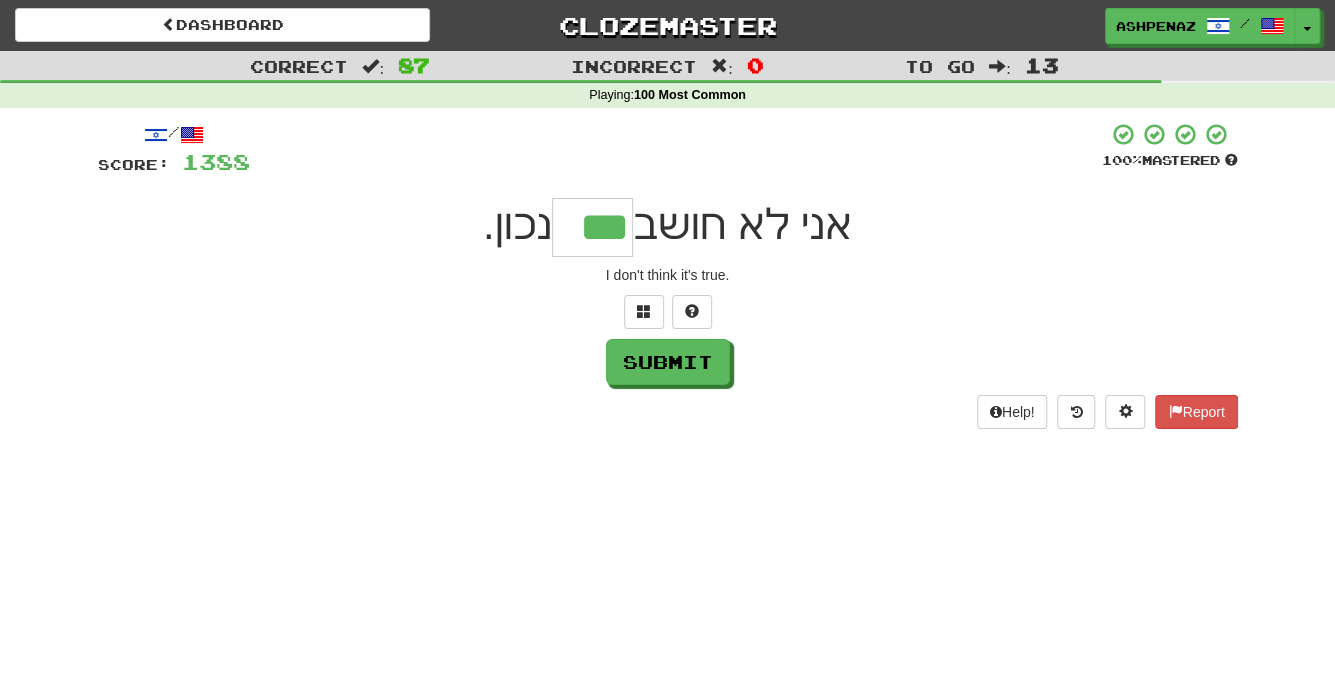 type on "***" 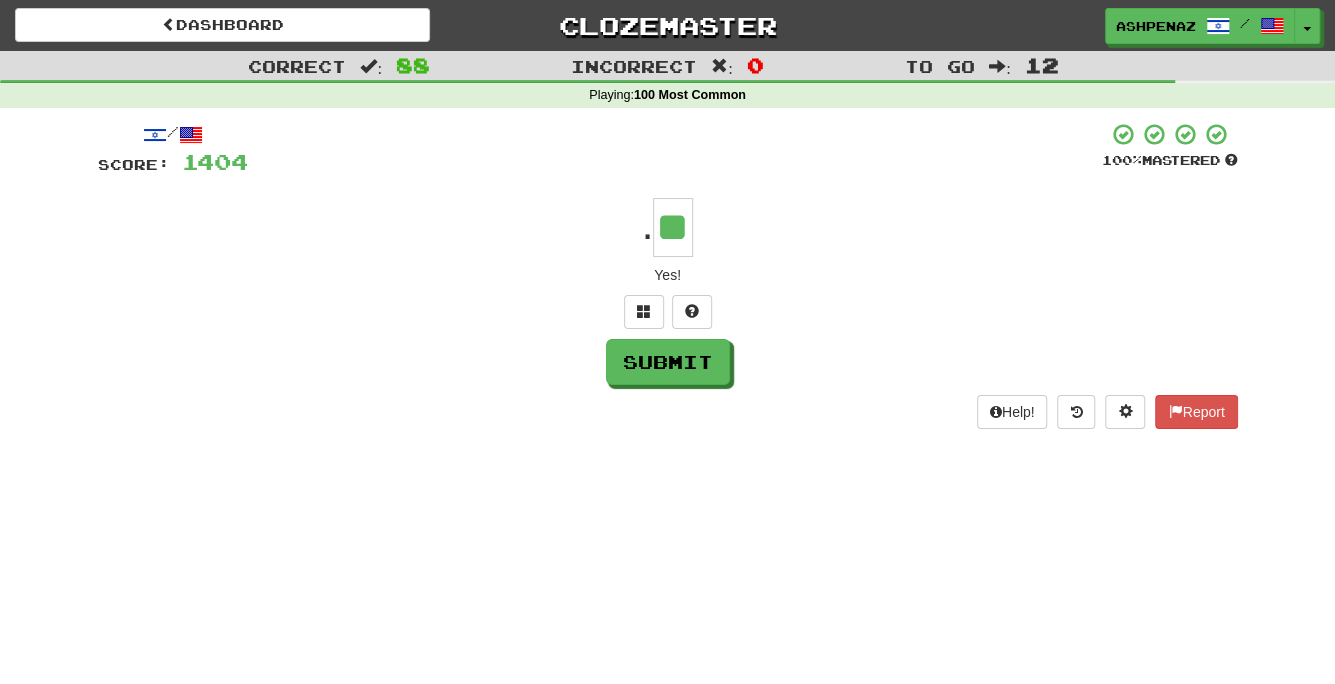 type on "**" 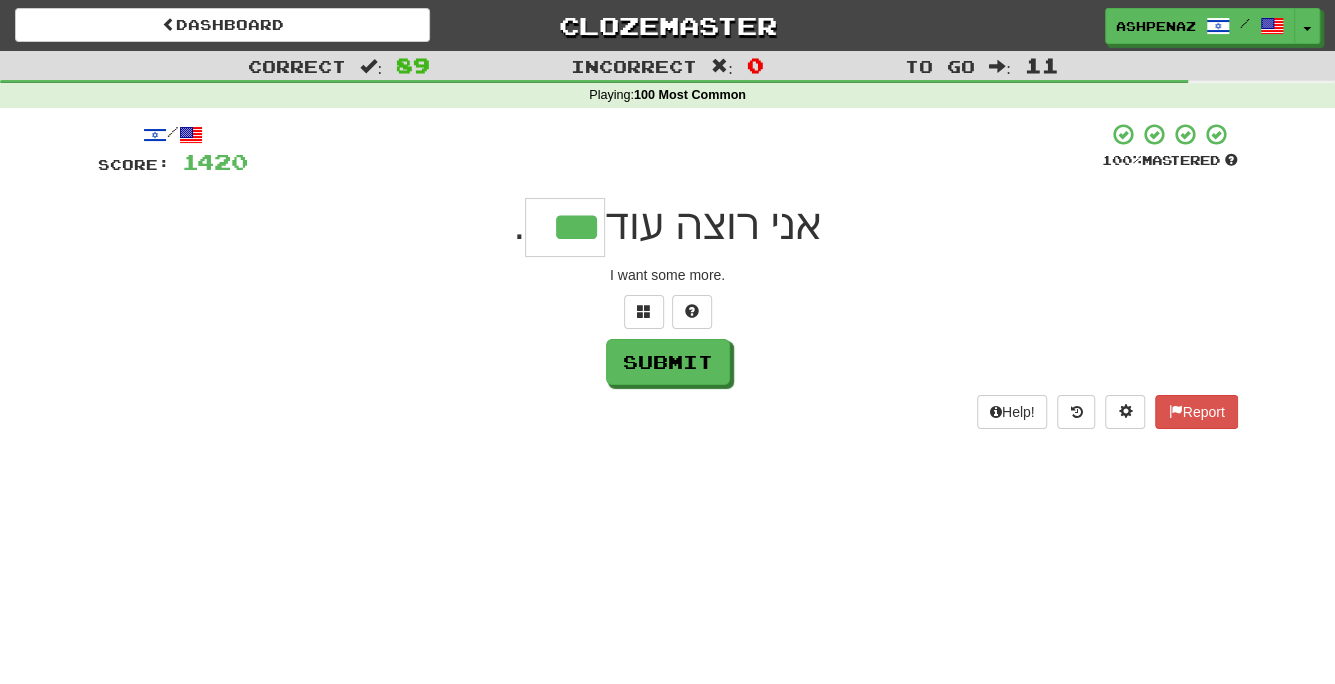 type on "***" 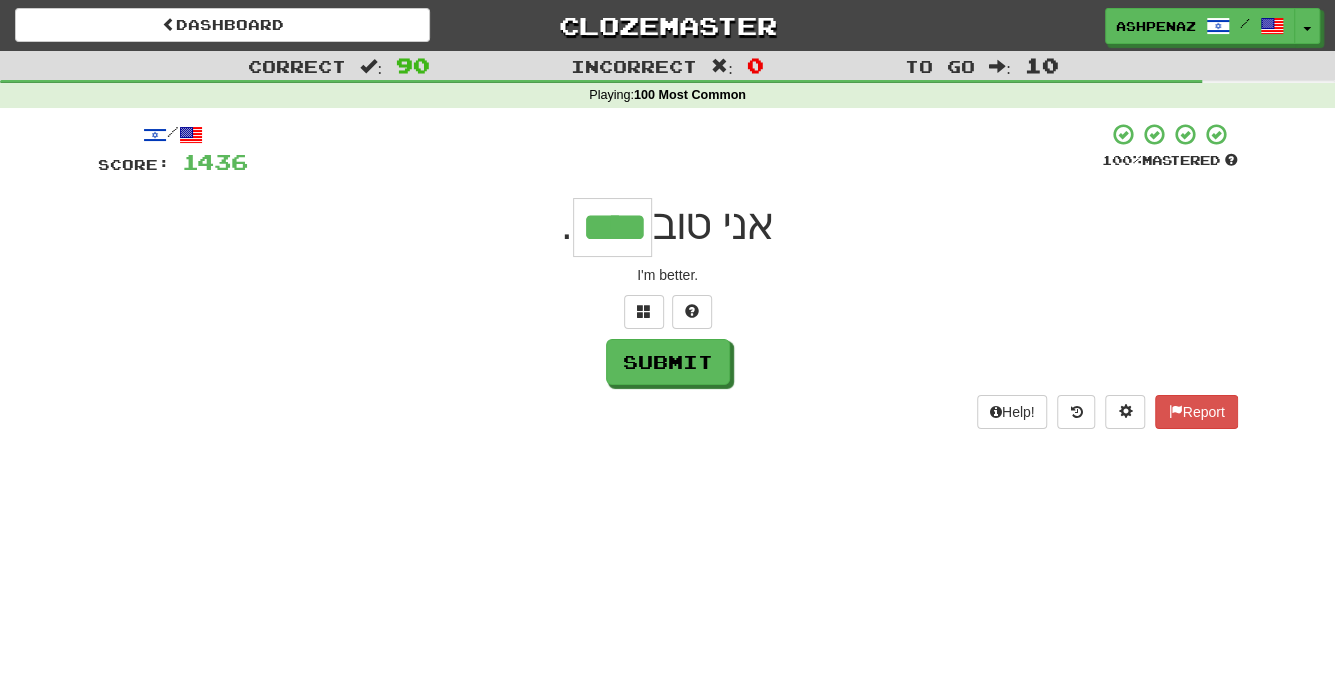 type on "****" 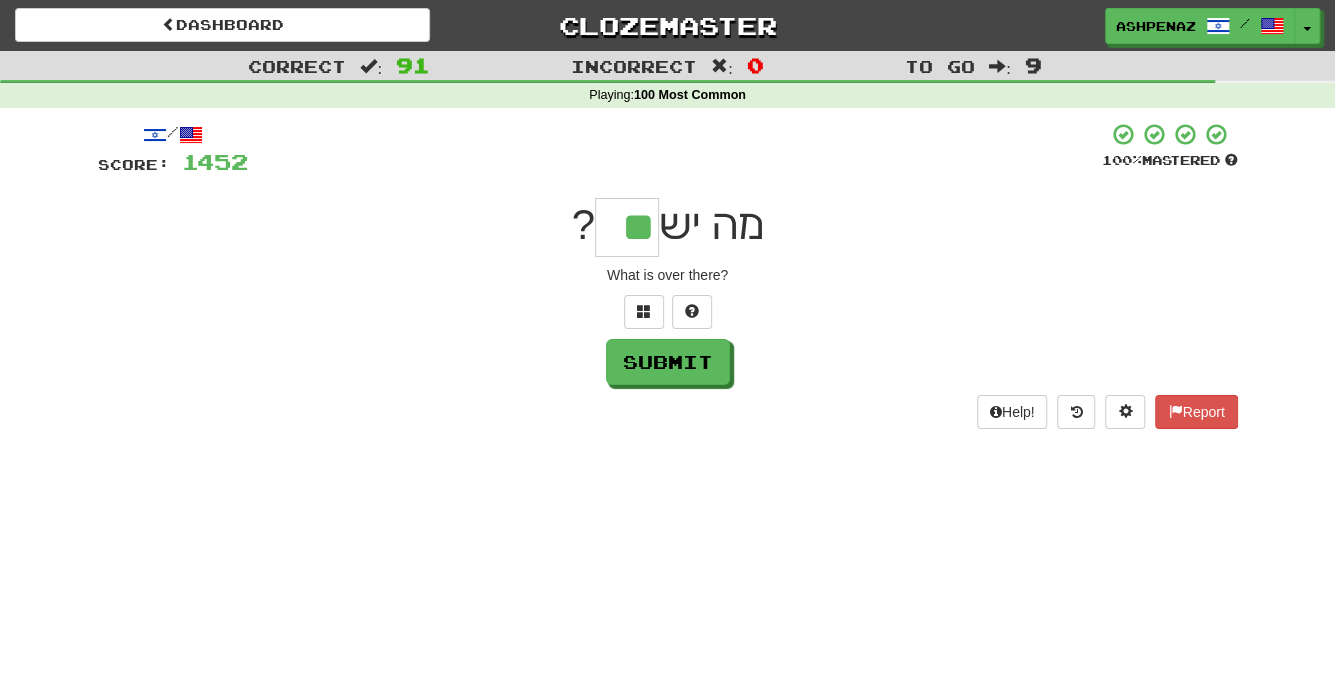 type on "**" 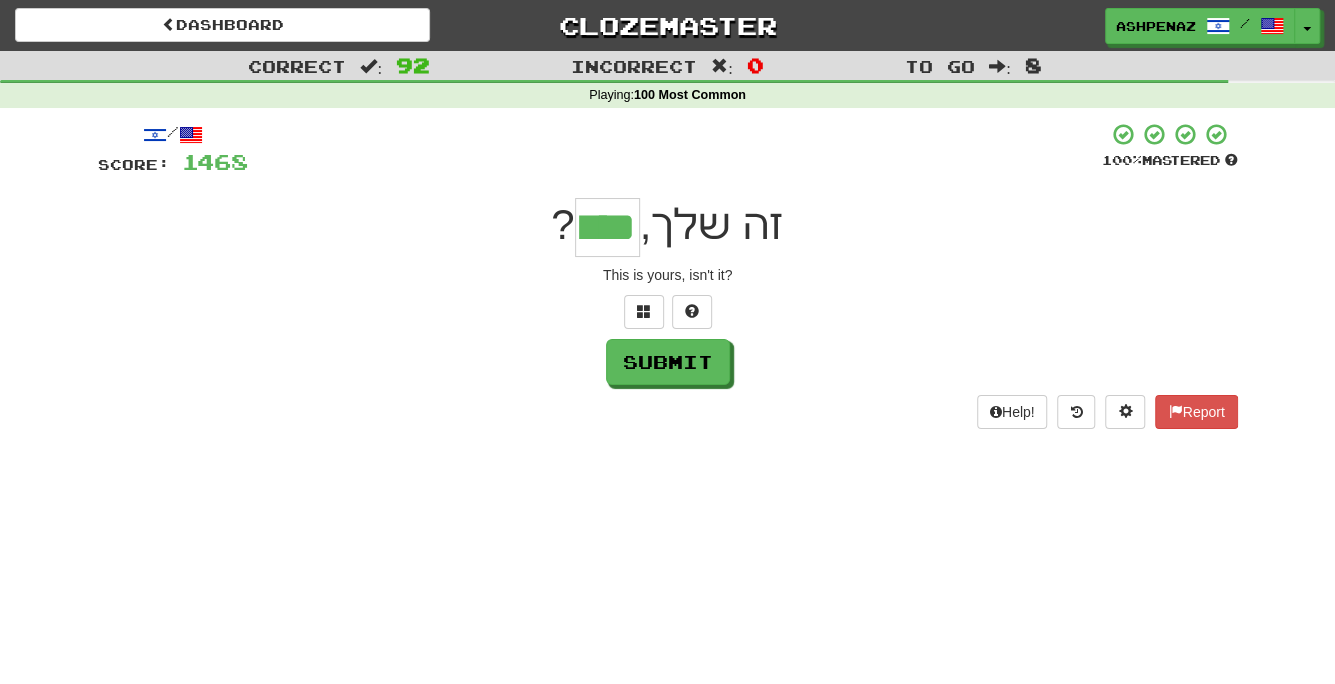 type on "****" 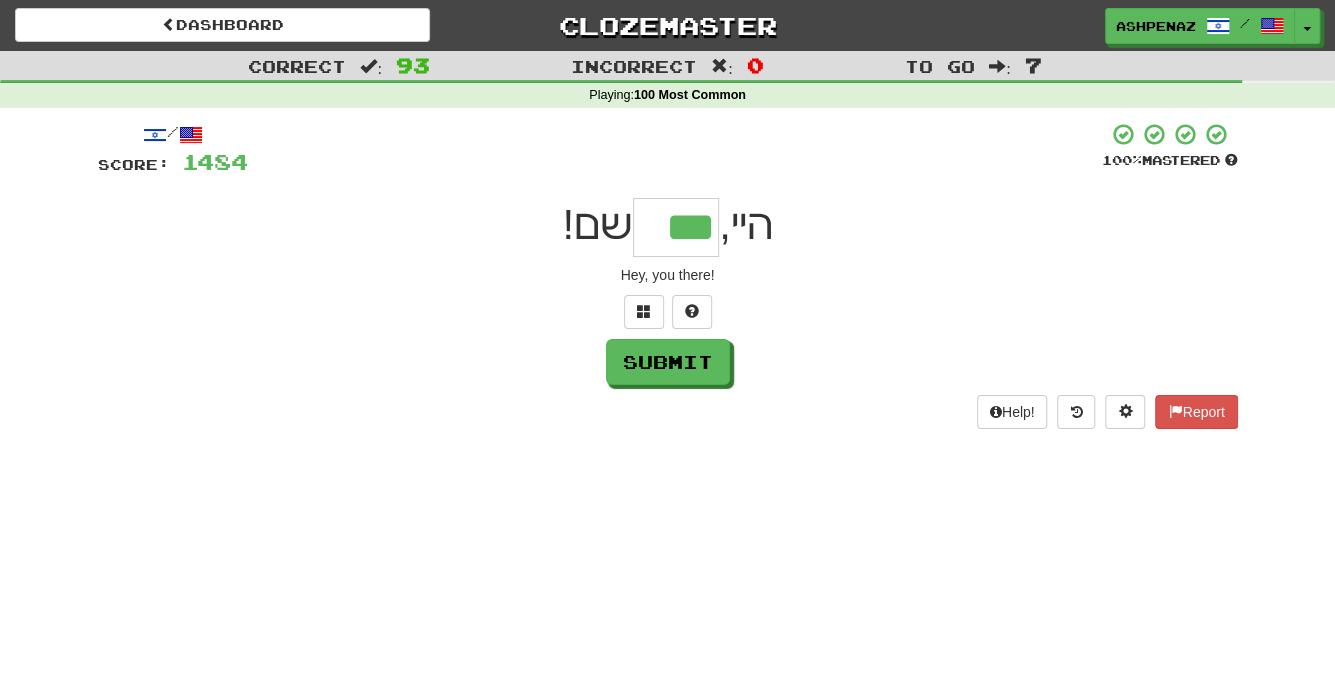 type on "***" 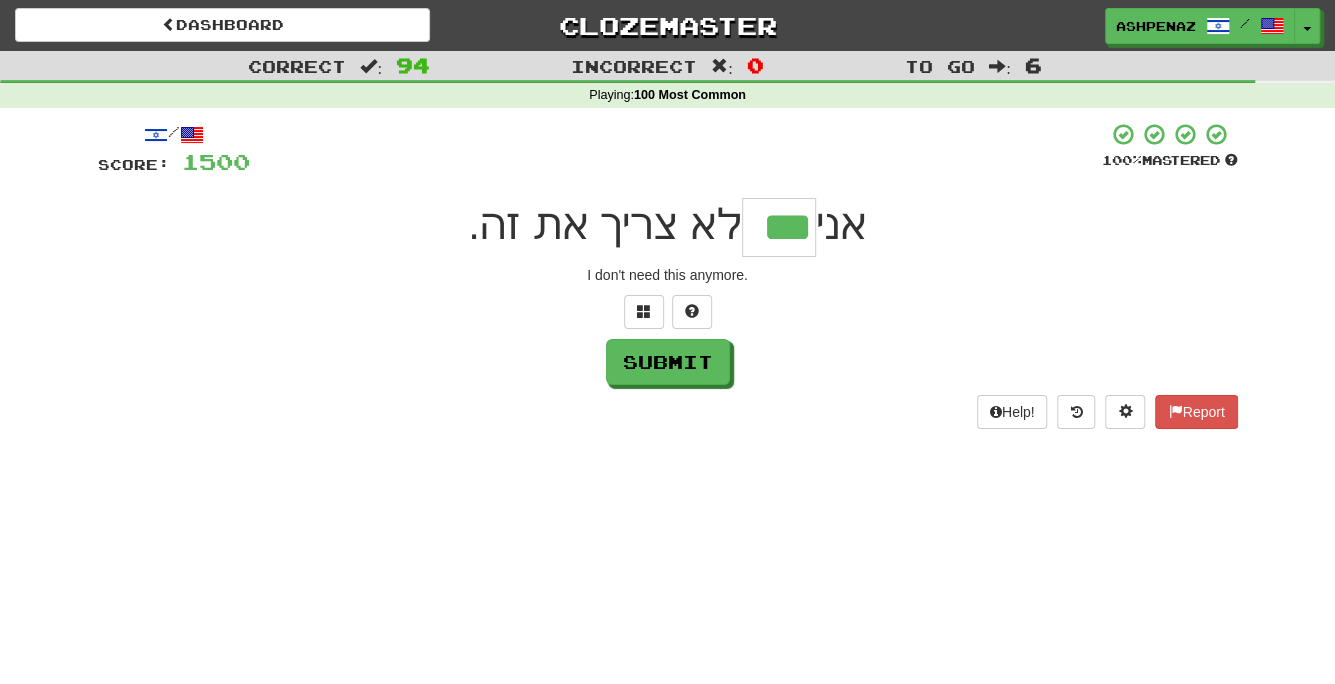 type on "***" 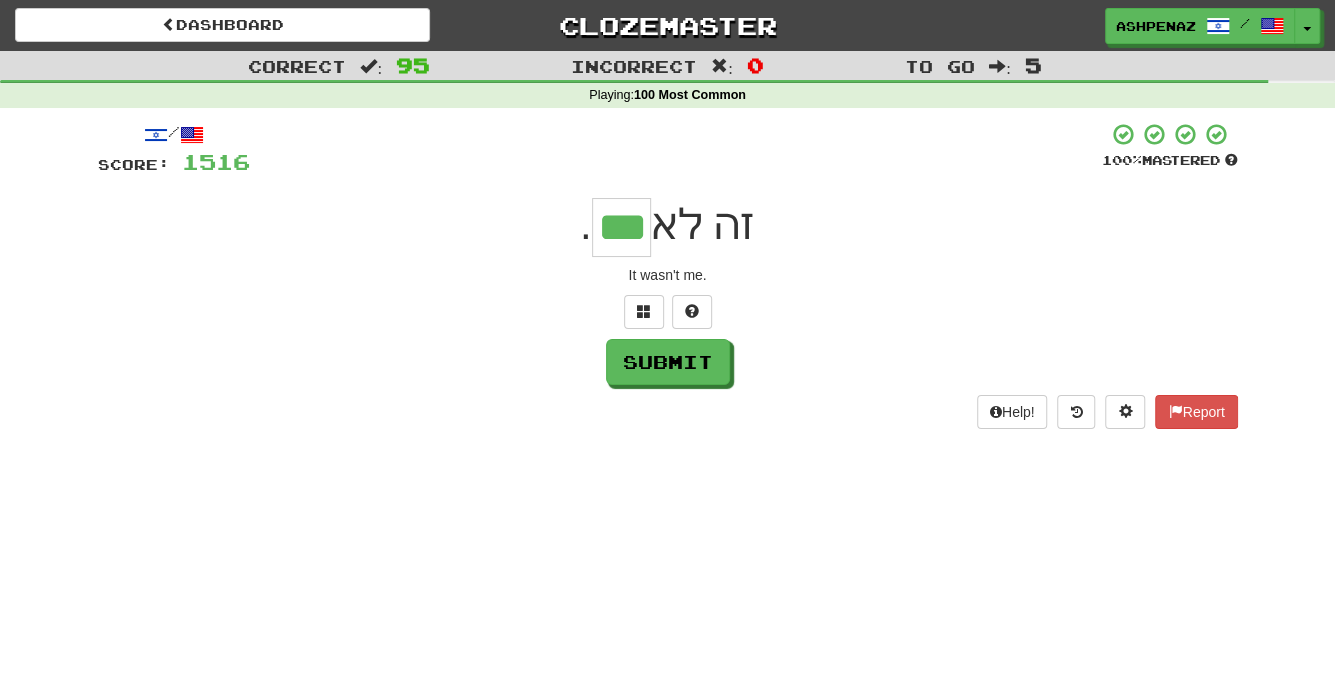 type on "***" 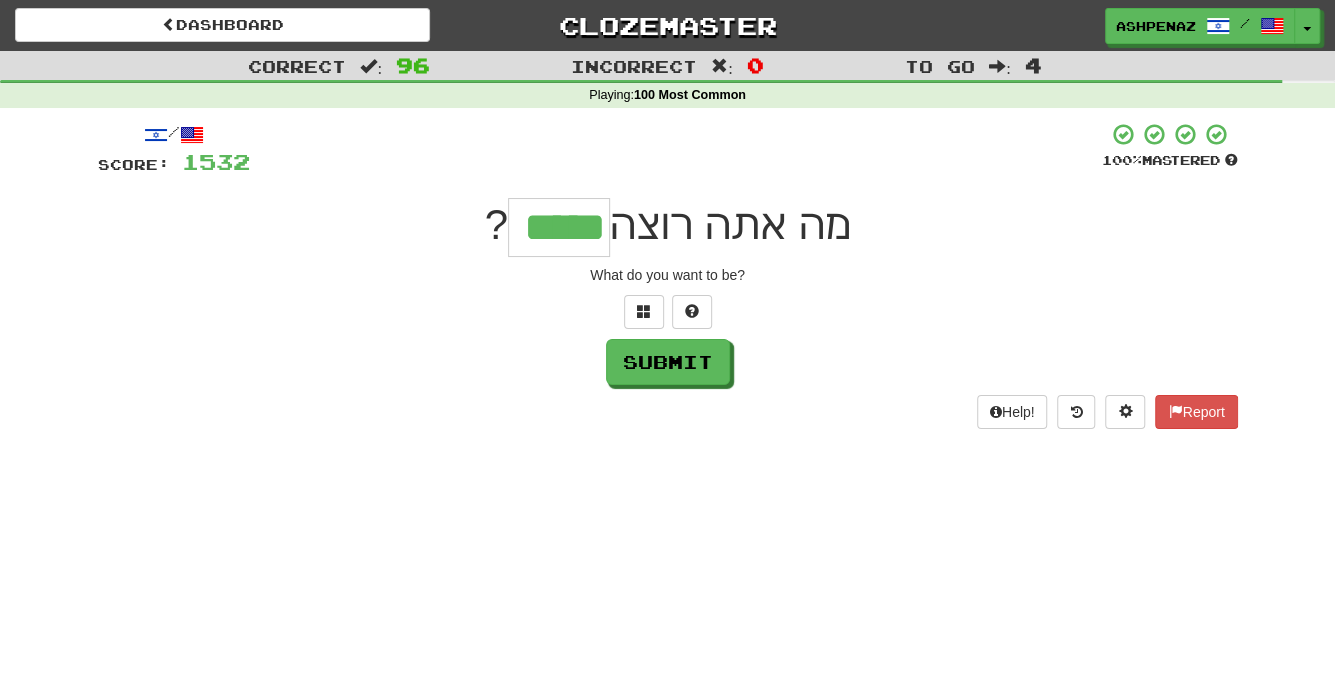 type on "*****" 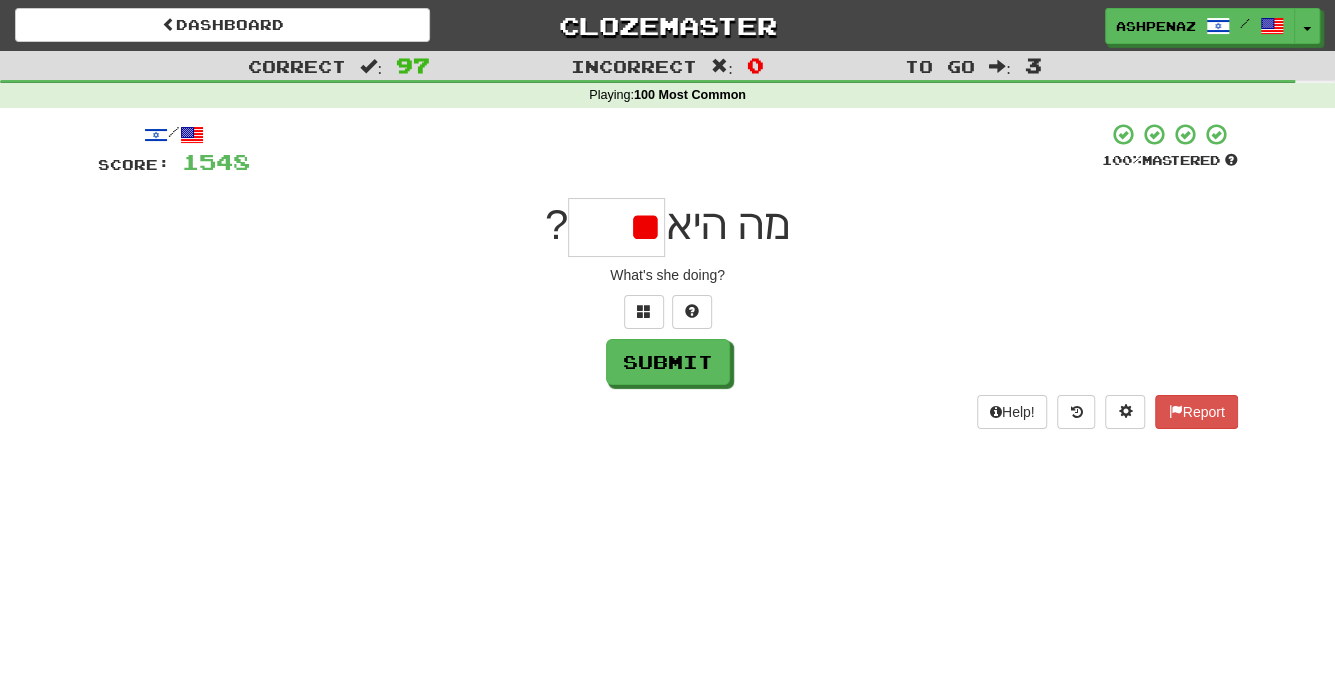 type on "*" 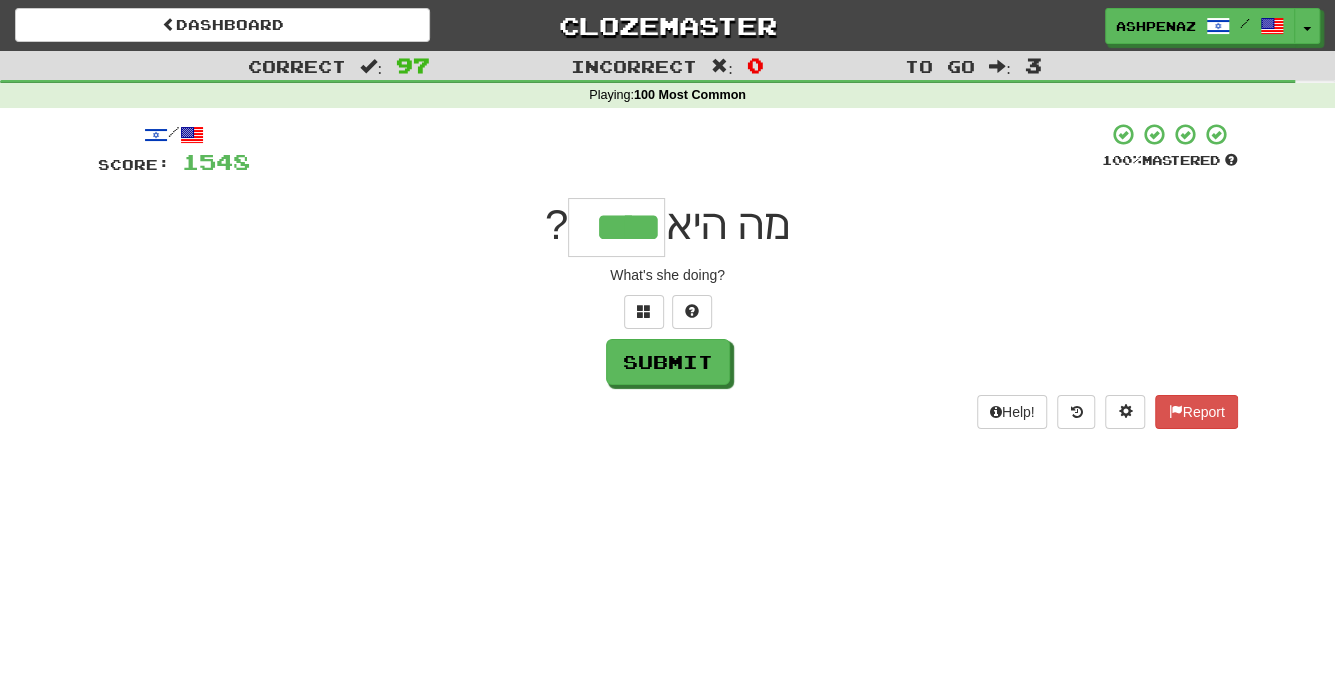type on "****" 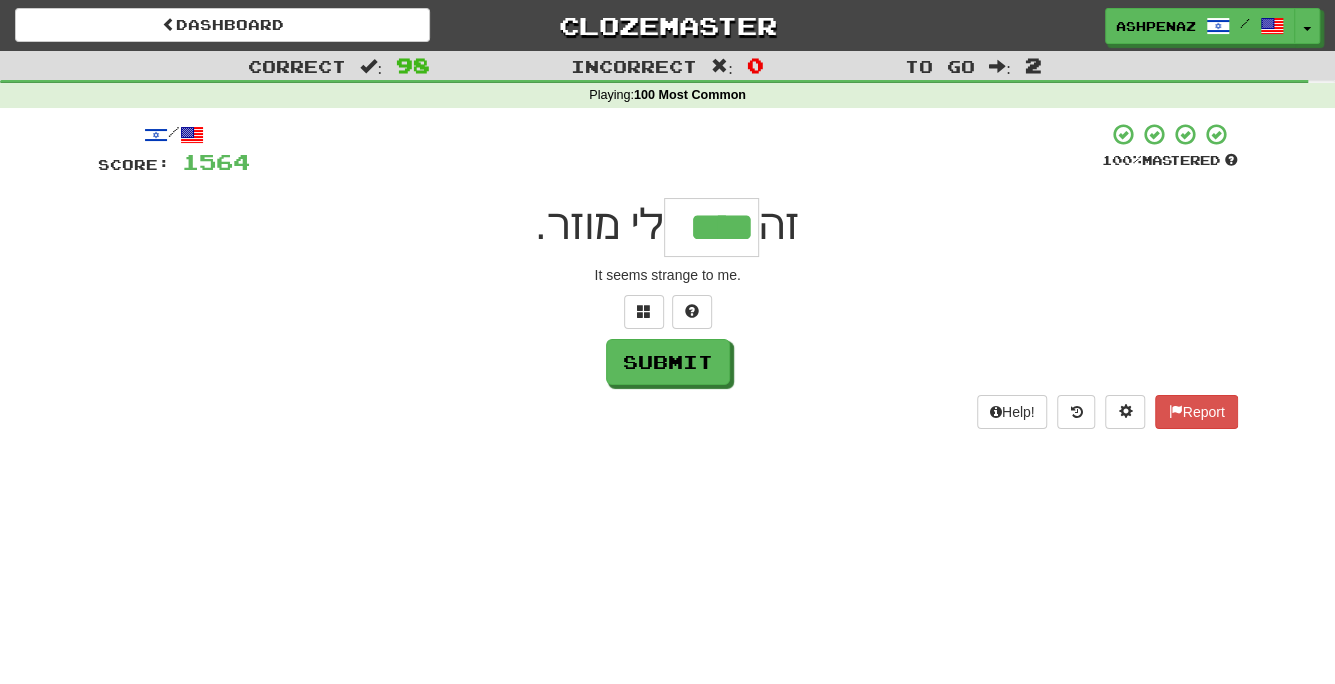 type on "****" 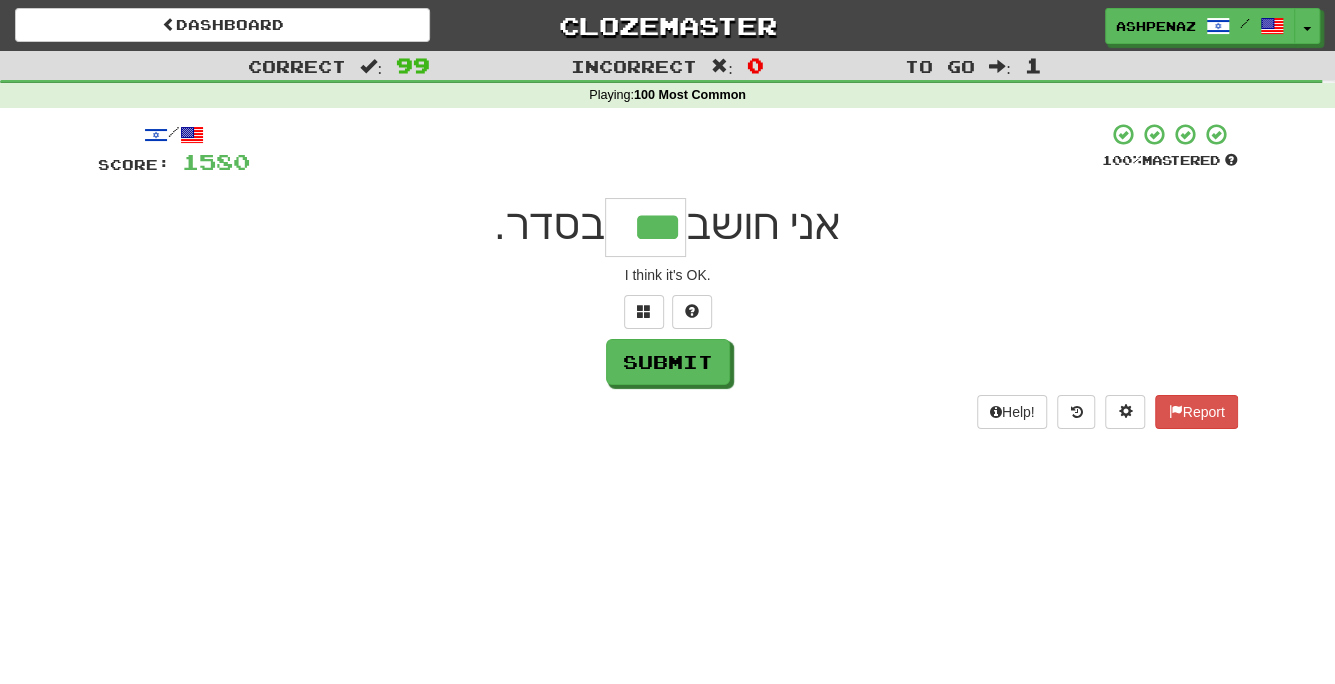 type on "***" 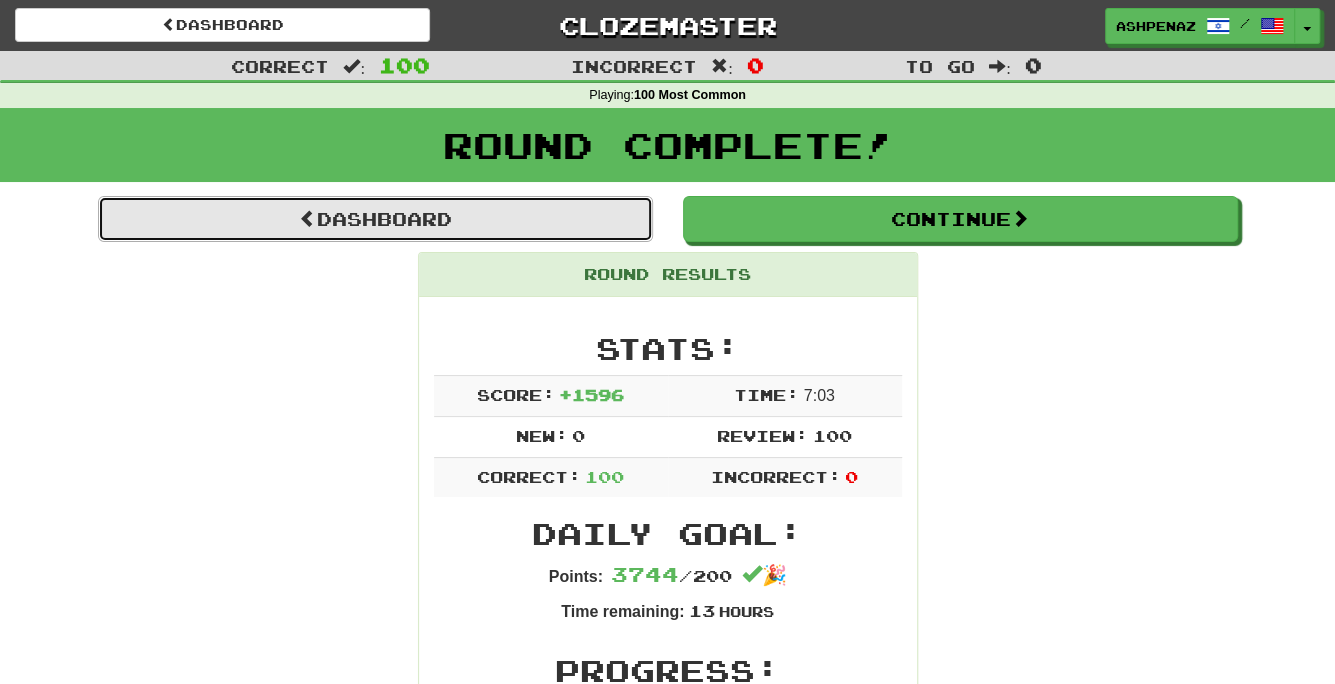 click on "Dashboard" at bounding box center [375, 219] 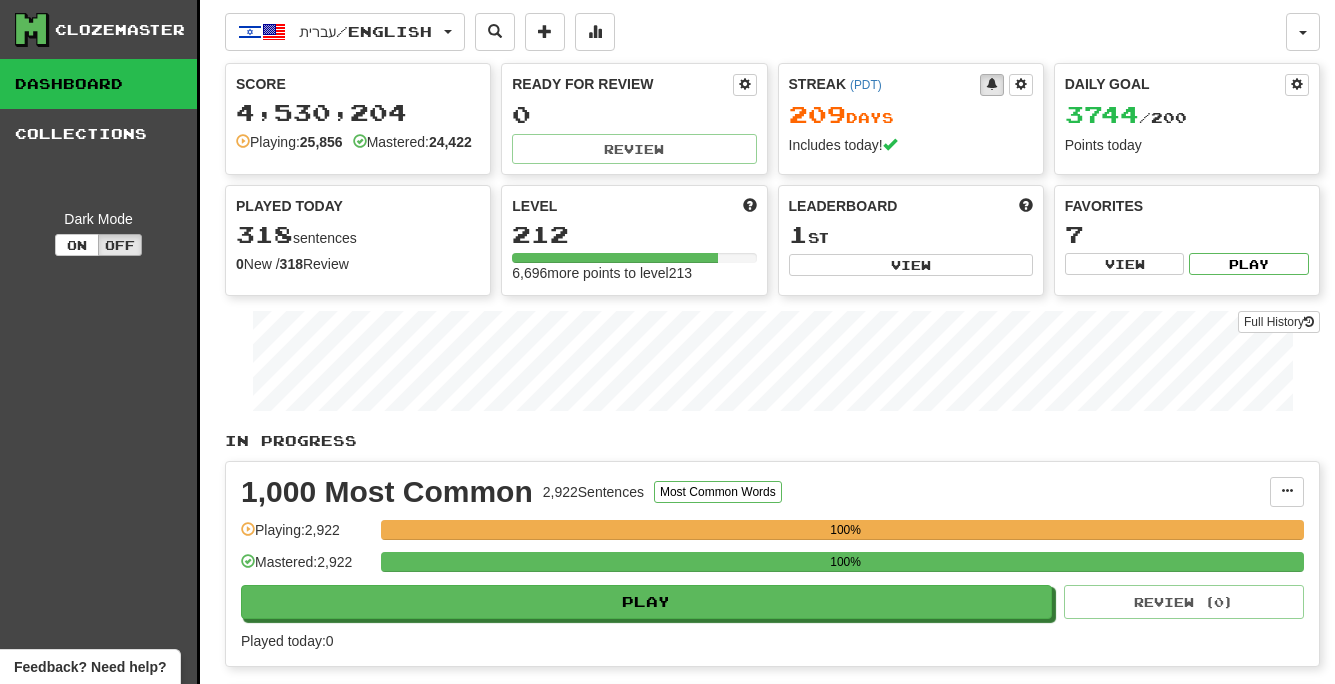 scroll, scrollTop: 0, scrollLeft: 0, axis: both 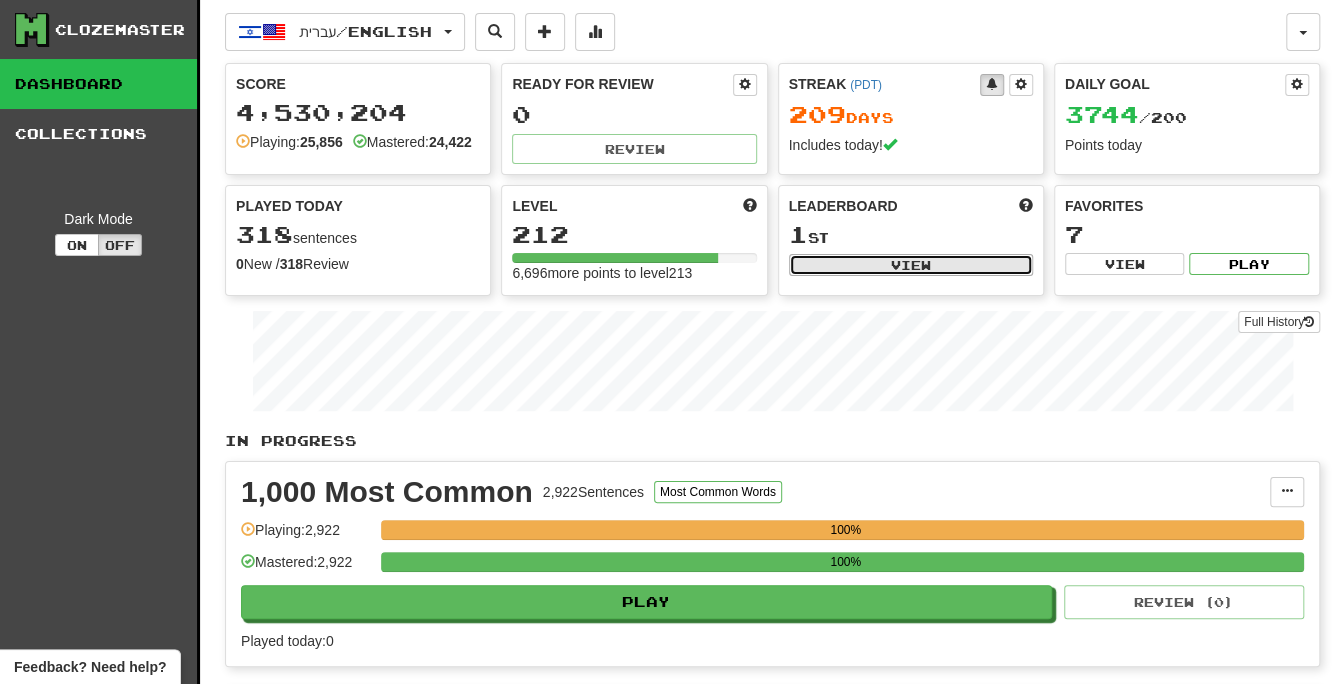 click on "View" at bounding box center [911, 265] 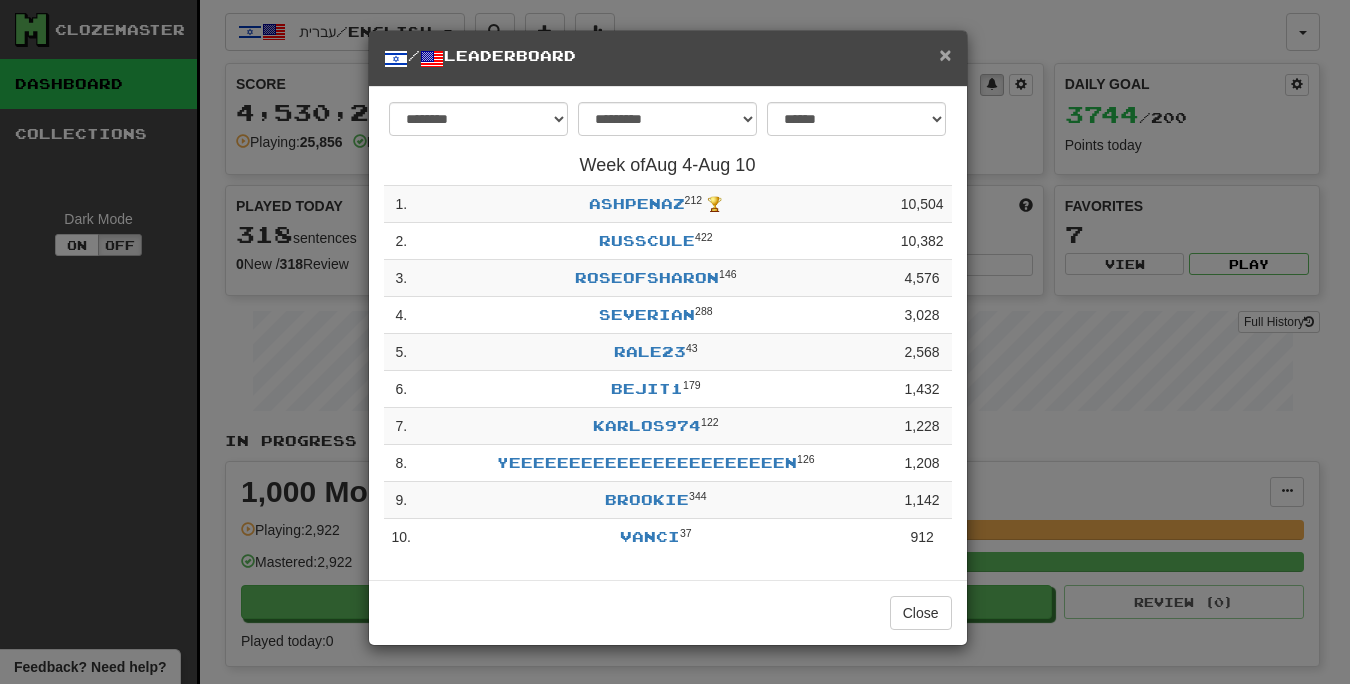 click on "×" at bounding box center [945, 54] 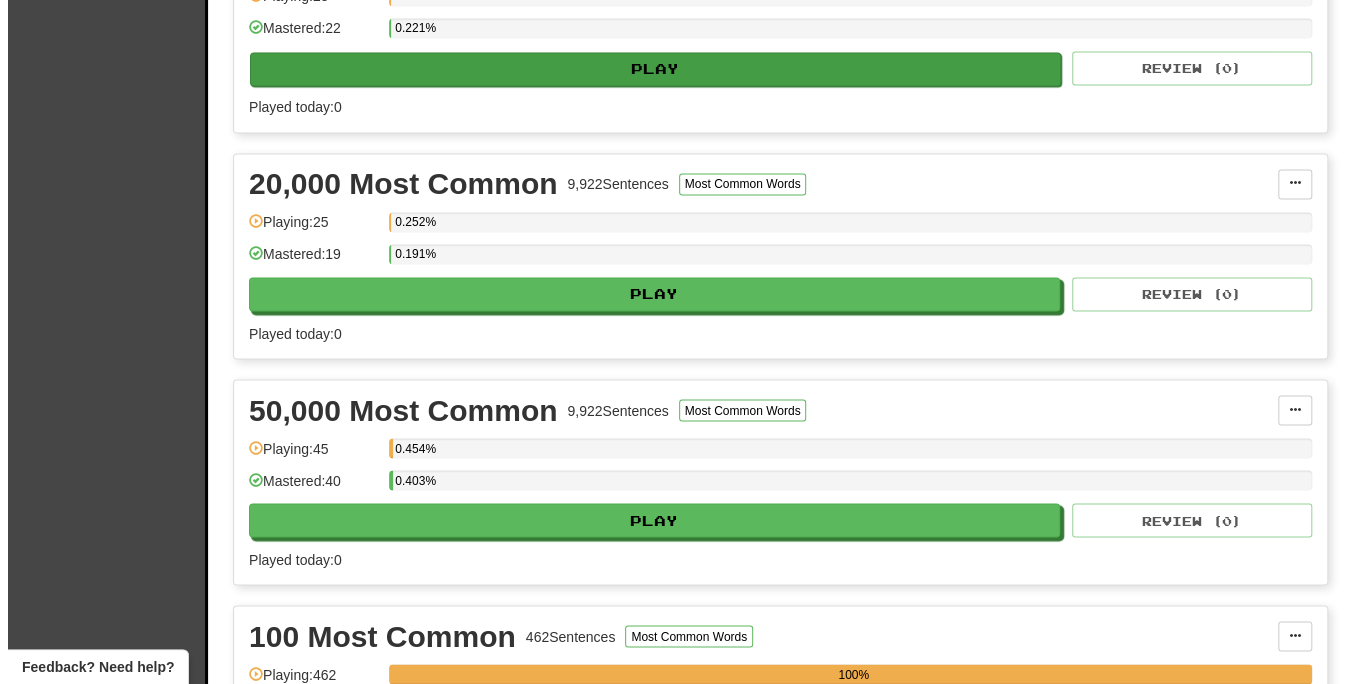 scroll, scrollTop: 2100, scrollLeft: 0, axis: vertical 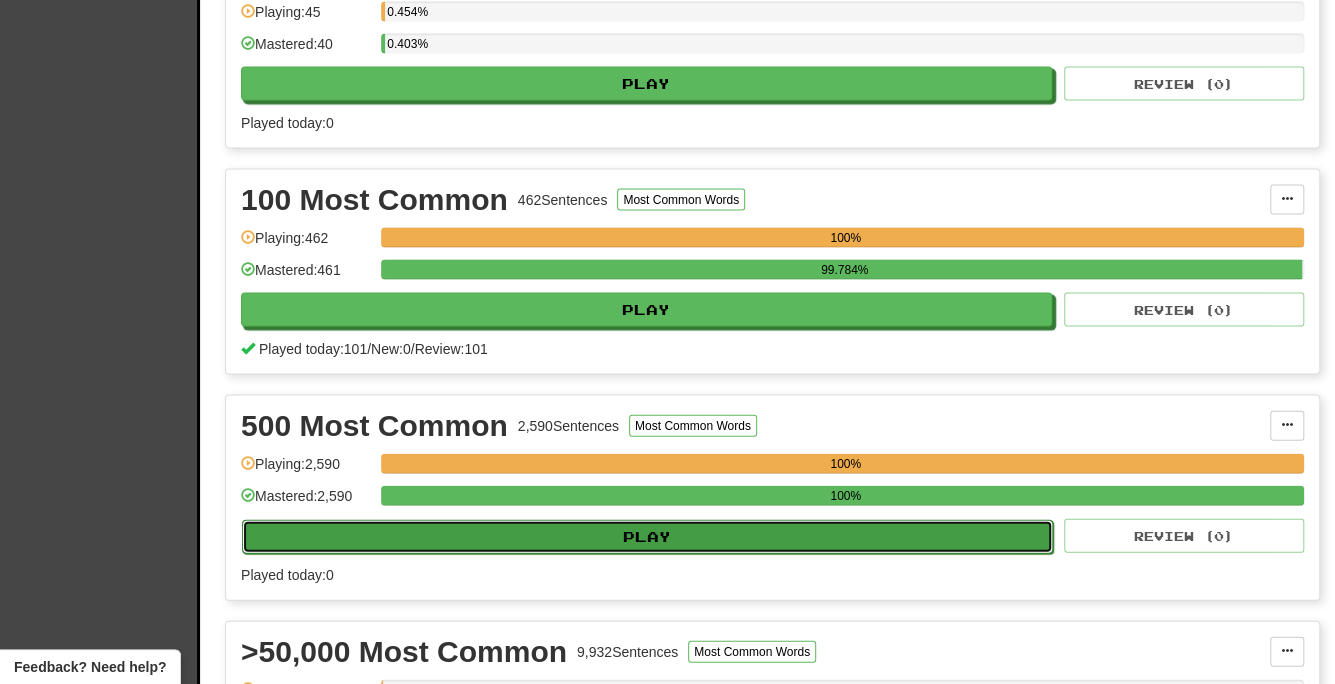 click on "Play" at bounding box center [647, 537] 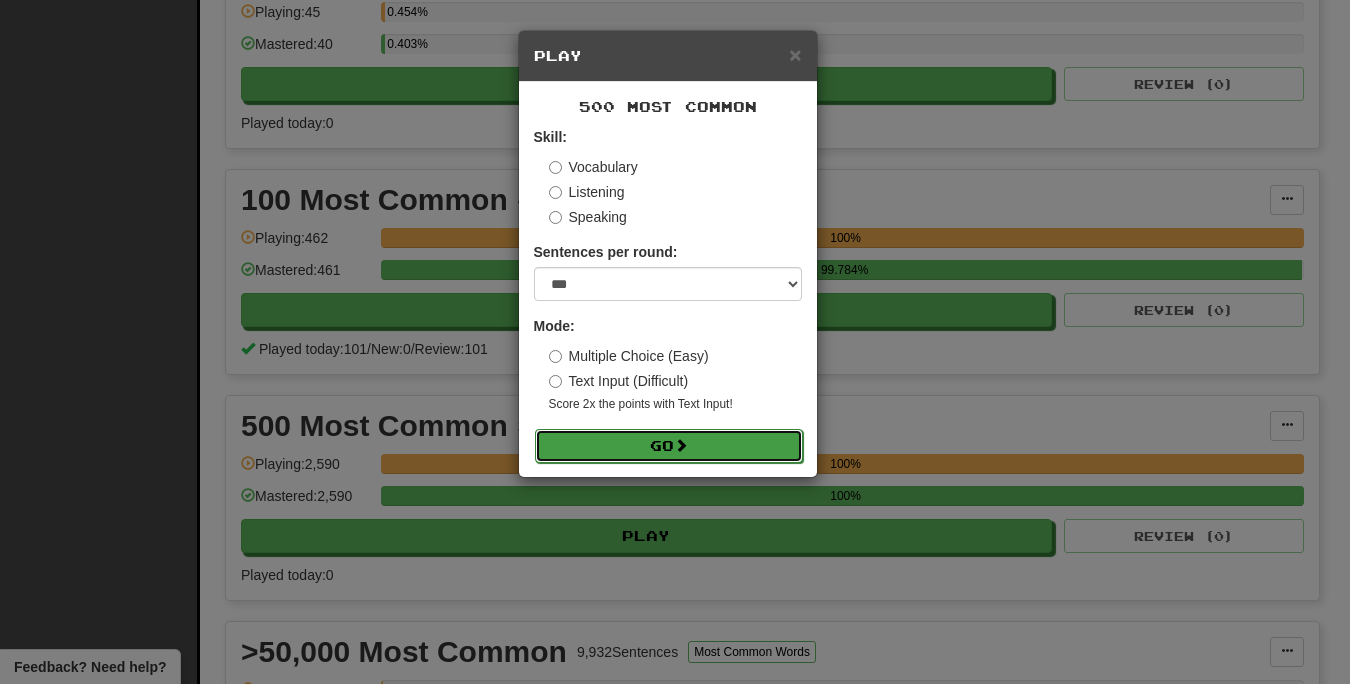 click on "Go" at bounding box center [669, 446] 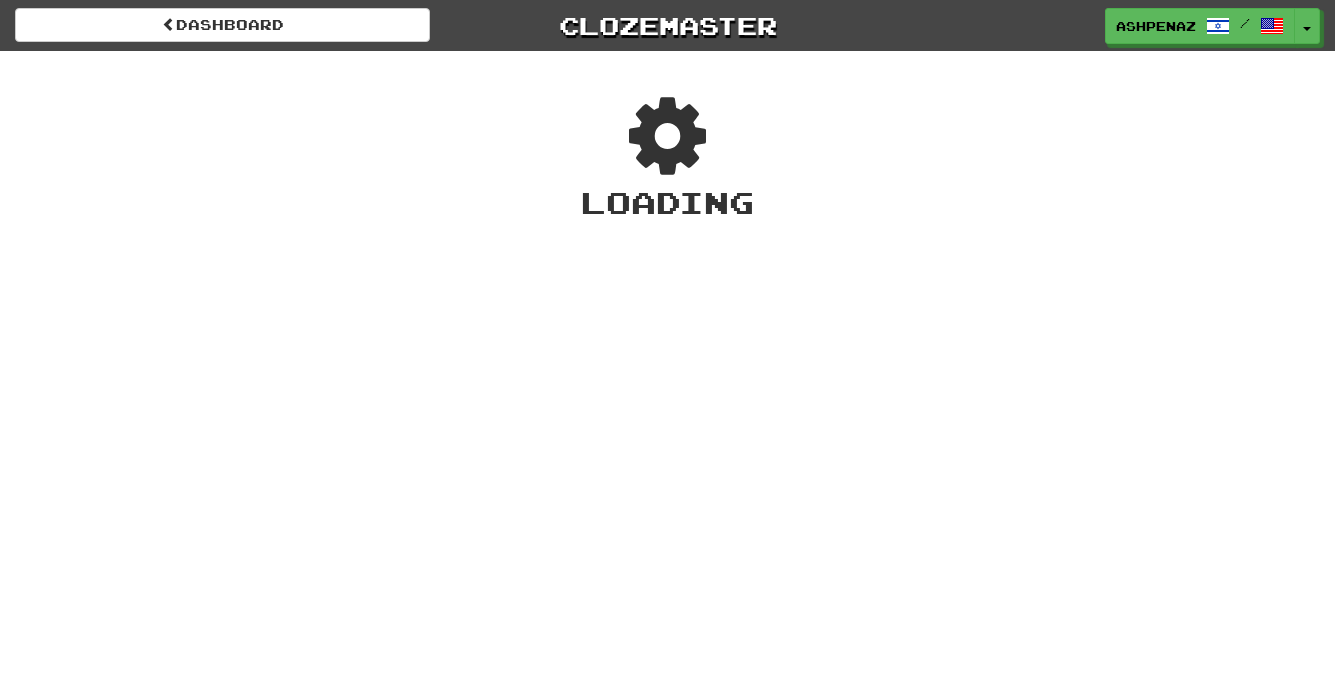 scroll, scrollTop: 0, scrollLeft: 0, axis: both 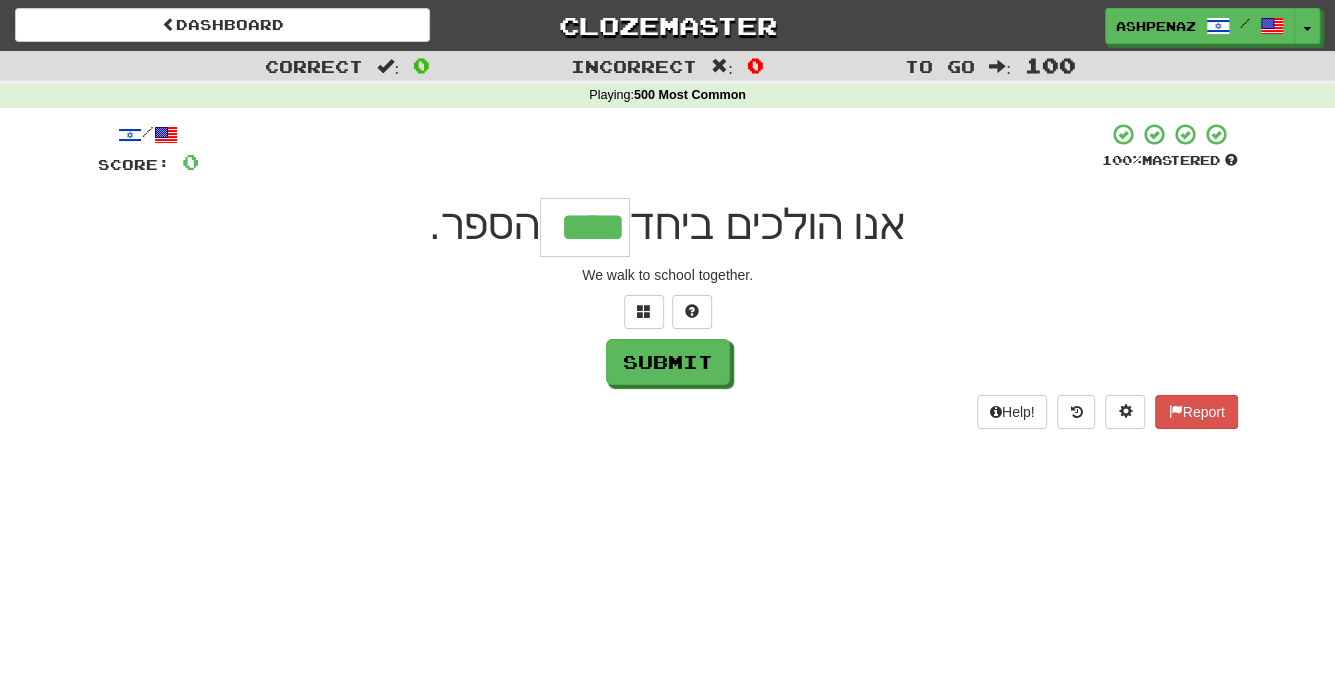 type on "****" 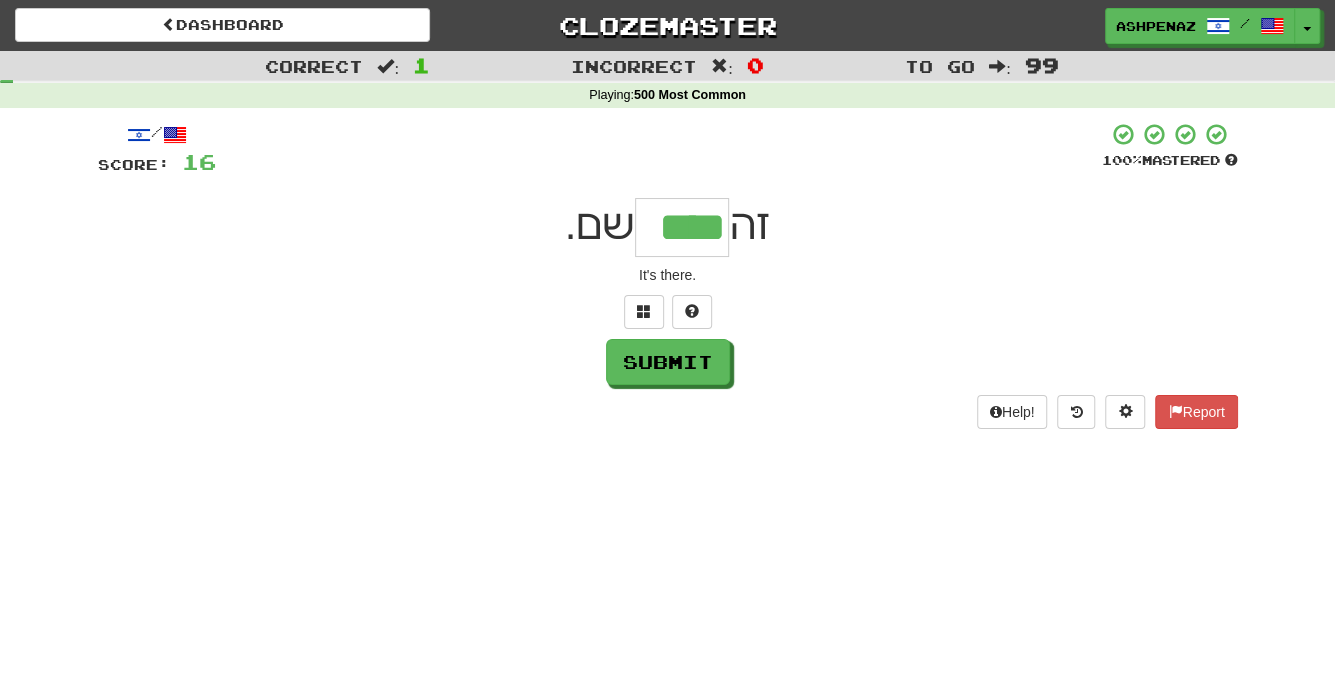 type on "****" 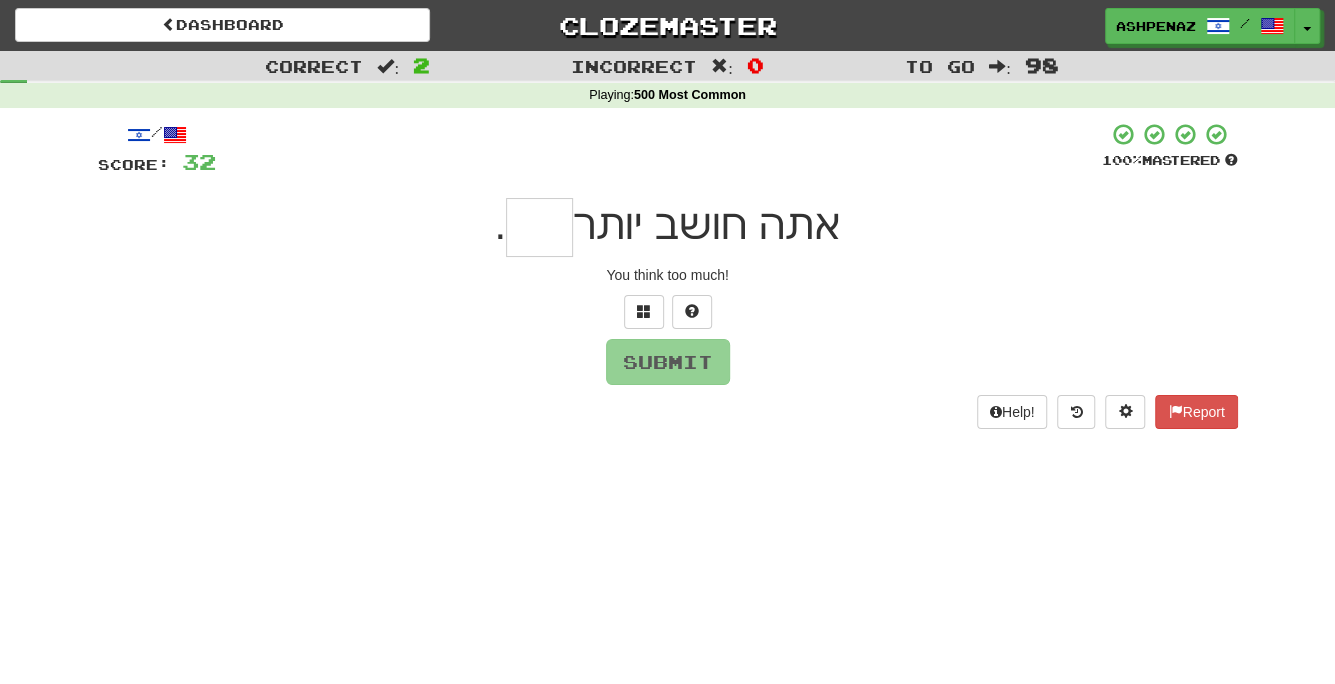 type on "*" 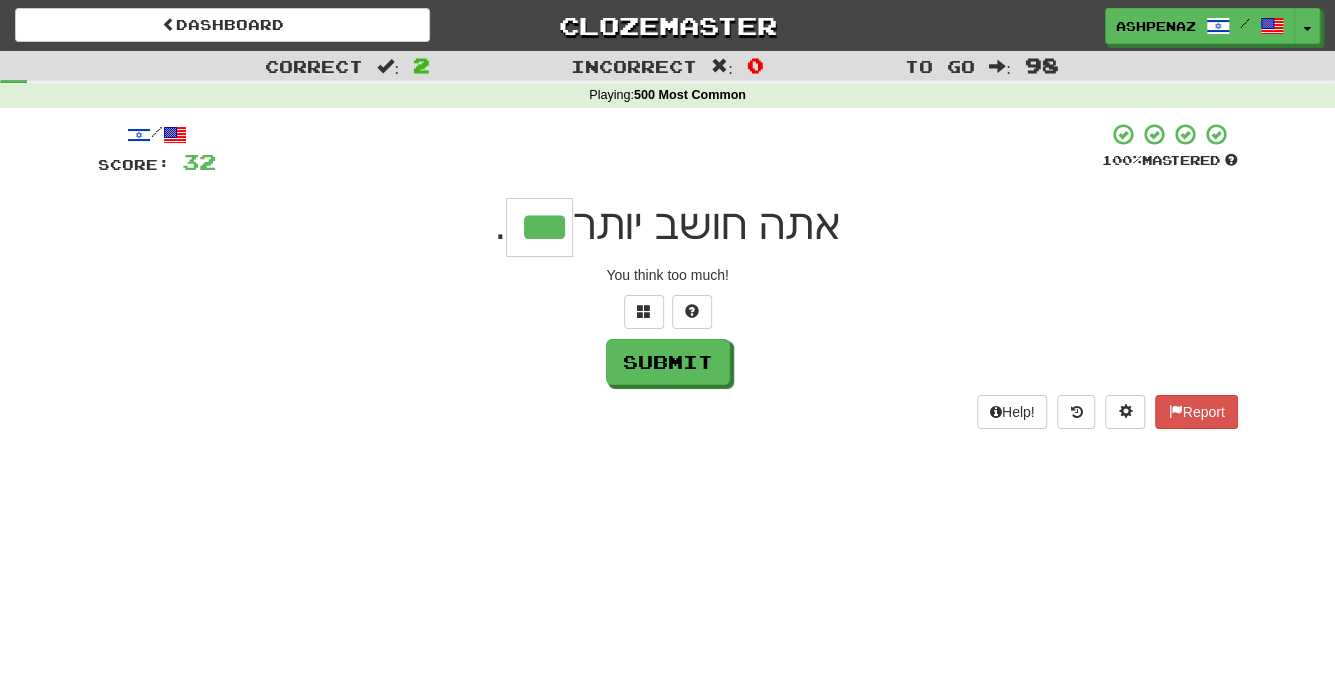 type on "***" 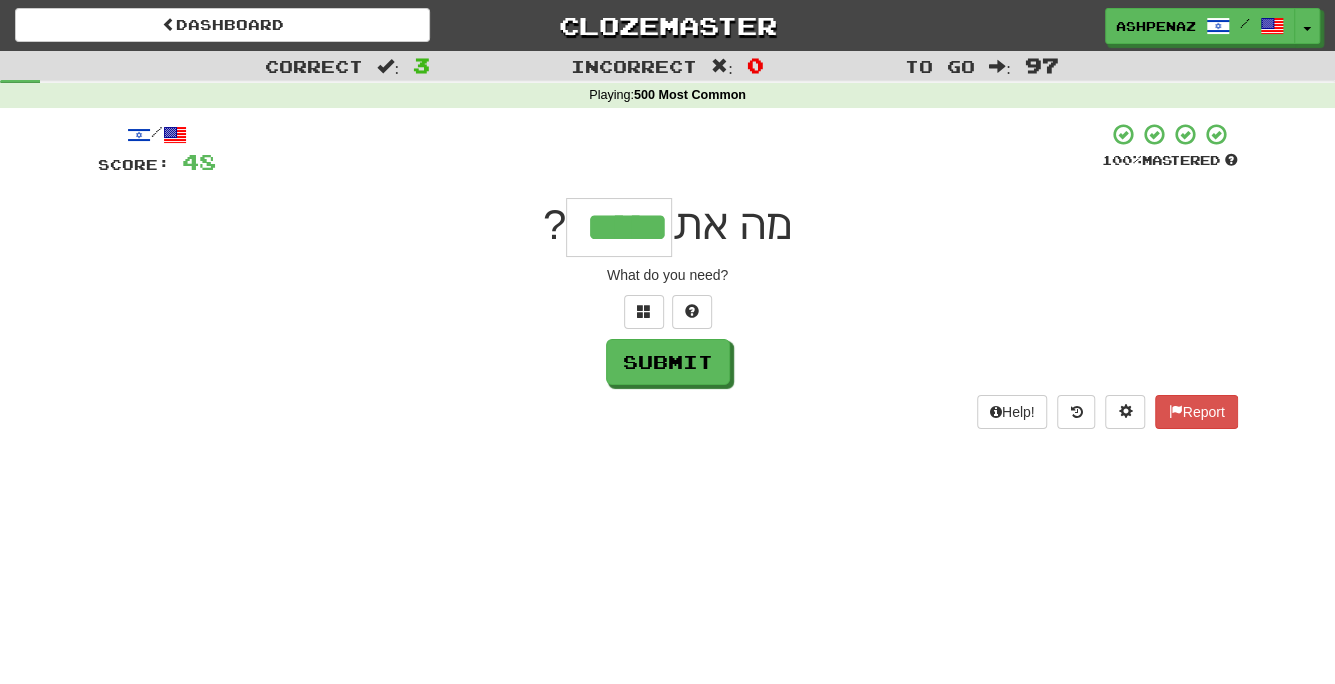 type on "*****" 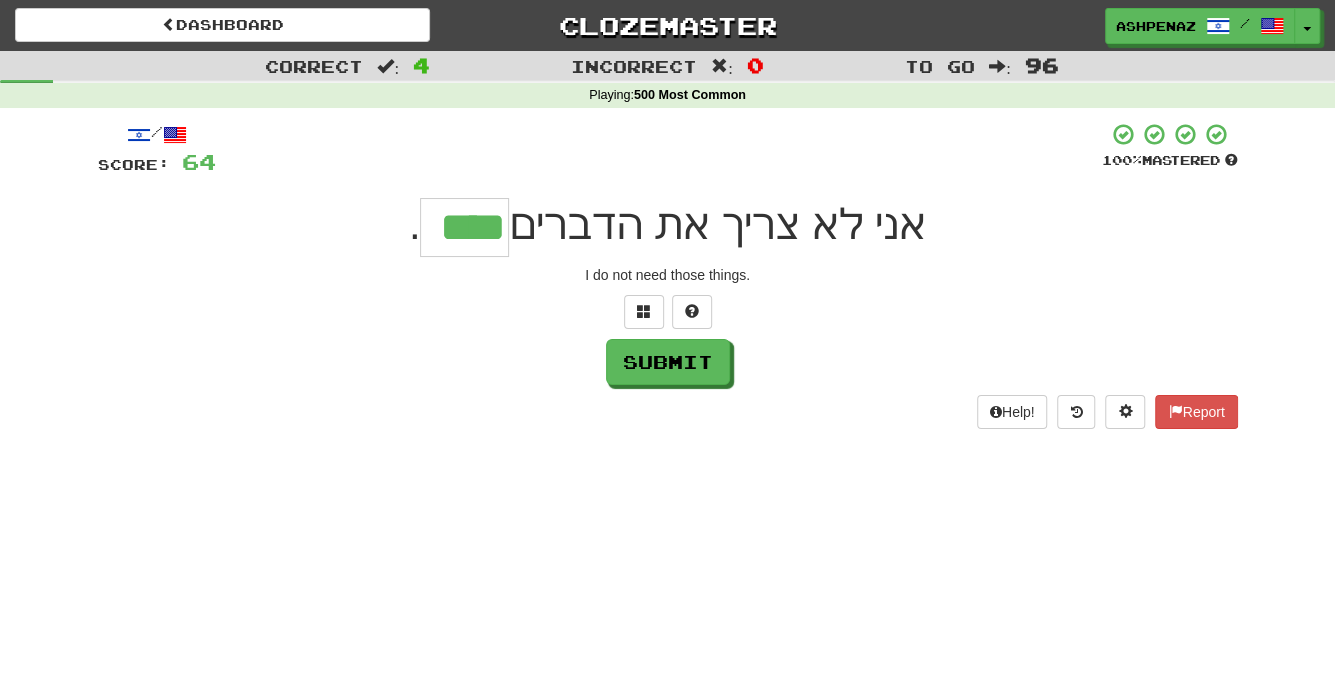 type on "****" 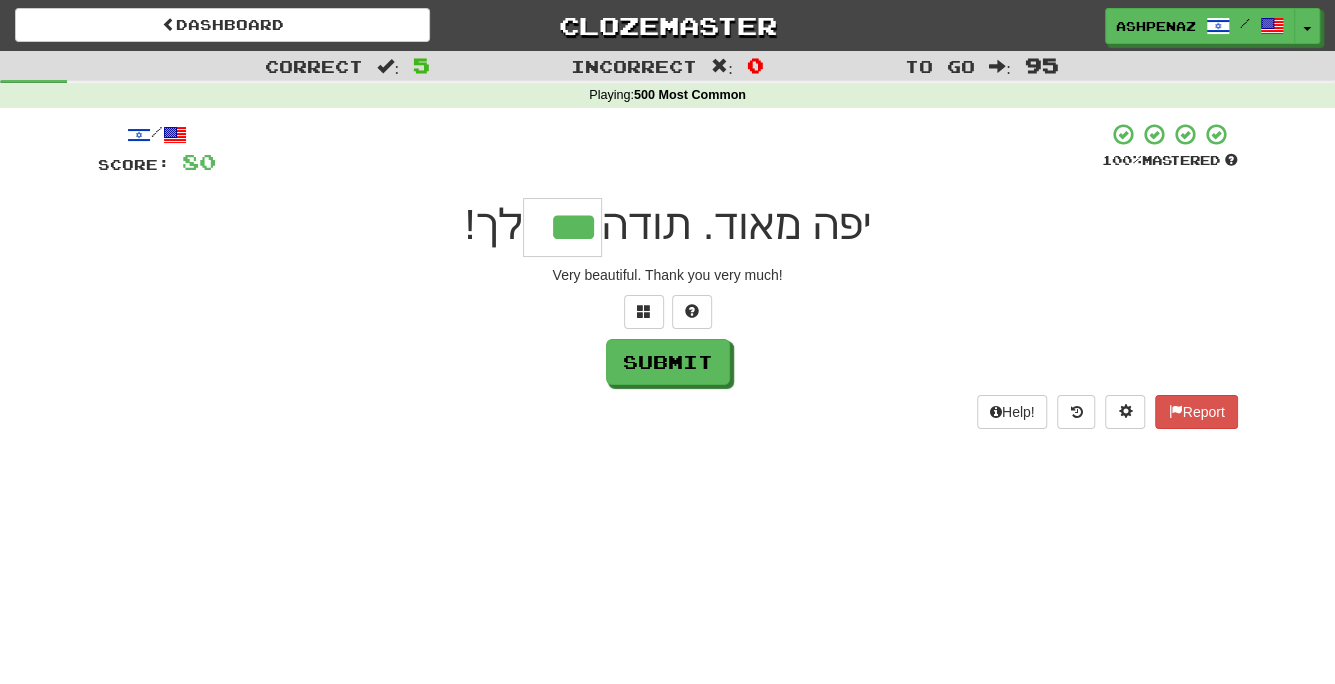 type on "***" 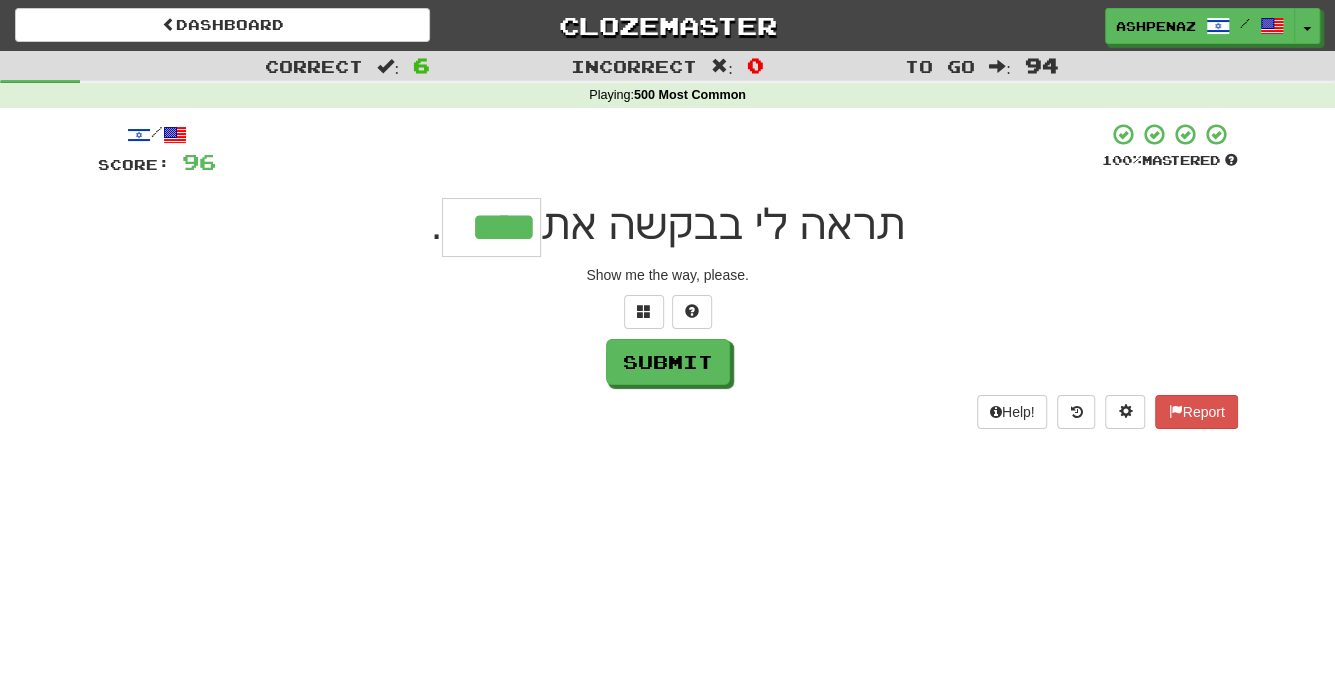 type on "****" 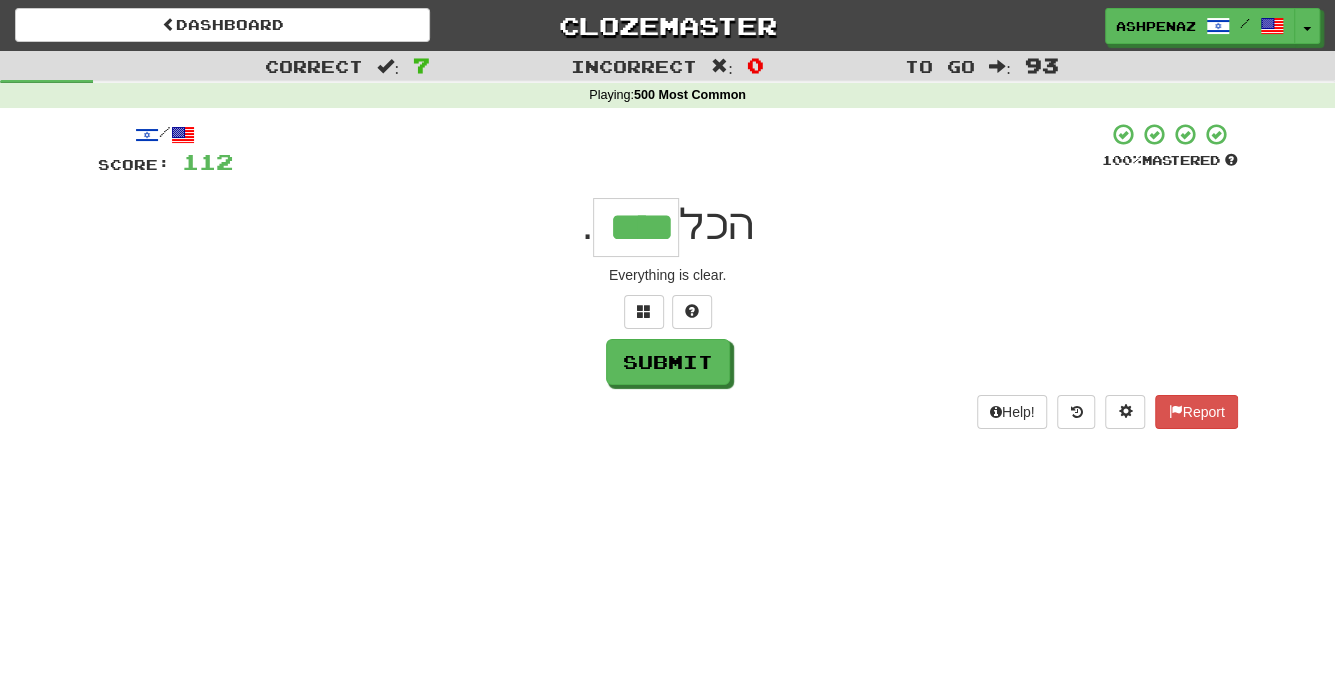 type on "****" 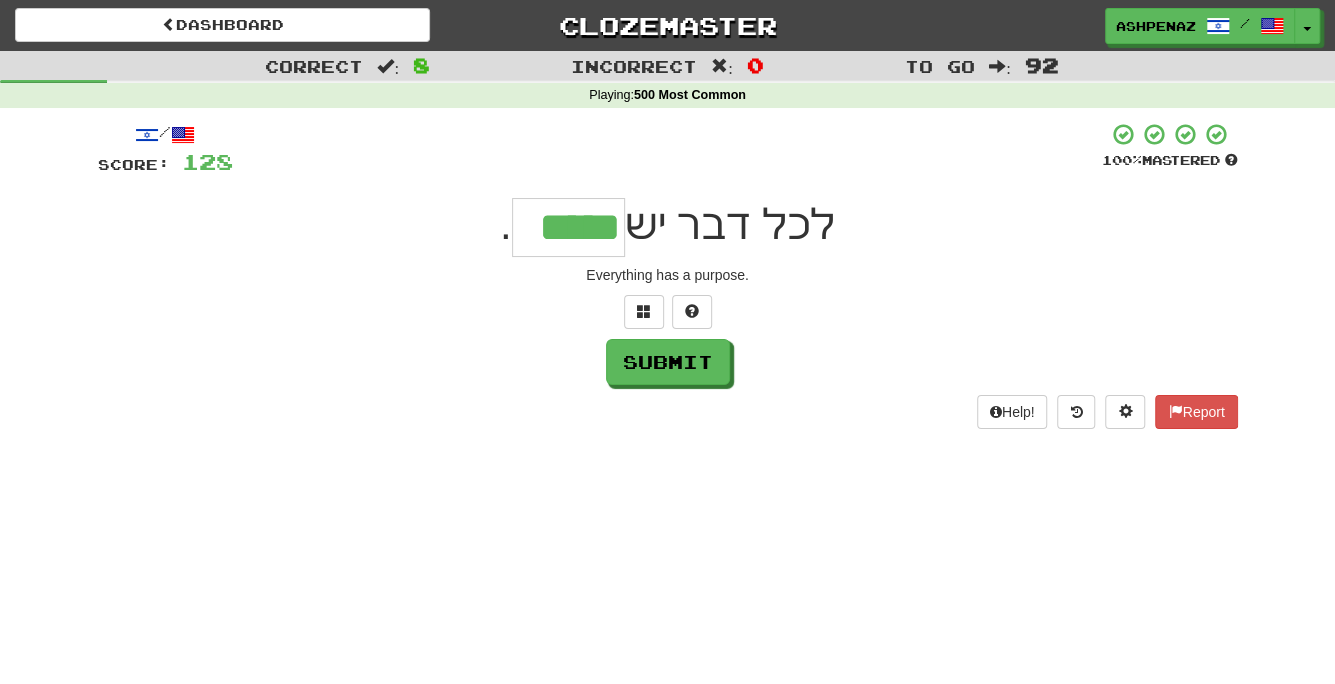 type on "*****" 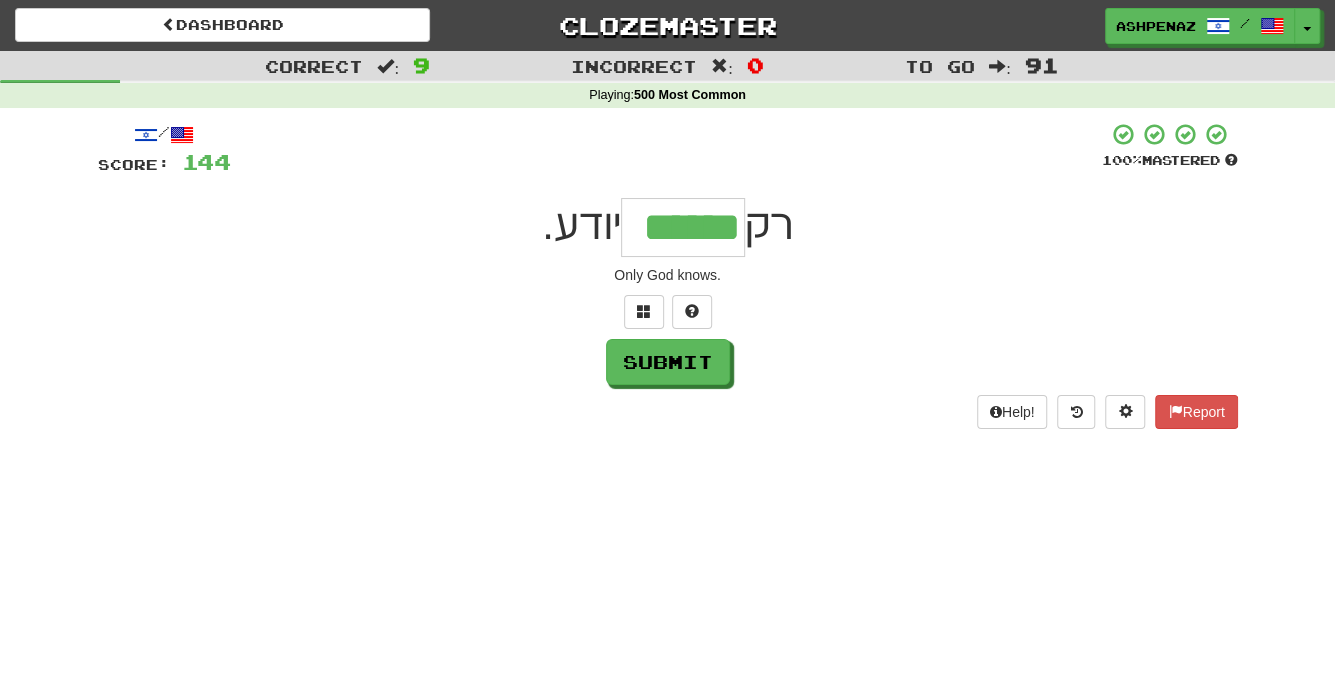 type on "******" 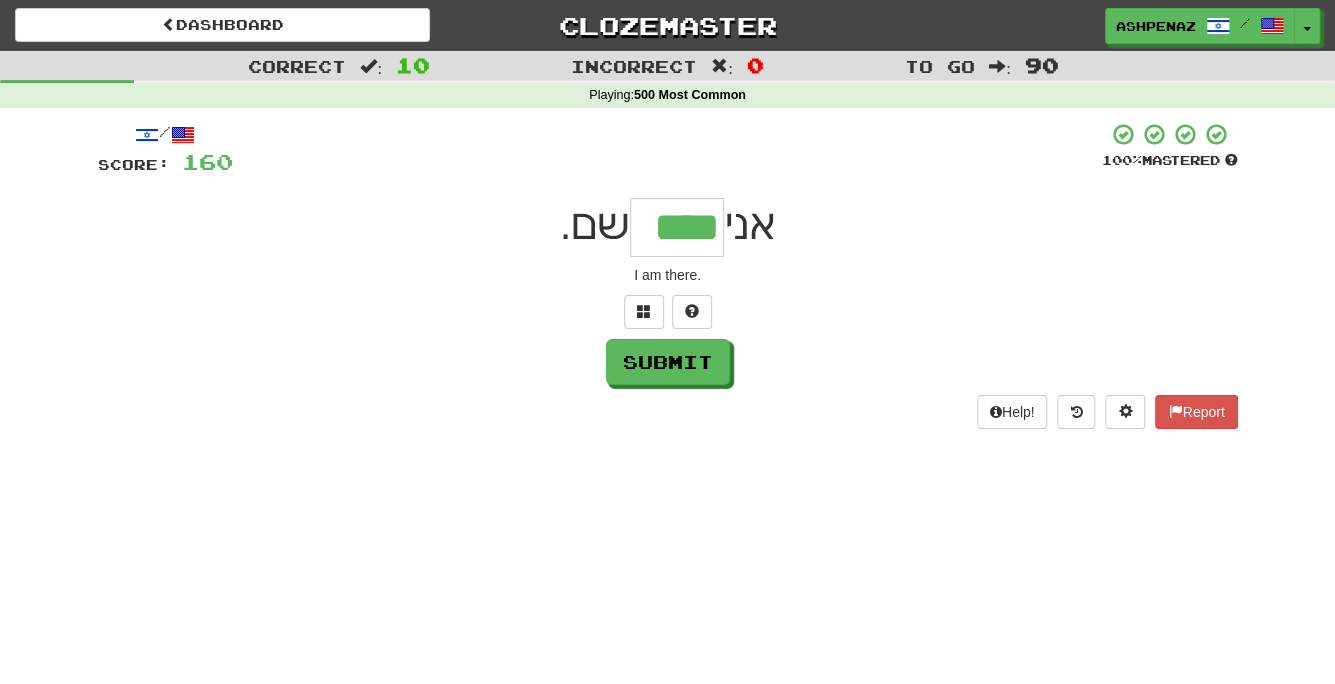 type on "****" 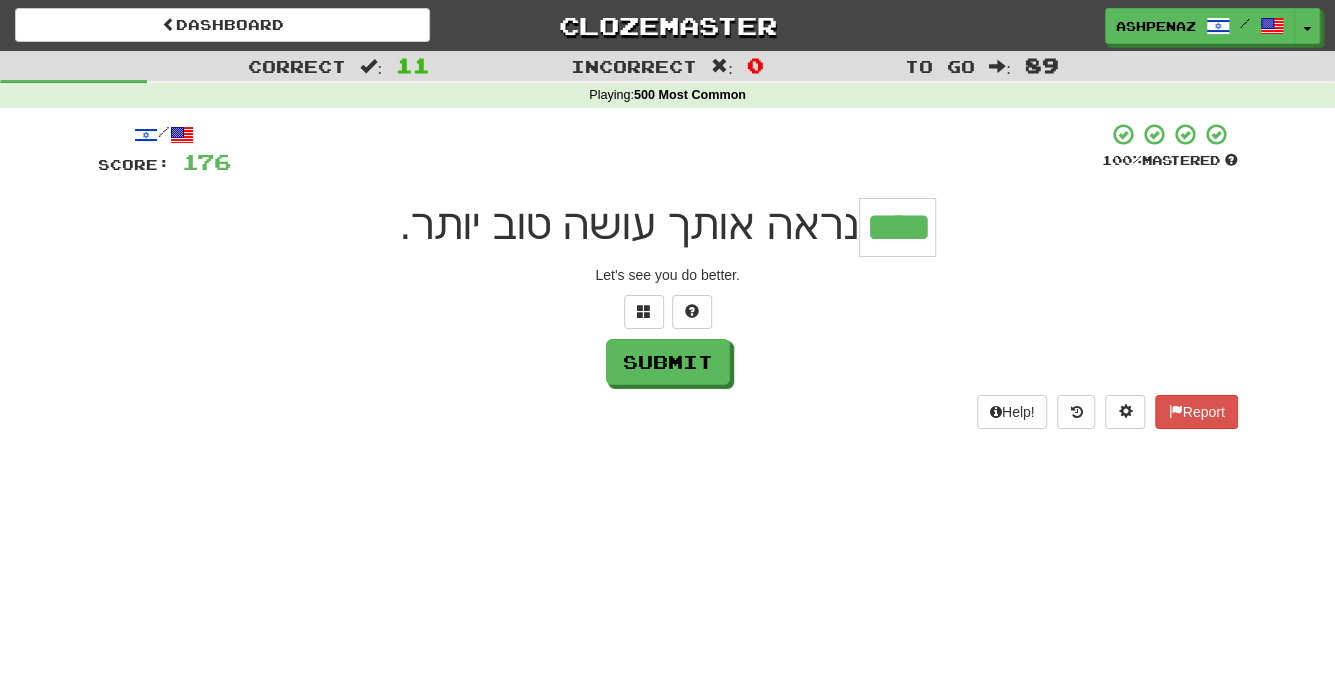 type on "****" 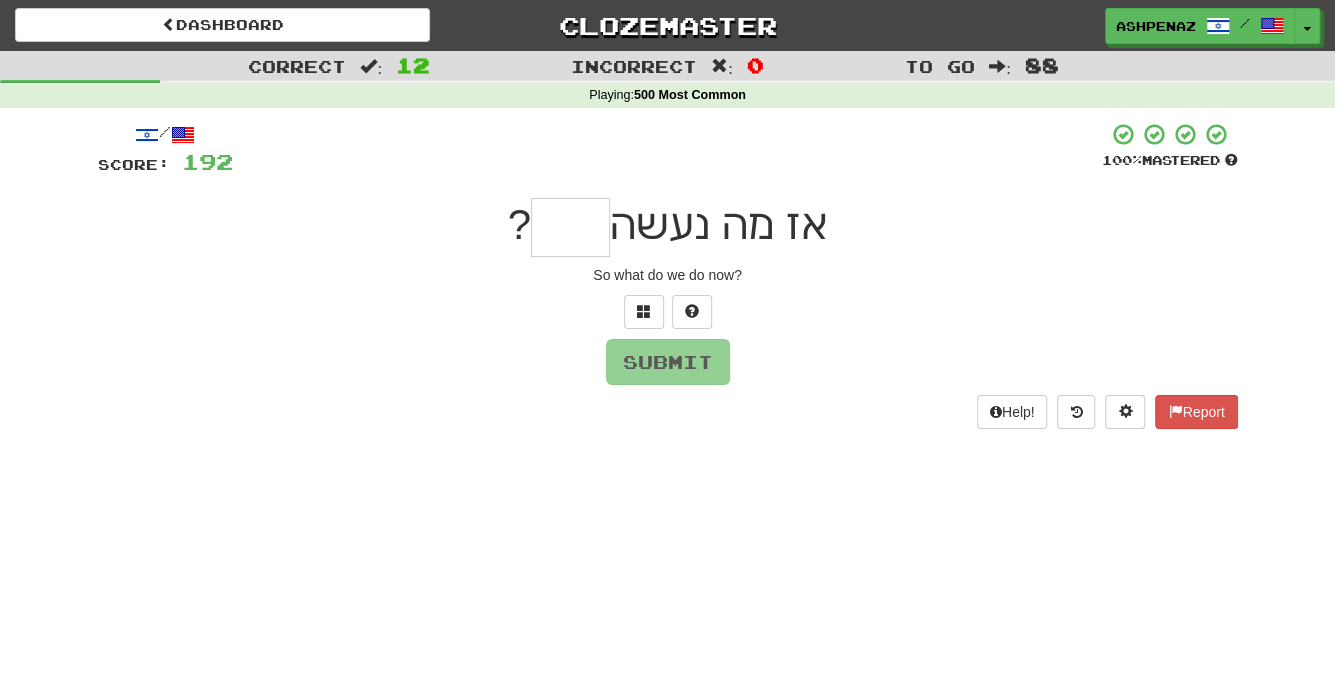 type on "*" 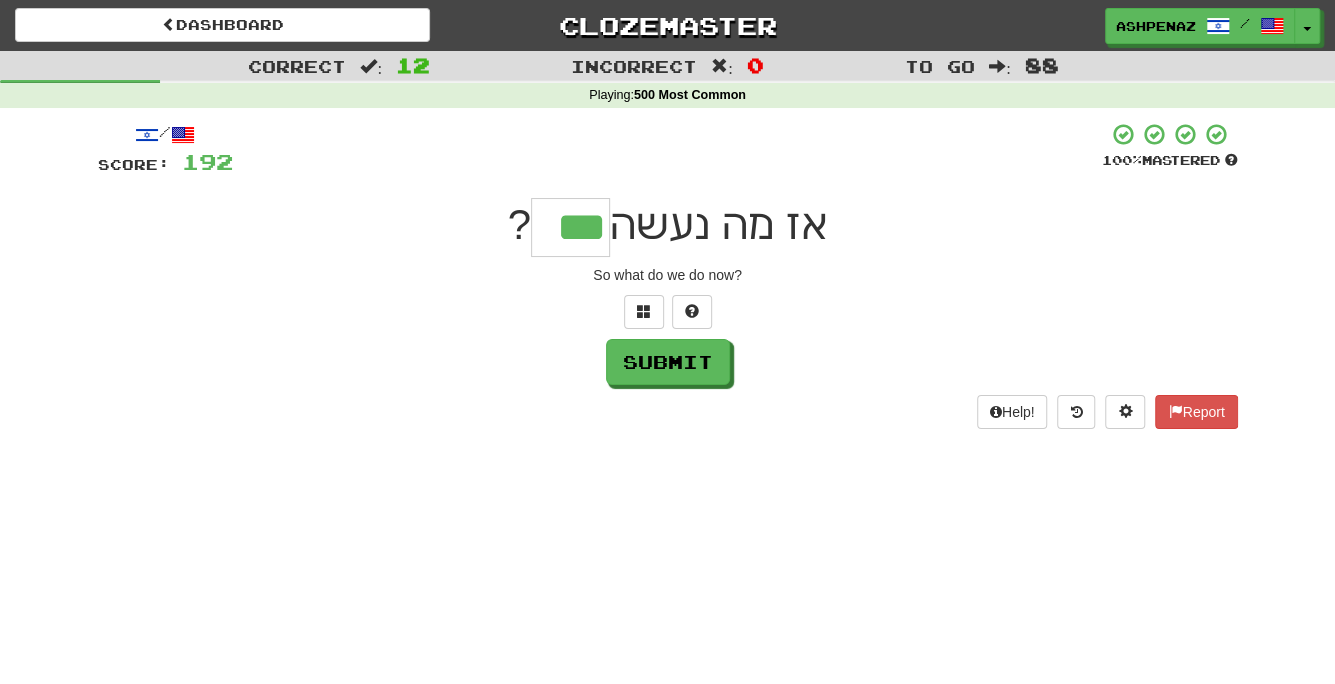 type on "***" 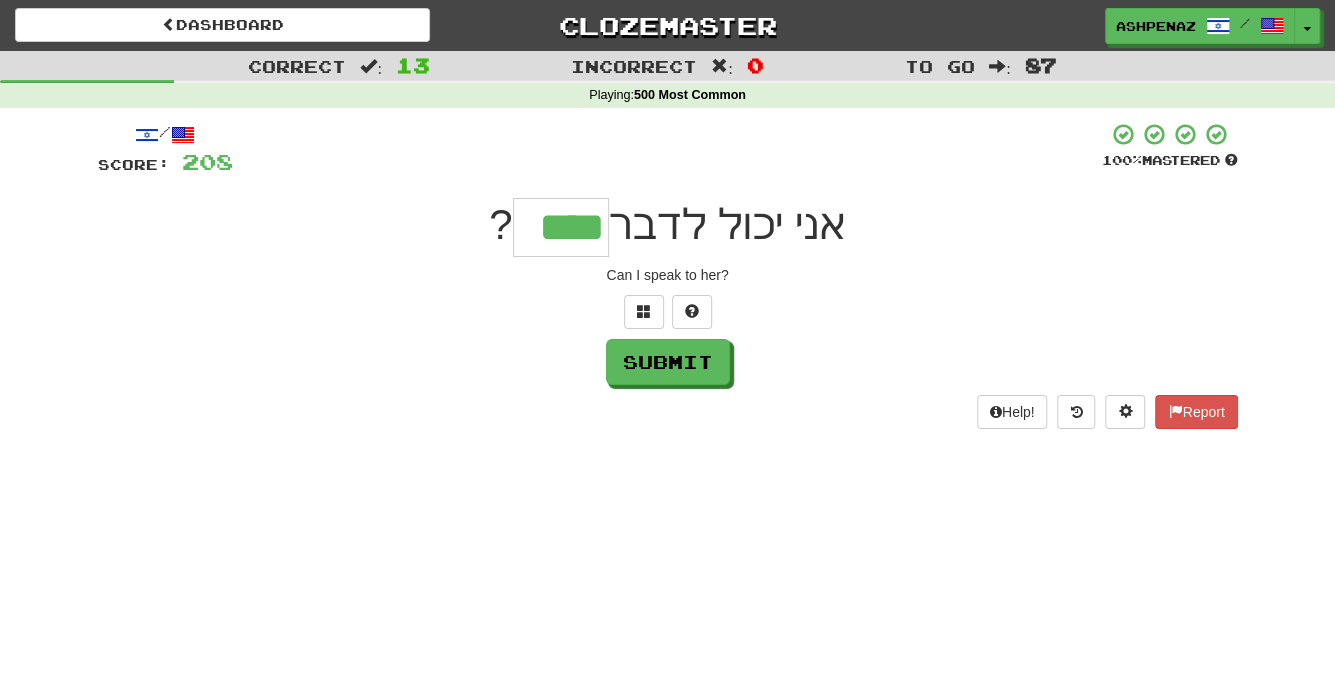 type on "****" 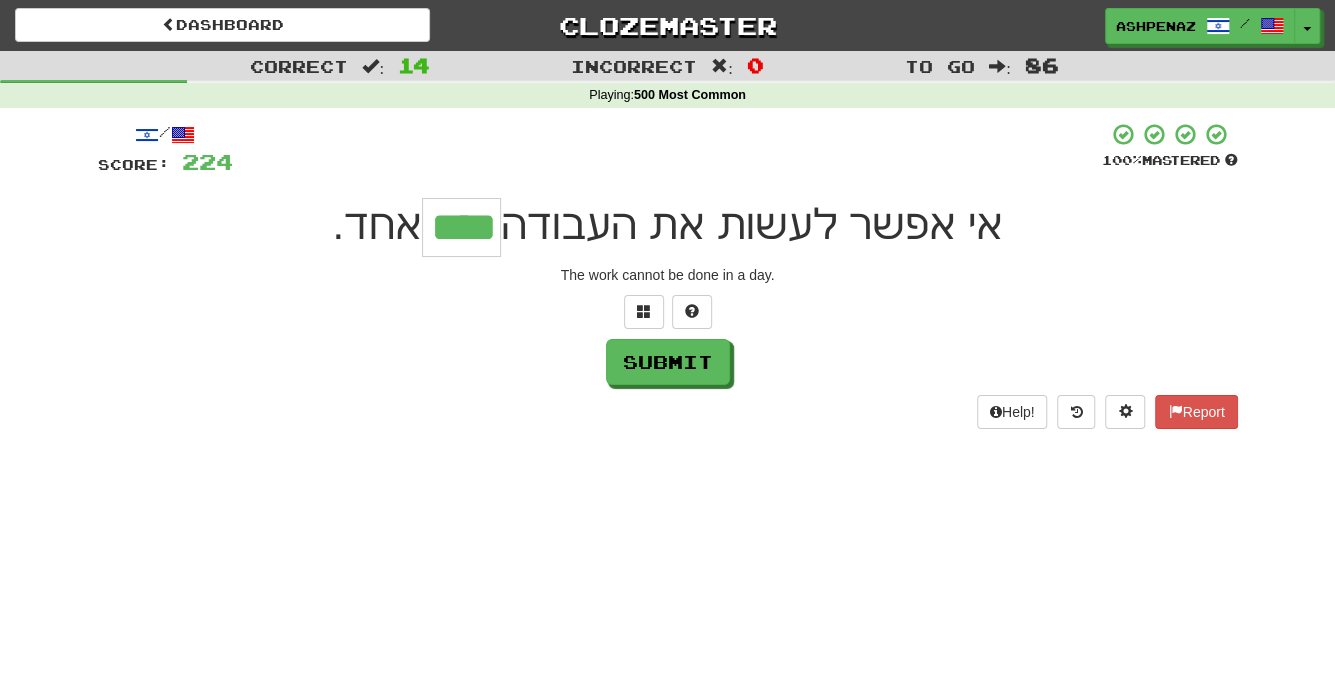 type on "****" 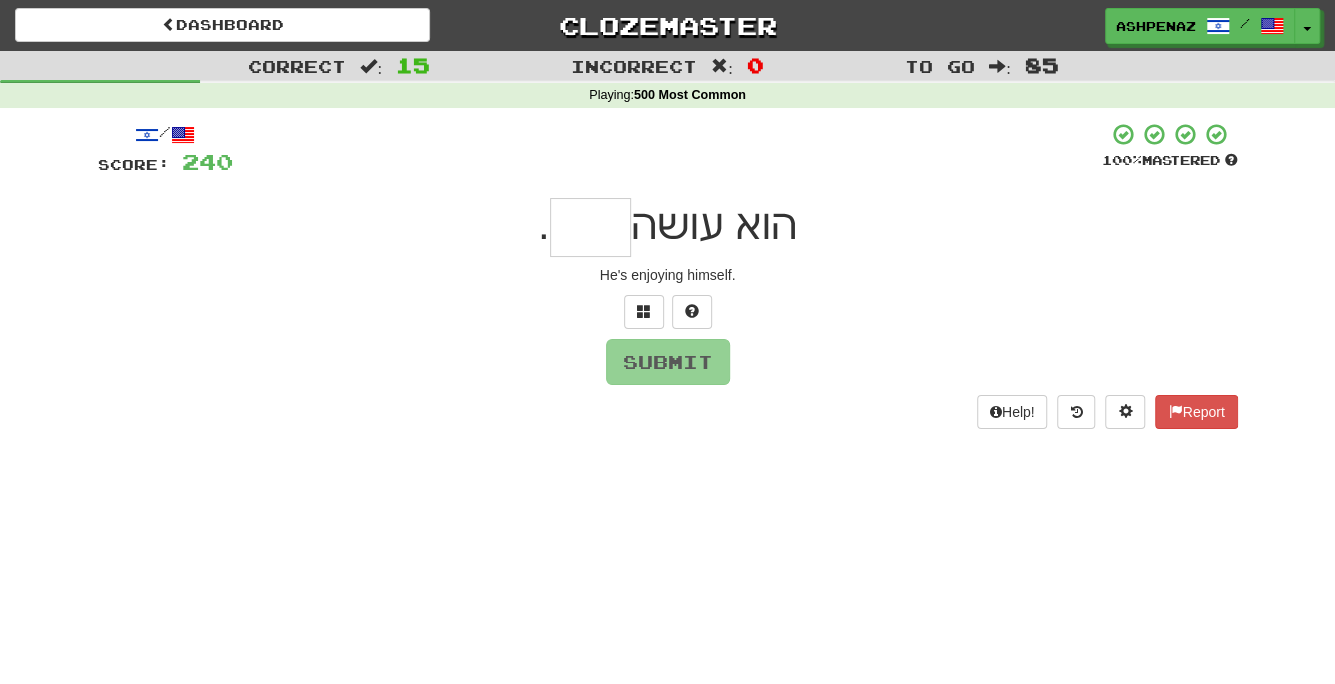 type on "*" 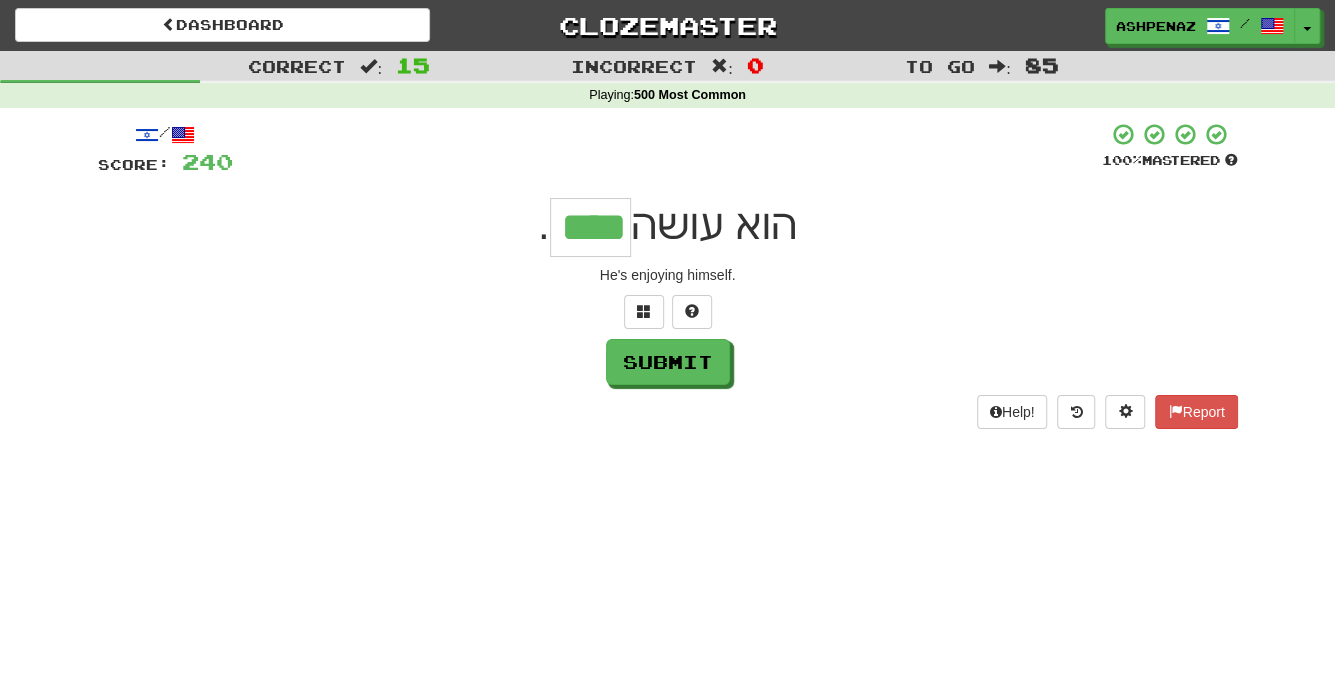 type on "****" 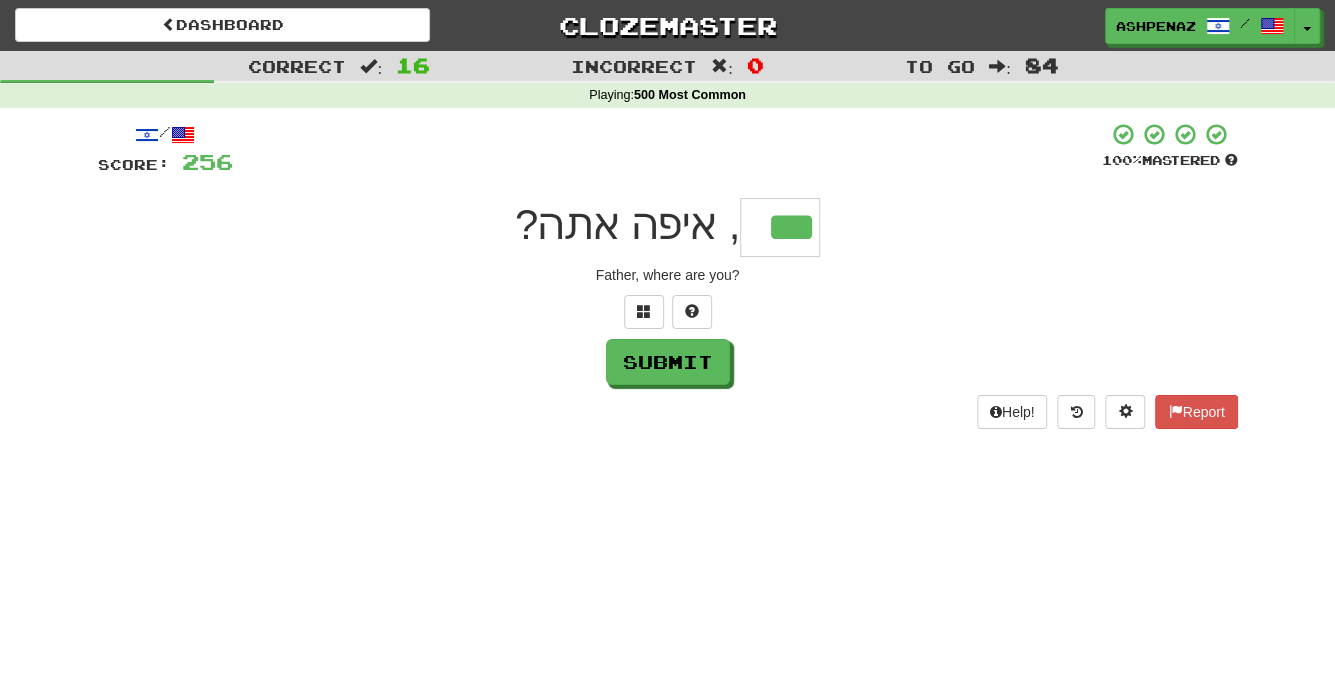 type on "***" 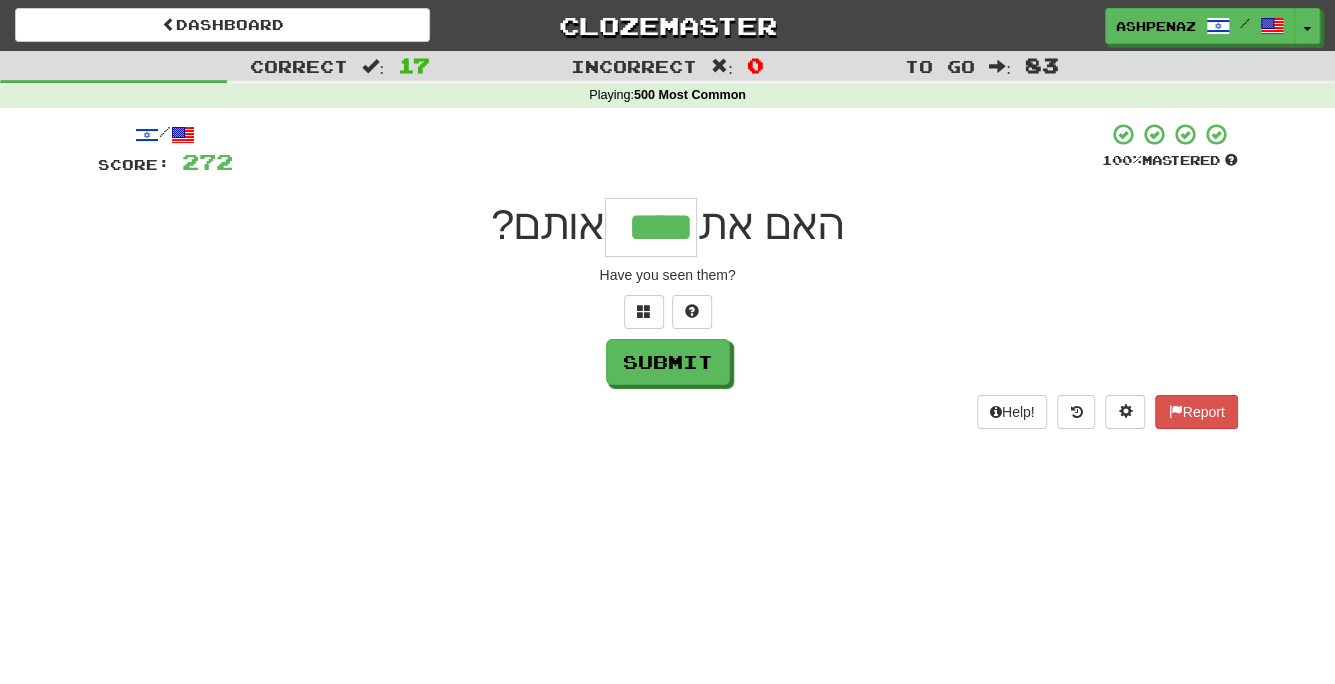type on "****" 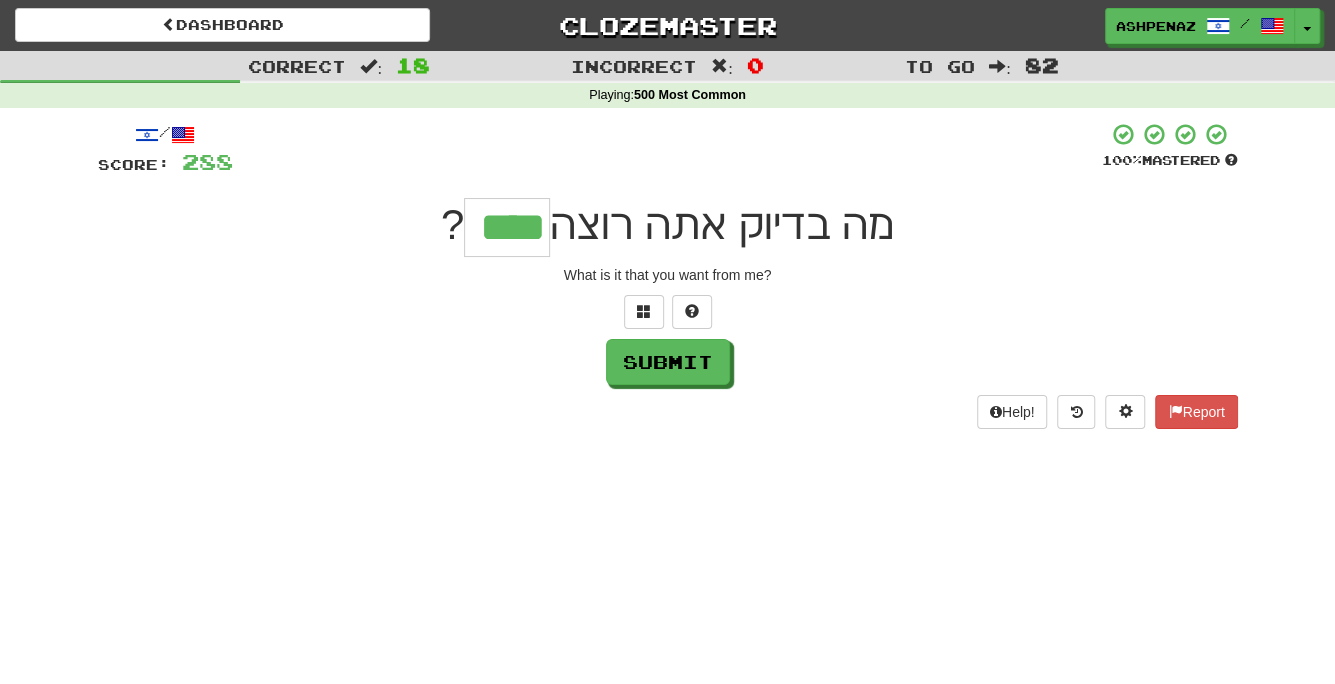 type on "****" 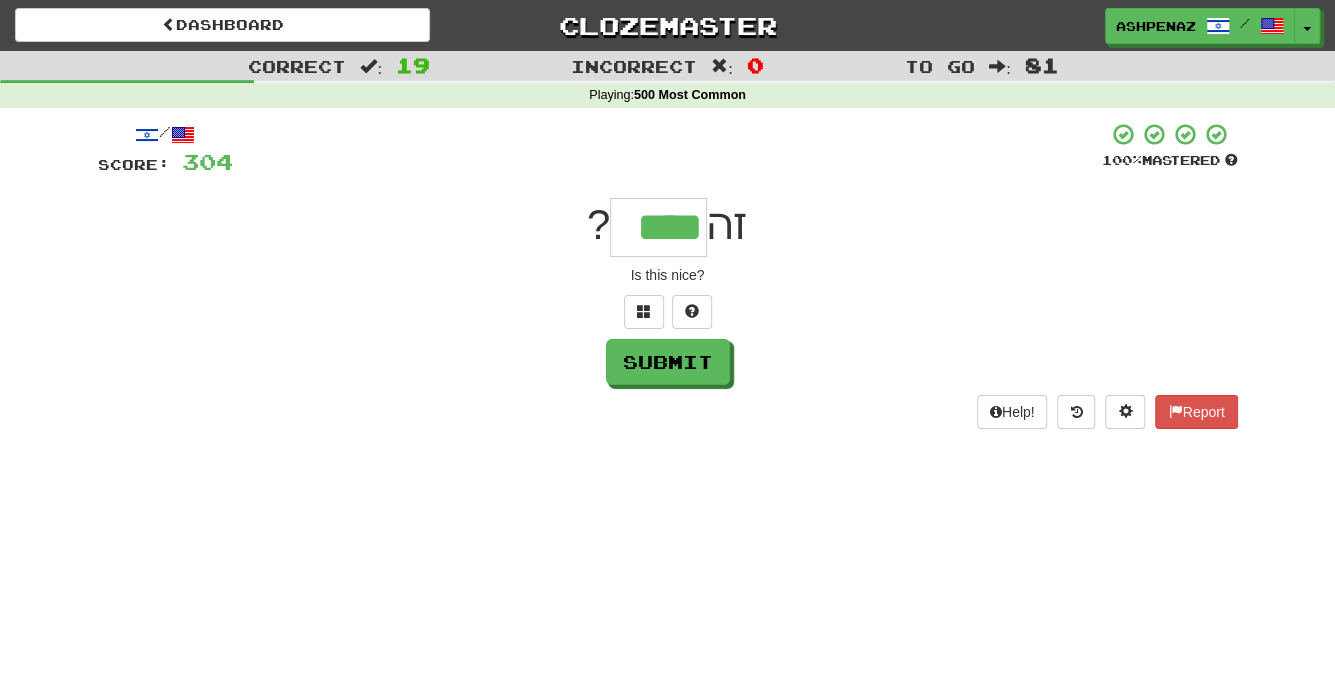 type on "****" 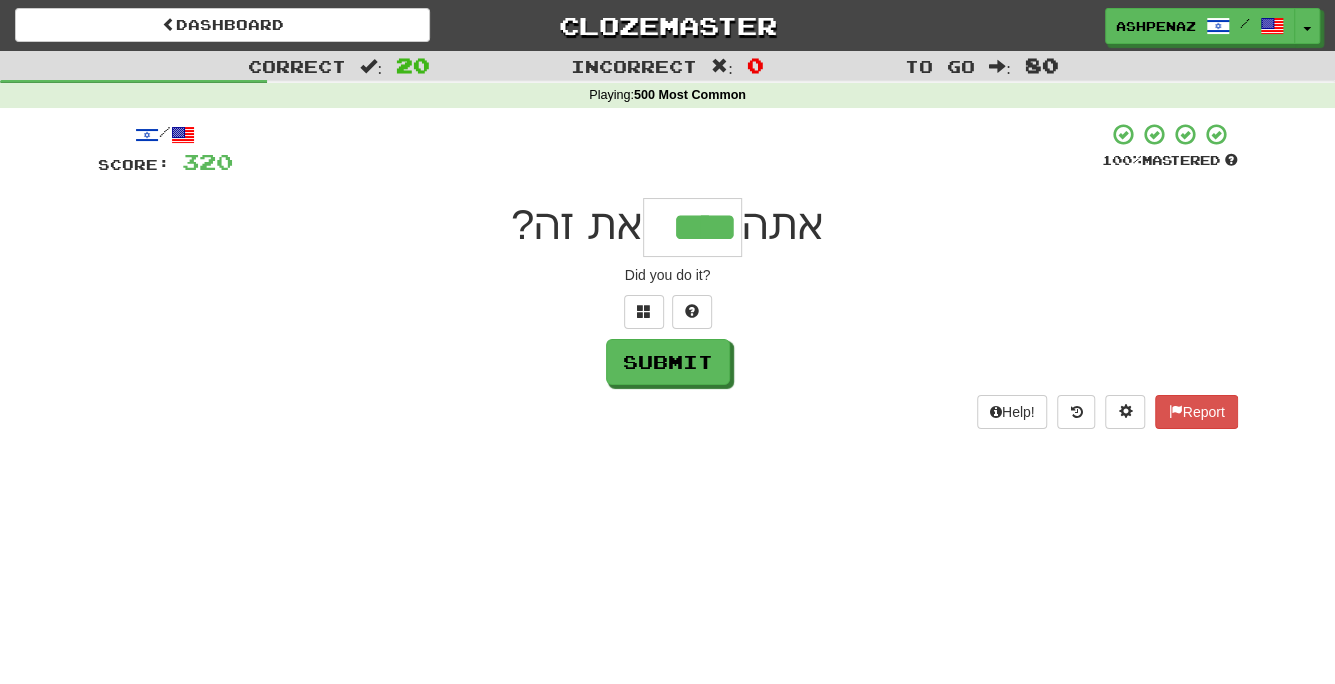 type on "****" 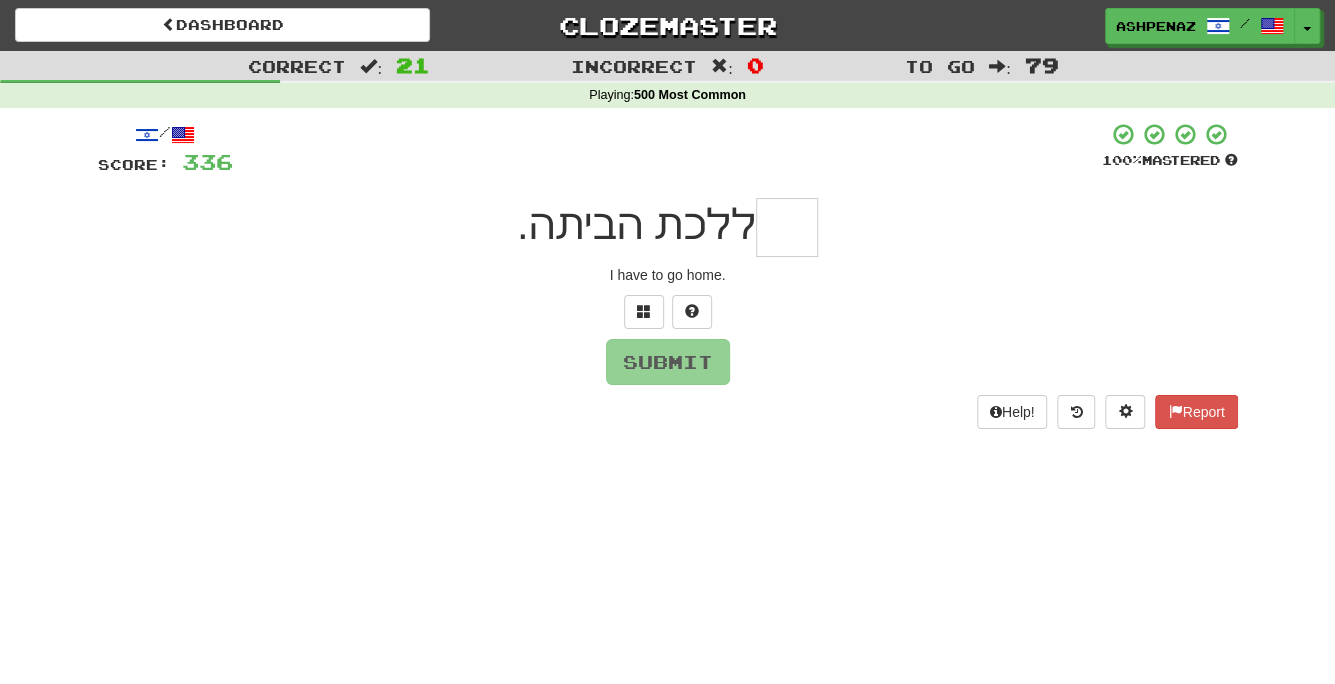 type on "*" 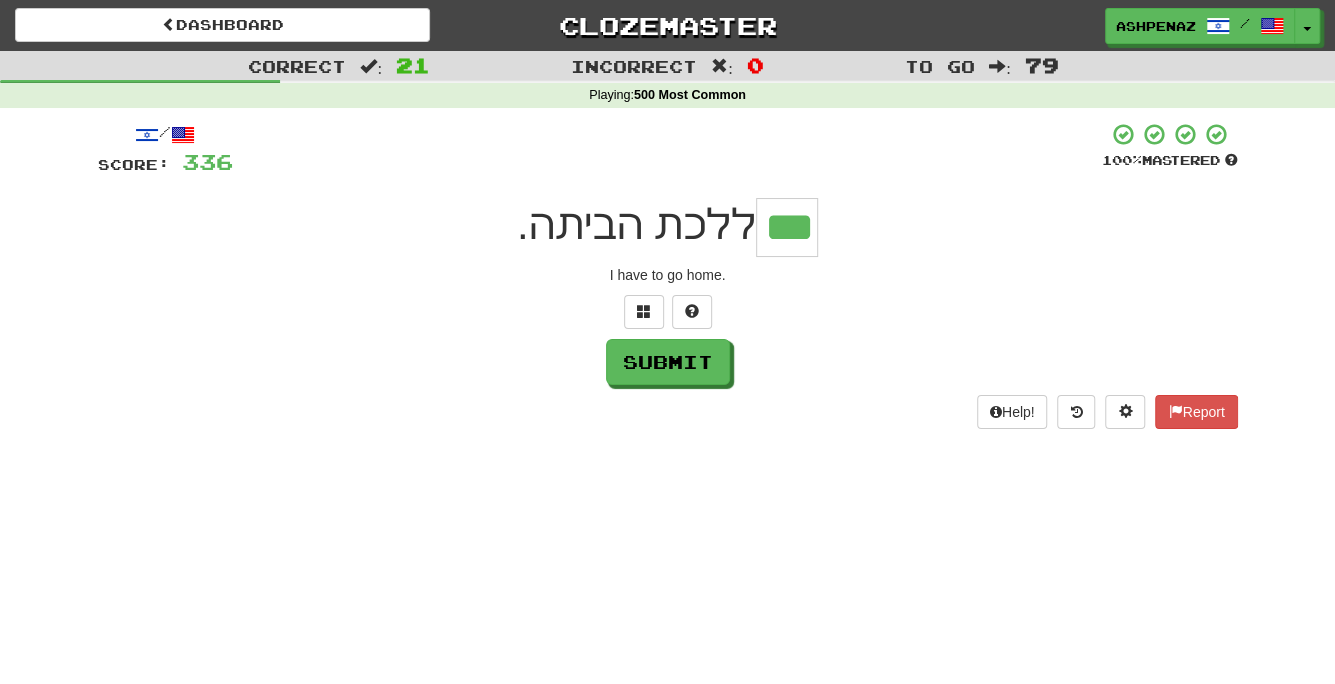 type on "***" 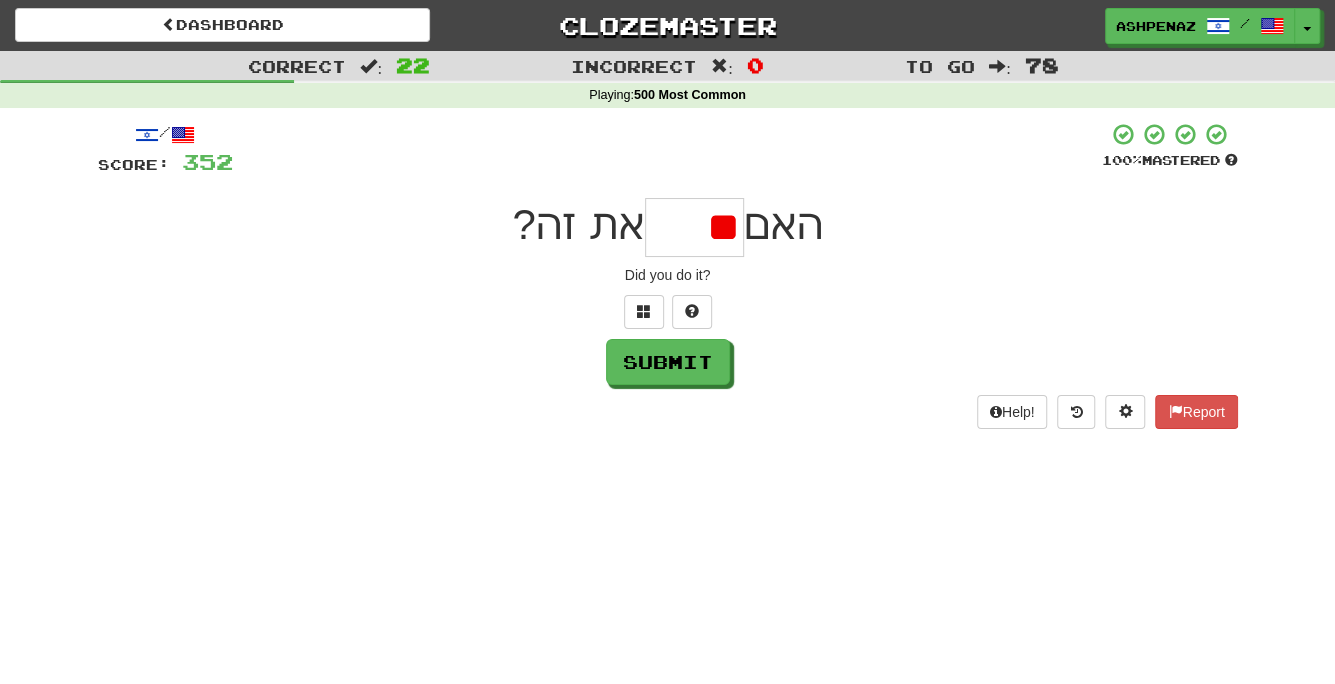 type on "*" 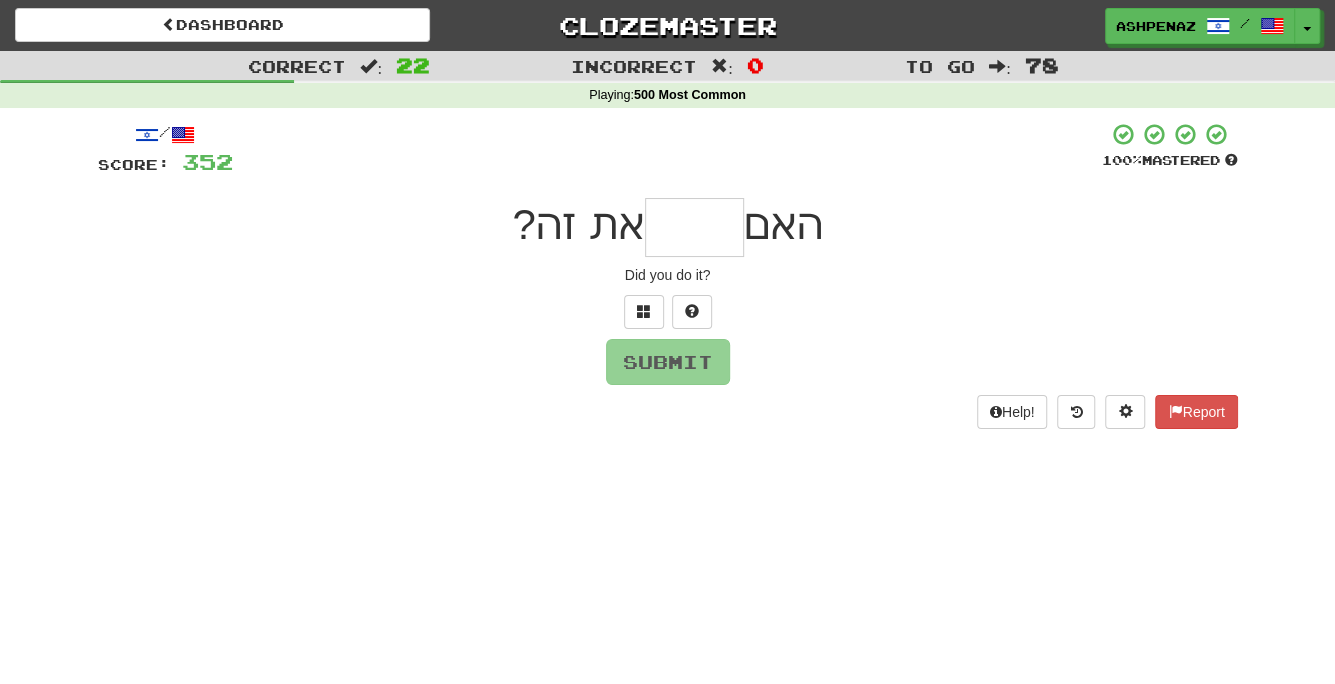 type on "*" 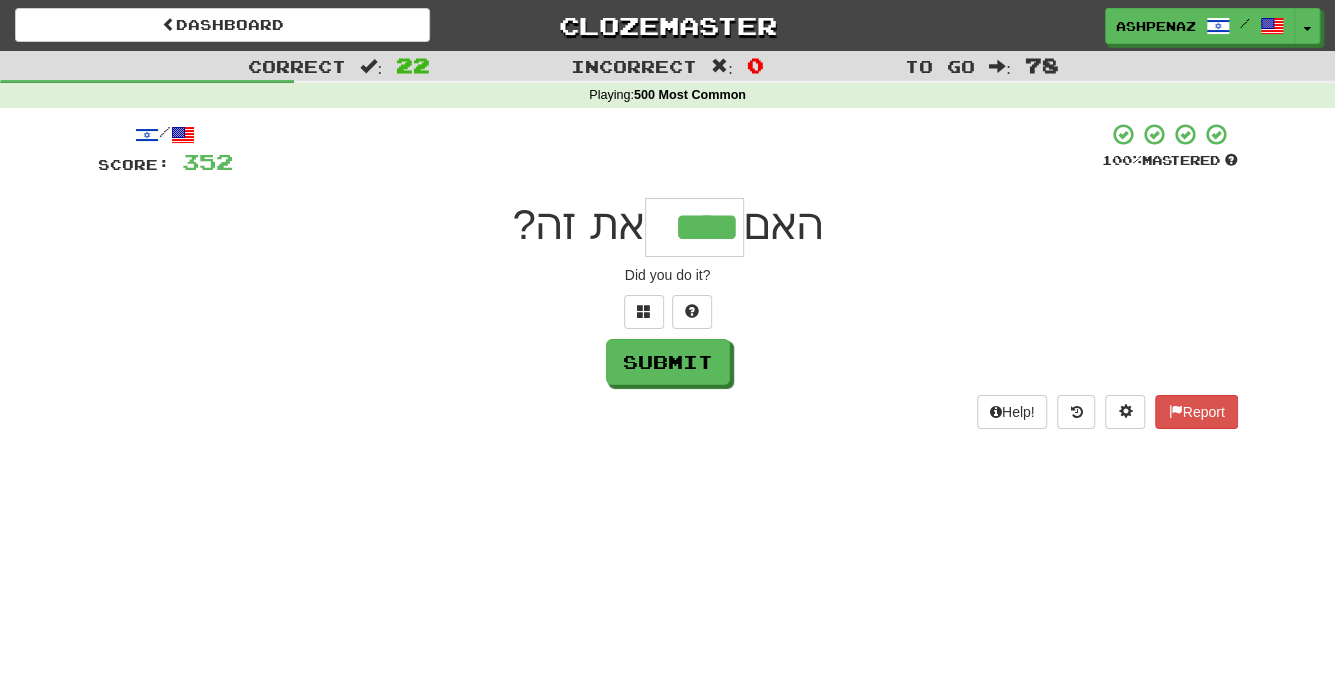 type on "****" 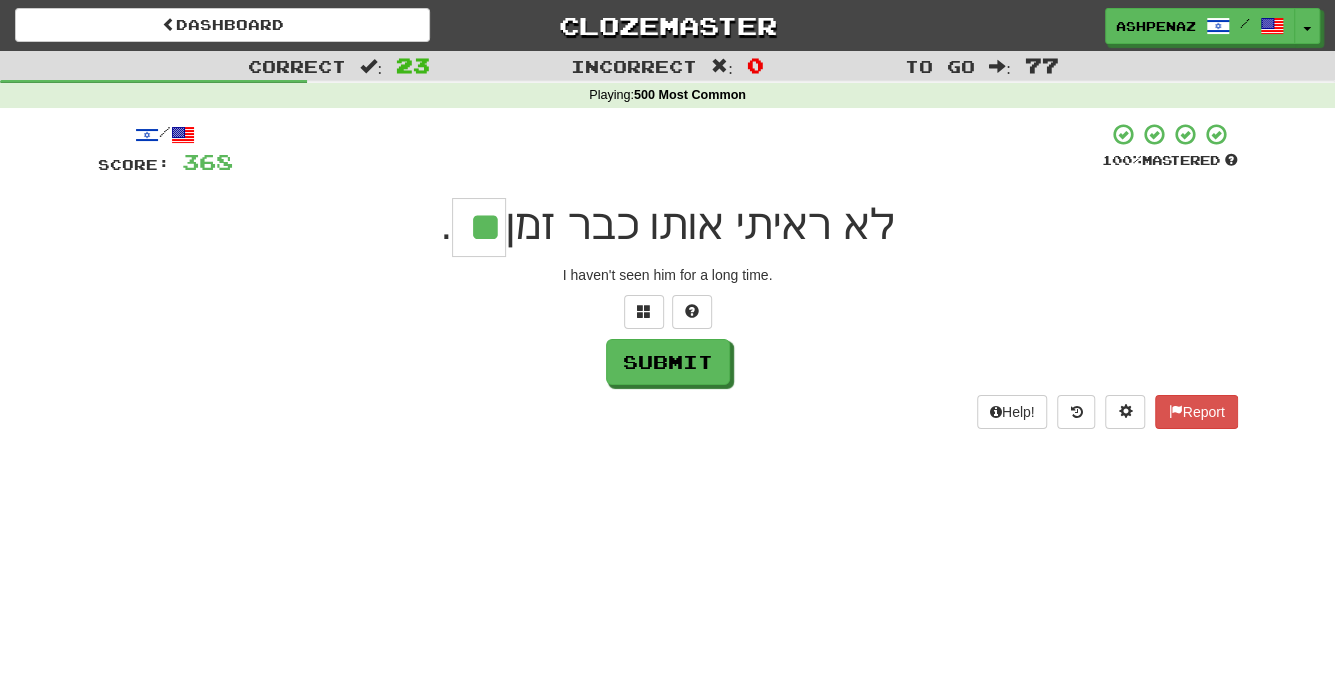 type on "**" 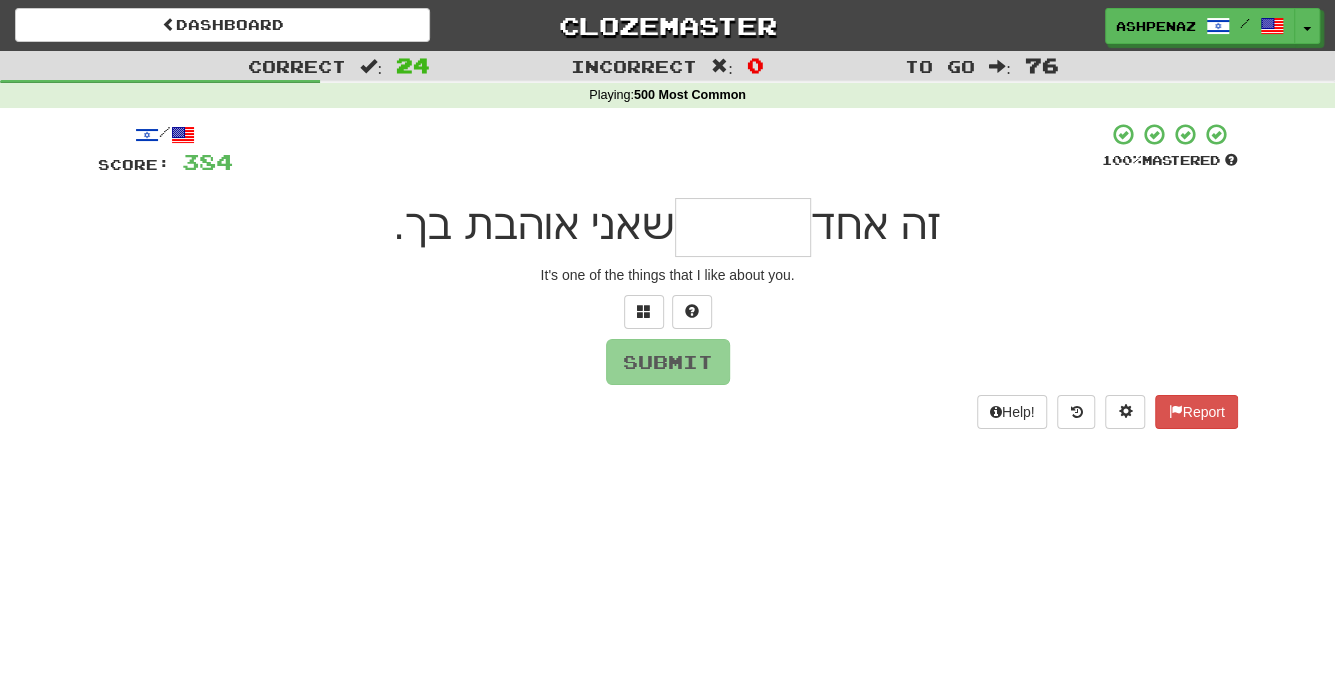 type on "*" 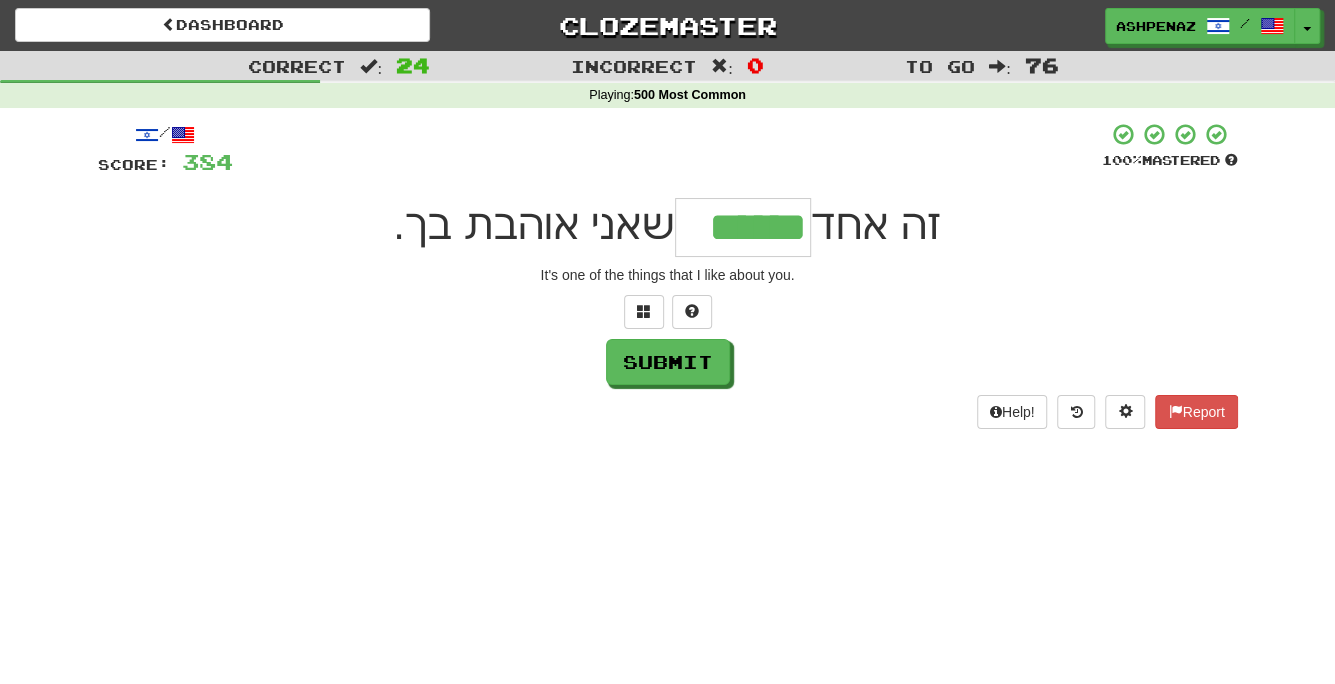 type on "******" 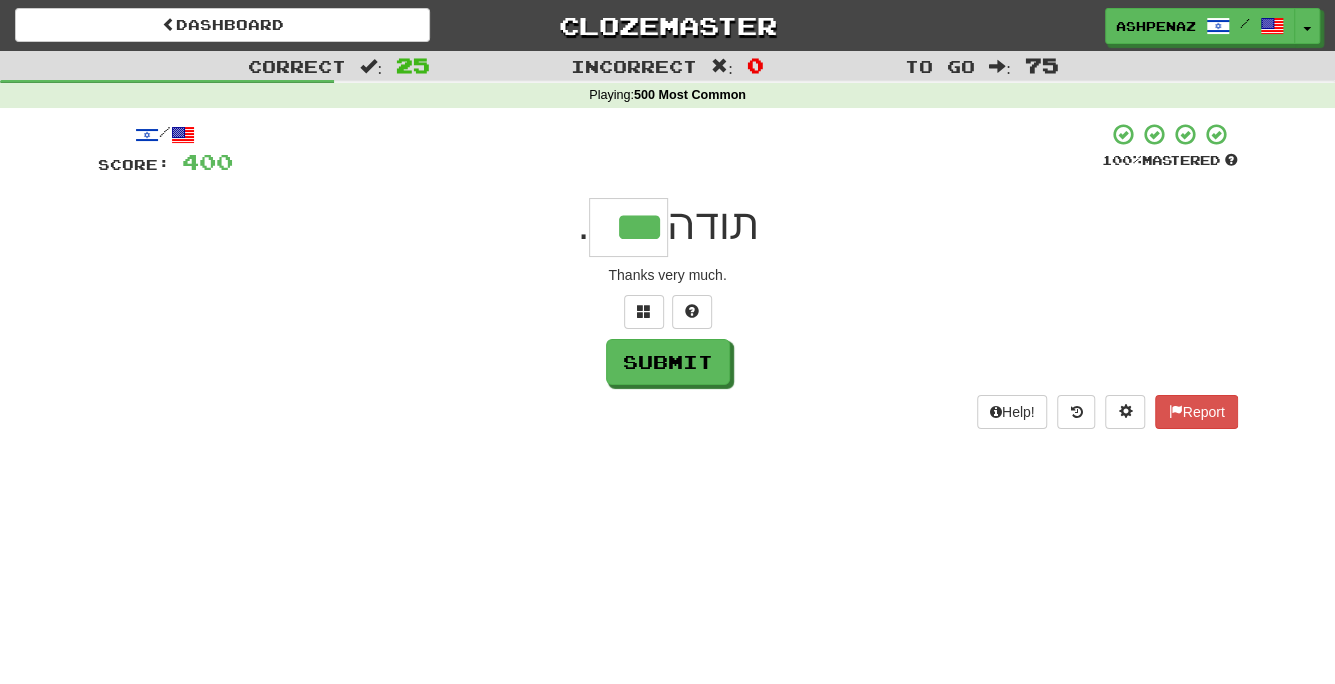 type on "***" 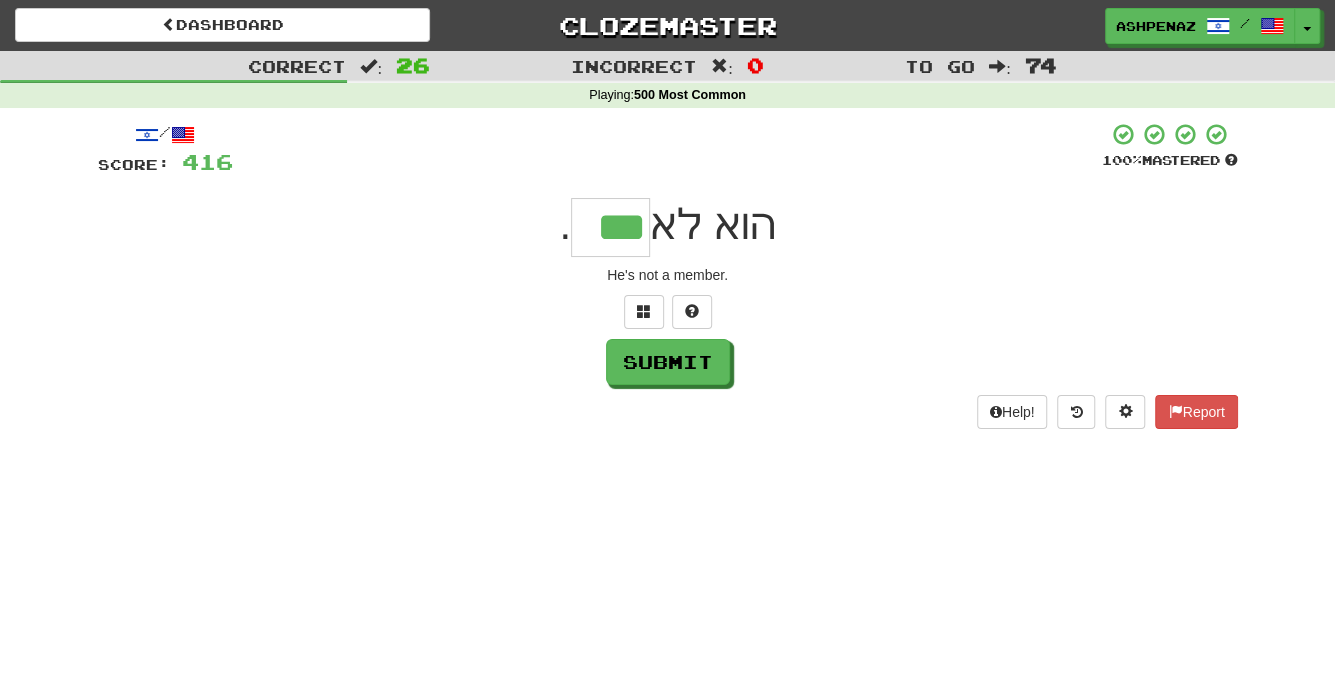 type on "***" 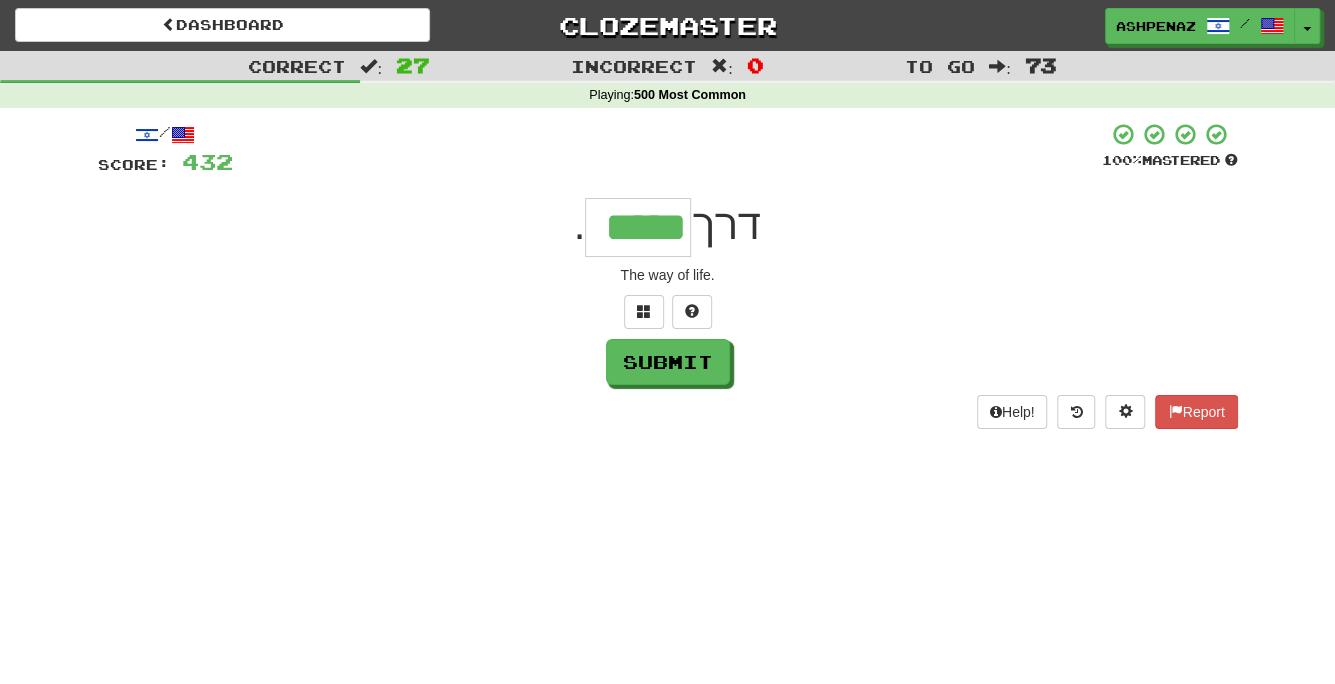 type on "*****" 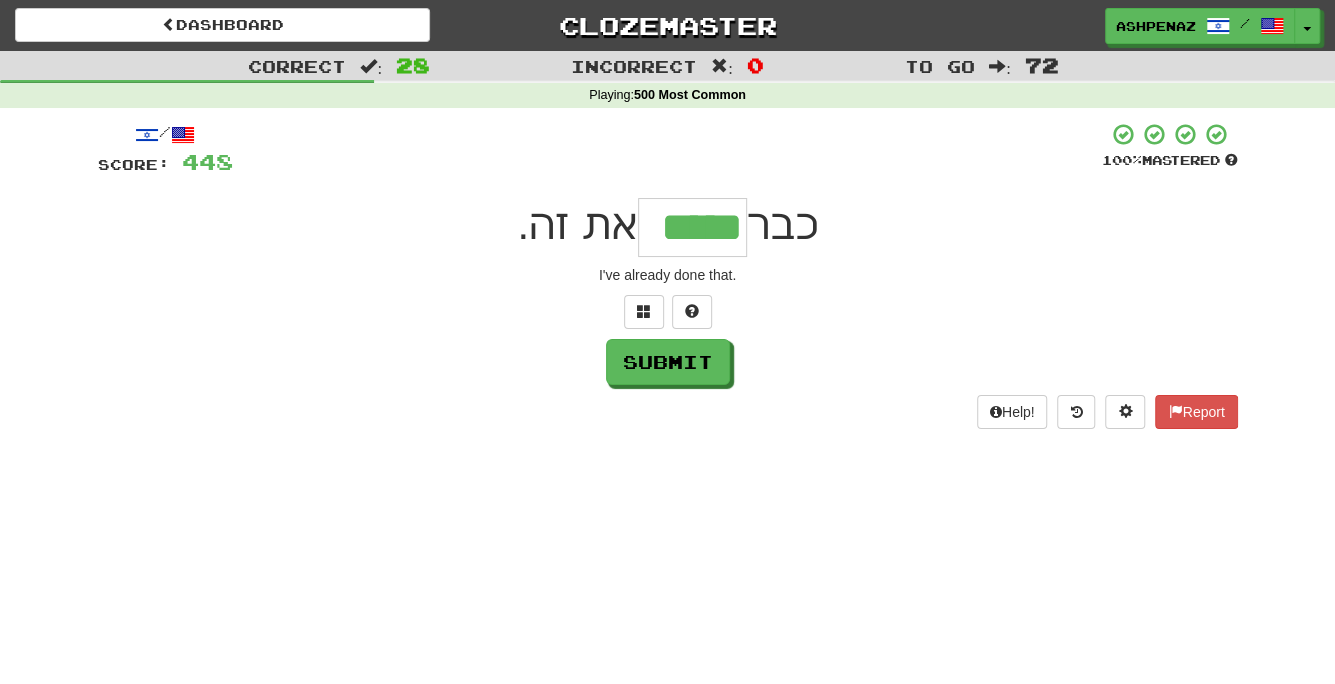 type on "*****" 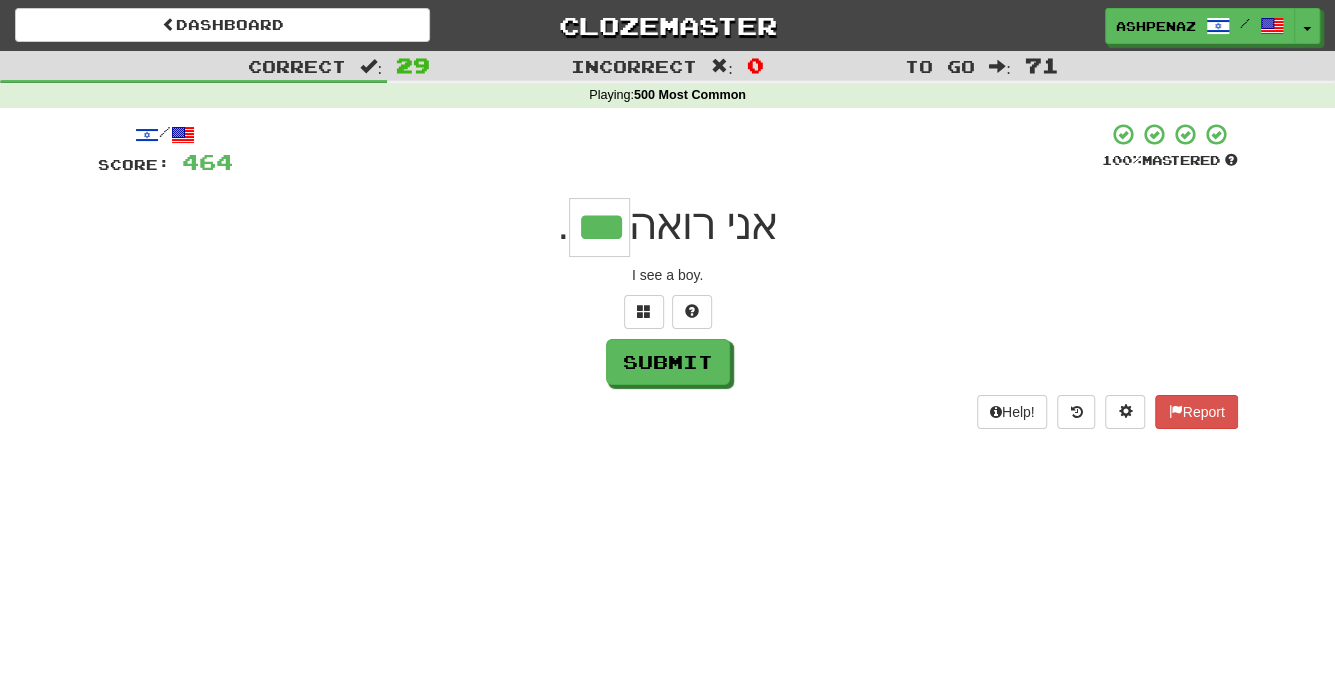 type on "***" 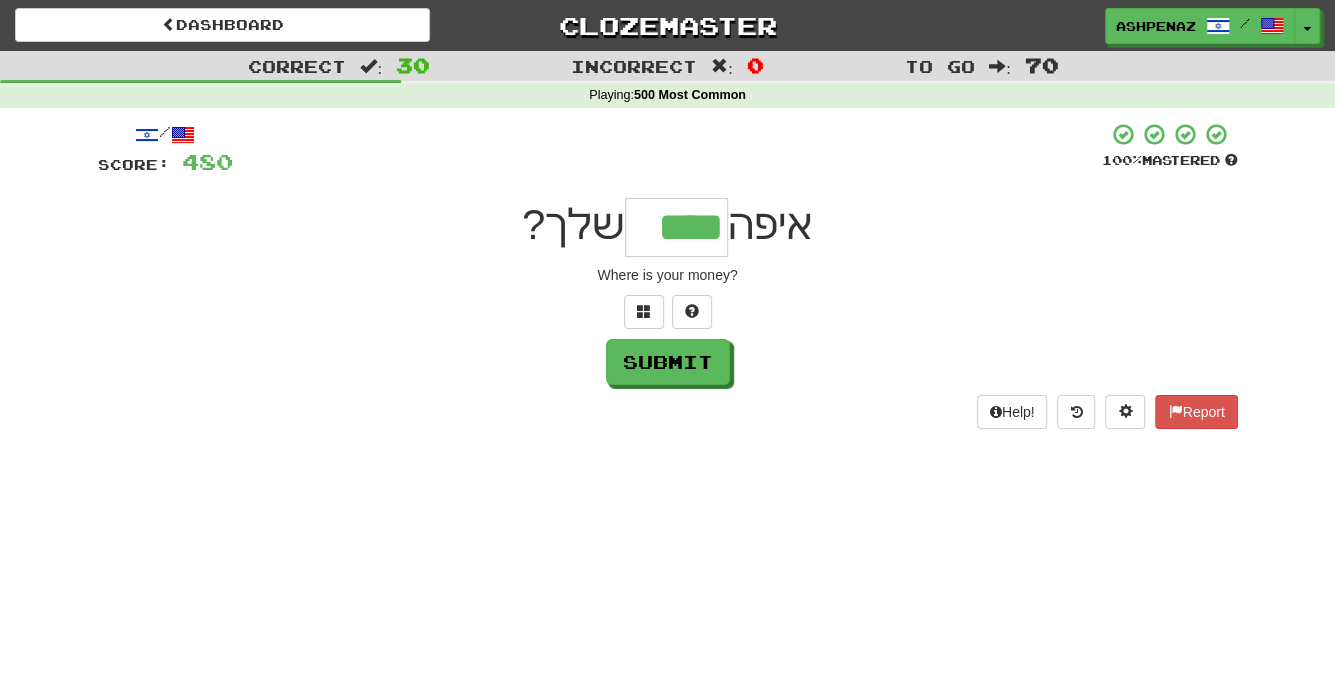 type on "****" 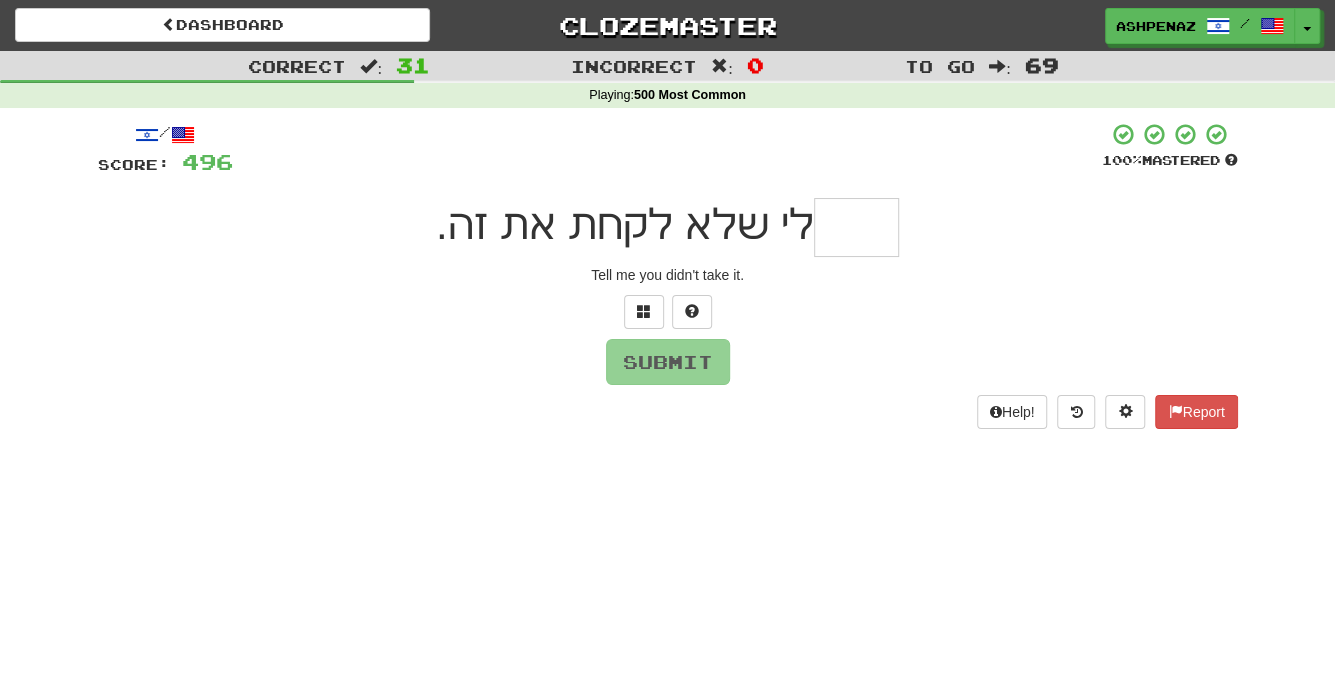type on "*" 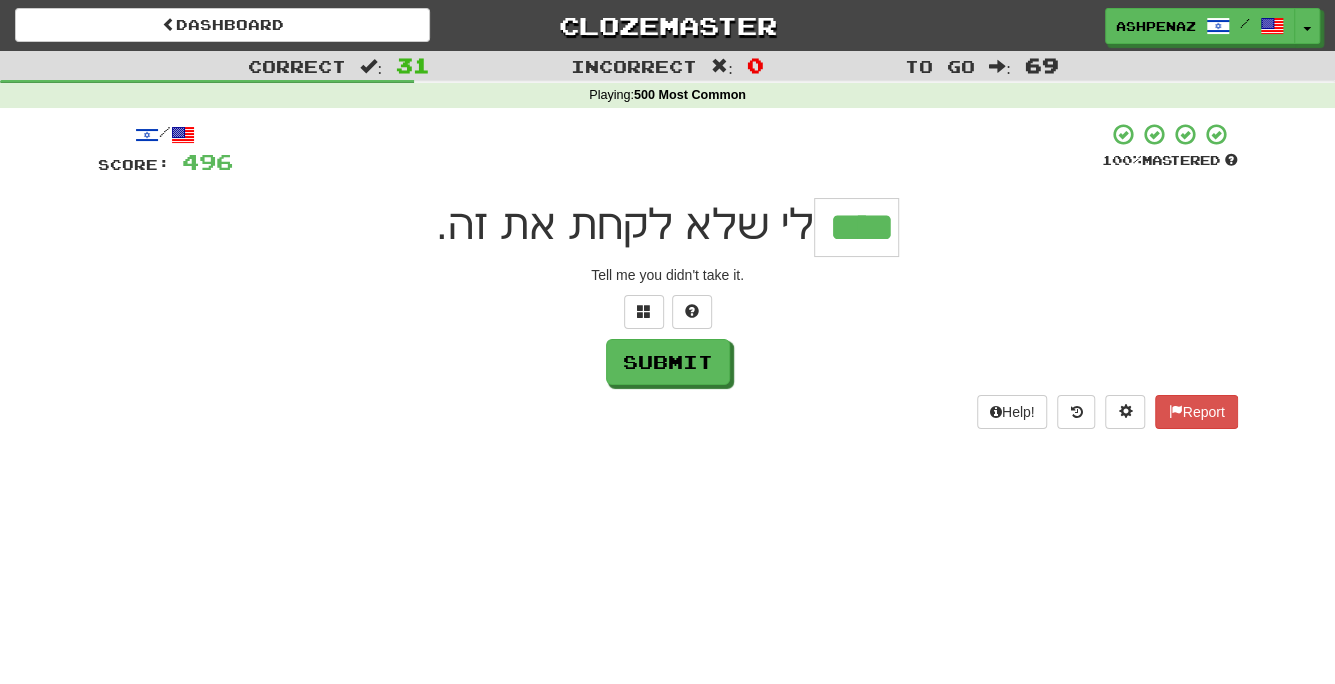 type on "****" 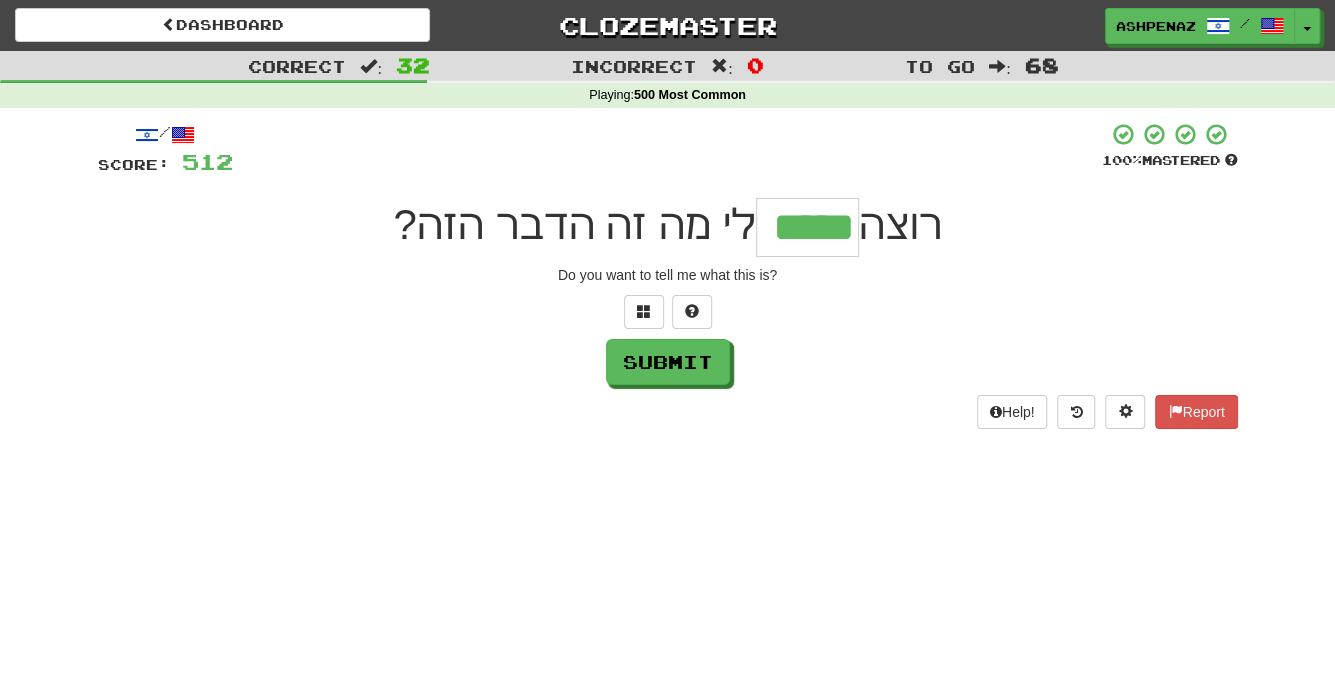 type on "*****" 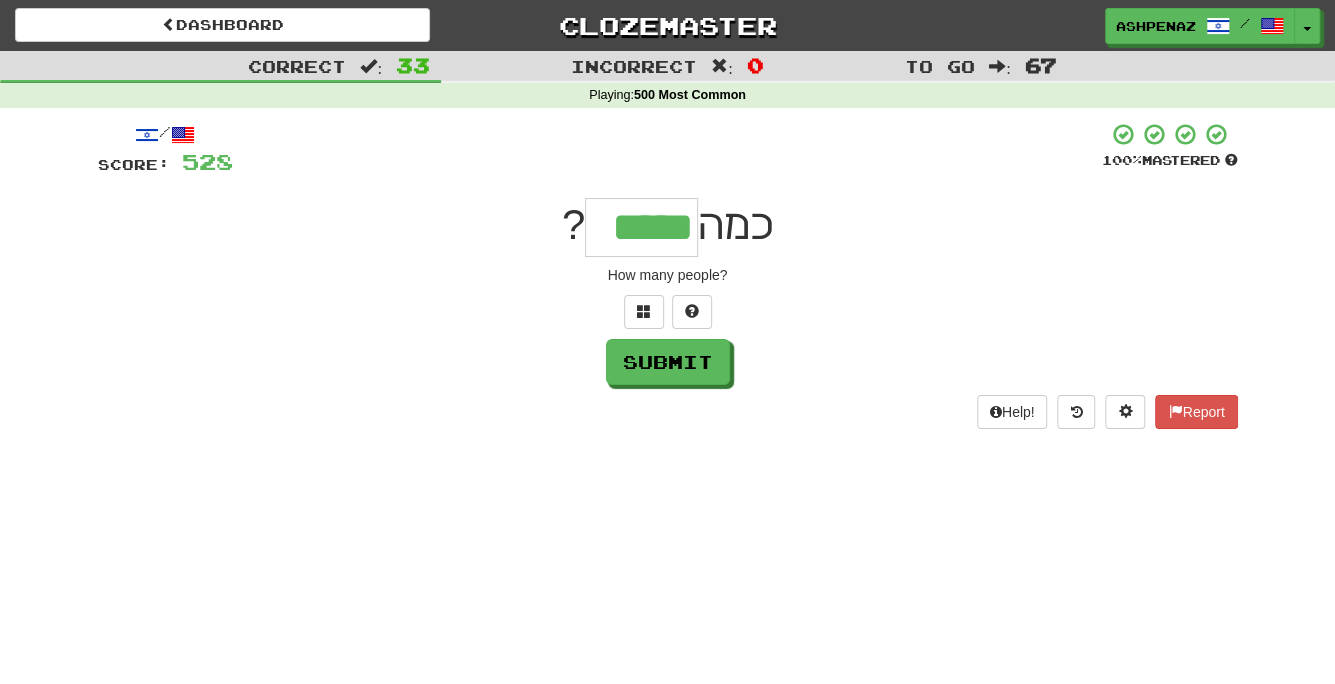 type on "*****" 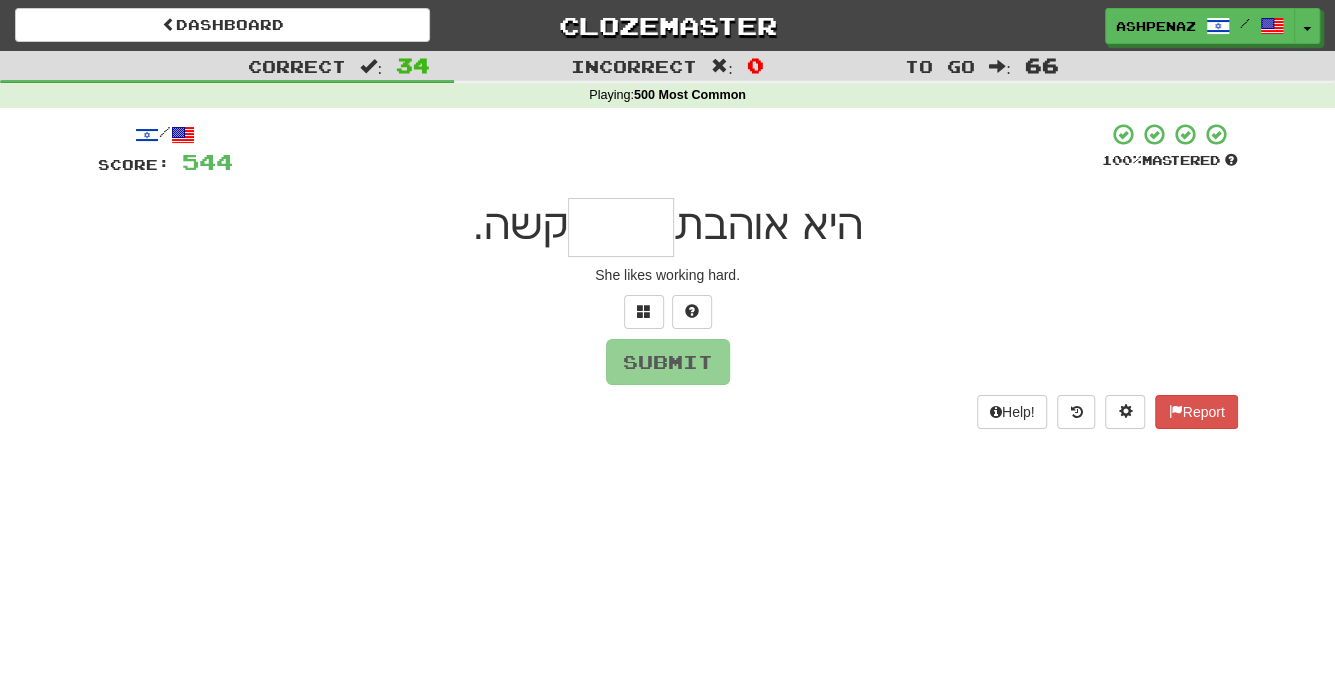 type on "*" 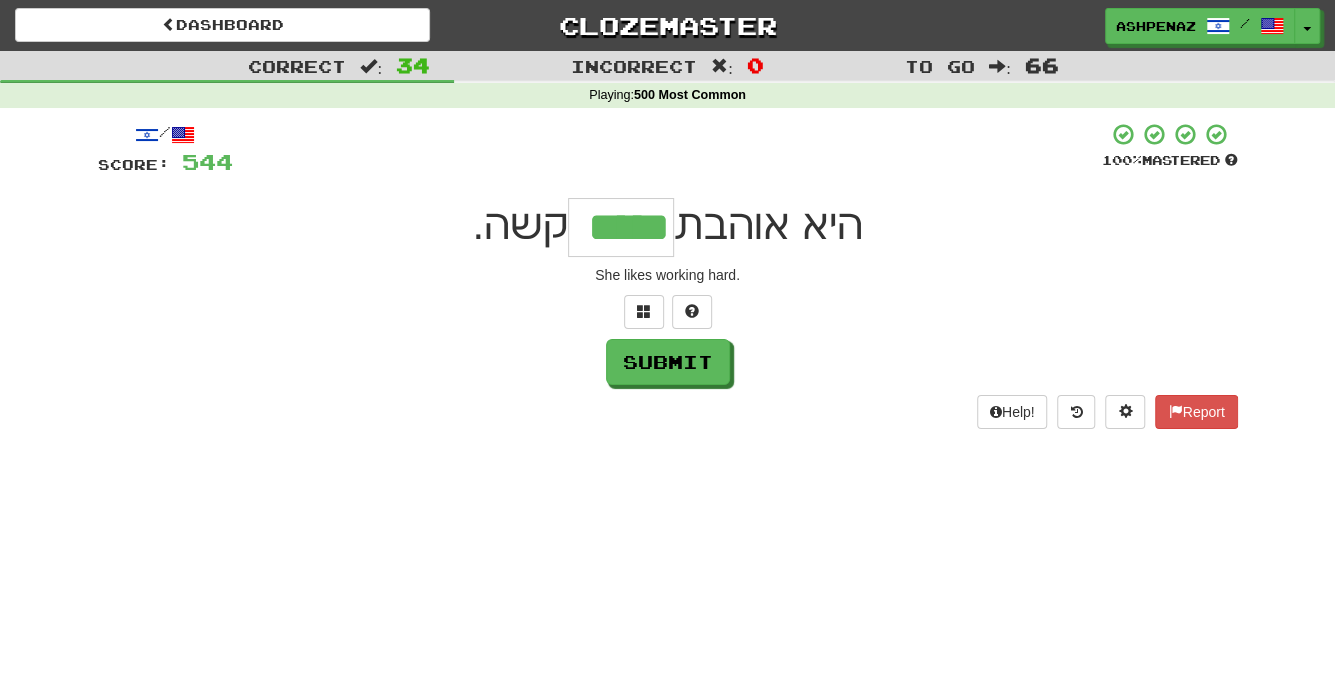 type on "*****" 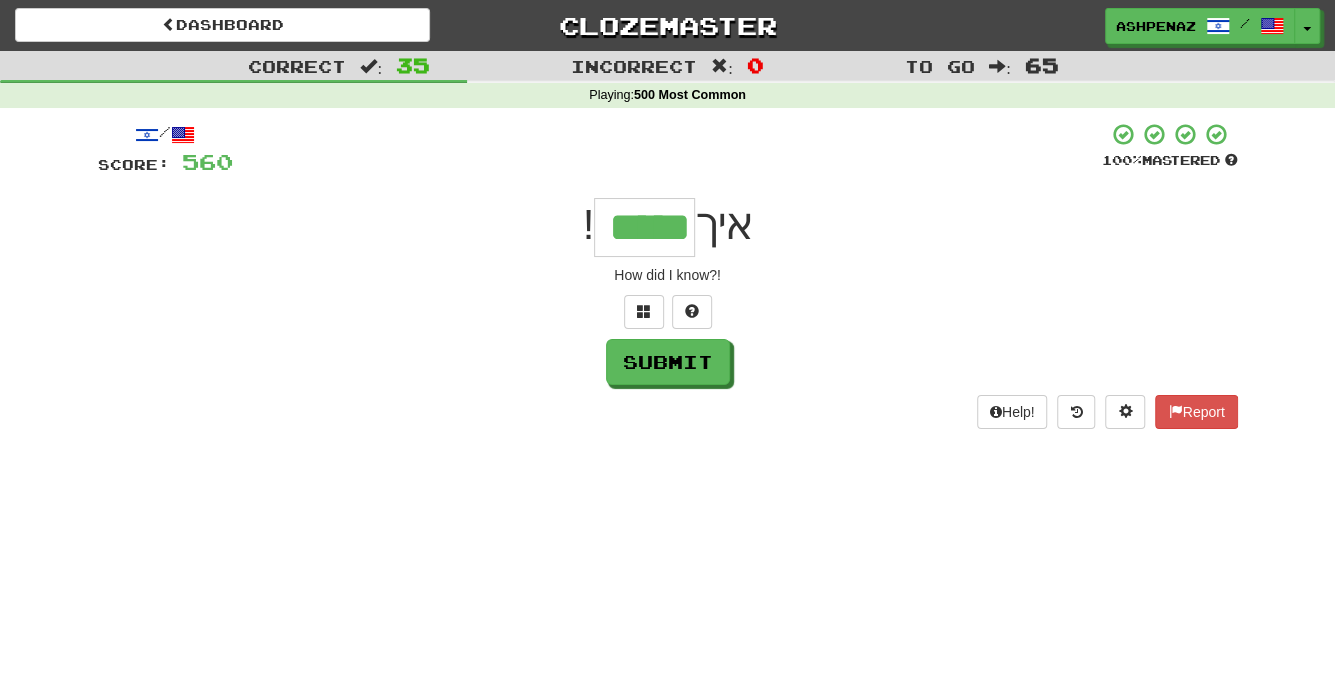 type on "*****" 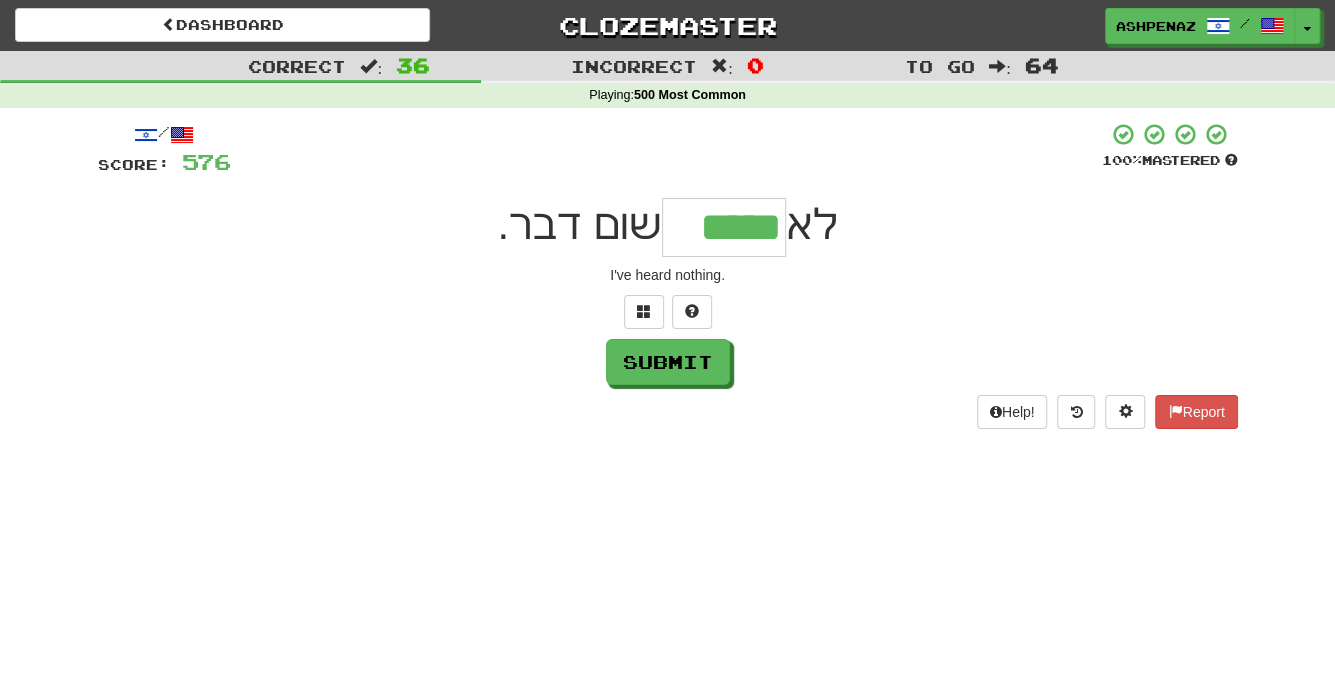type on "*****" 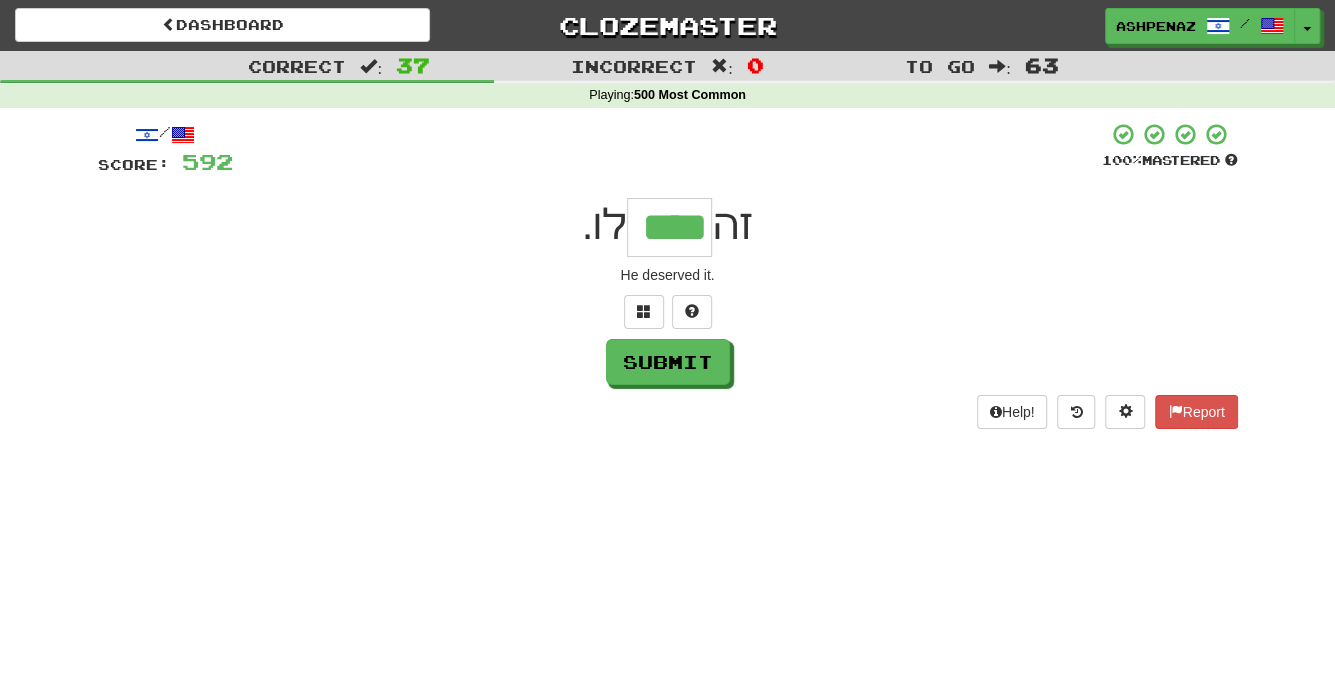 type on "****" 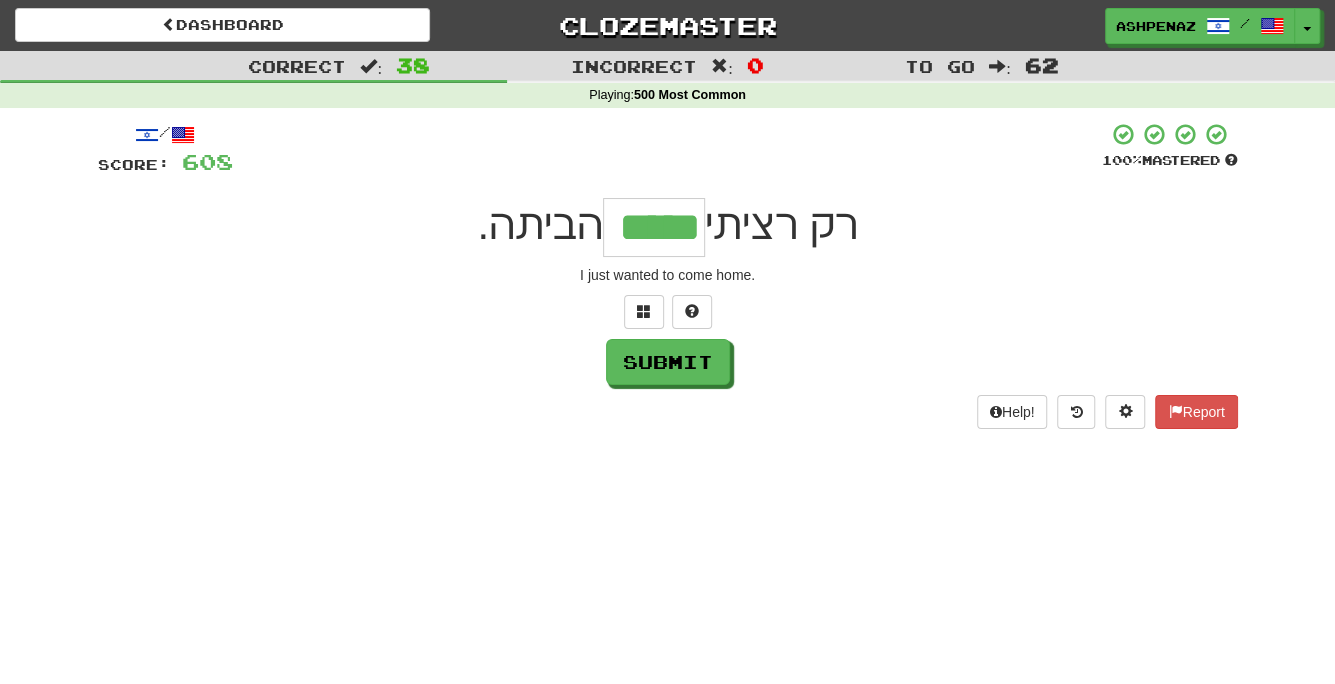 type on "*****" 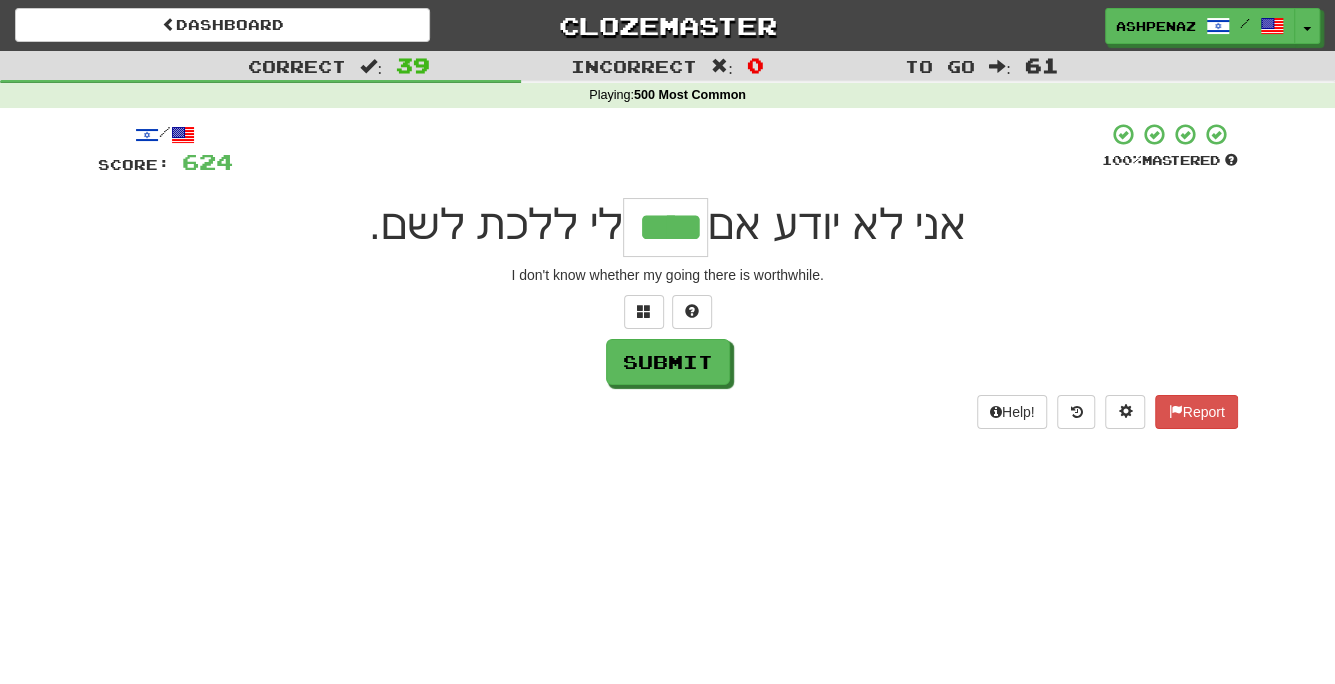 type on "****" 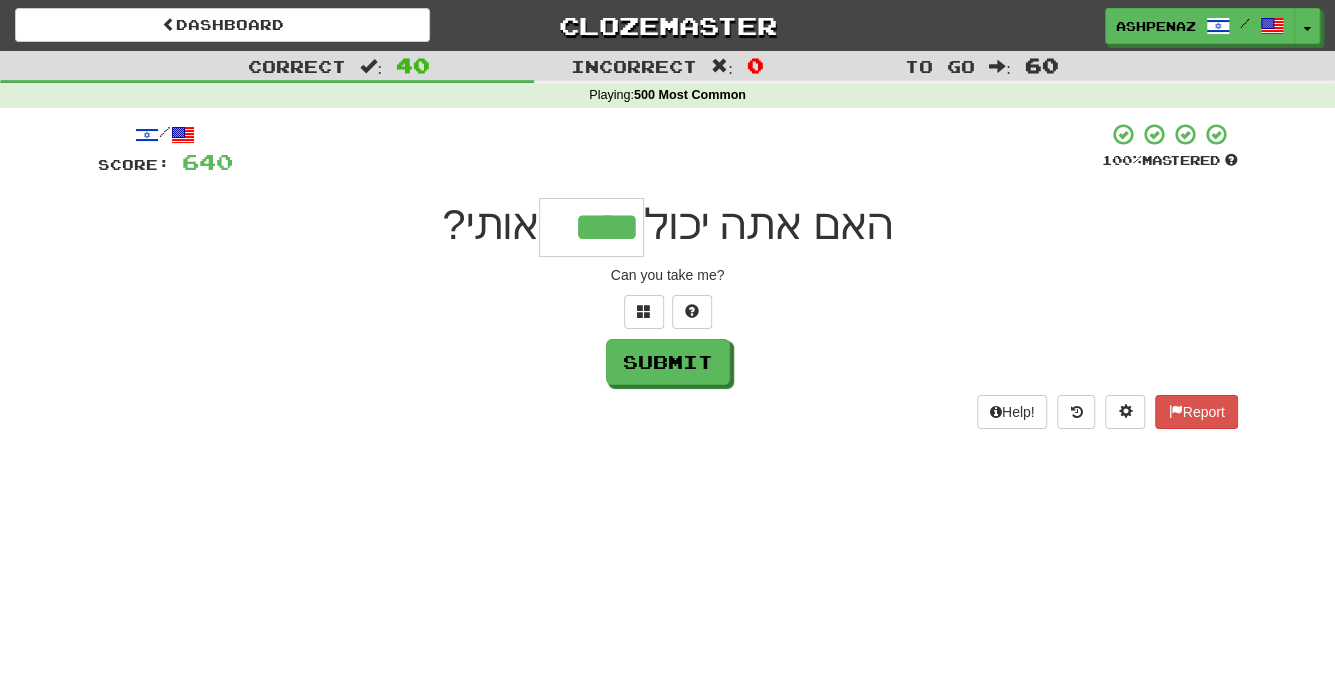 type on "****" 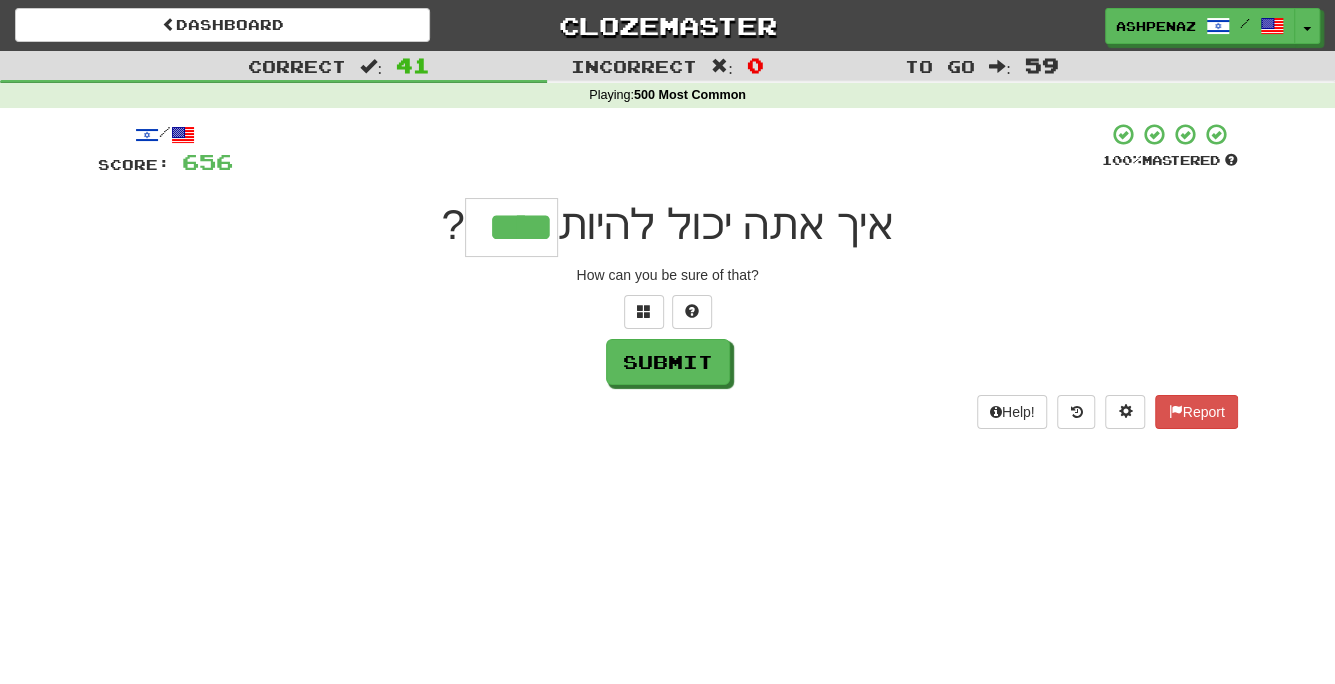 type on "****" 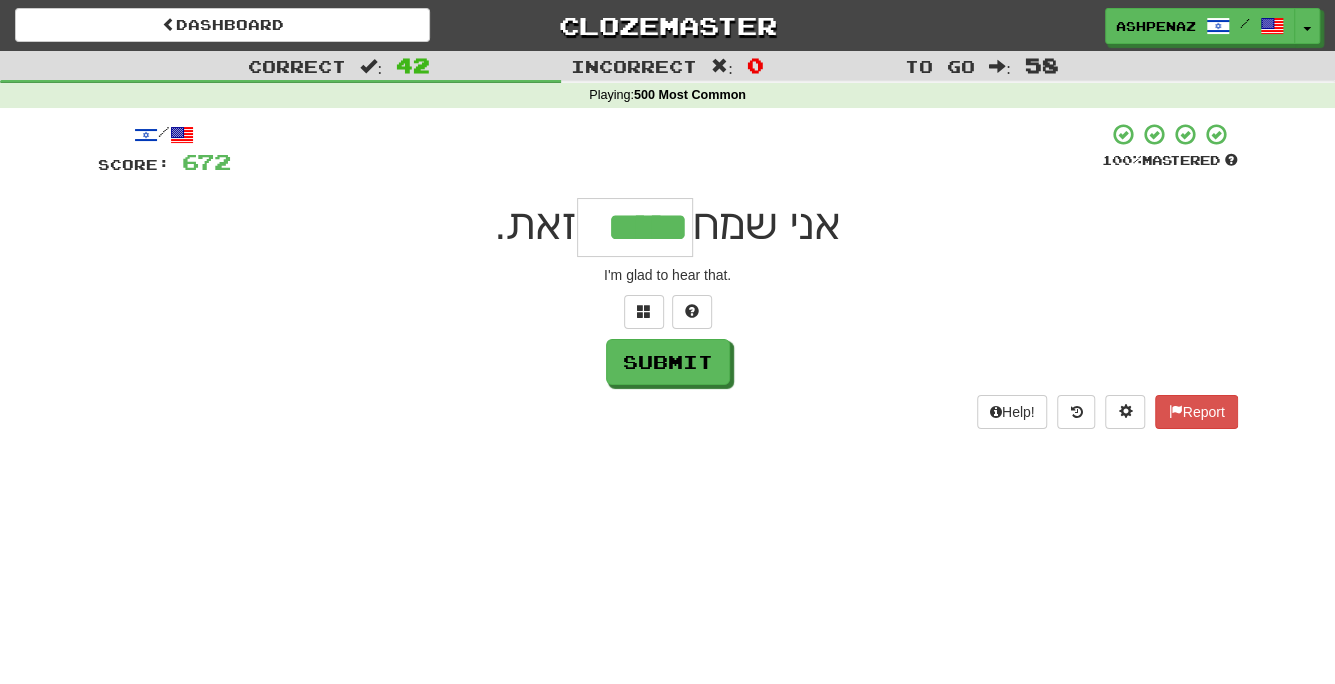 type on "*****" 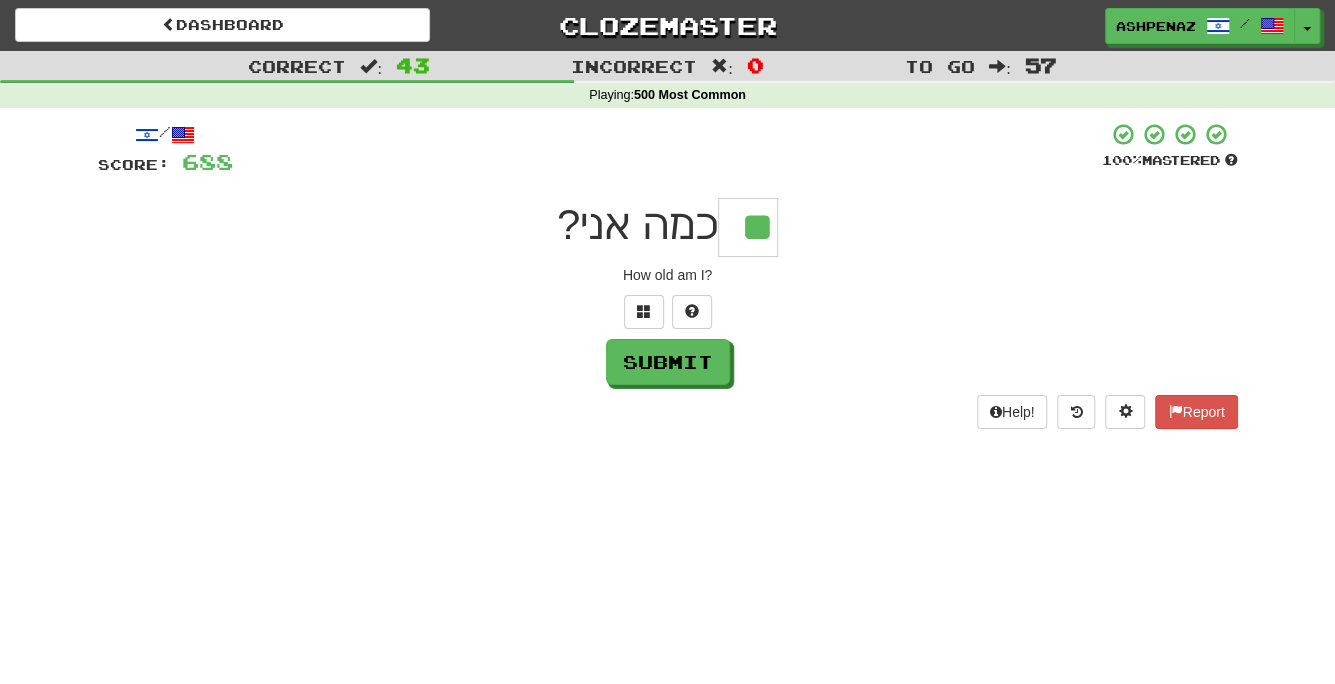 type on "**" 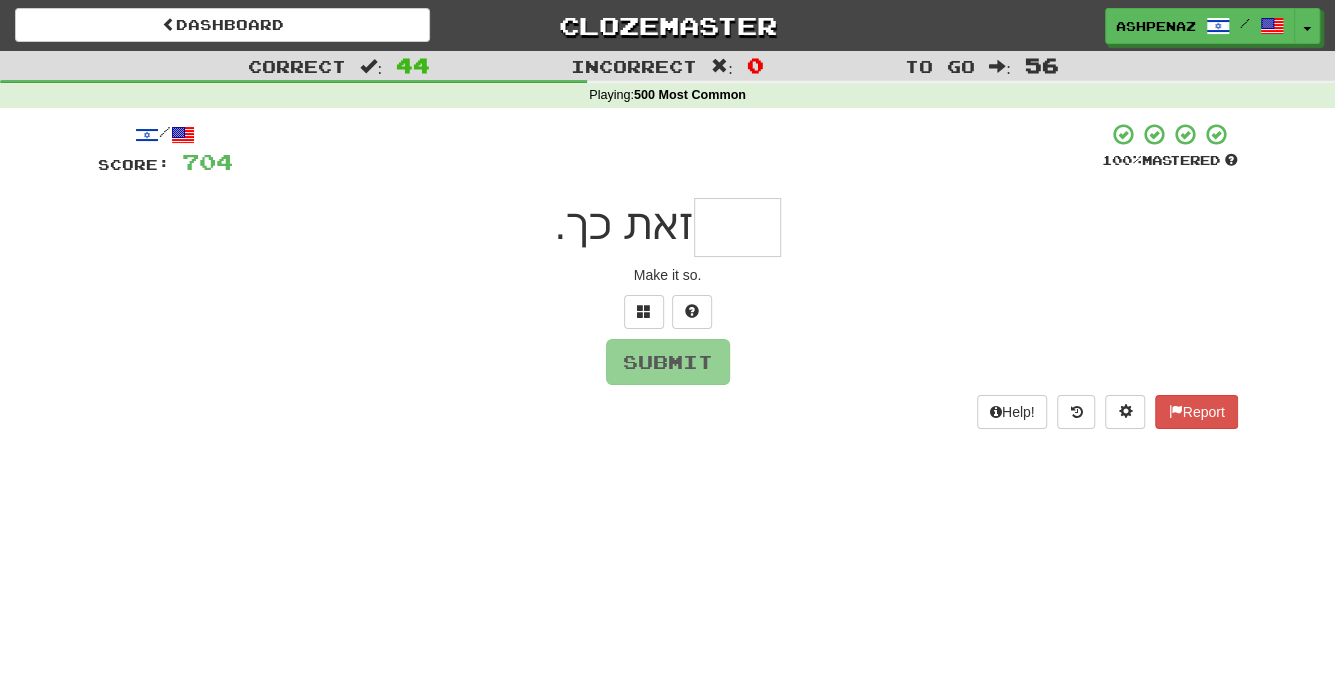 type on "*" 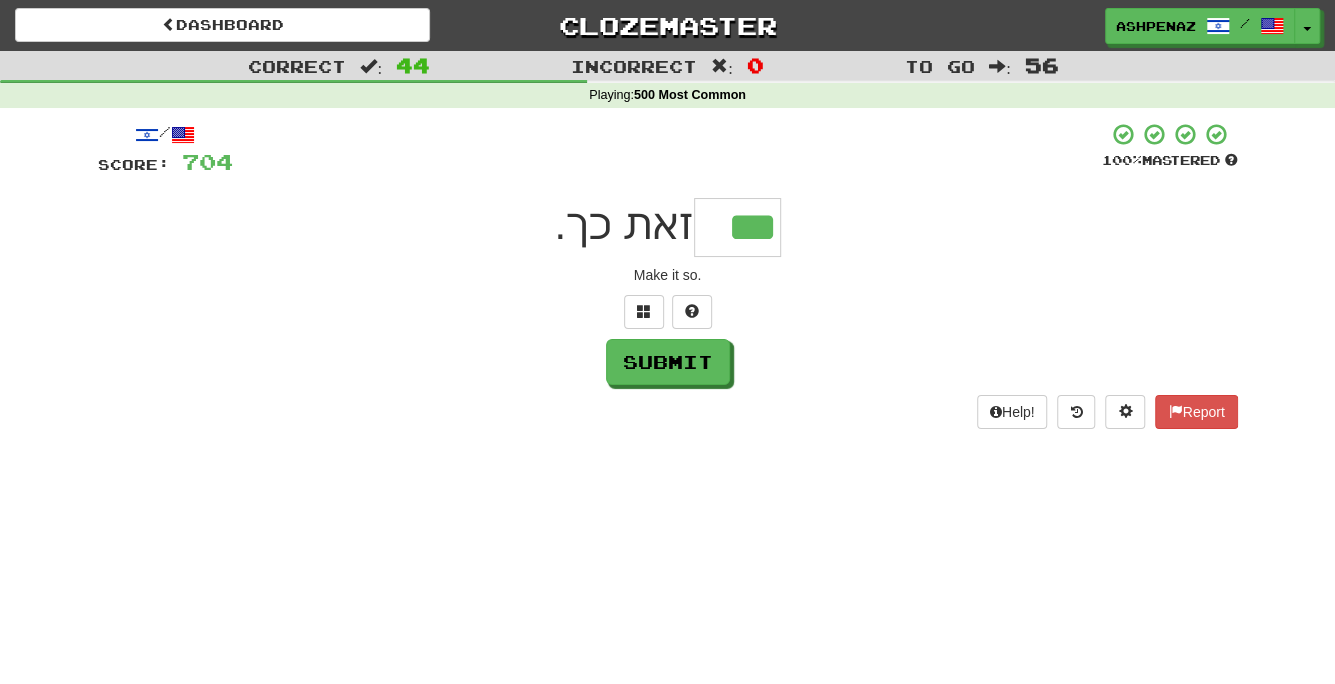 type on "***" 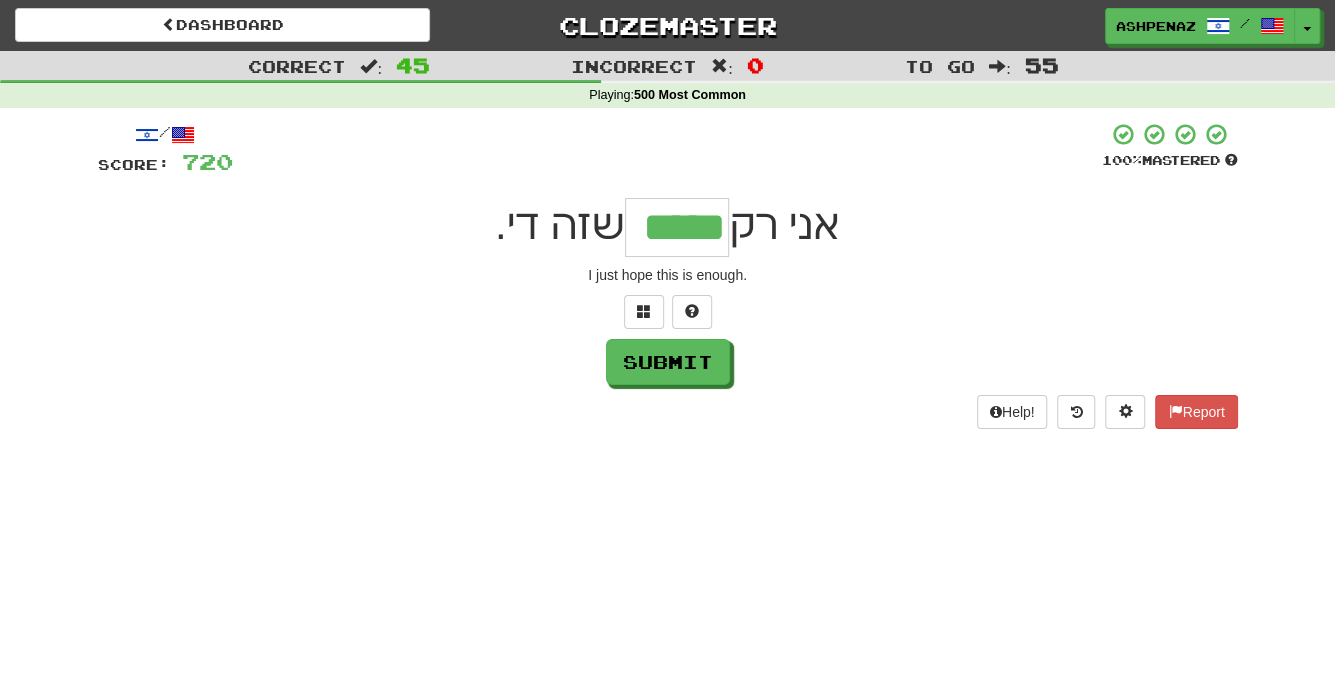 type on "*****" 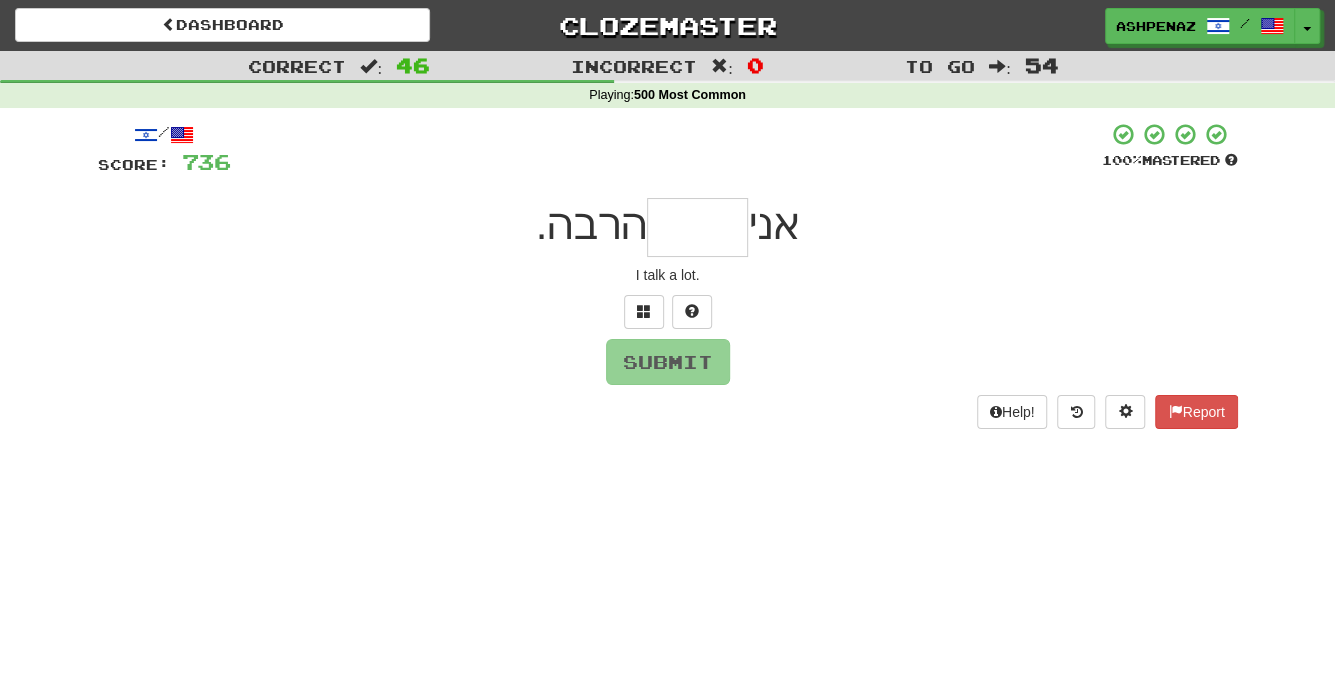 type on "*" 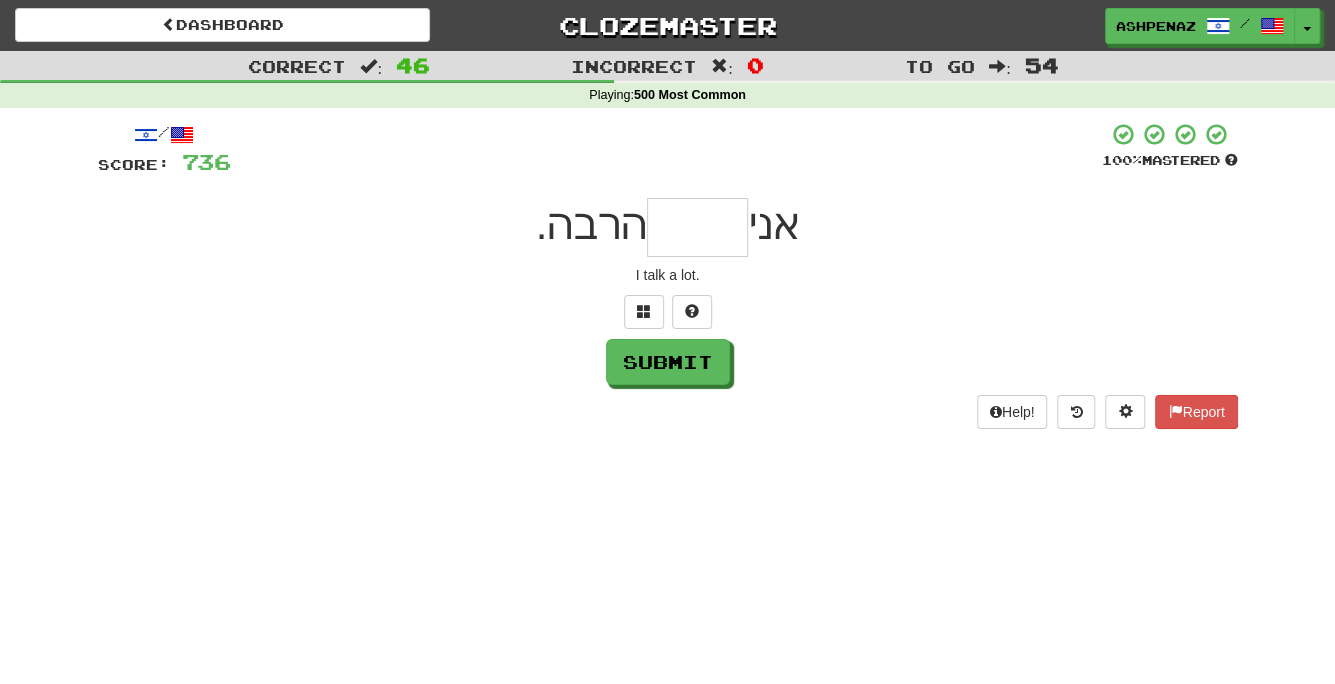 type on "*" 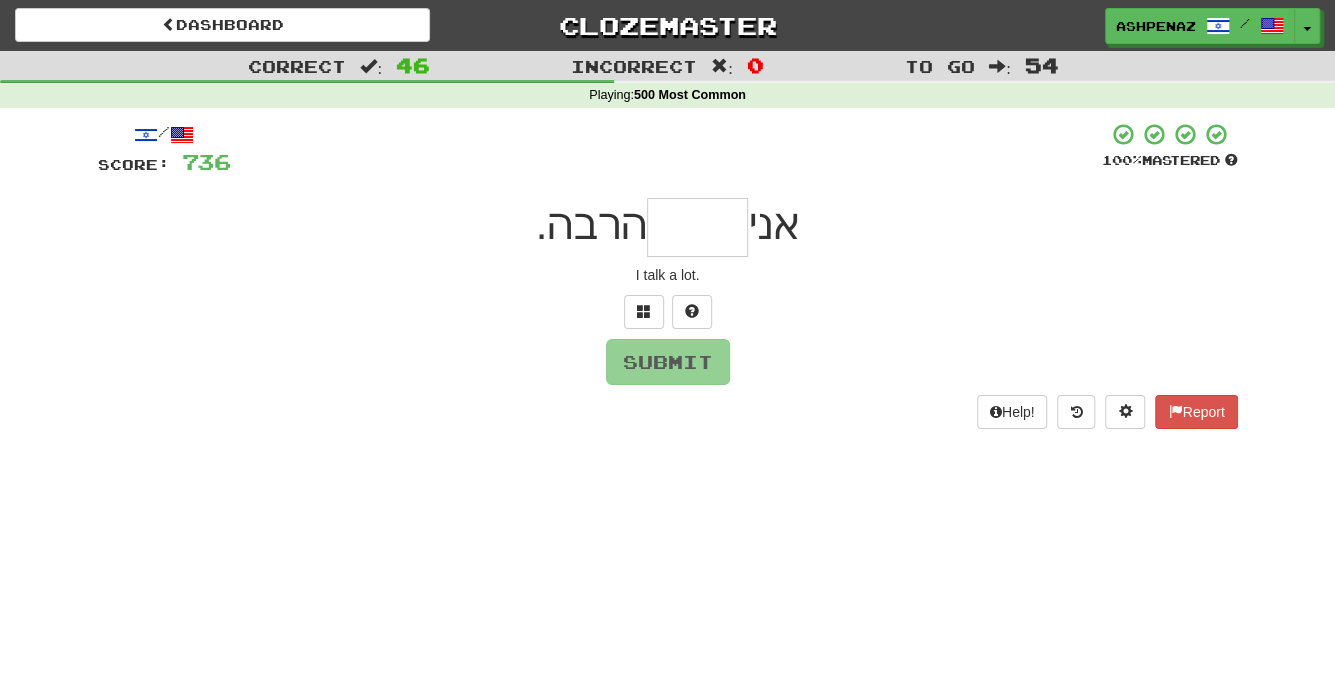 type on "*" 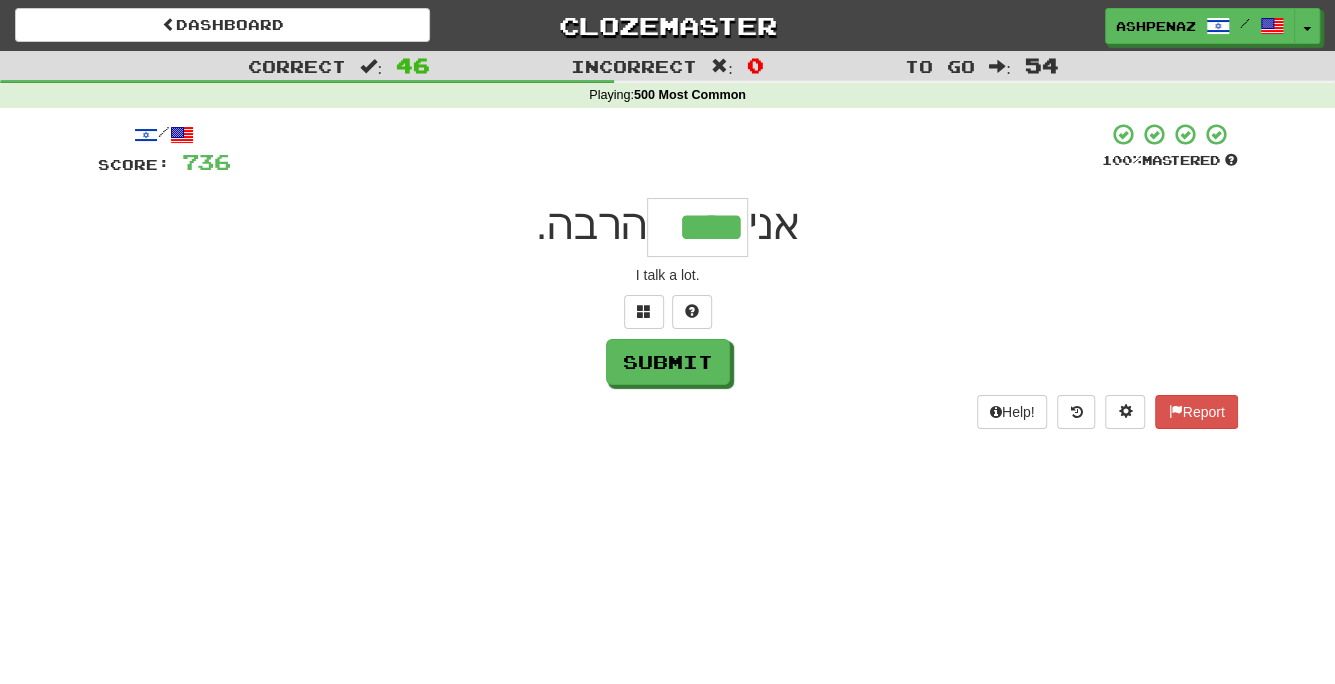 type on "****" 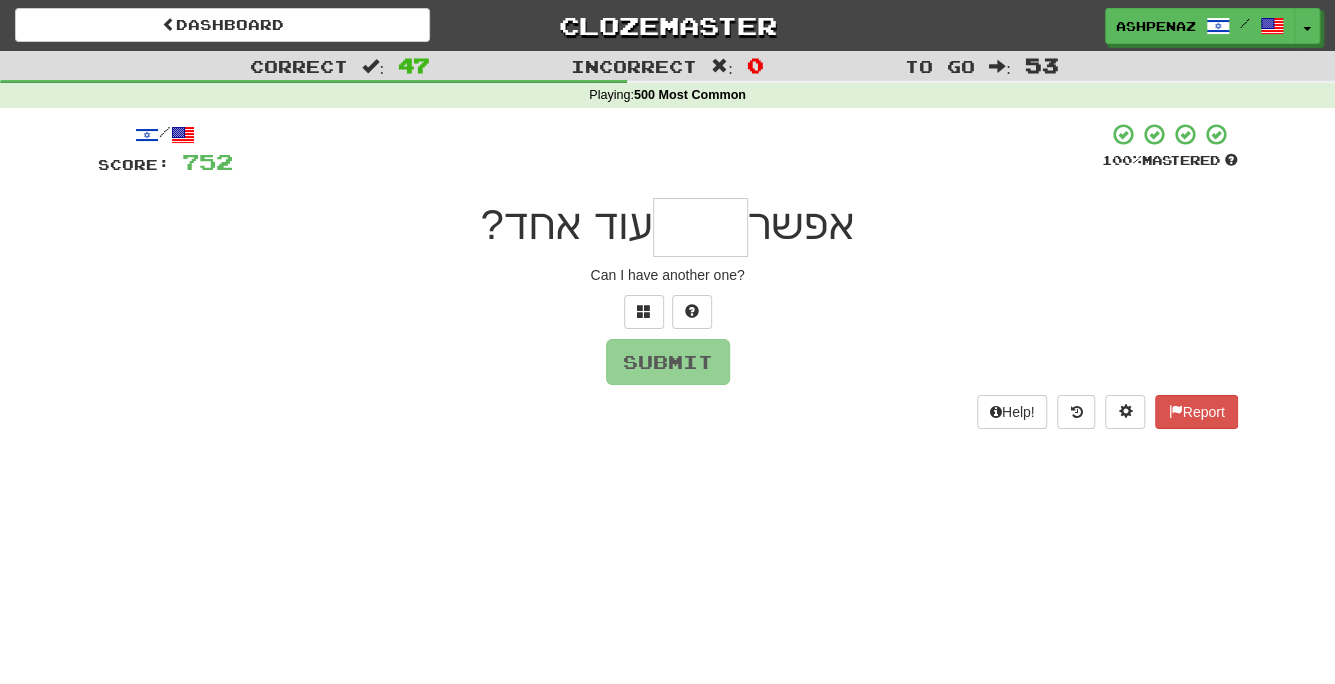 type on "*" 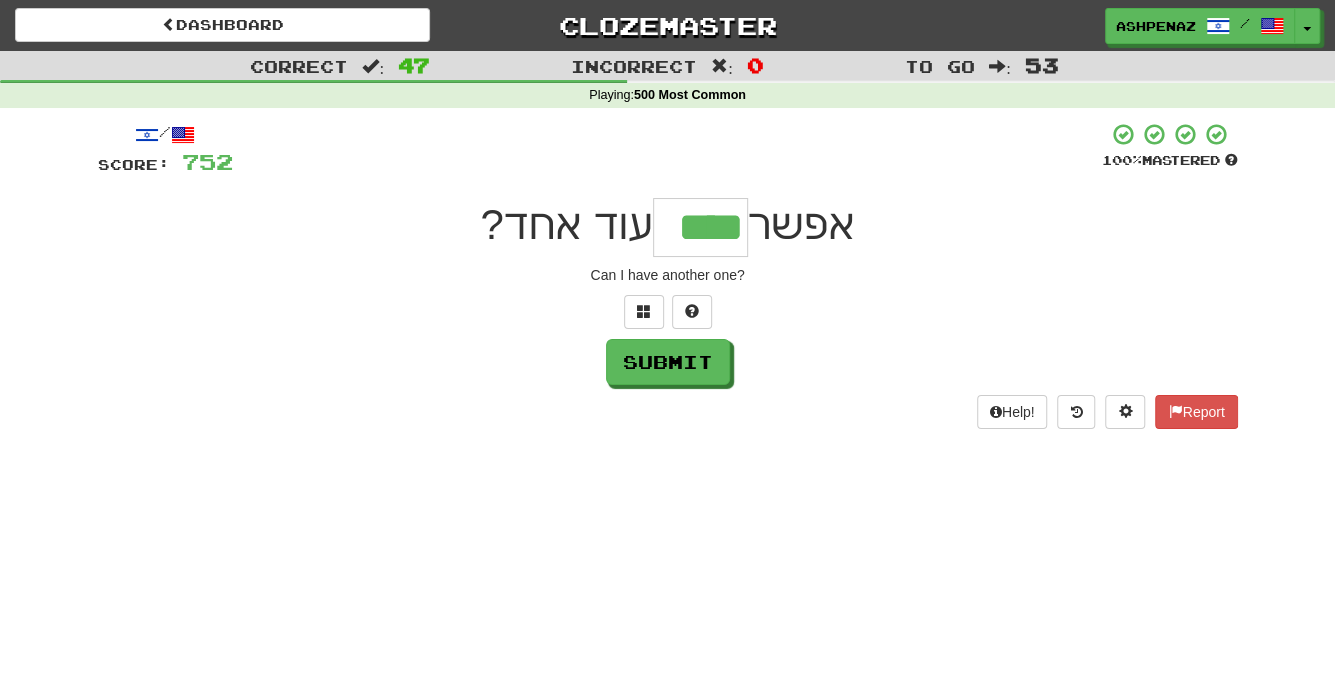 type on "****" 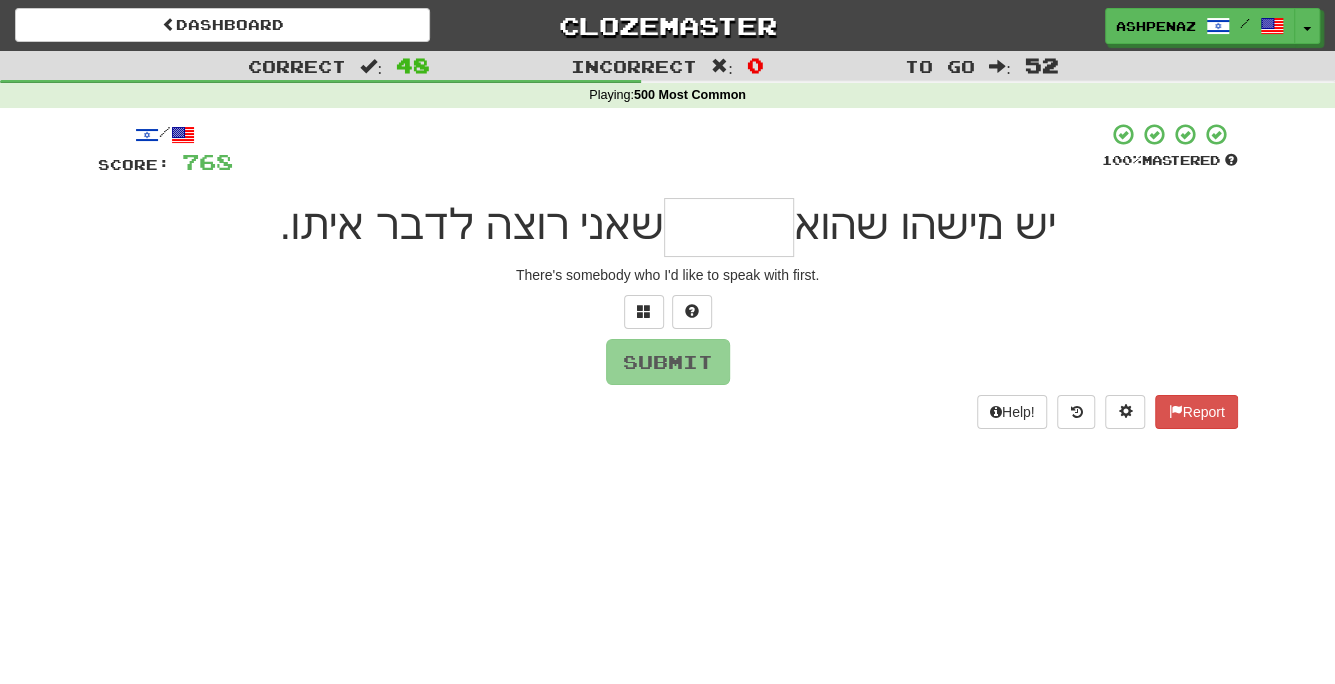 type on "*" 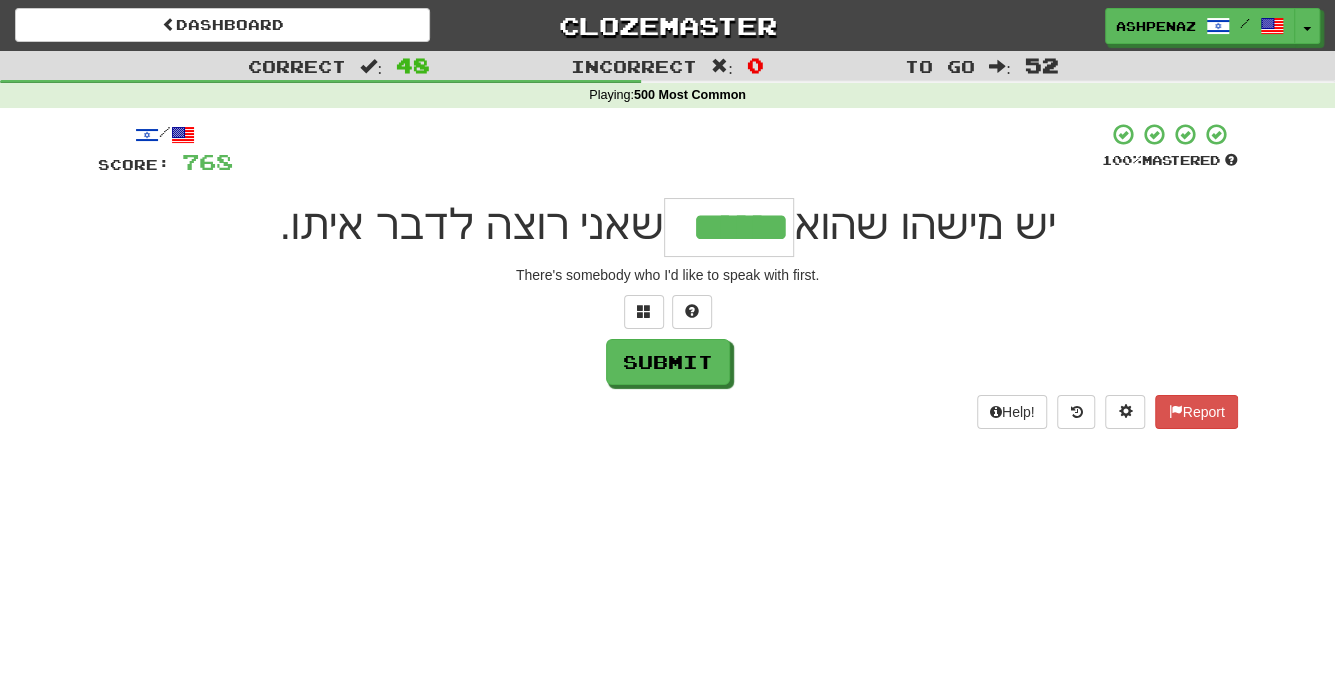 type on "******" 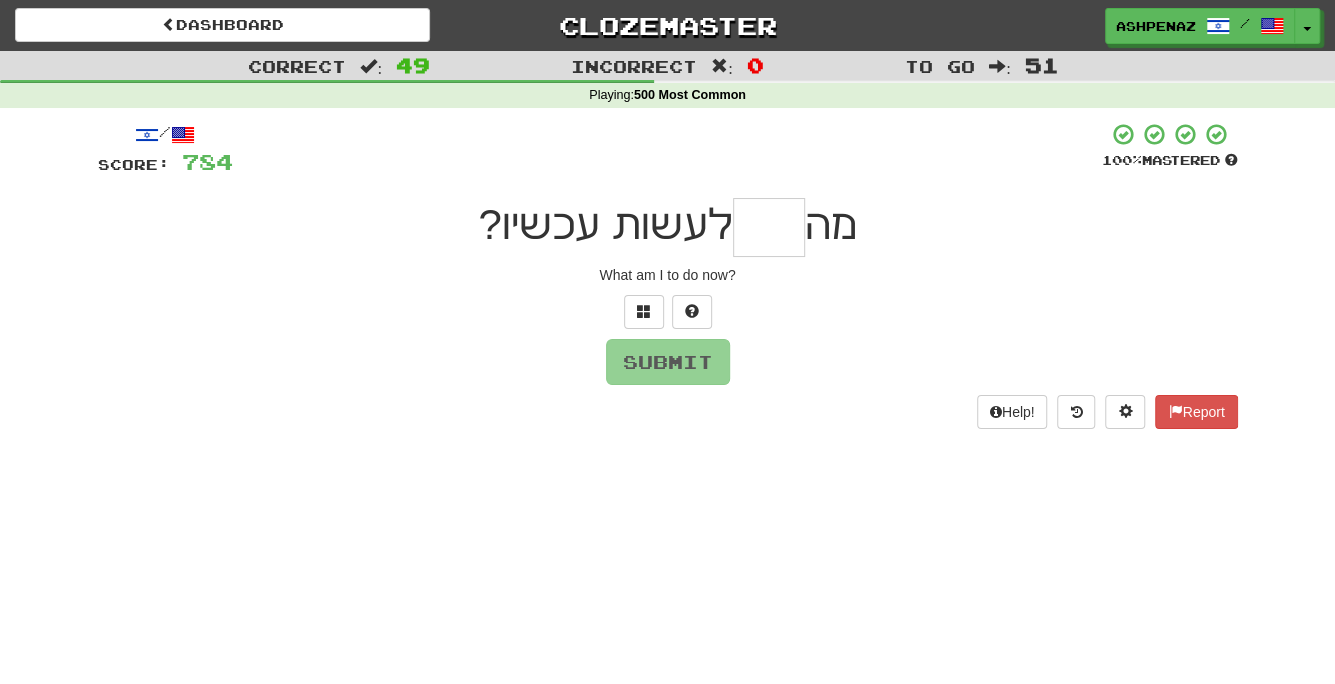 type on "*" 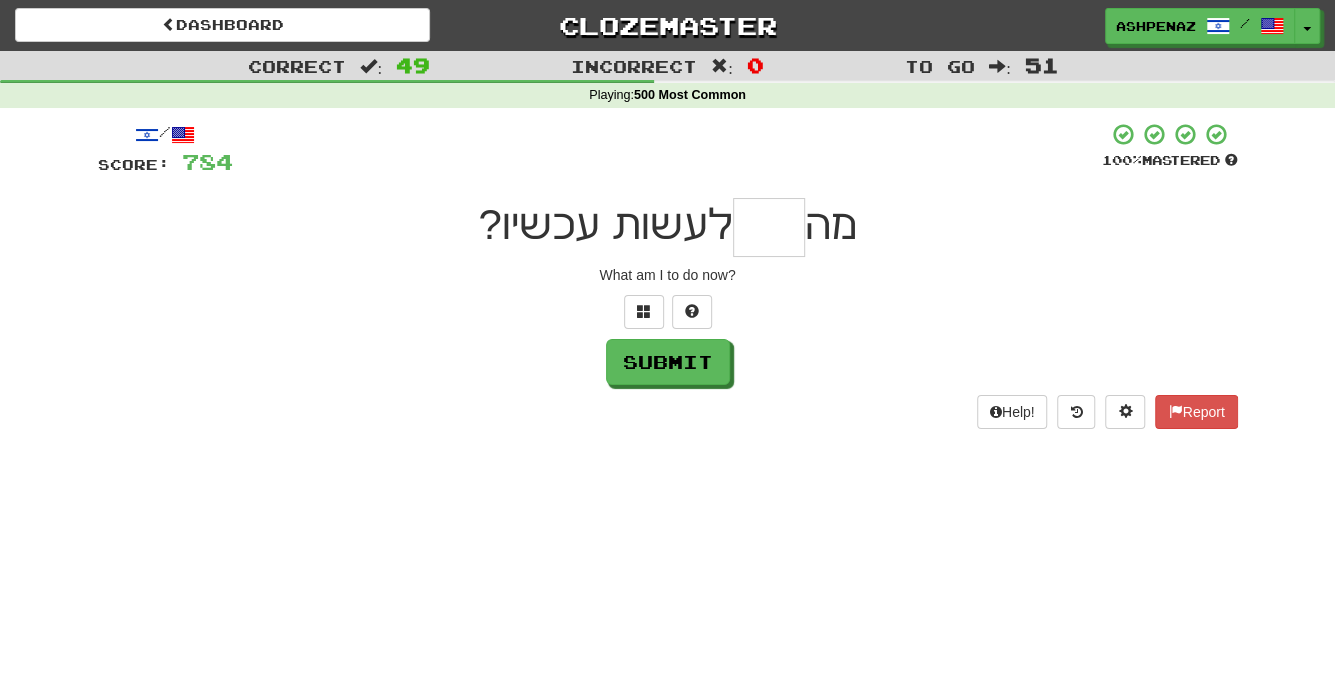 type on "*" 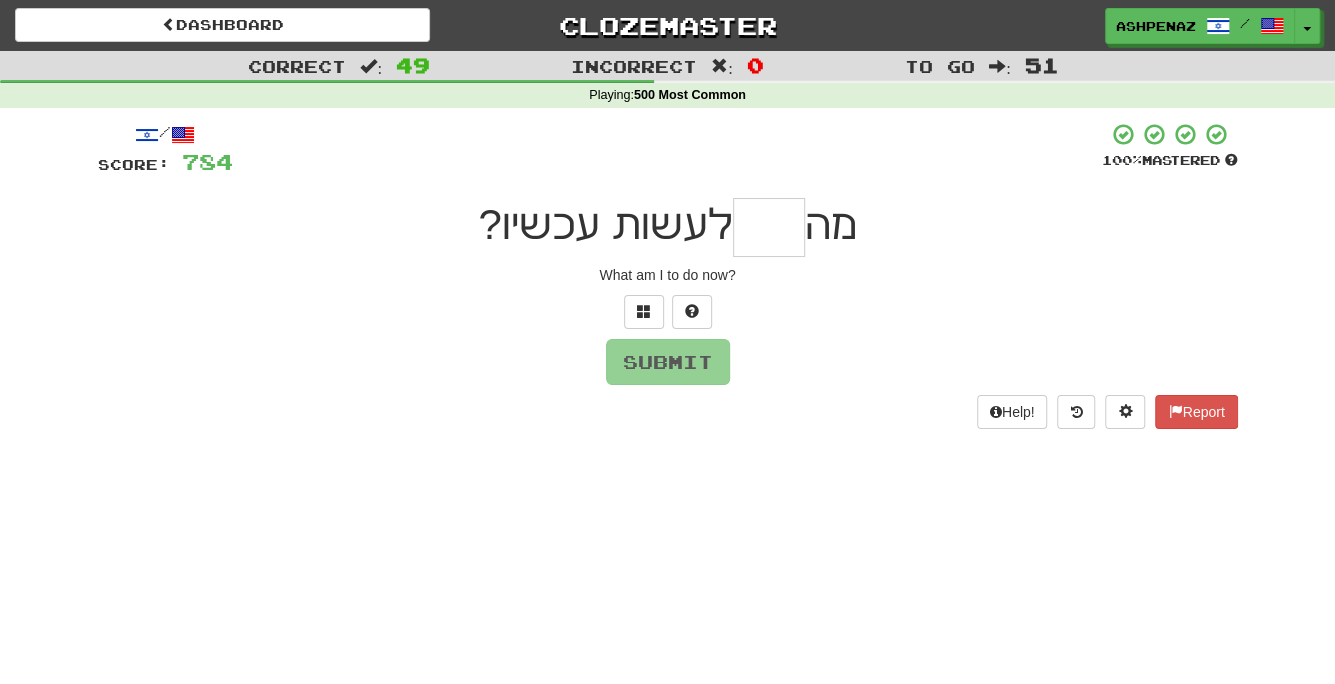 type on "*" 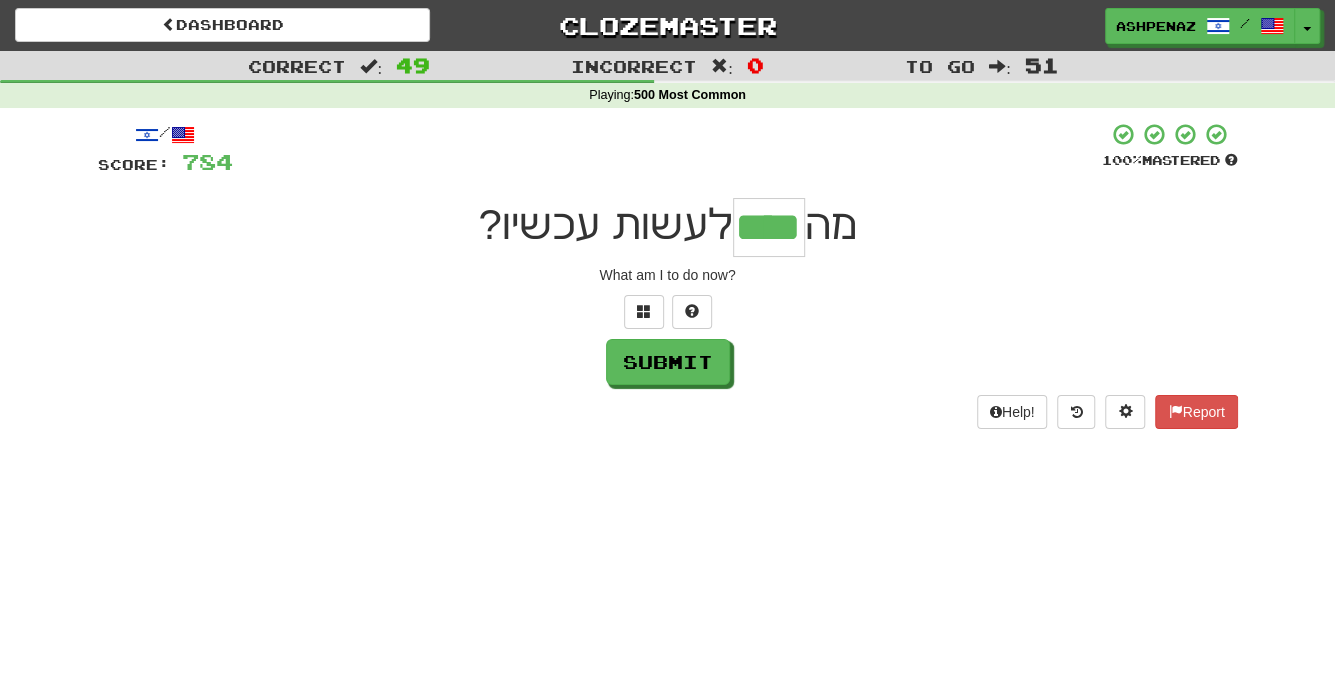 type on "****" 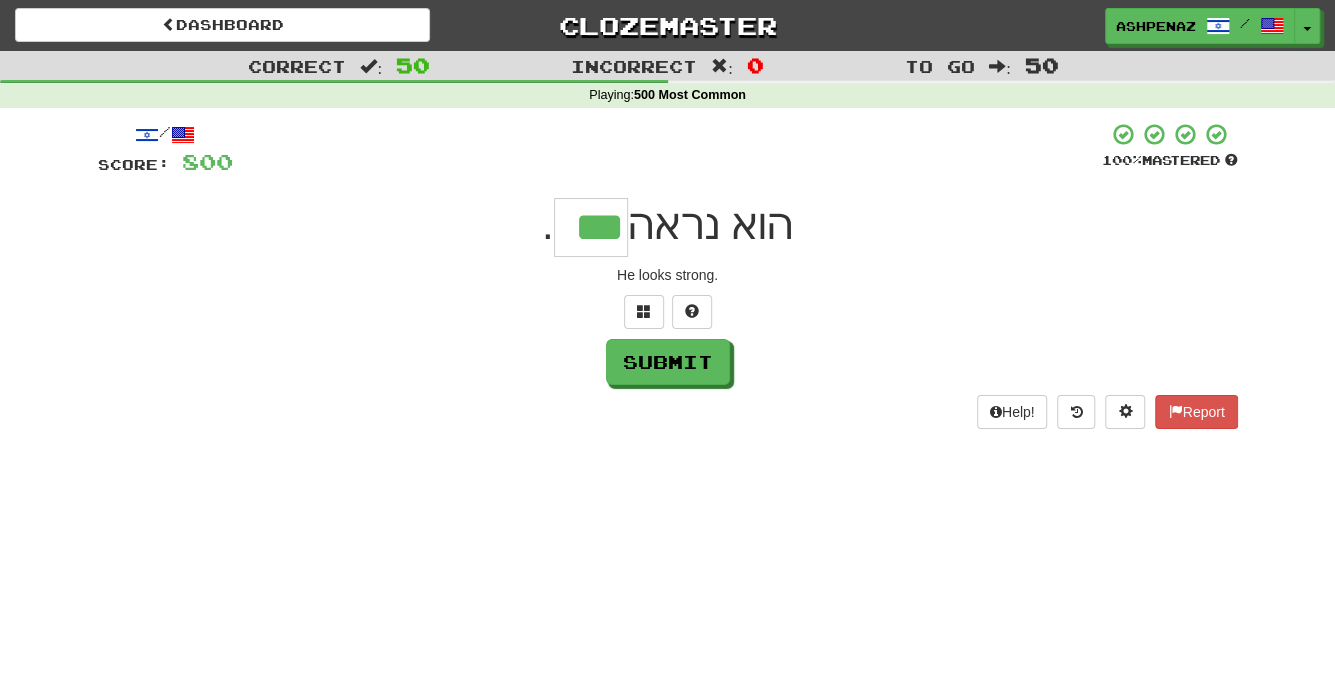 type on "***" 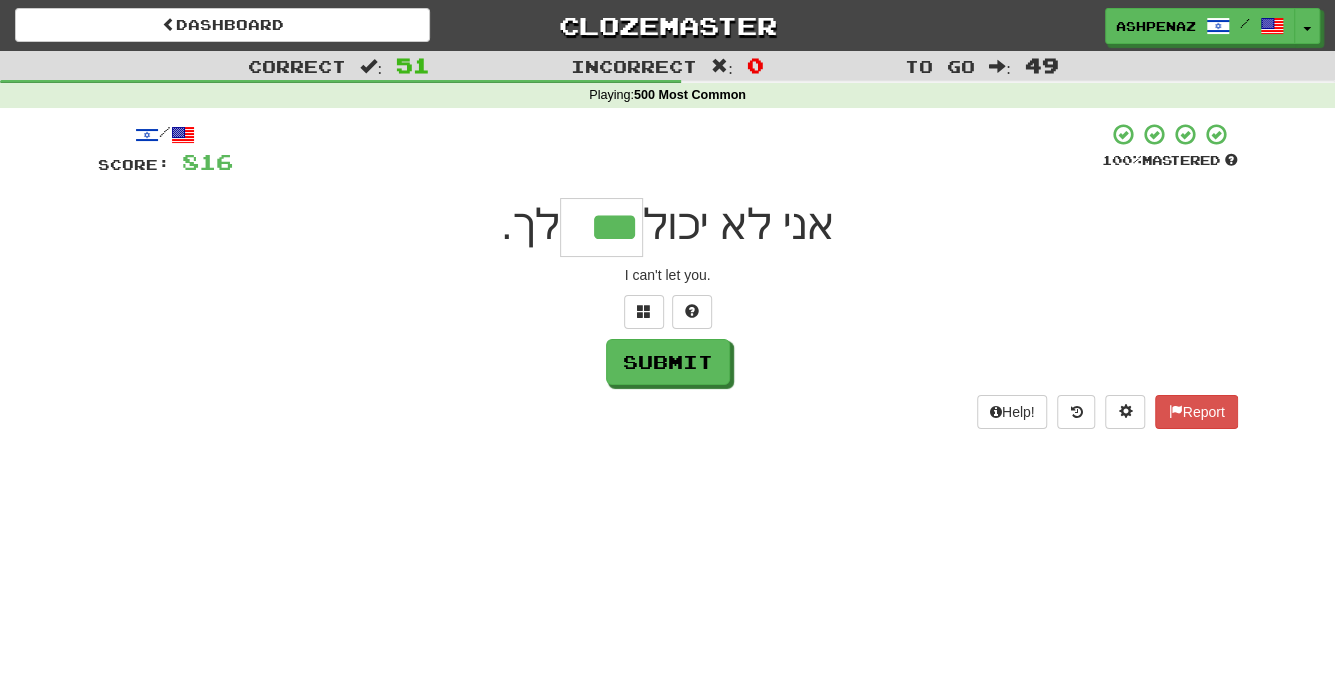 type on "***" 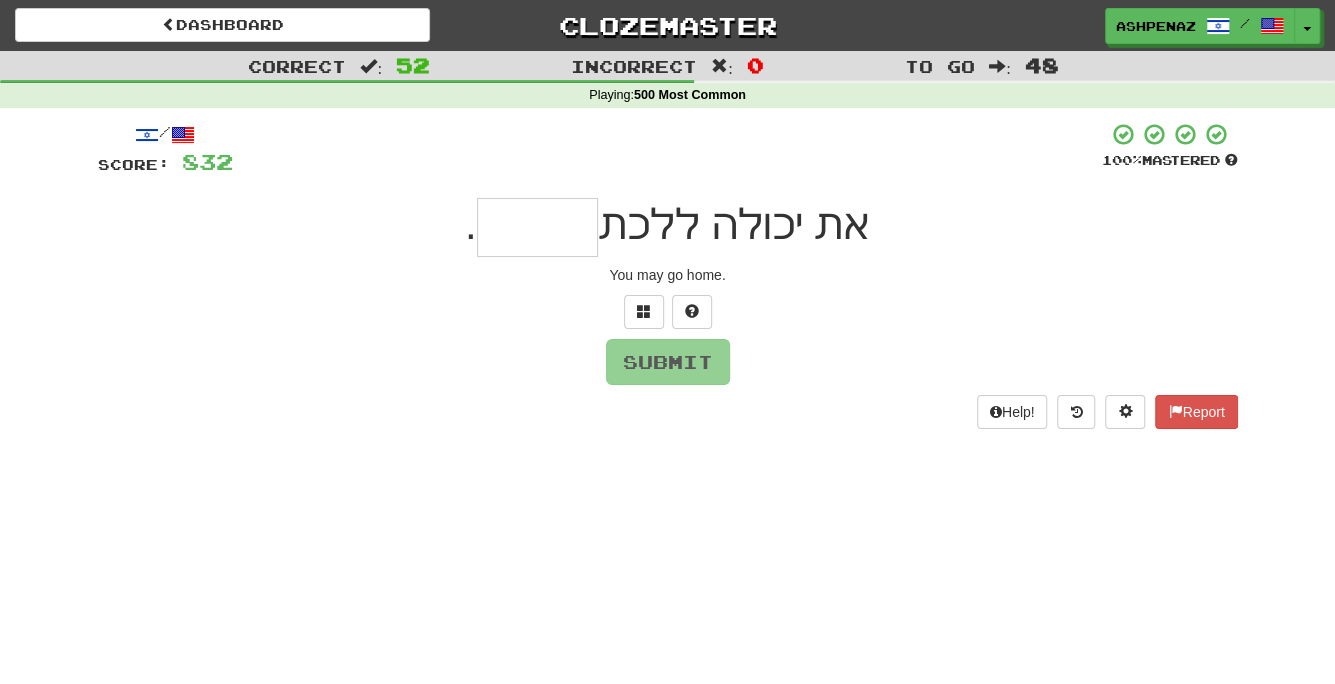 type on "*" 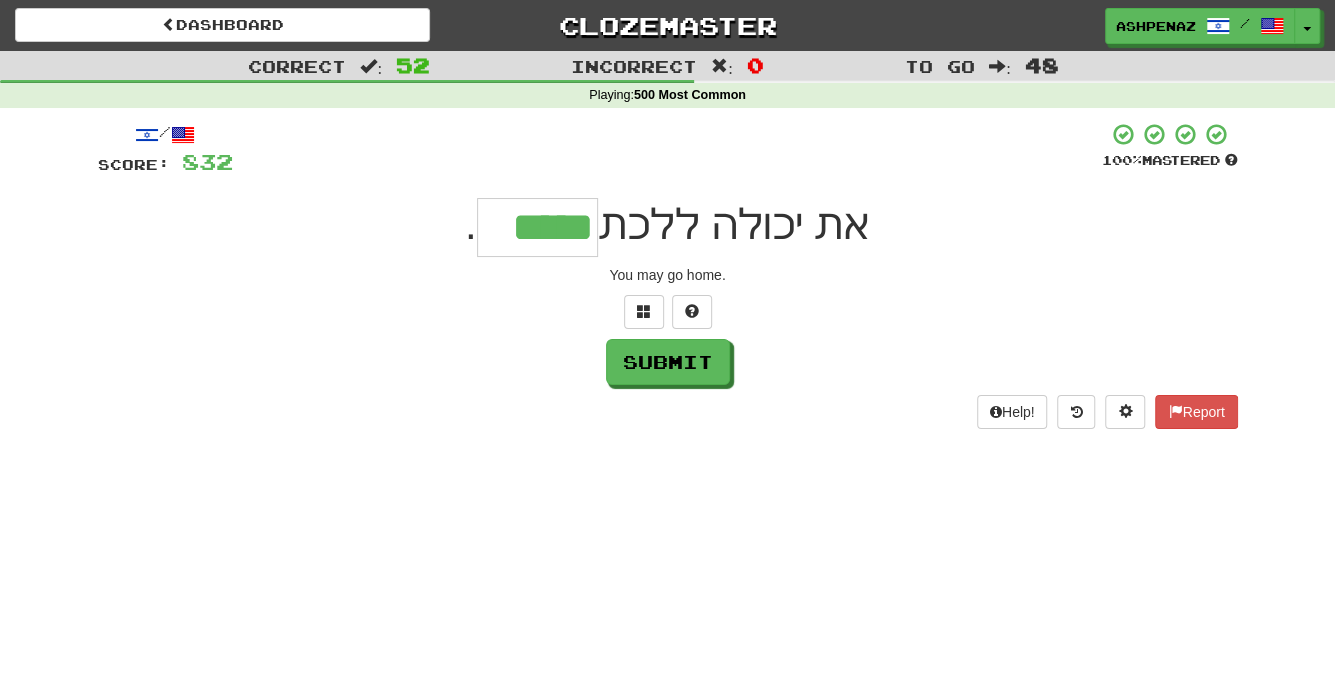 type on "*****" 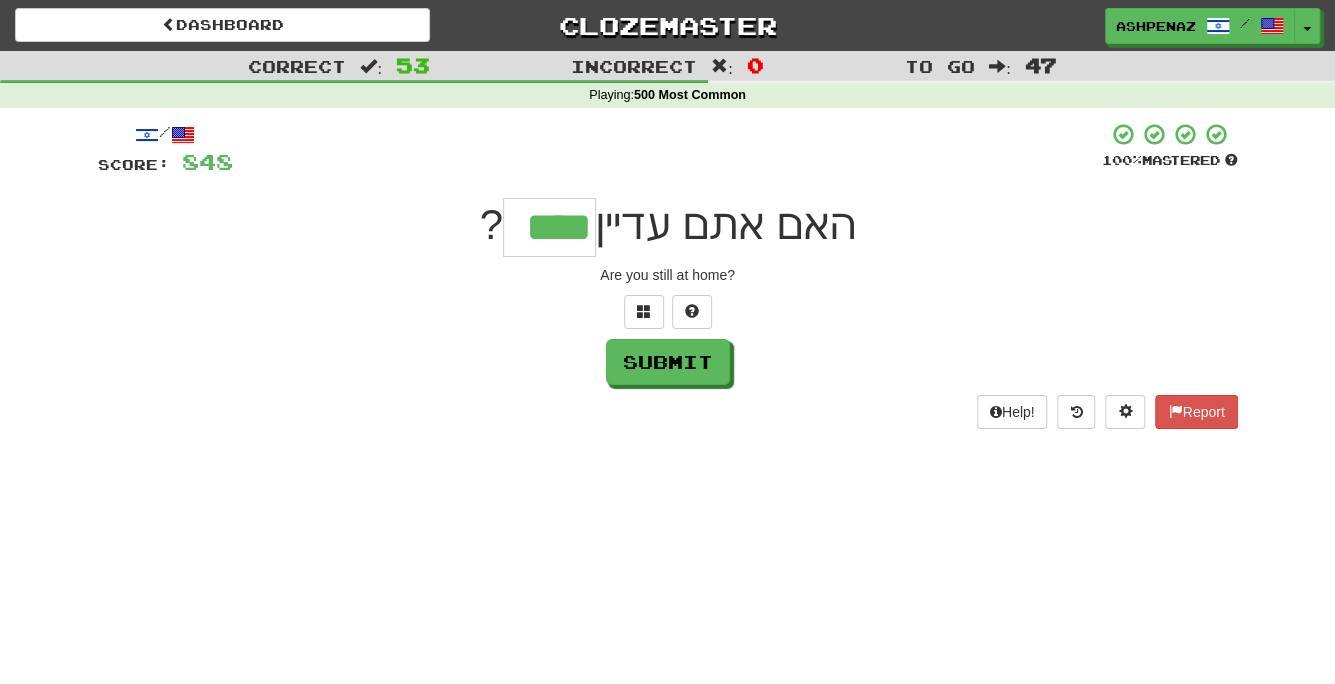 type on "****" 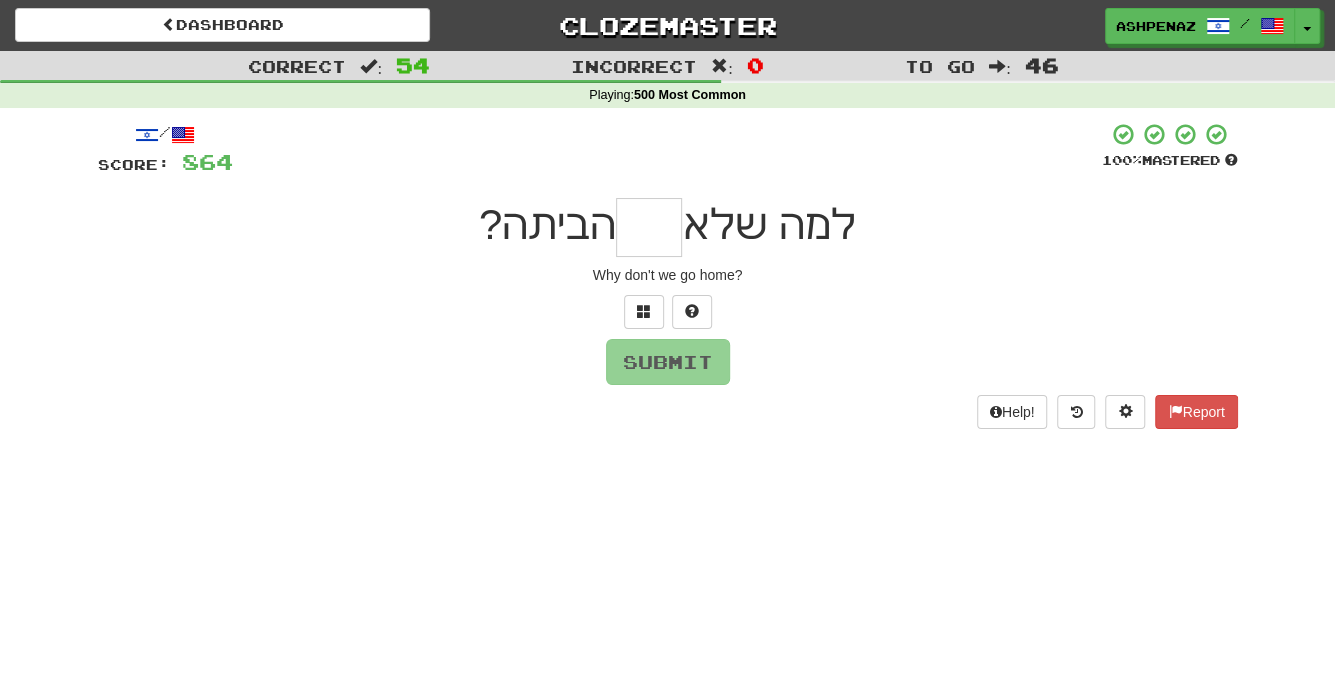 type on "*" 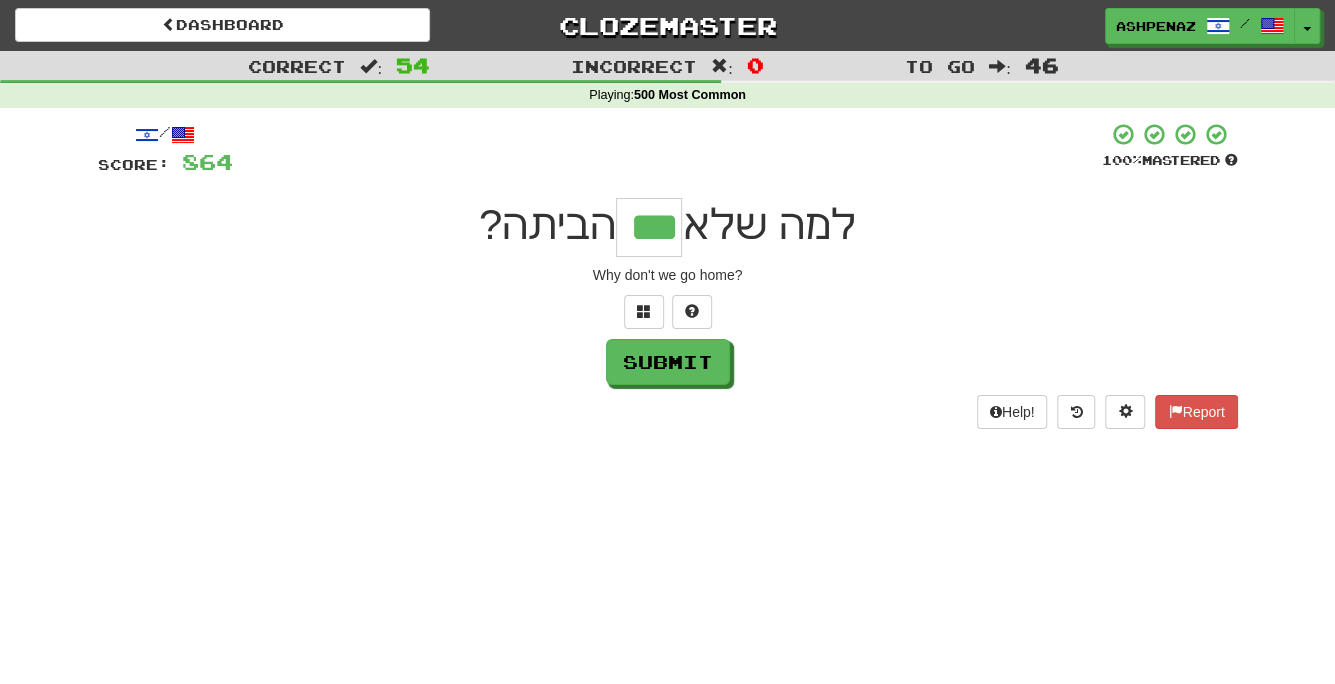 type on "***" 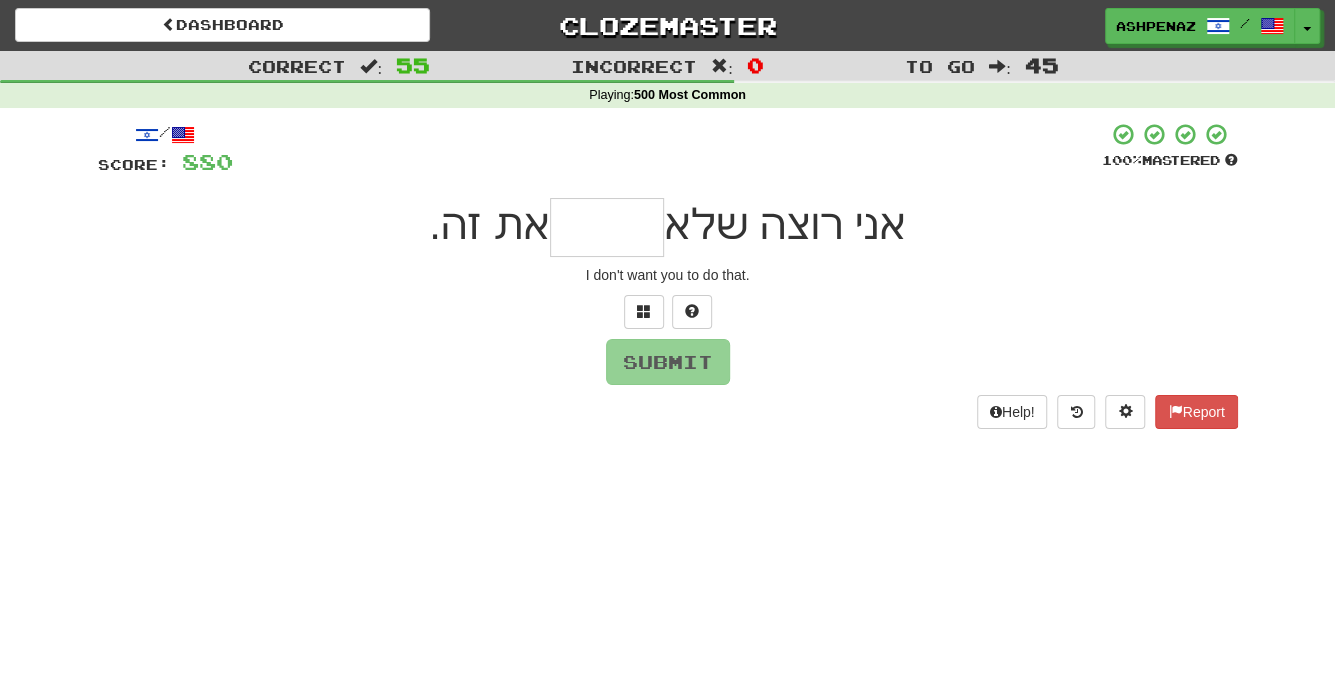 type on "*" 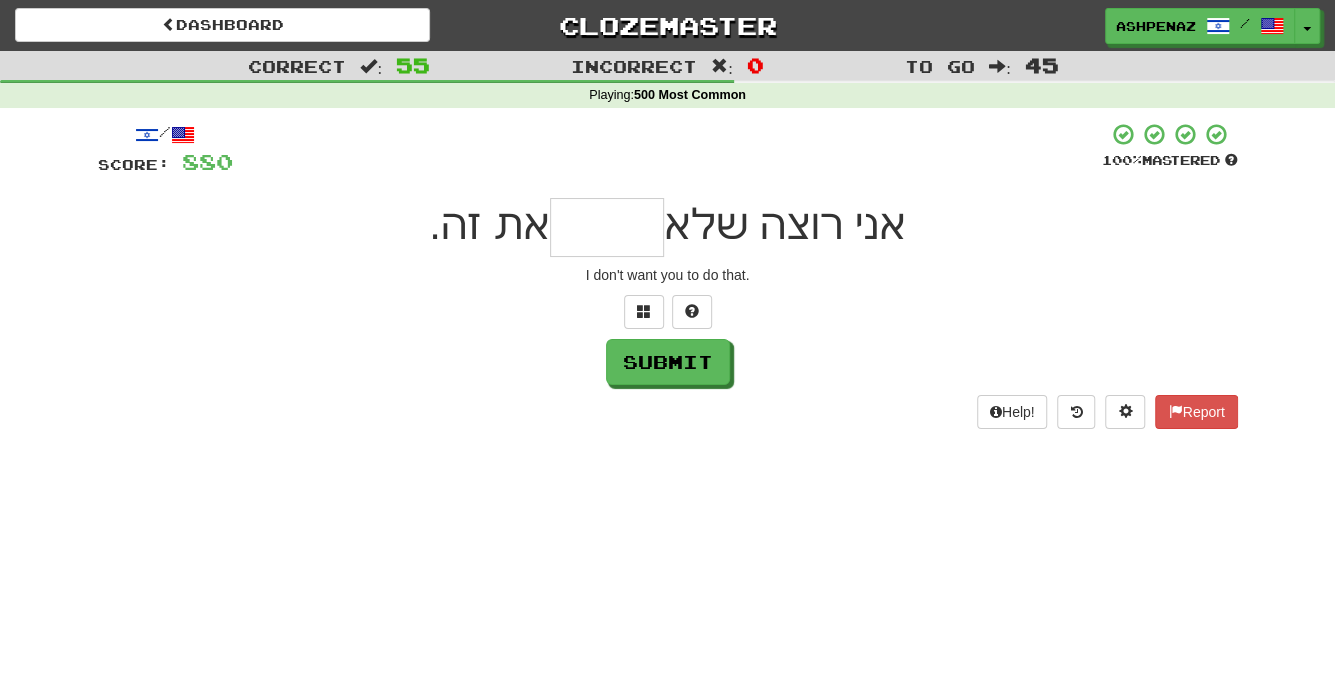 type on "*" 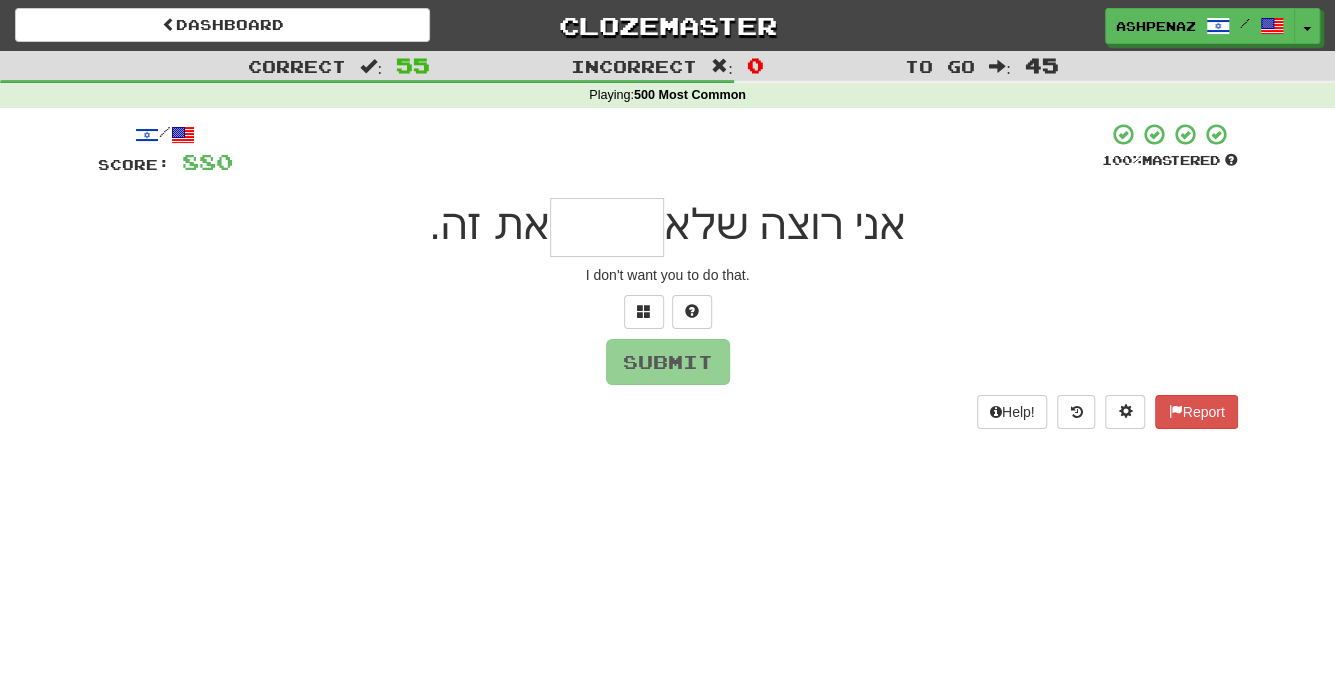 type on "*" 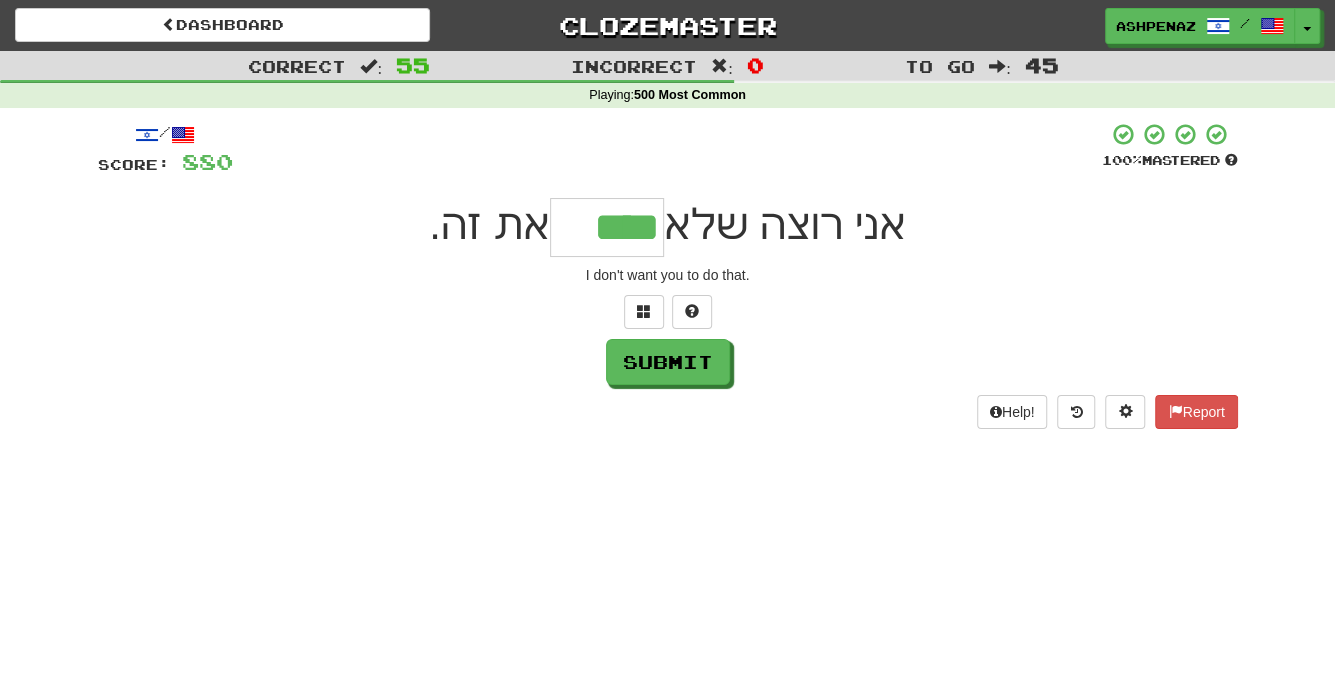 type on "****" 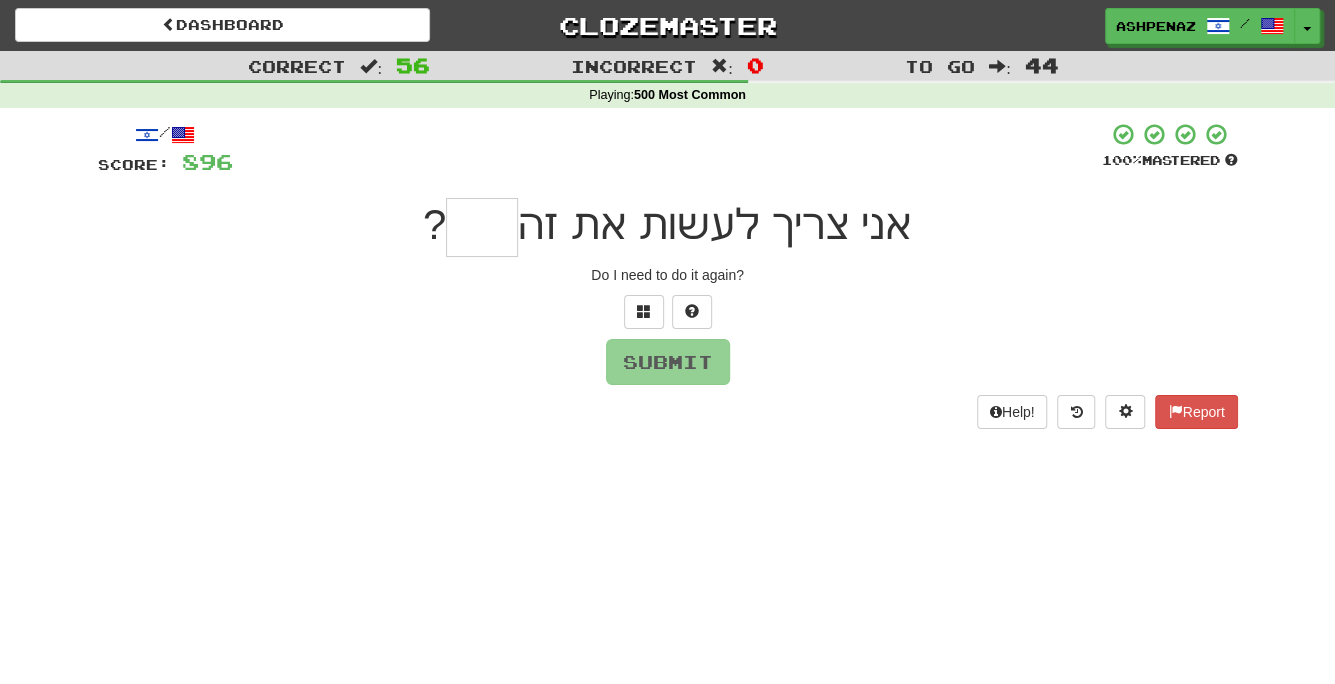 type on "*" 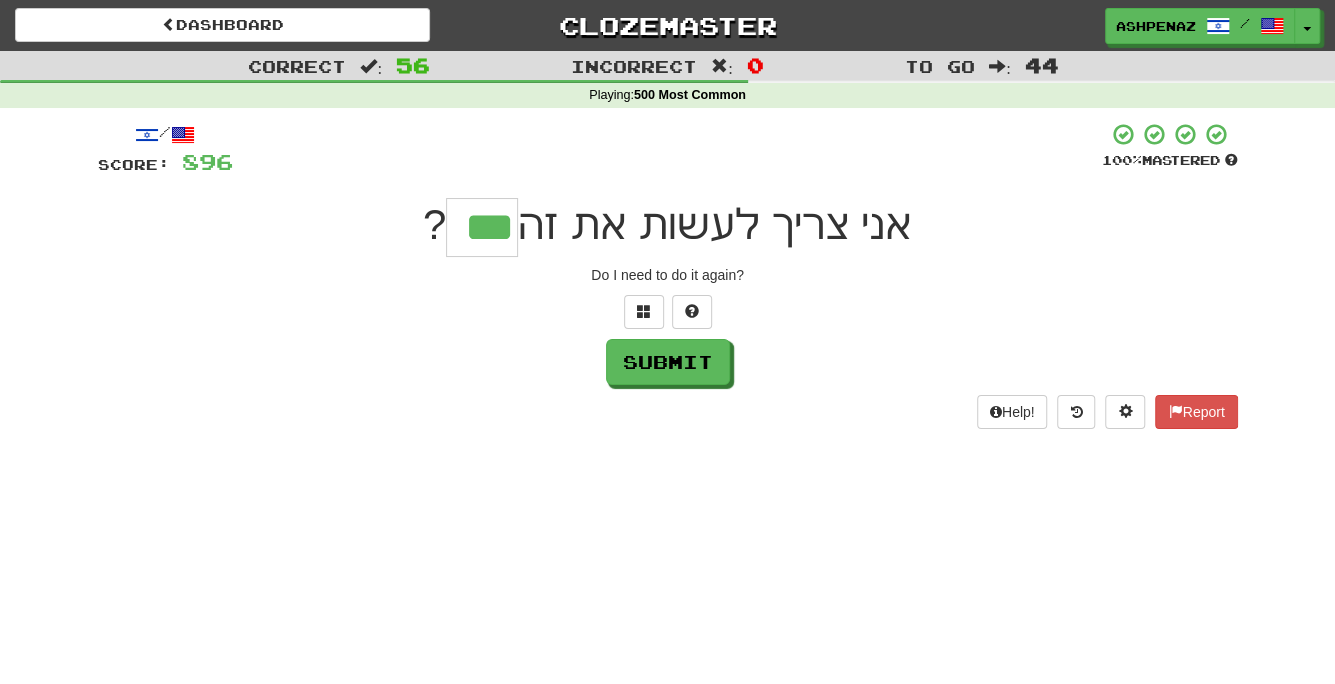 type on "***" 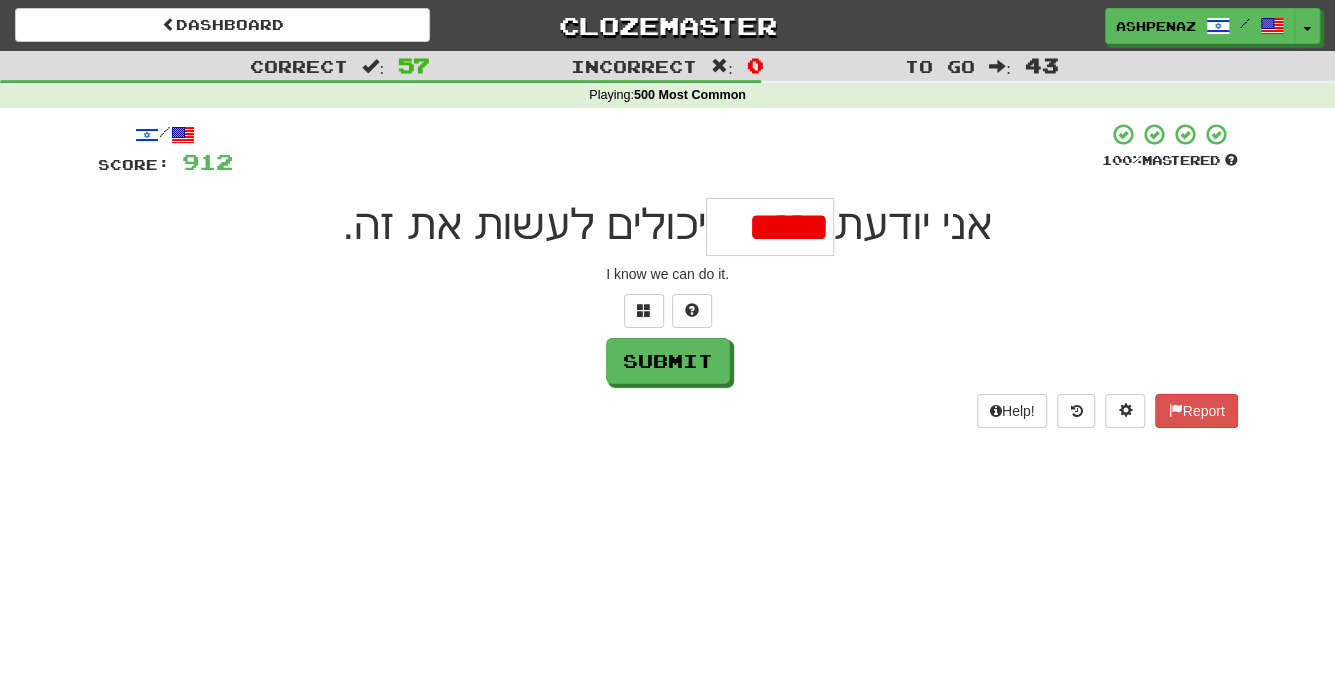 scroll, scrollTop: 0, scrollLeft: 0, axis: both 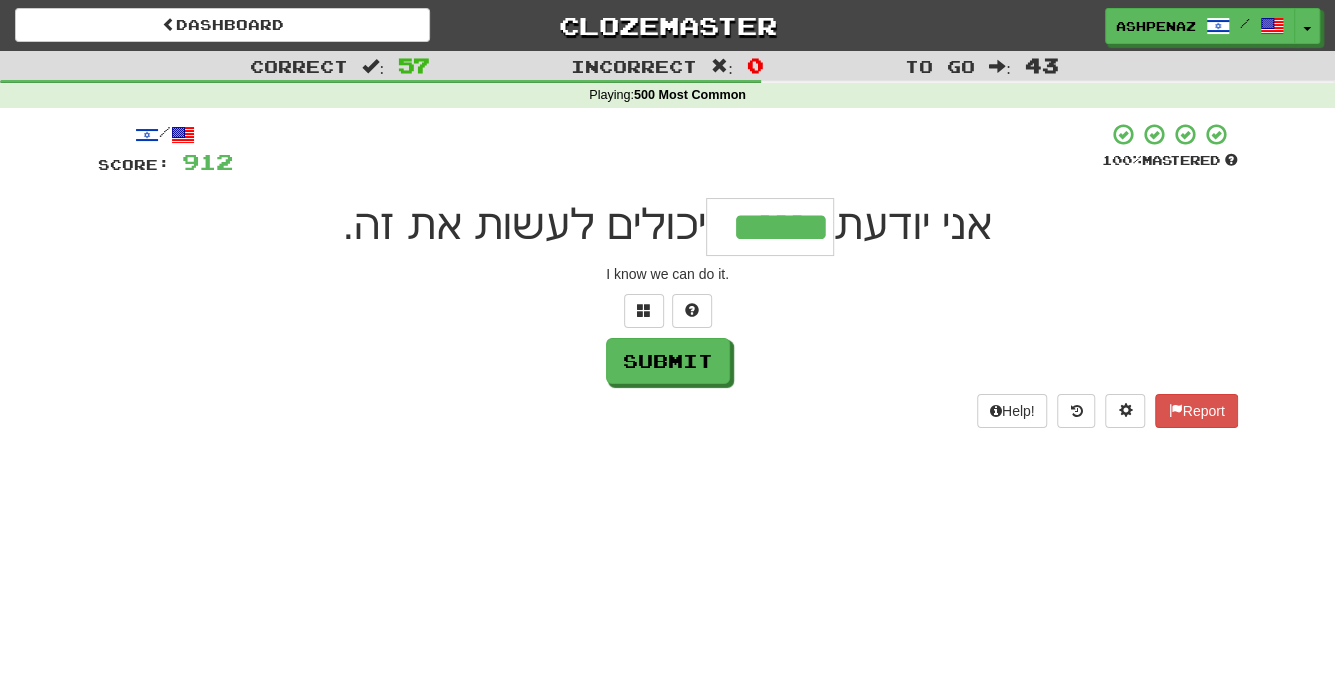 type on "******" 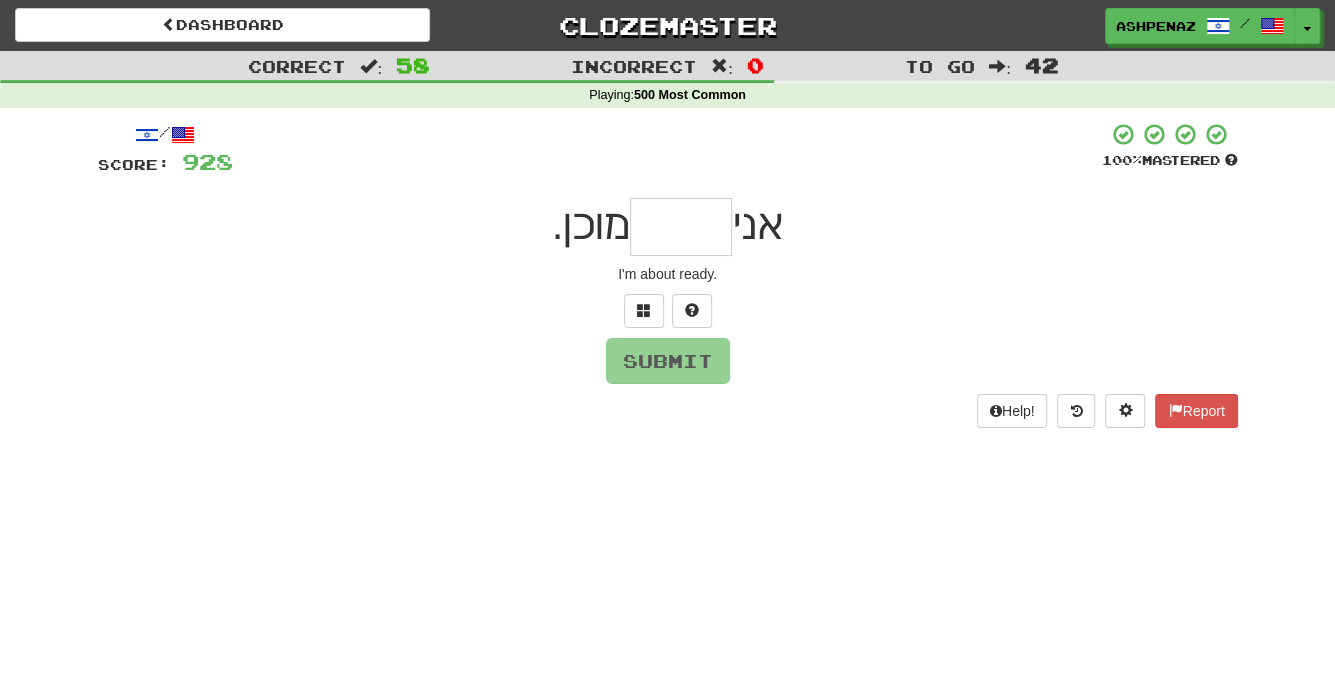 type on "*" 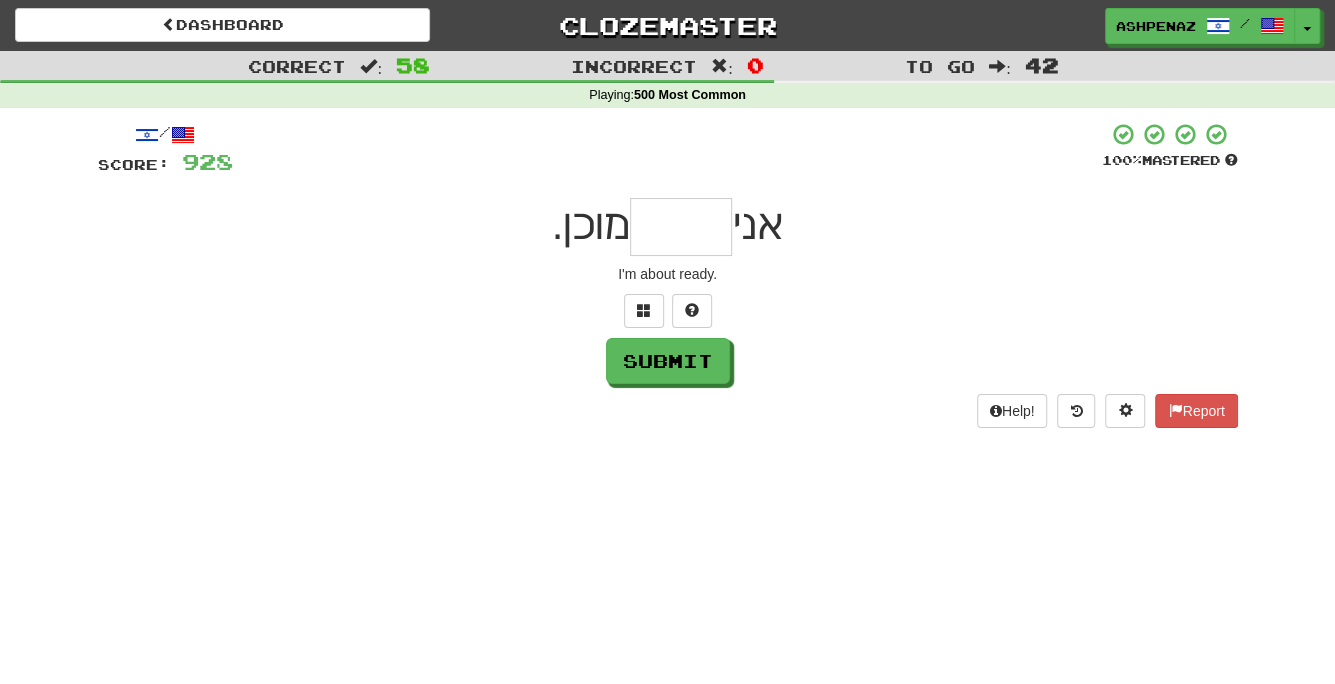 type on "*" 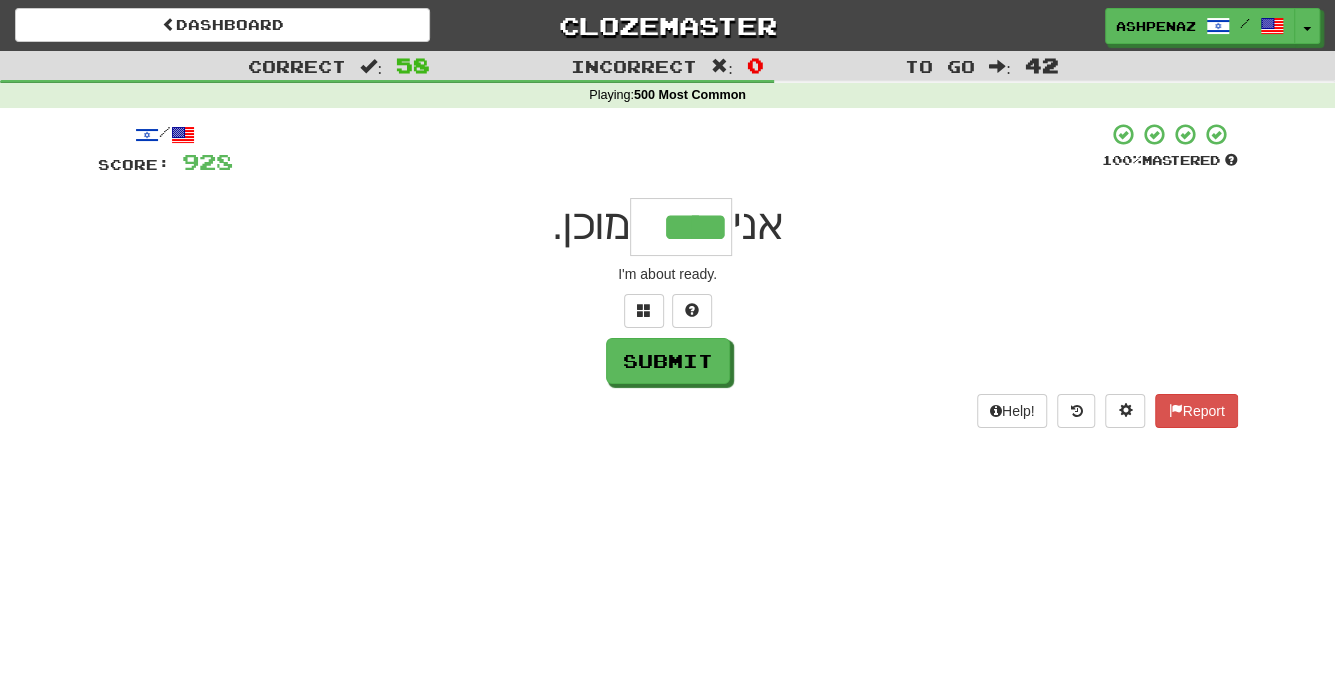 type on "****" 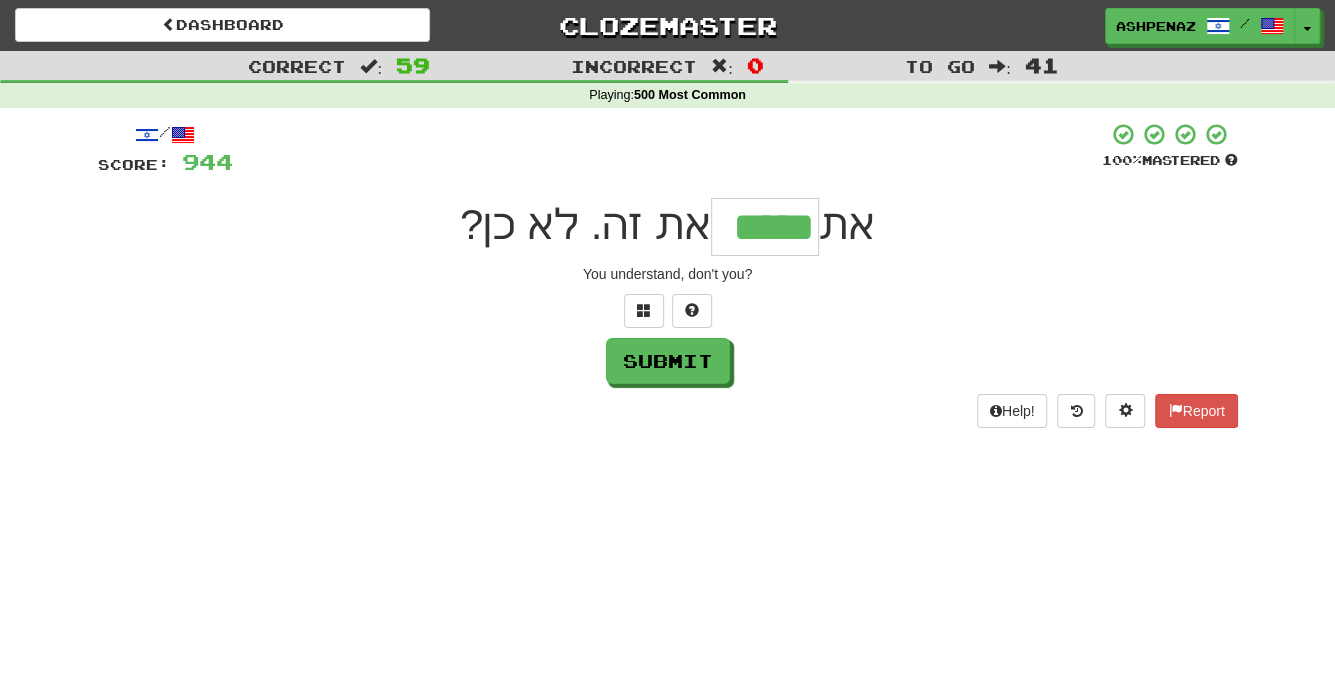 type on "*****" 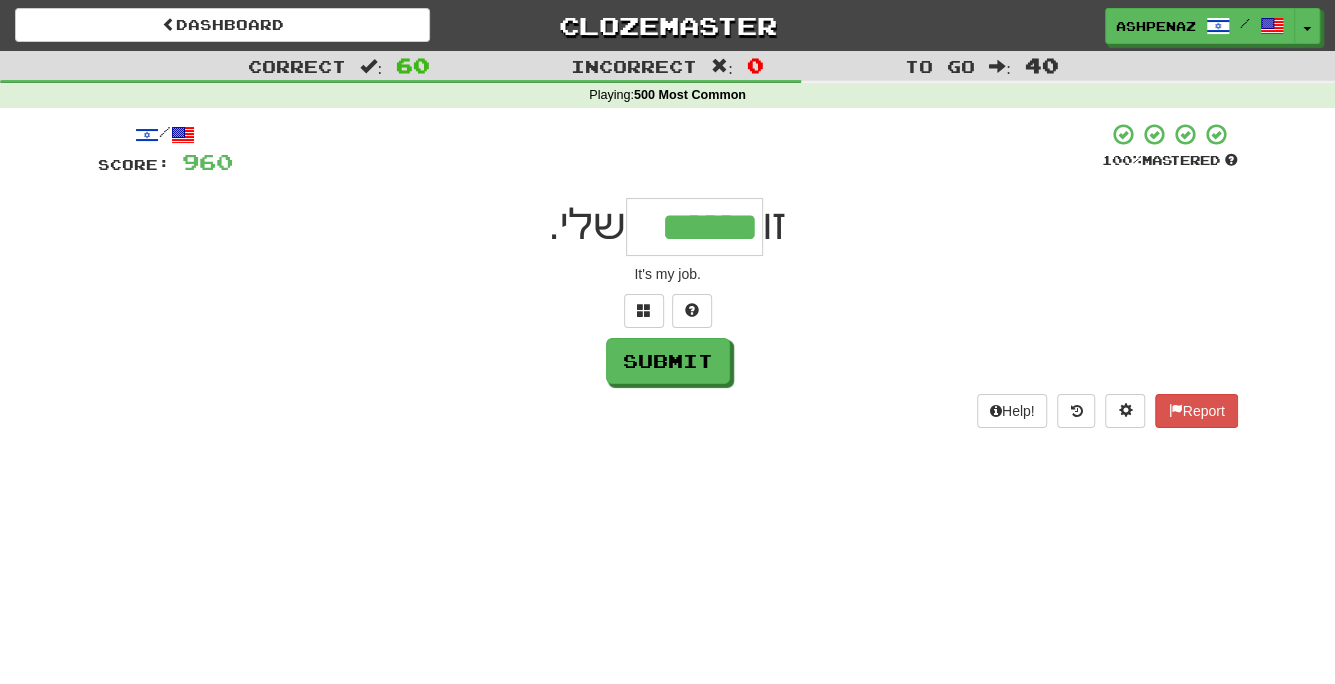 type on "******" 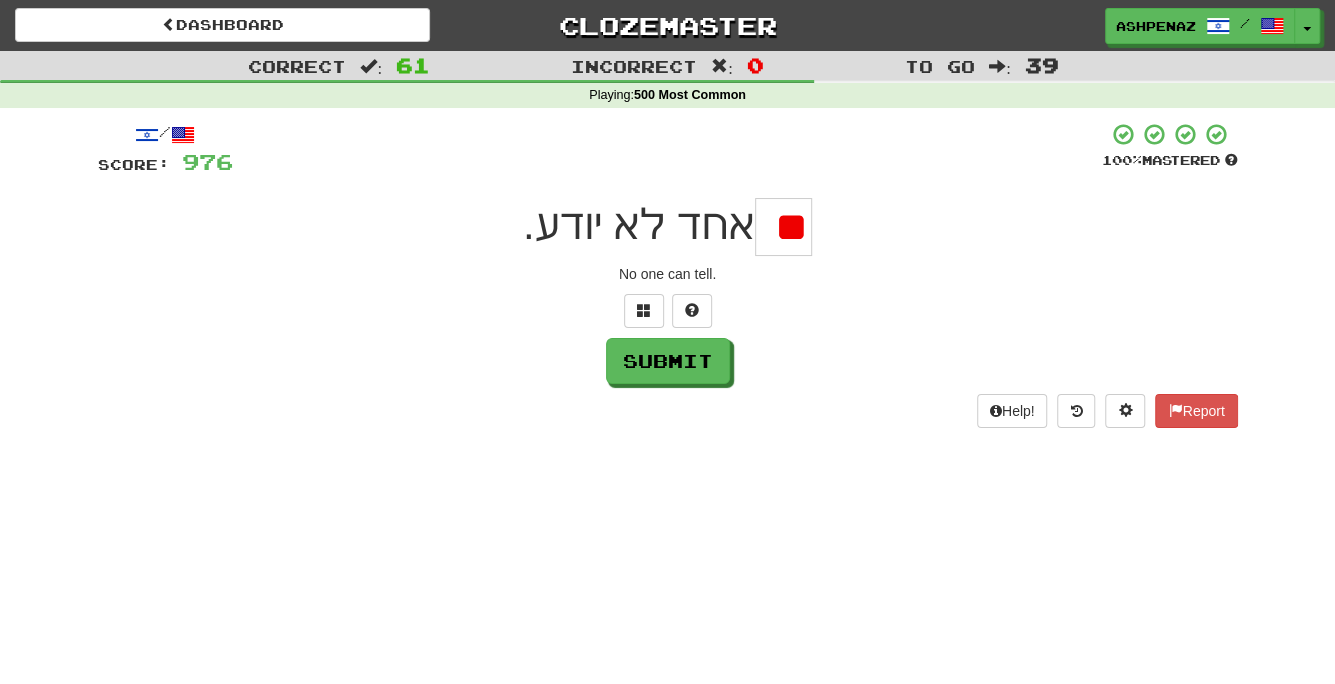 type on "*" 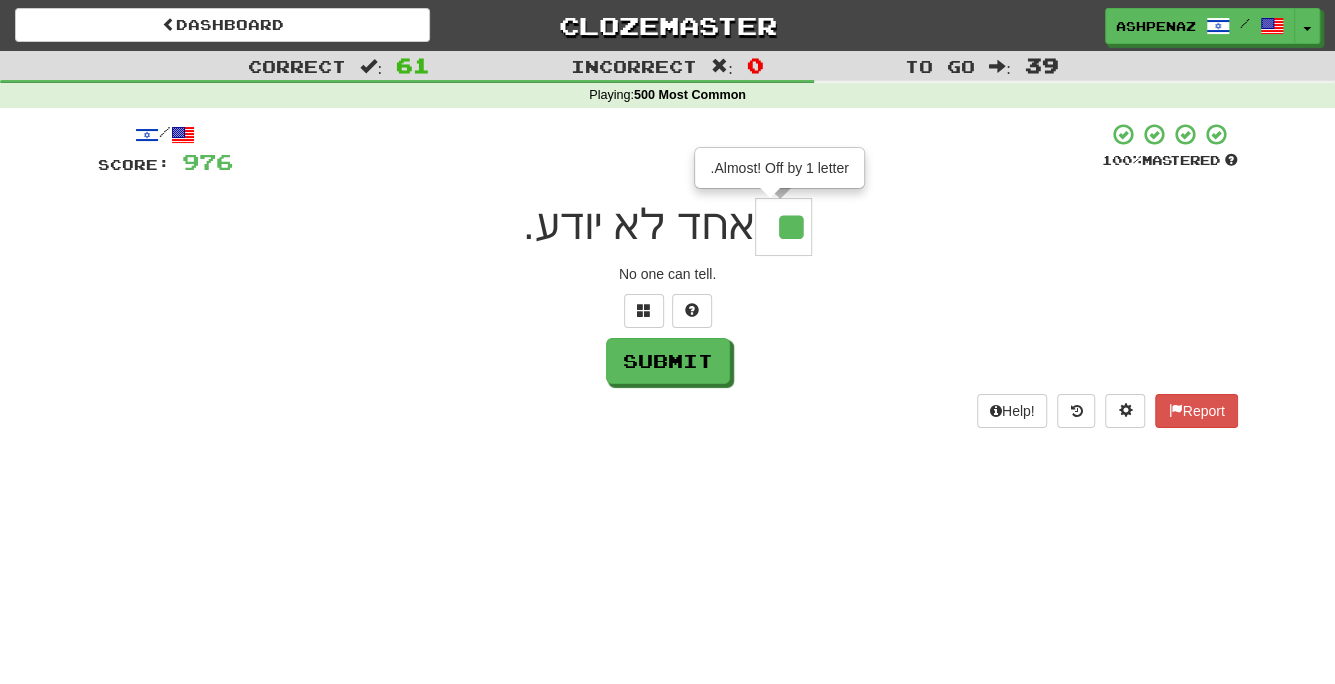 type on "**" 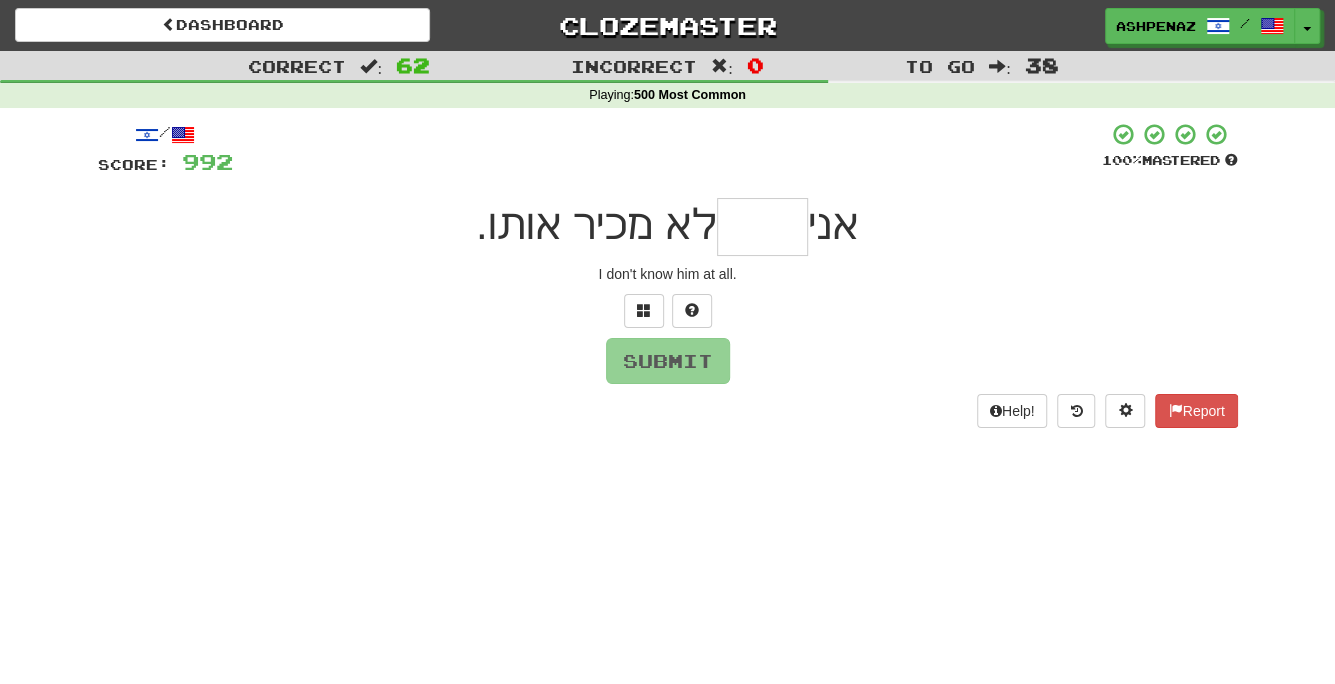type on "*" 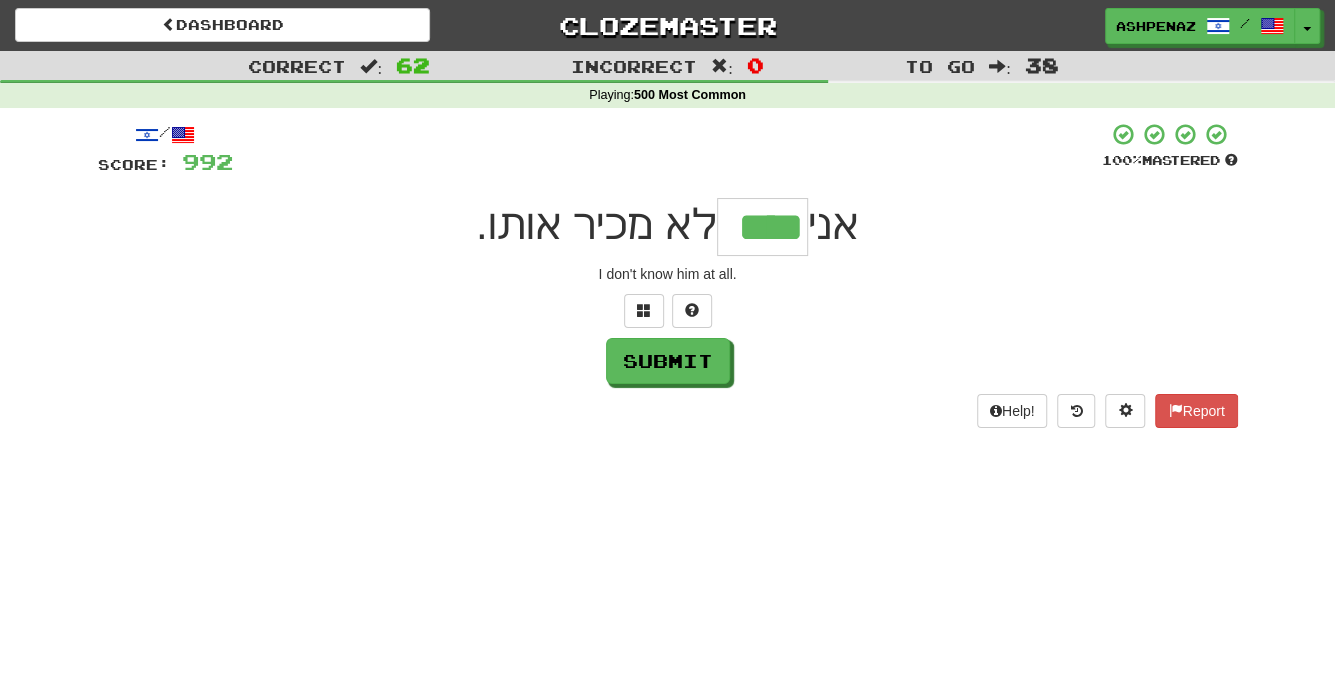 type on "****" 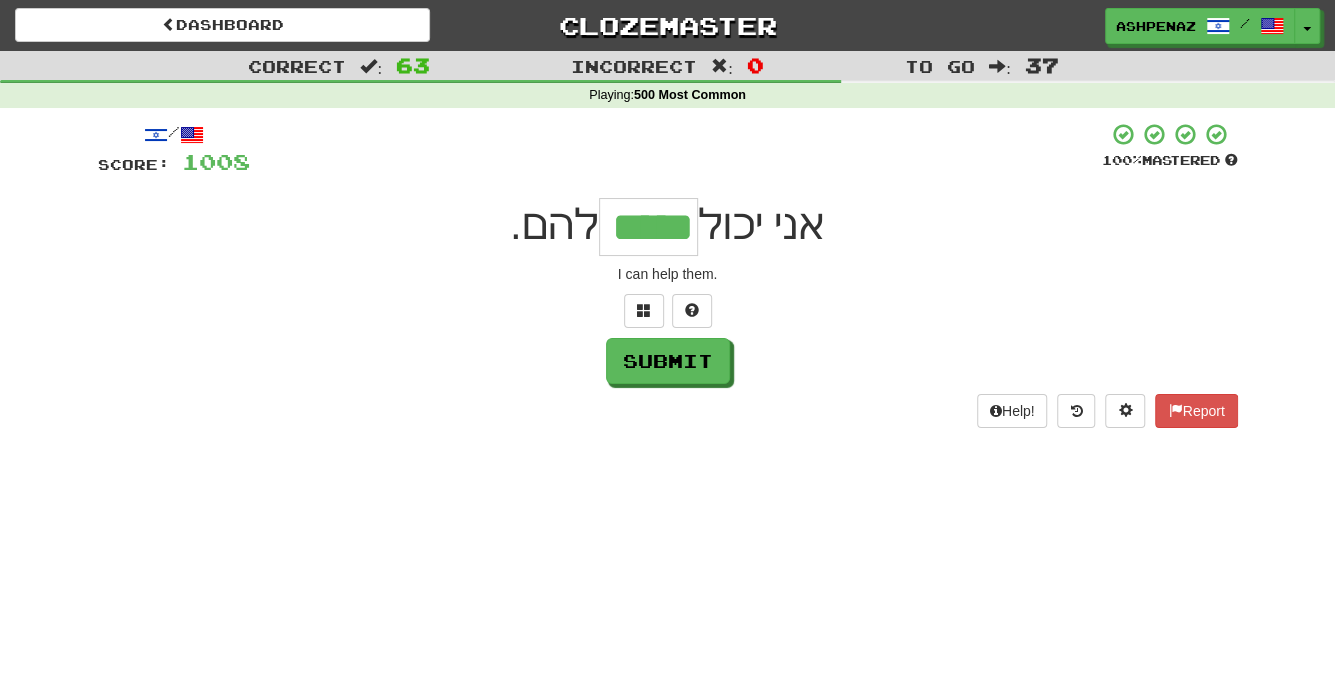type on "*****" 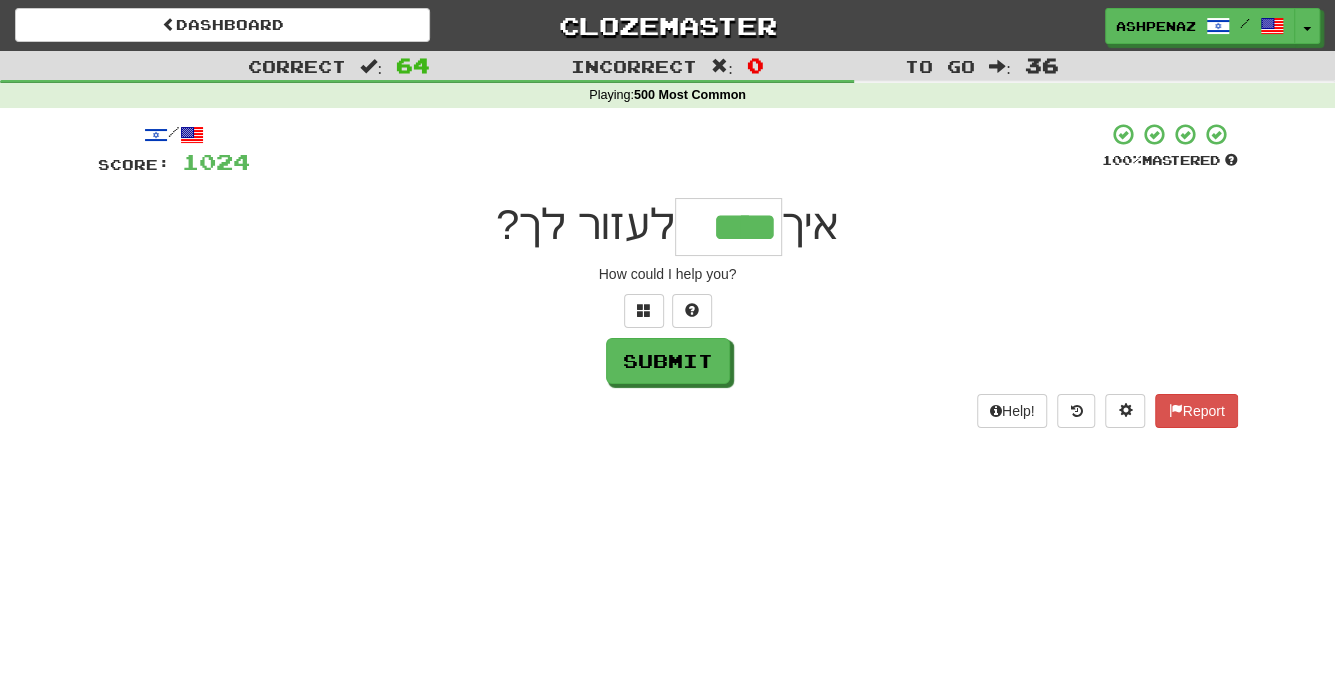 type on "****" 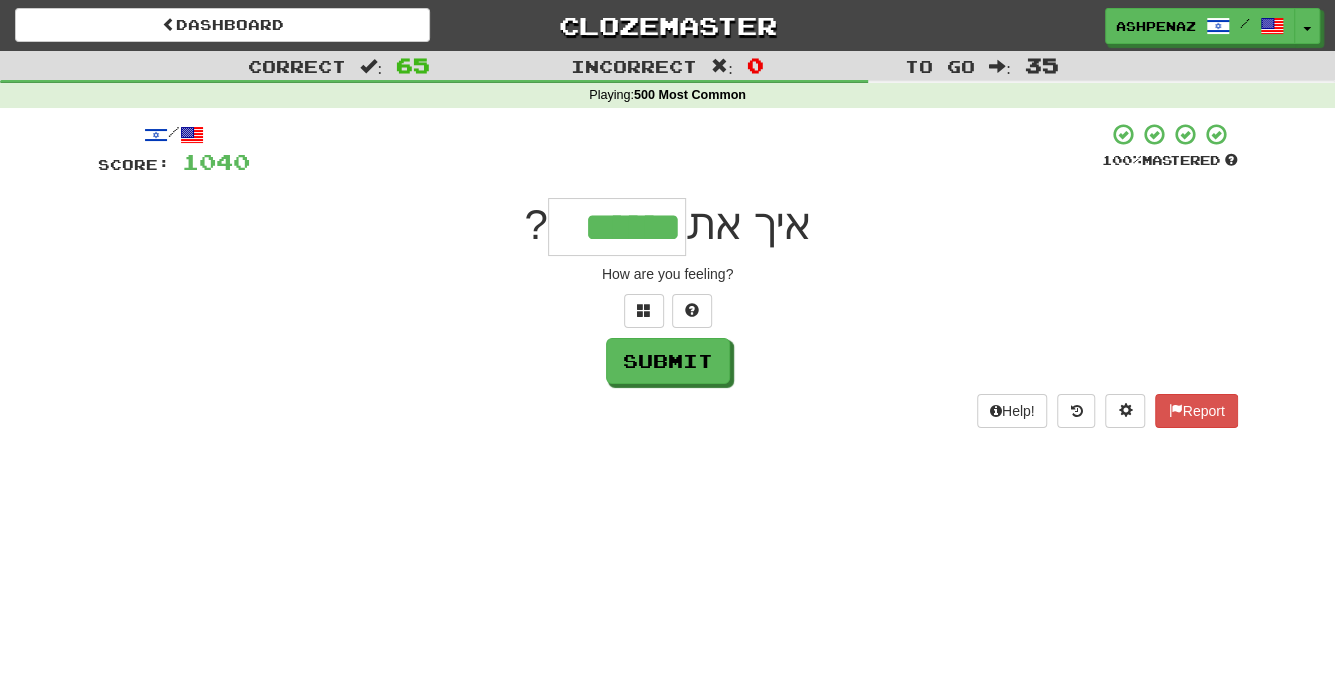 type on "******" 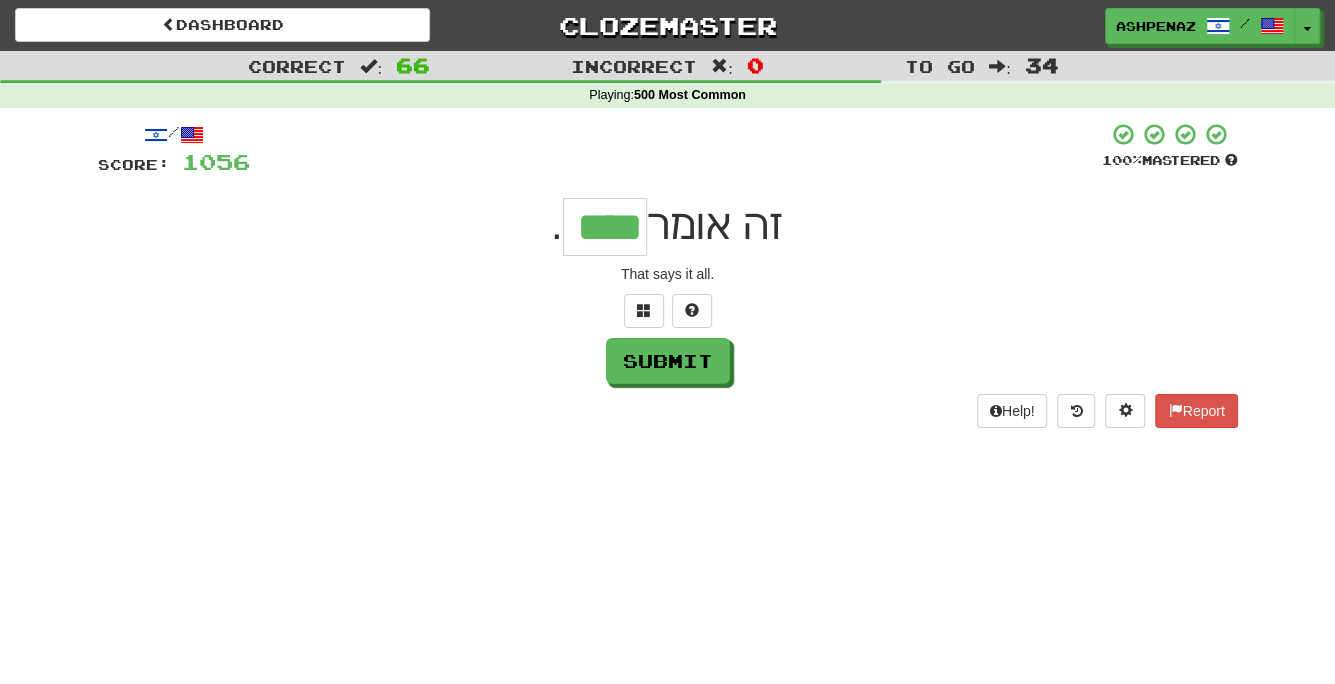 type on "****" 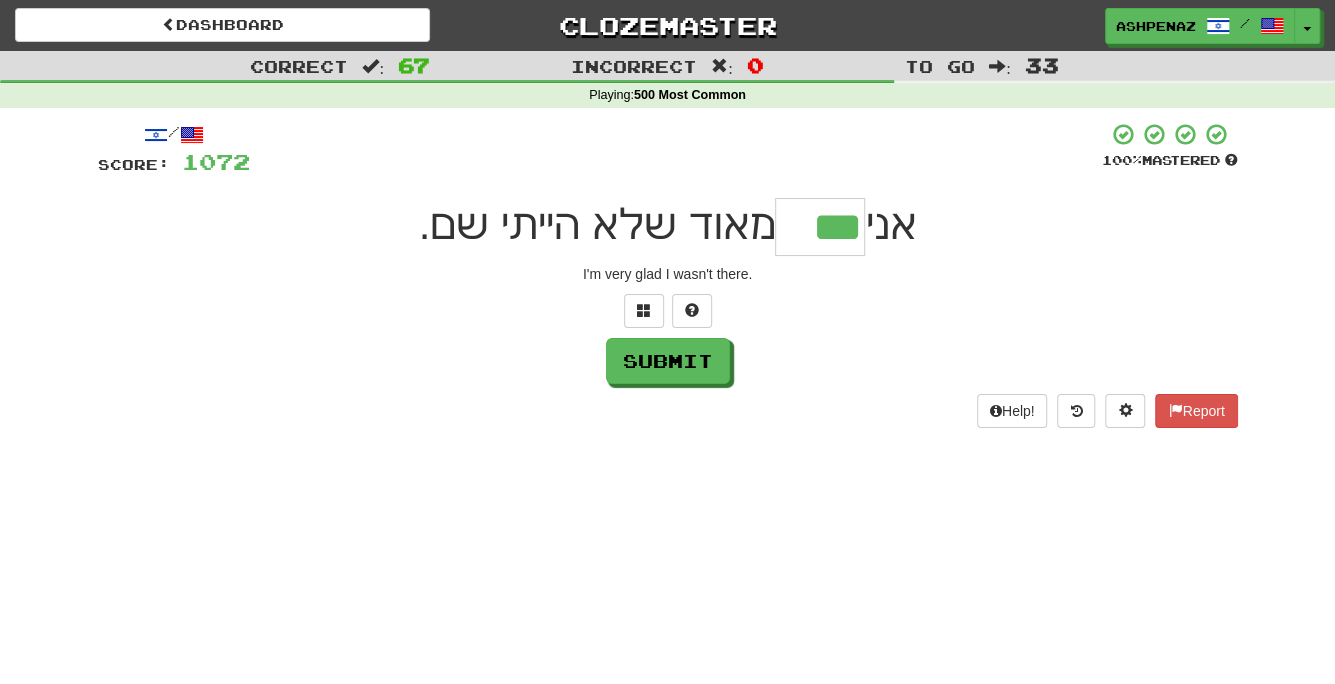 type on "***" 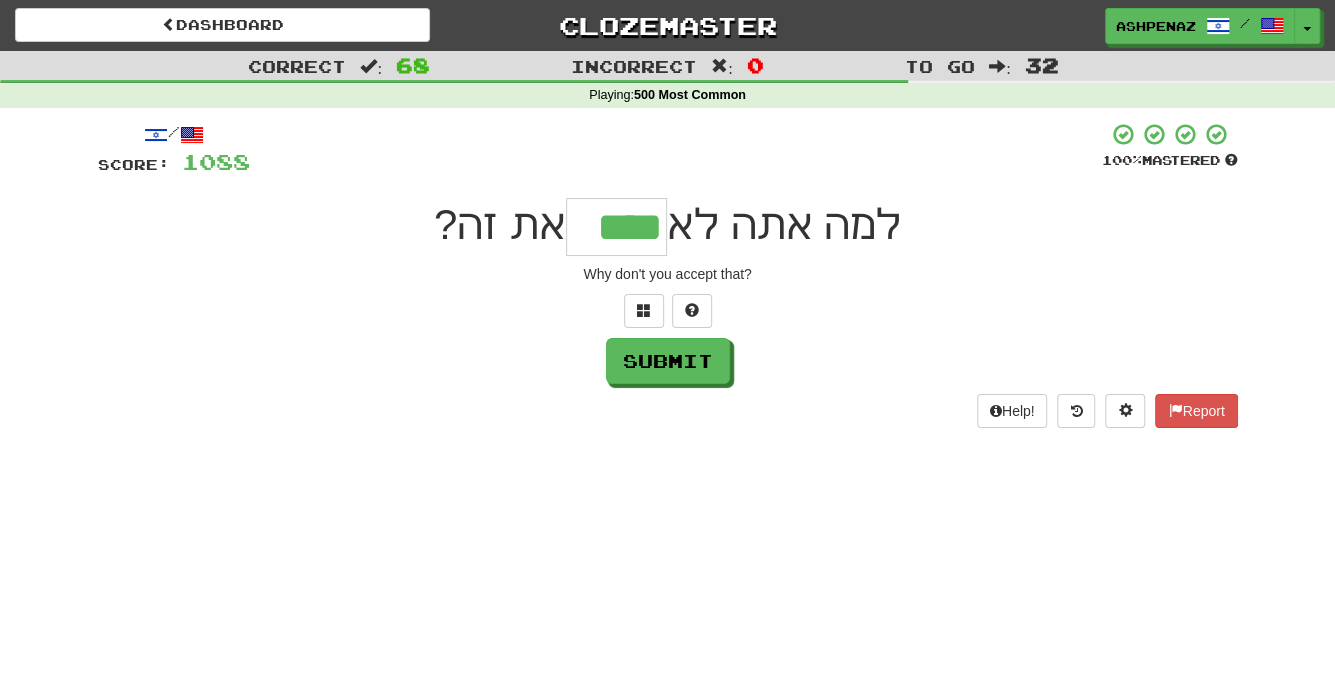 type on "****" 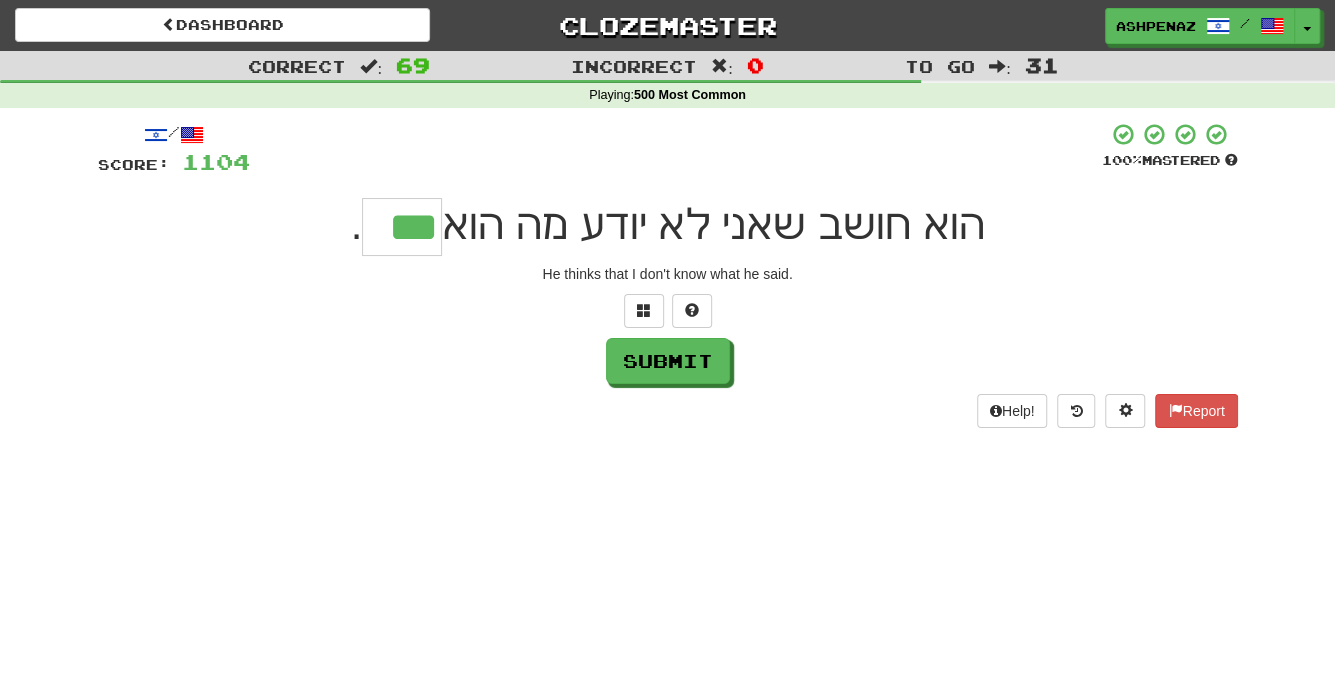 type on "***" 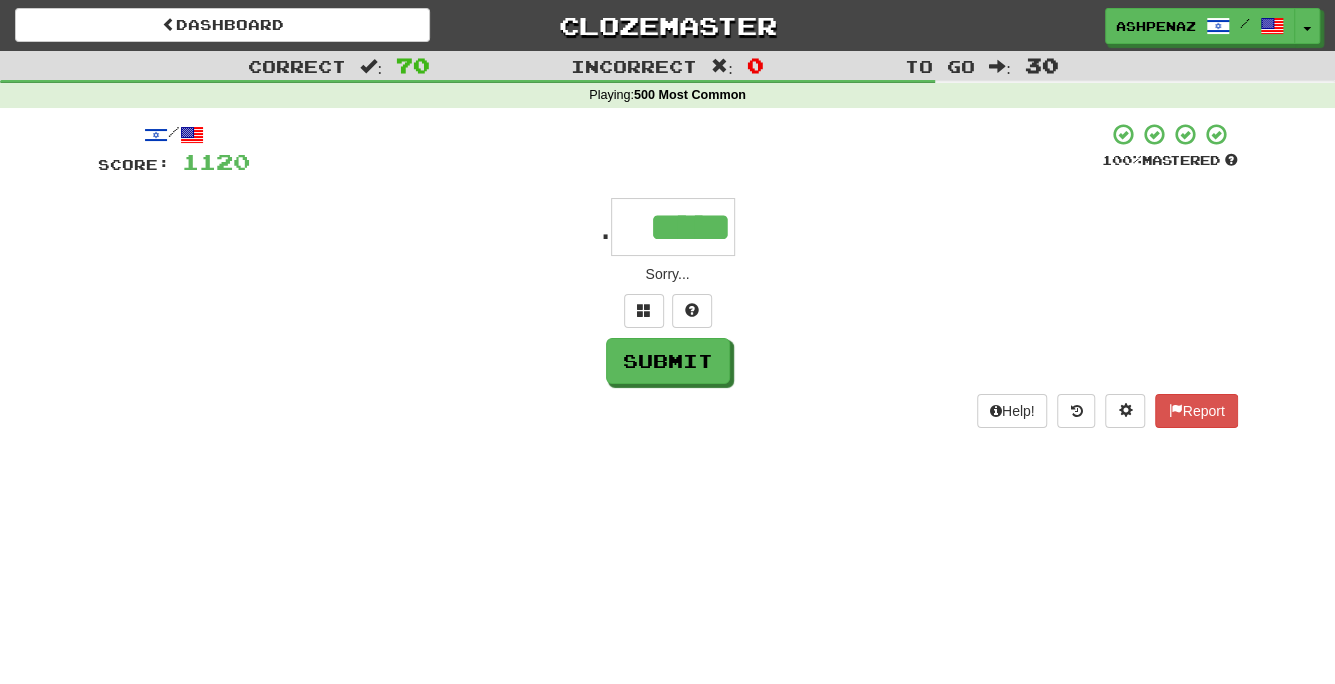 type on "*****" 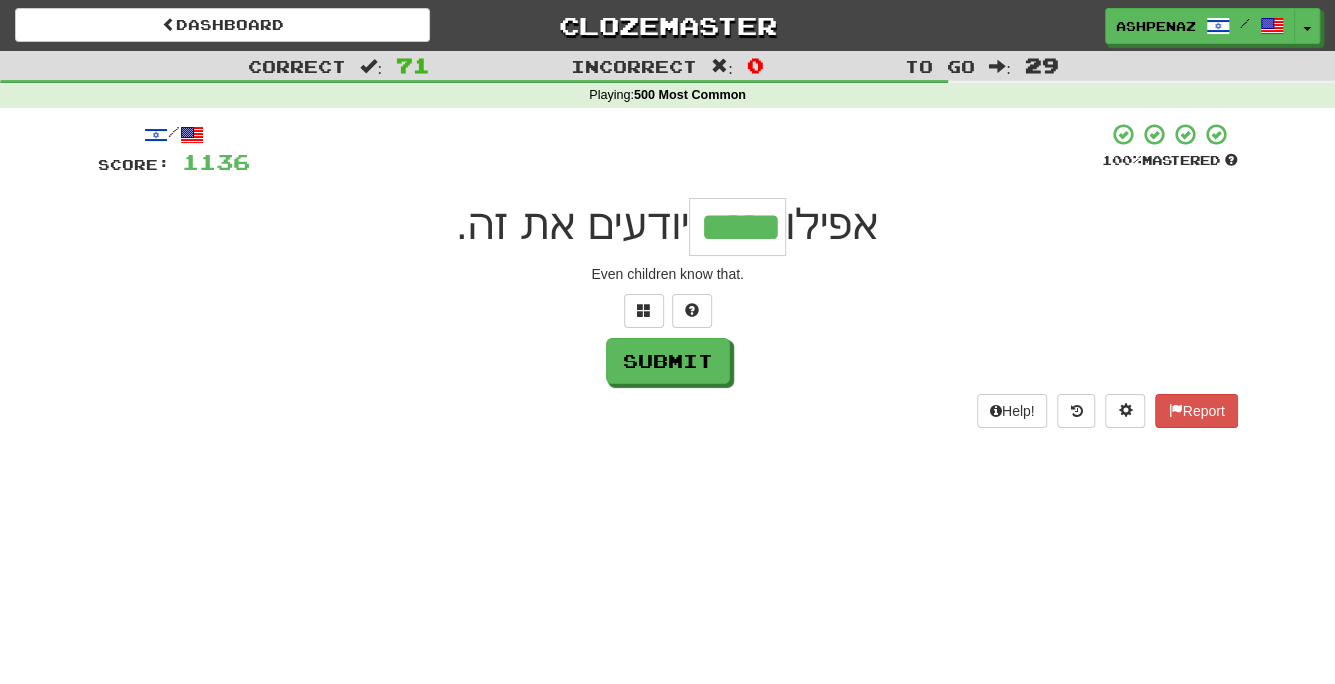 type on "*****" 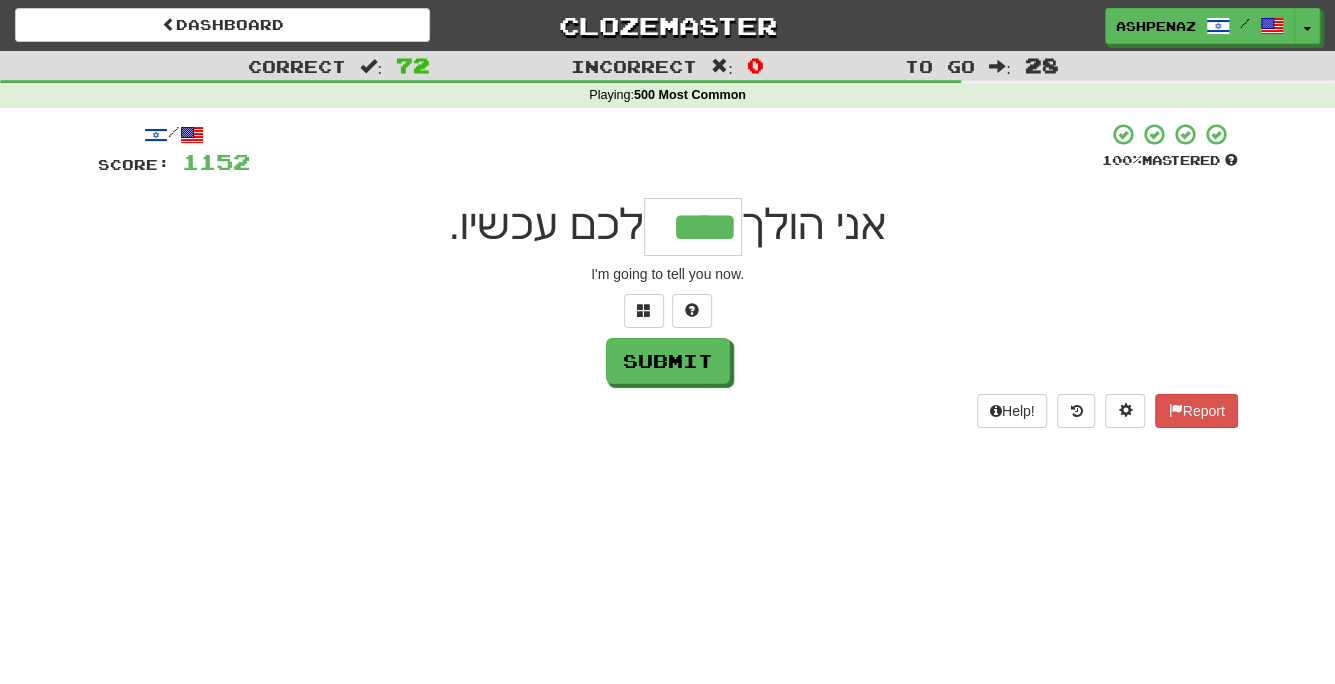 type on "****" 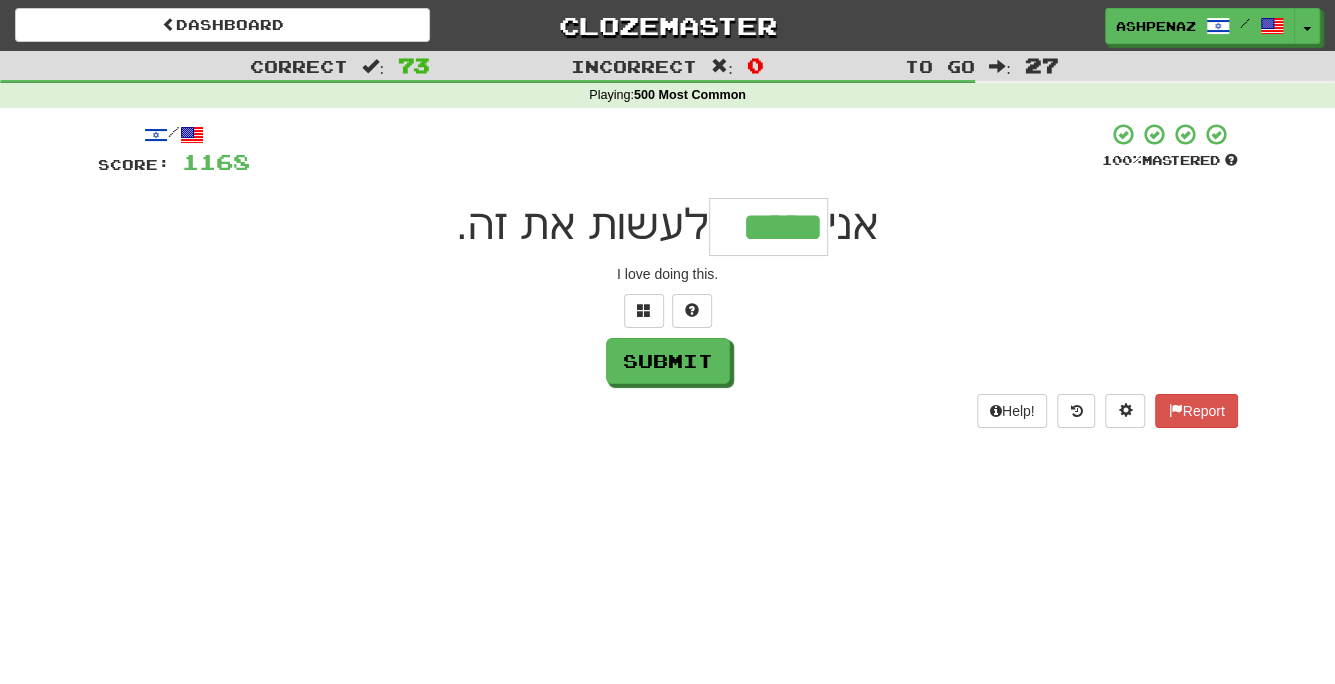 type on "*****" 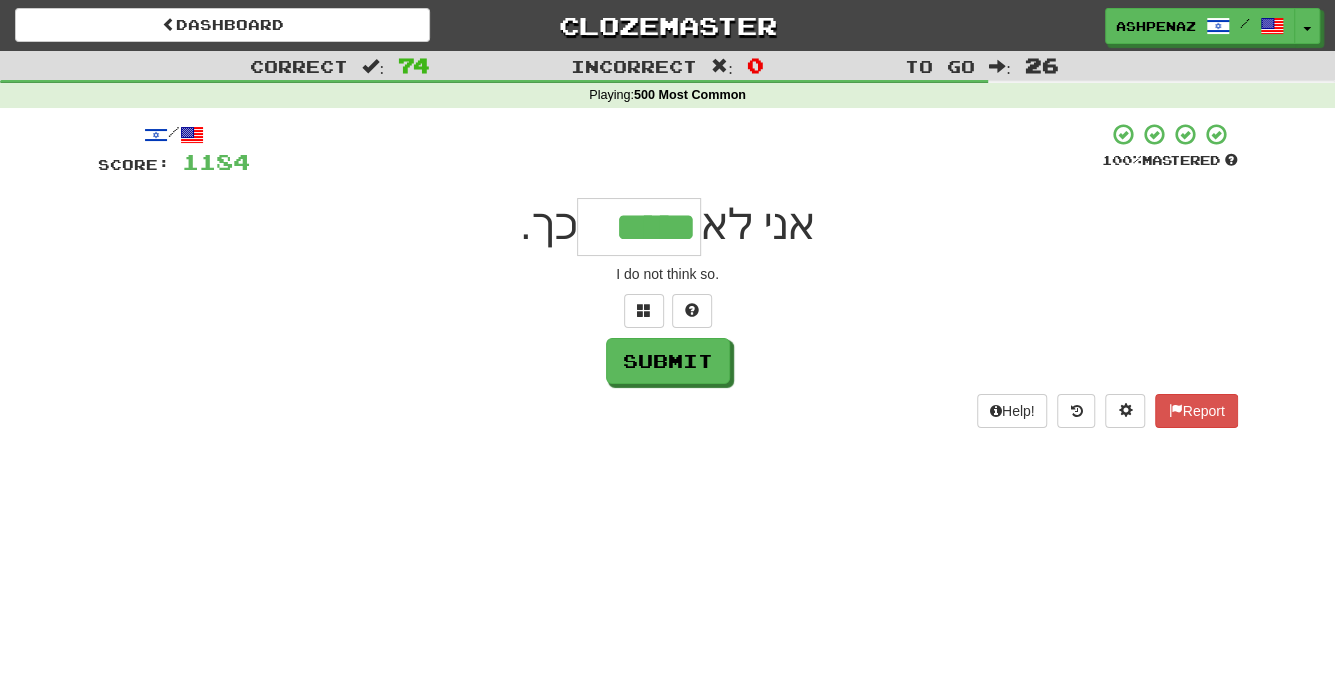 type on "*****" 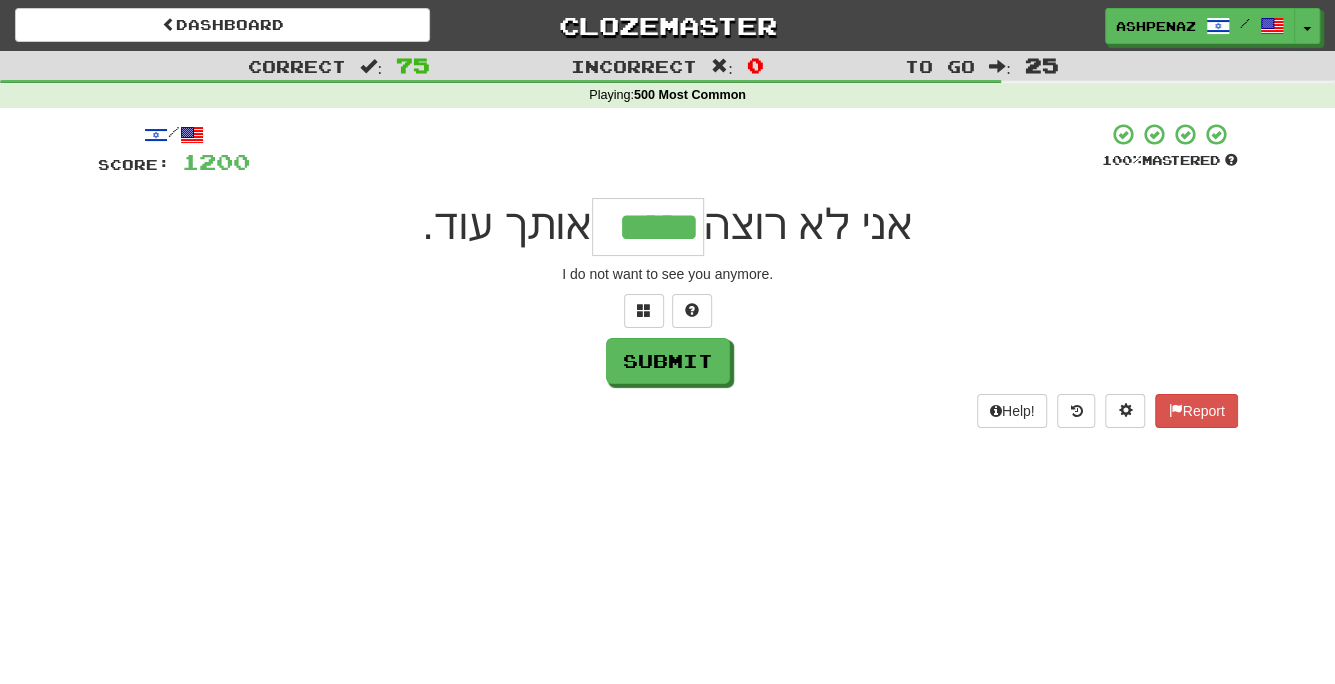 type on "*****" 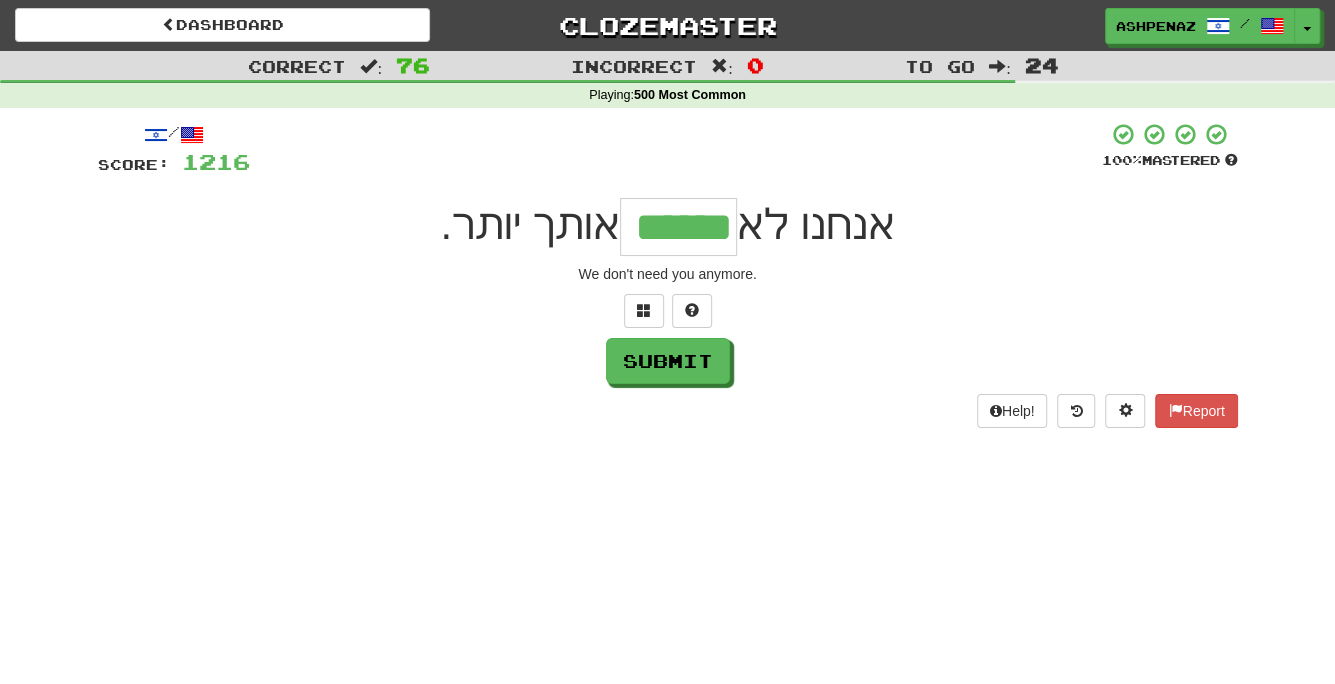 type on "******" 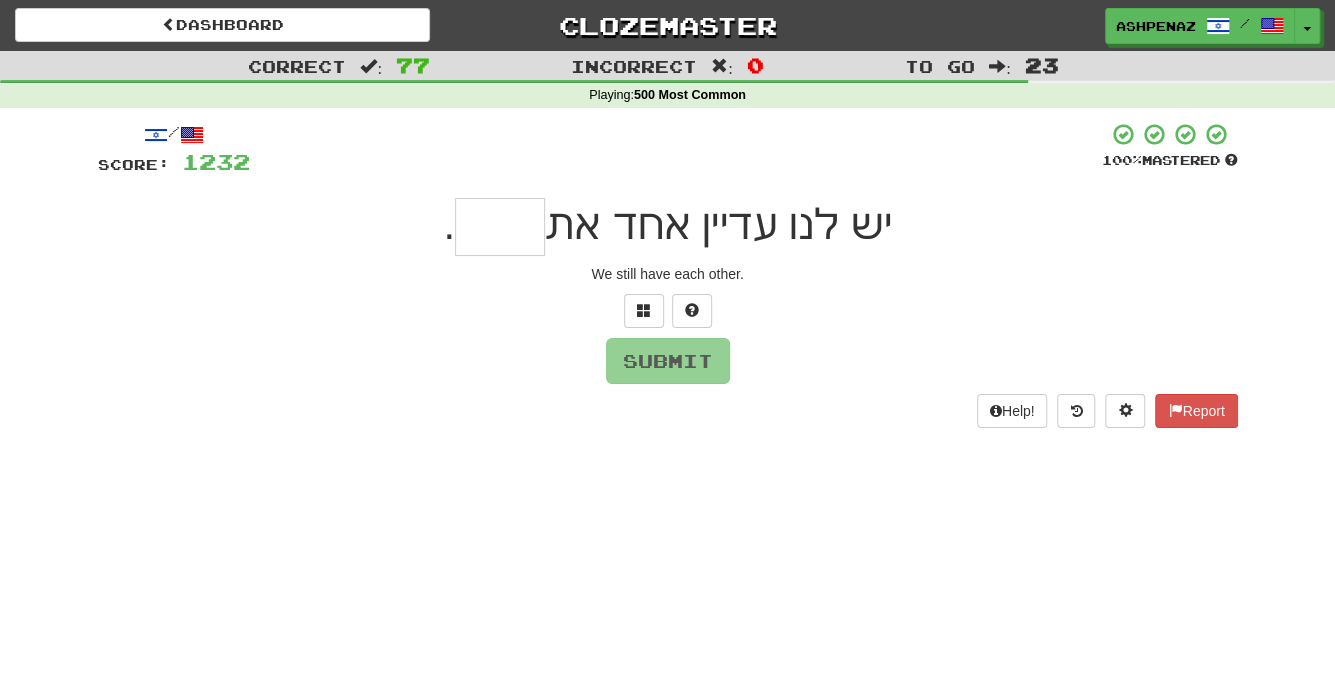 type on "*" 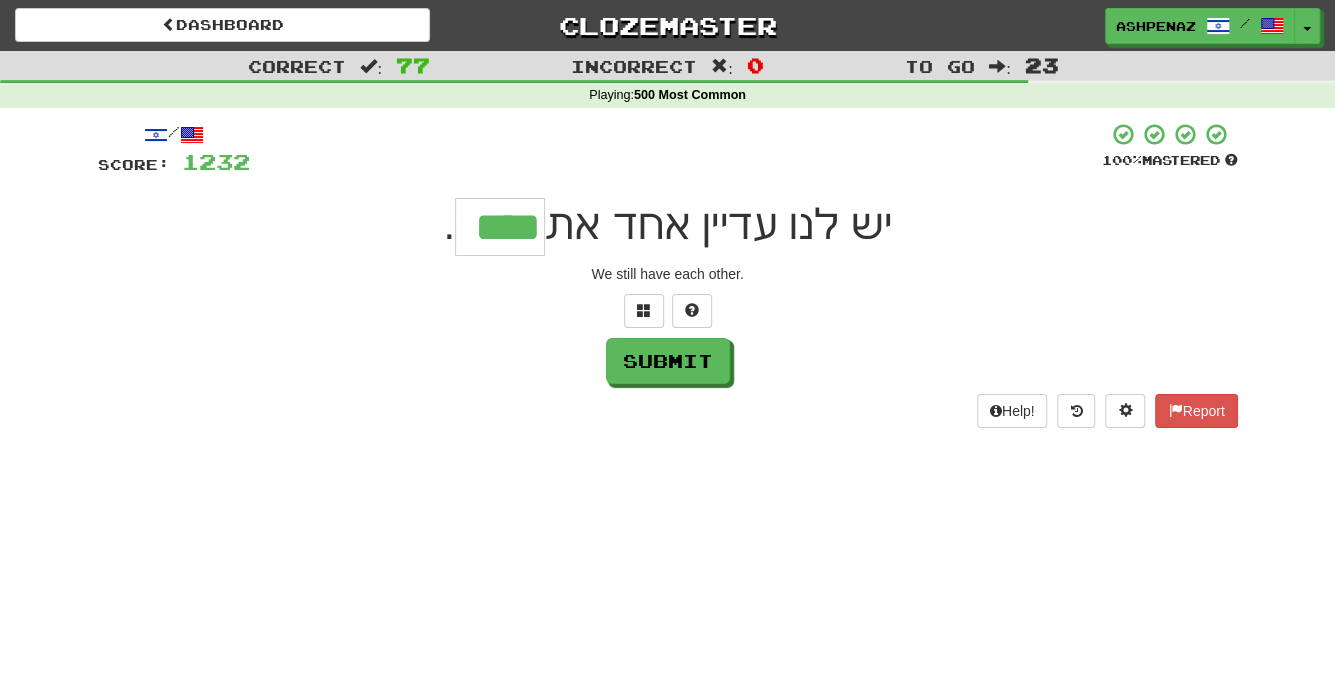 type on "****" 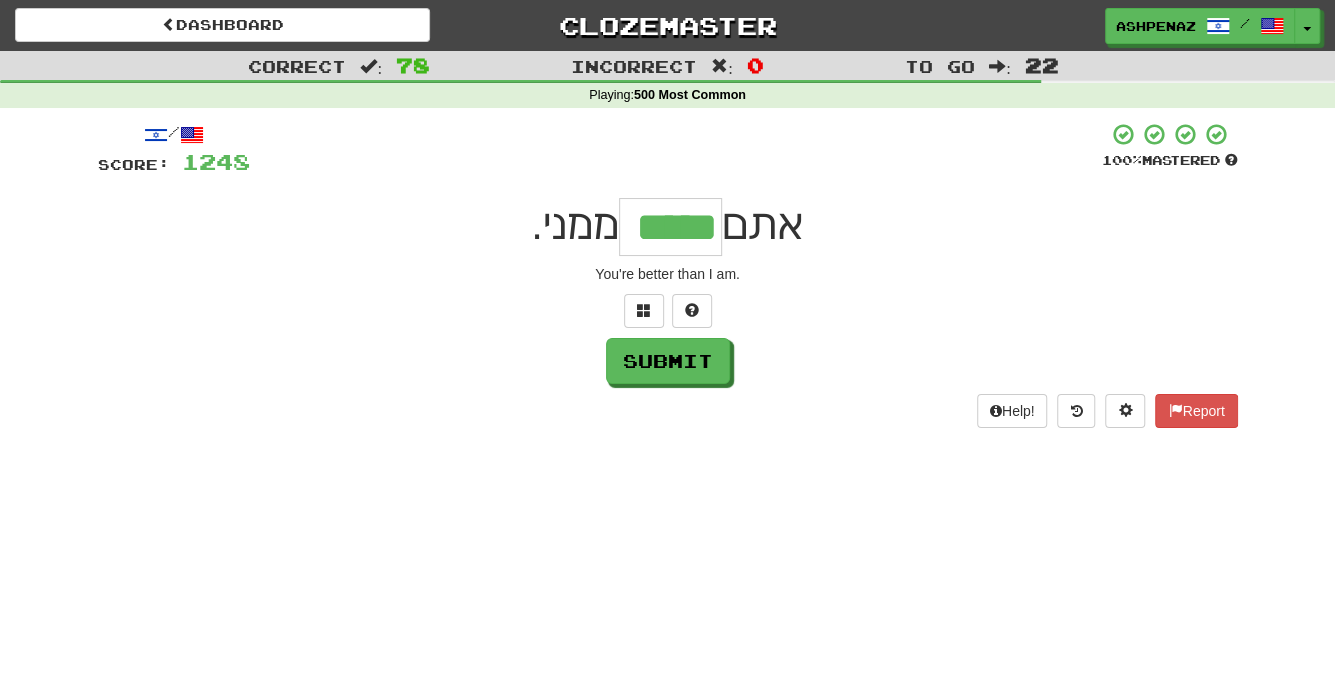 type on "*****" 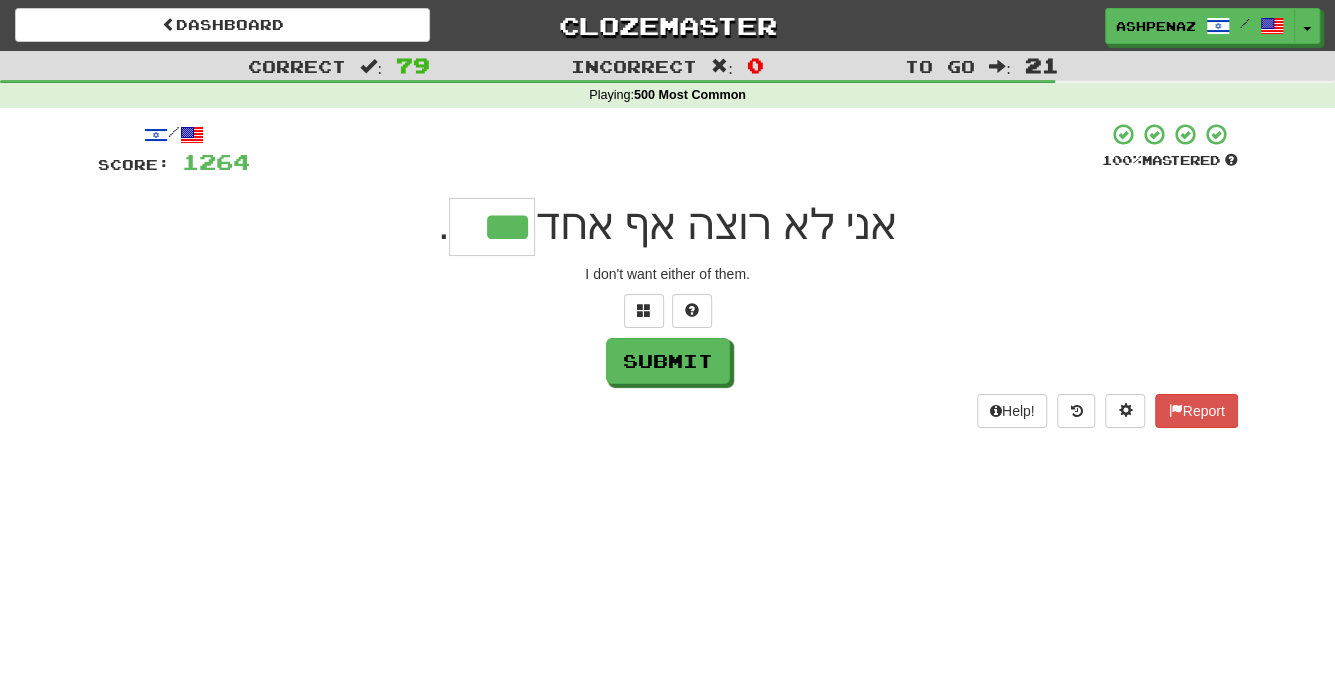 type on "***" 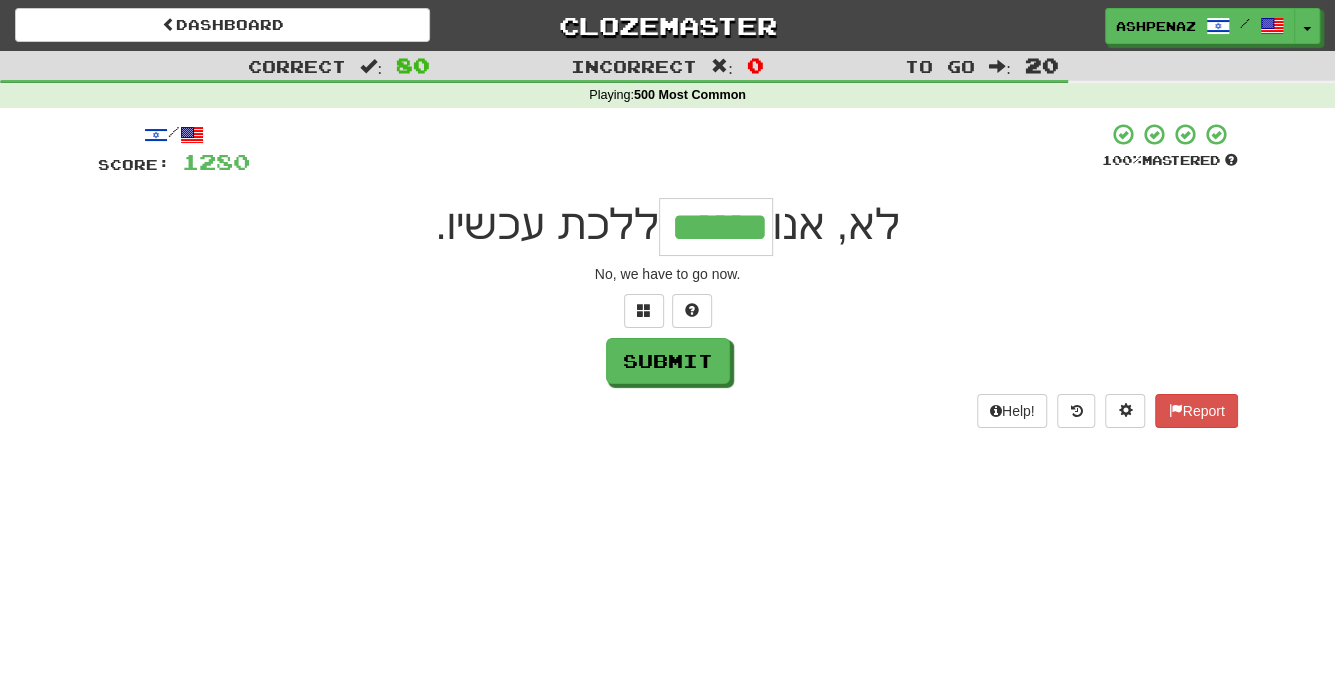 type on "******" 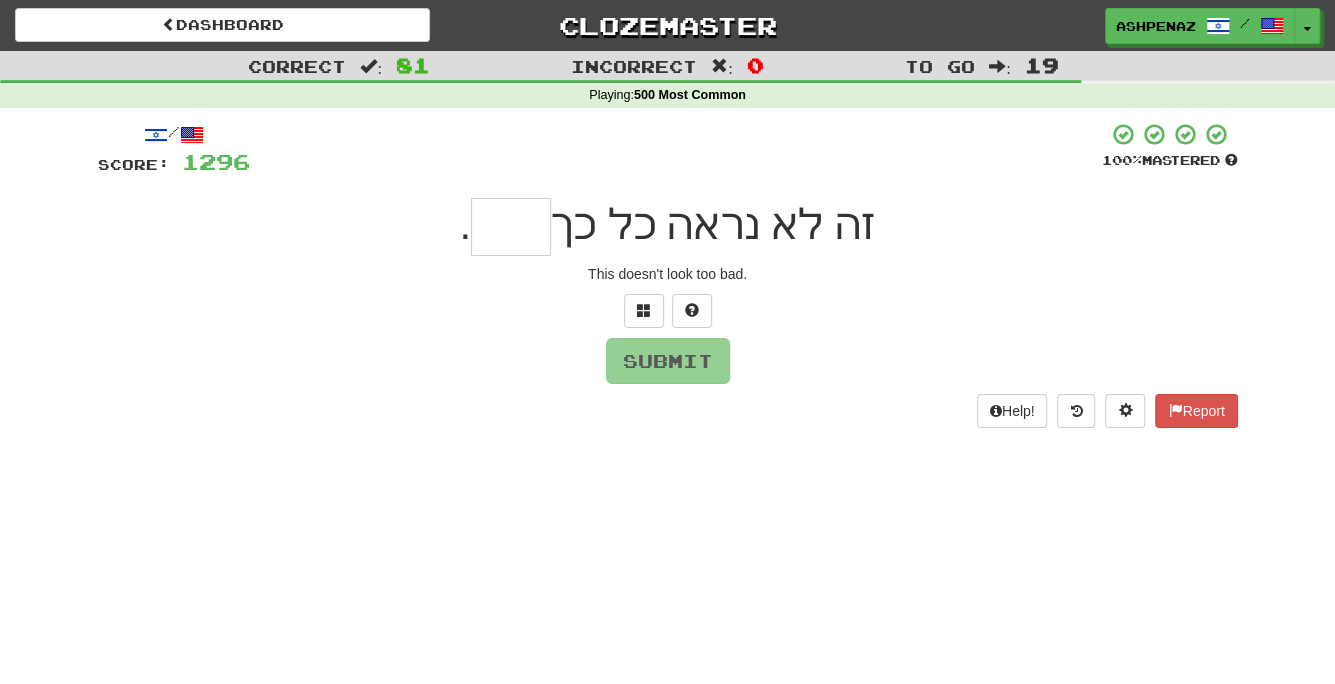 type on "*" 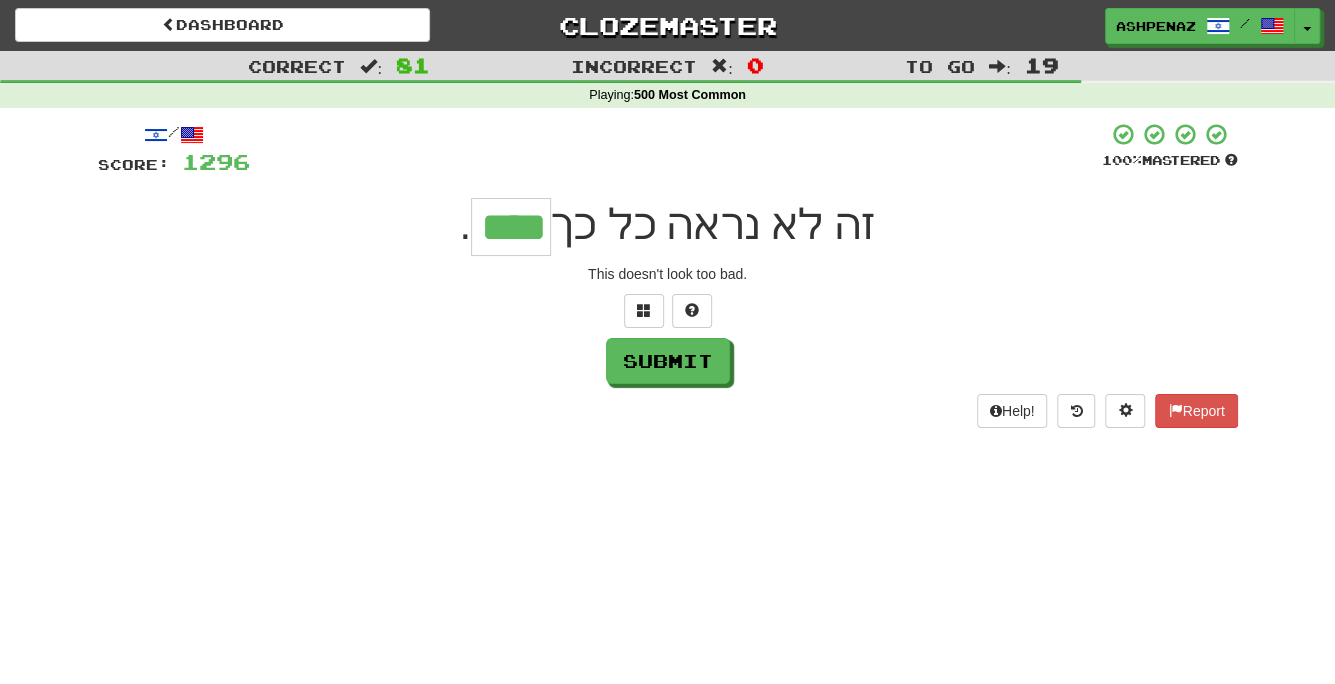 type on "****" 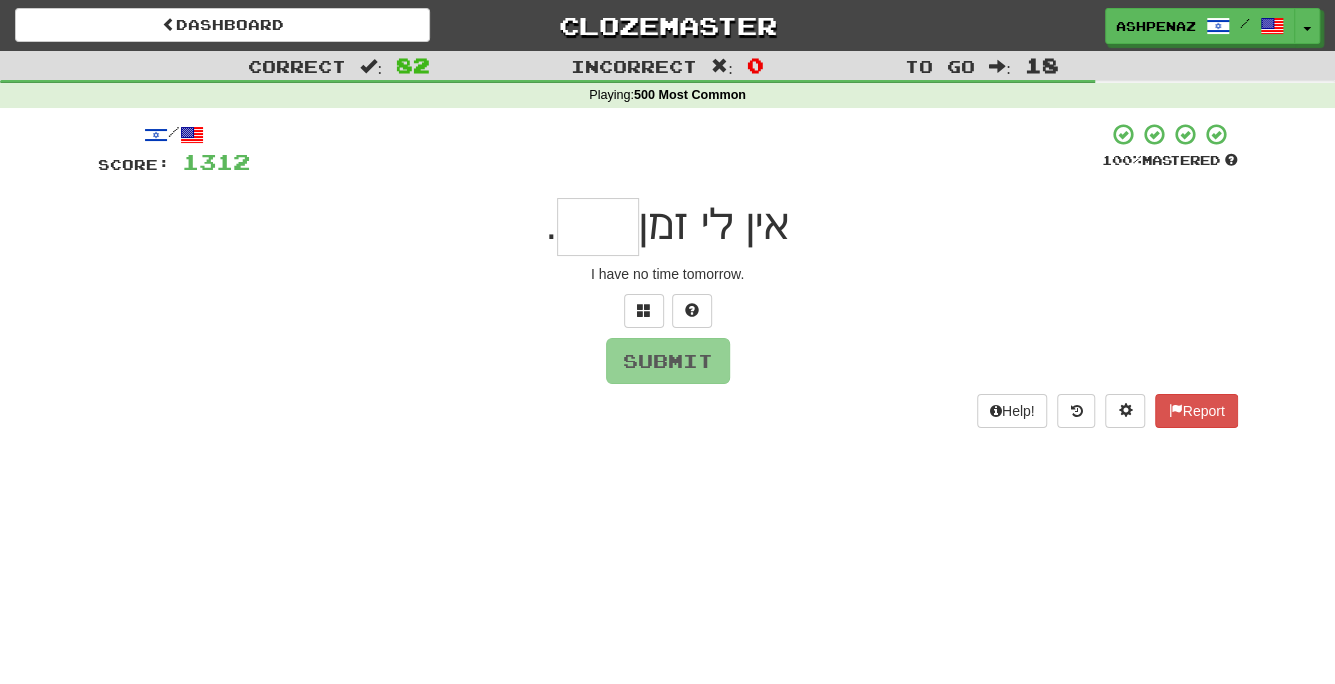 type on "*" 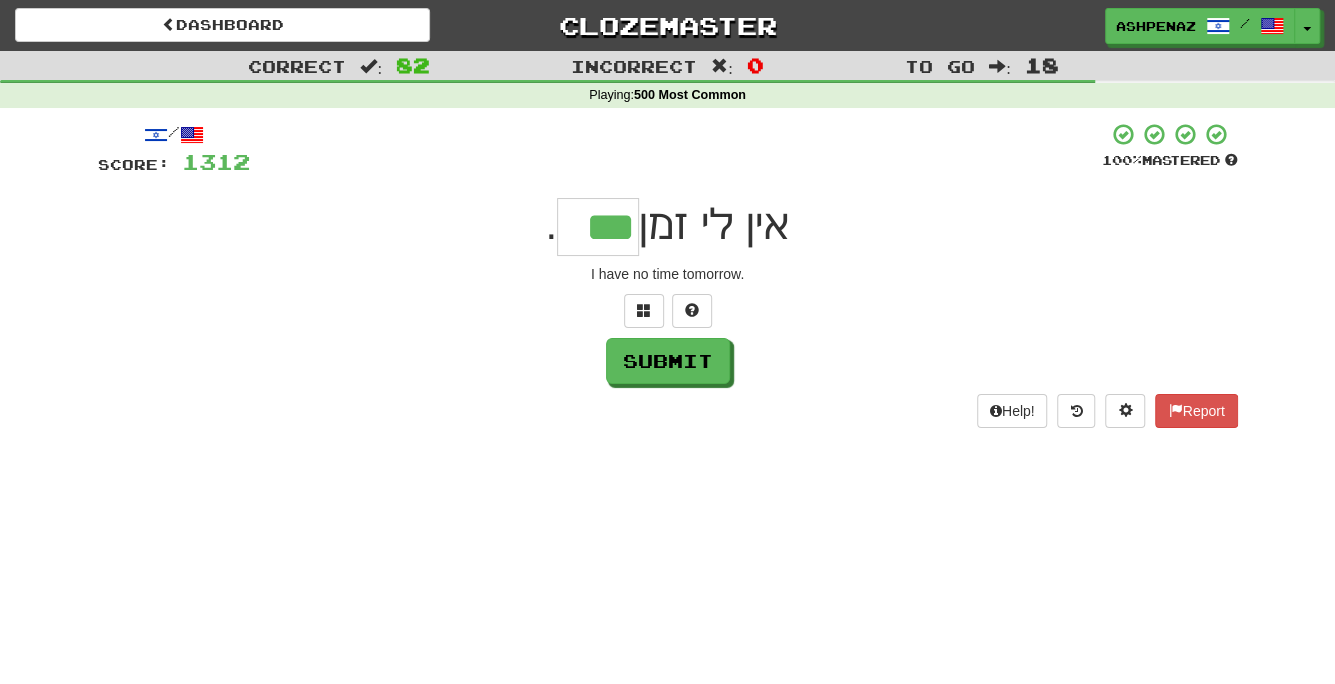 type on "***" 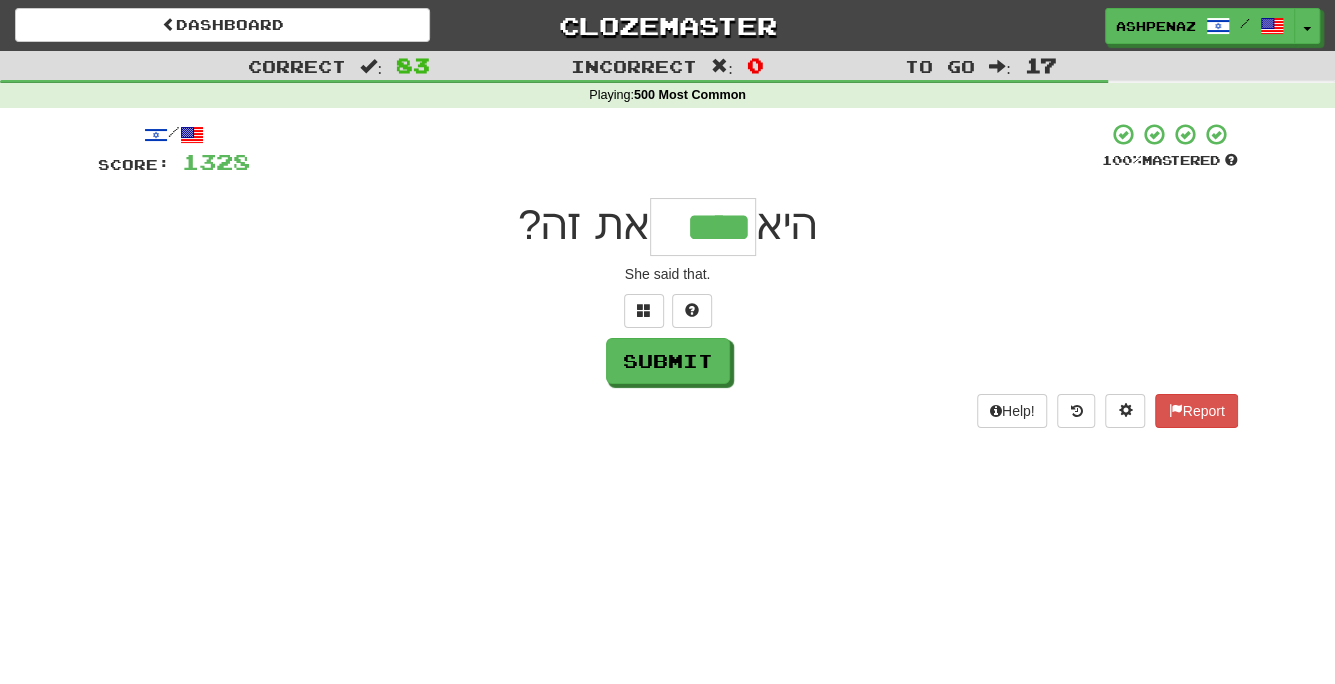 type on "****" 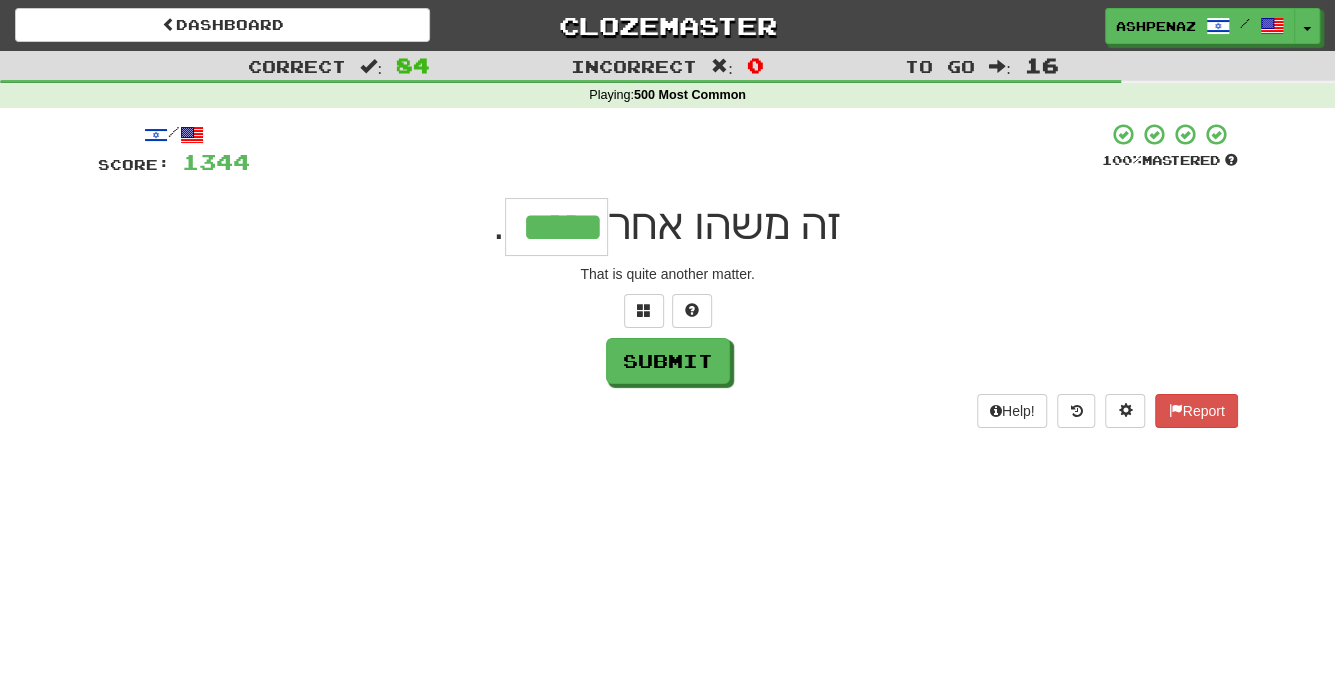 type on "*****" 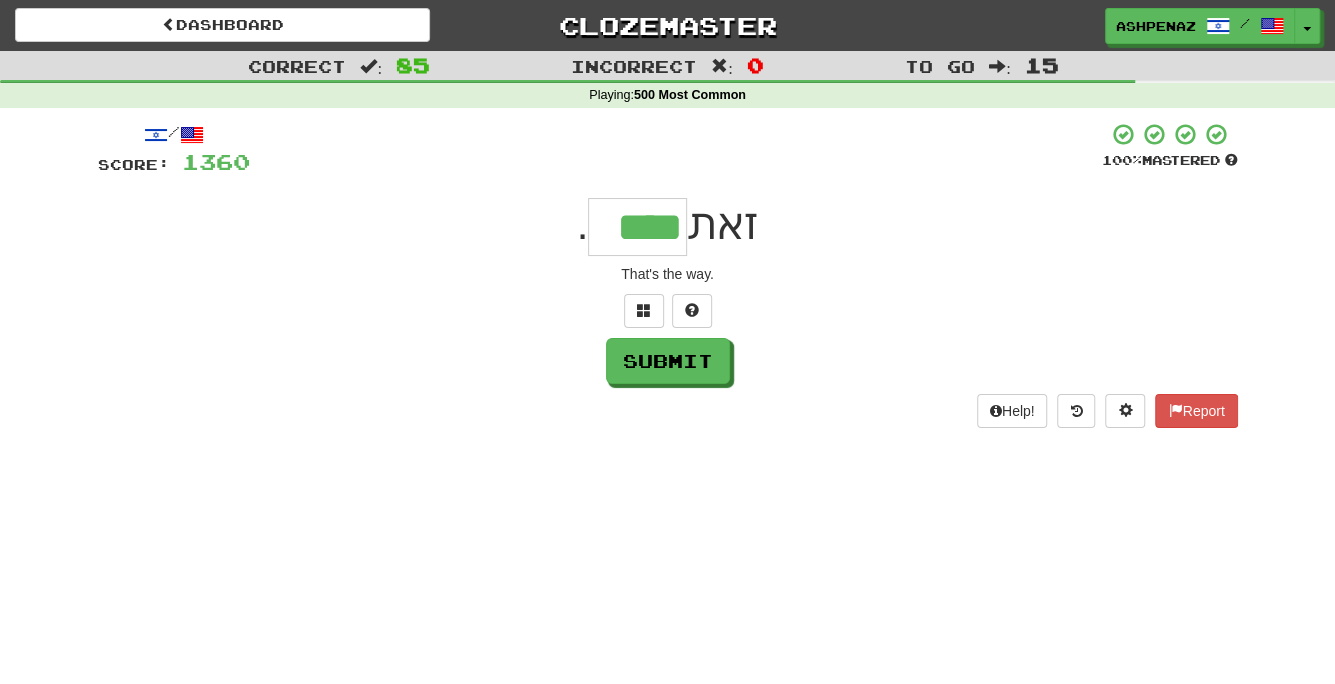 type on "****" 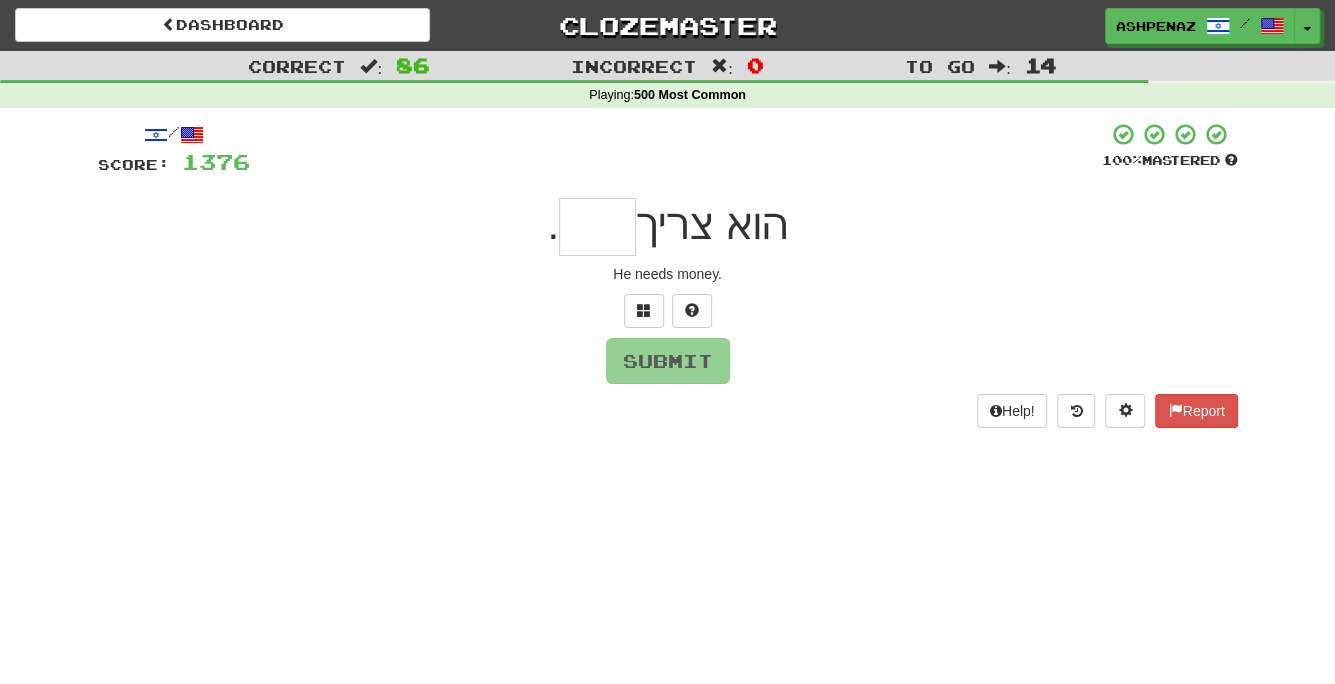 type on "*" 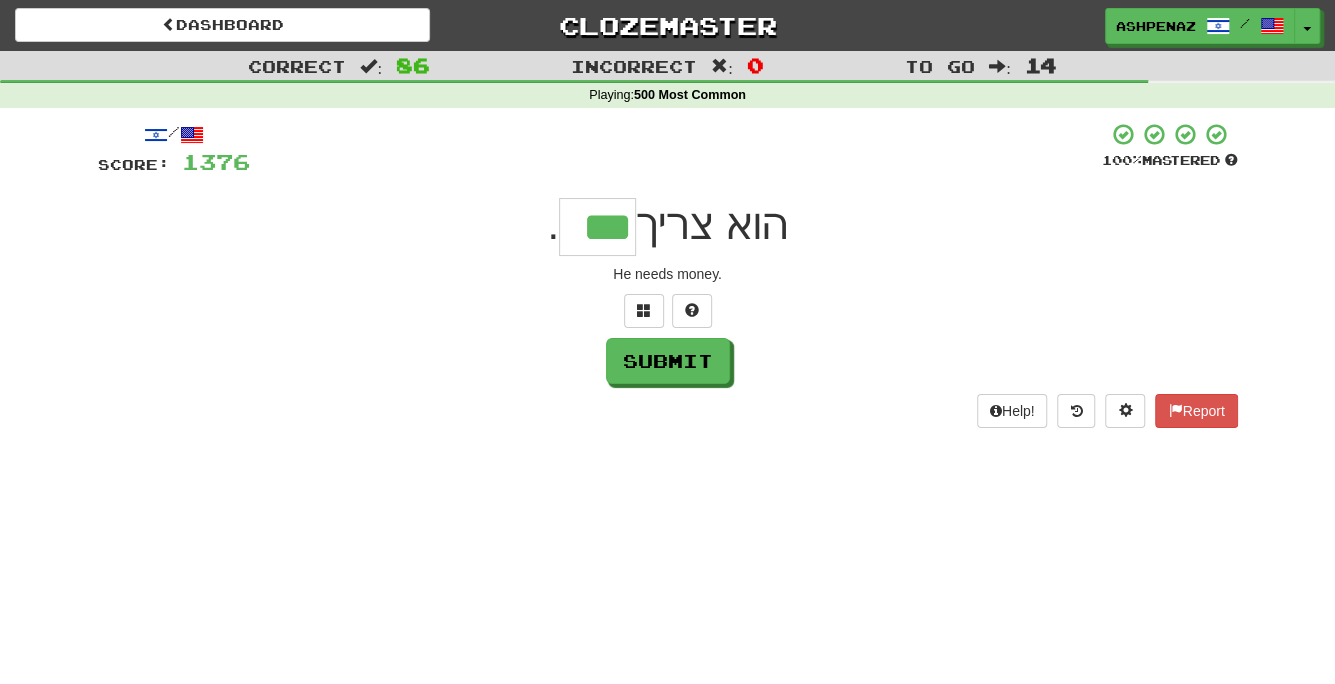type on "***" 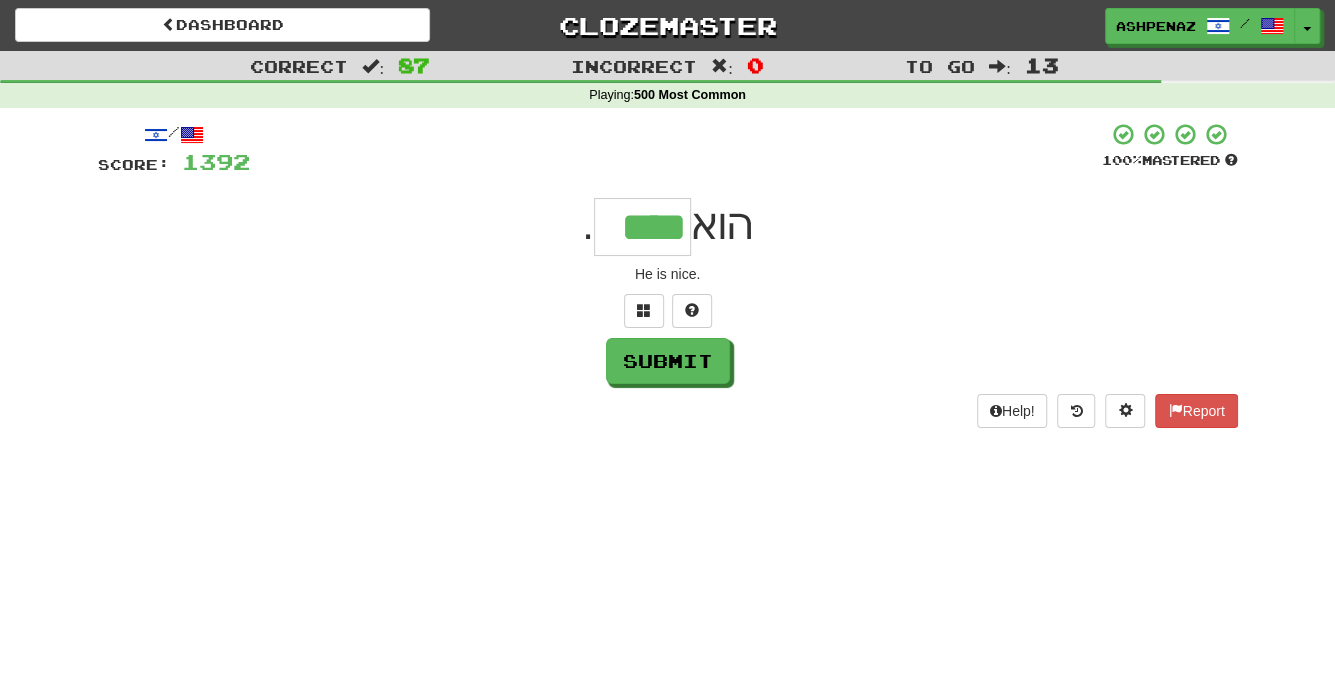 type on "****" 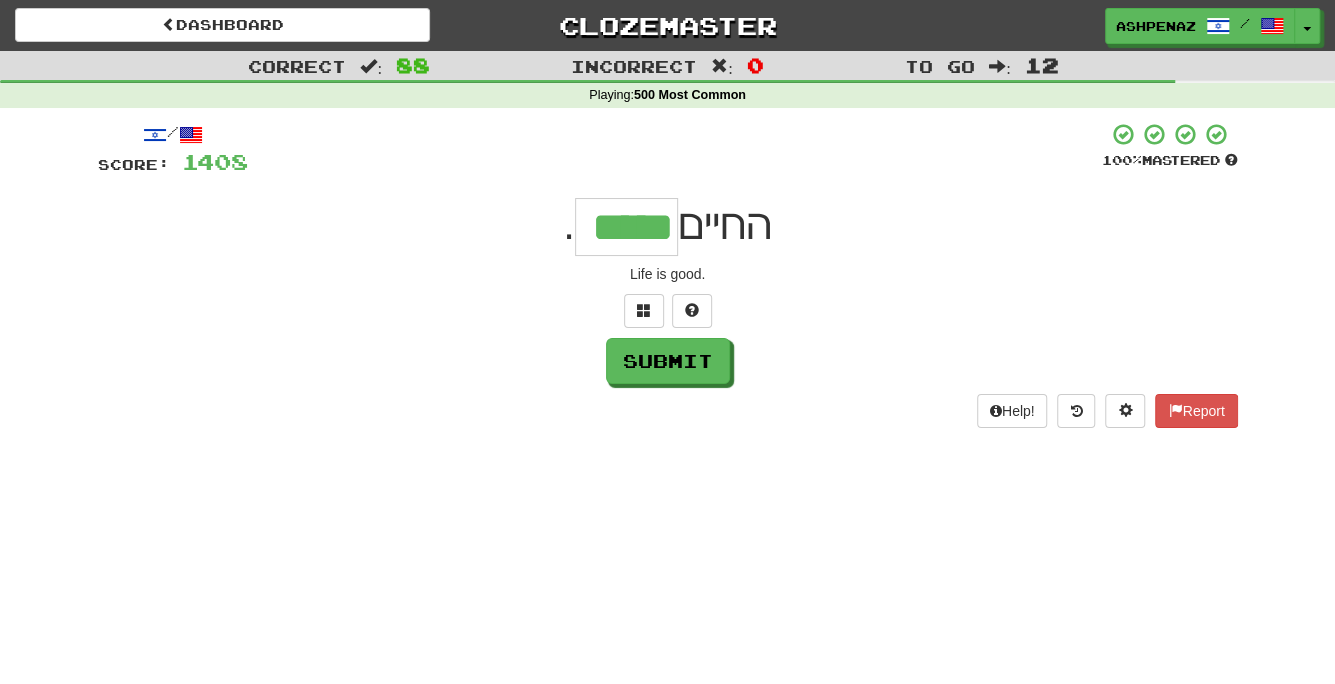 type on "*****" 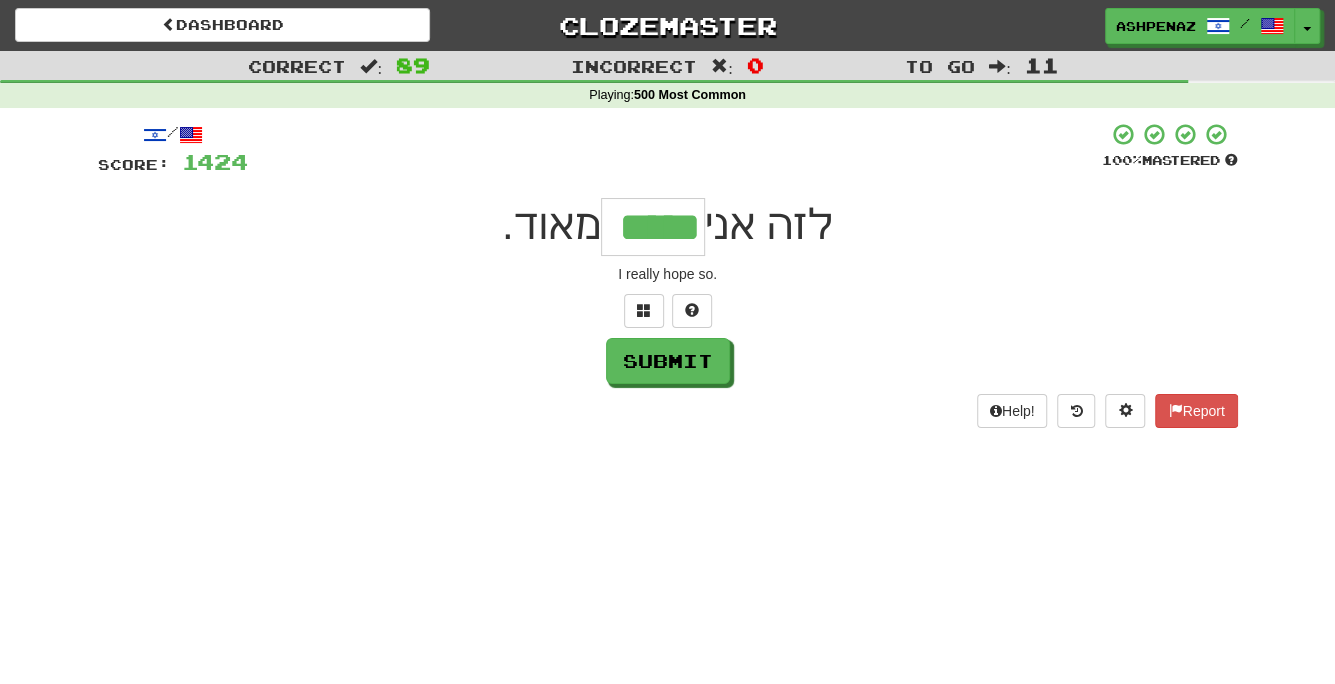 type on "*****" 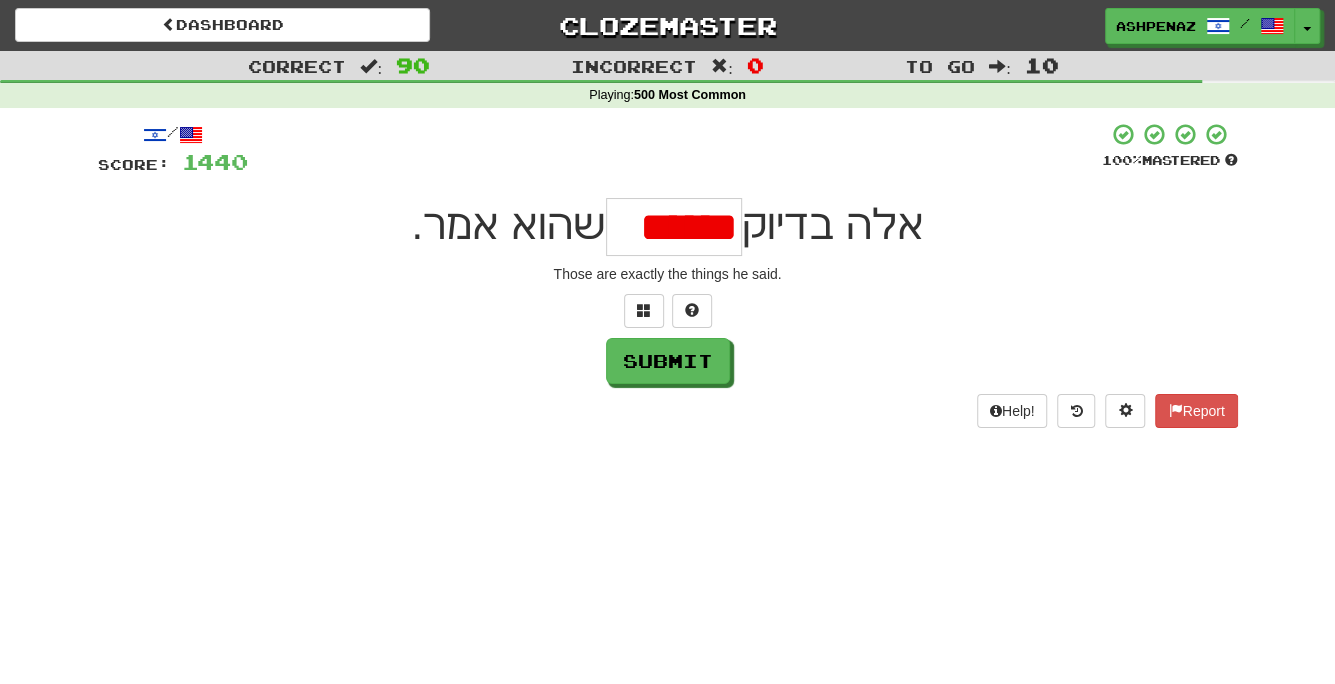 scroll, scrollTop: 0, scrollLeft: 0, axis: both 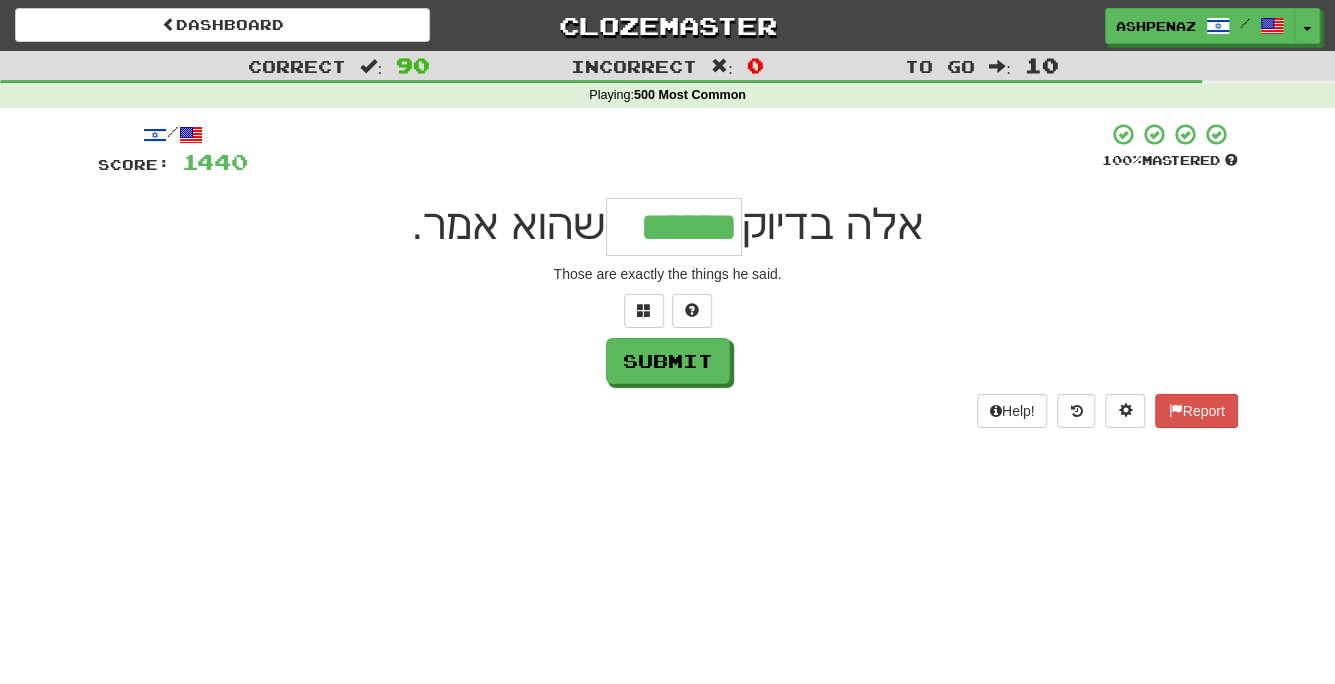 type on "******" 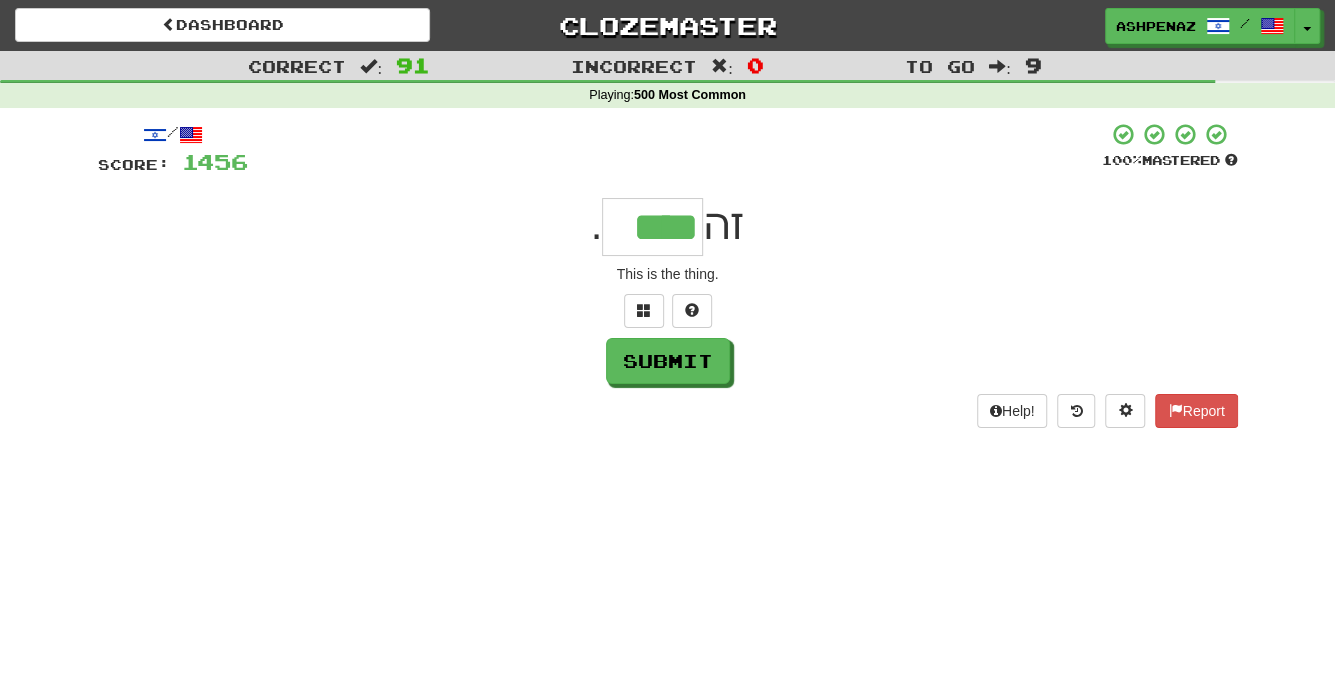 type on "****" 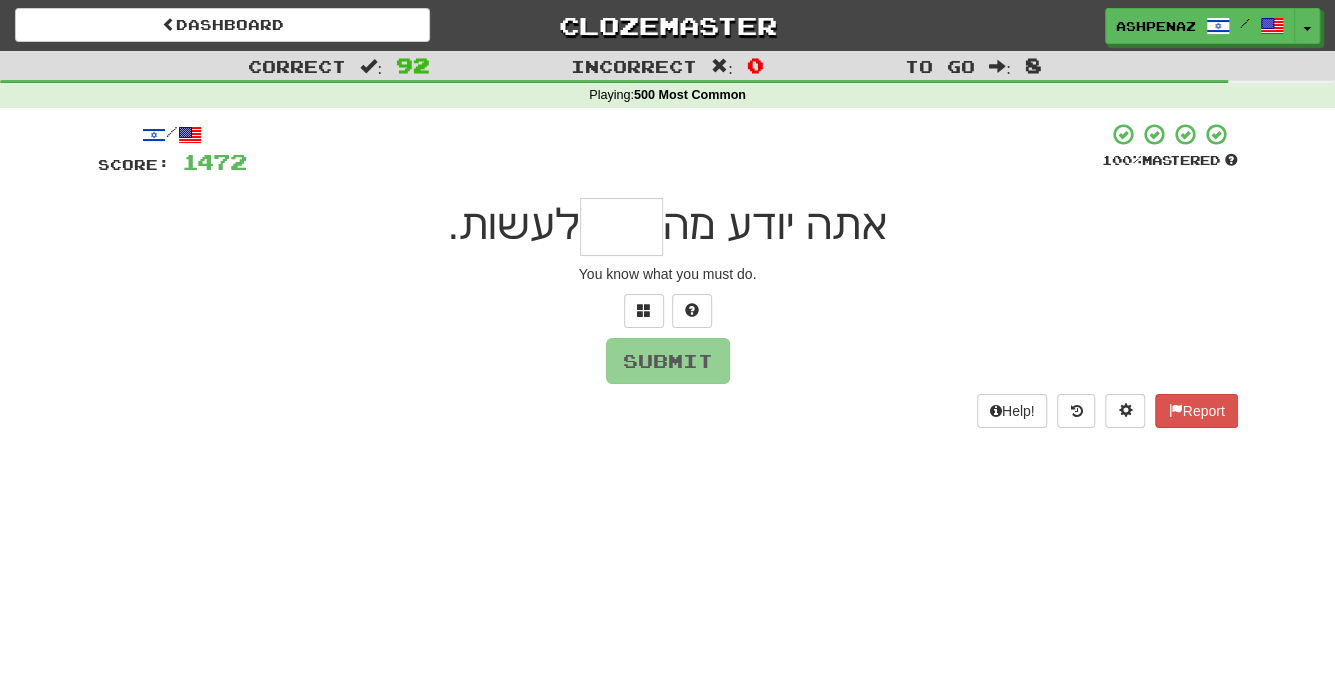 type on "*" 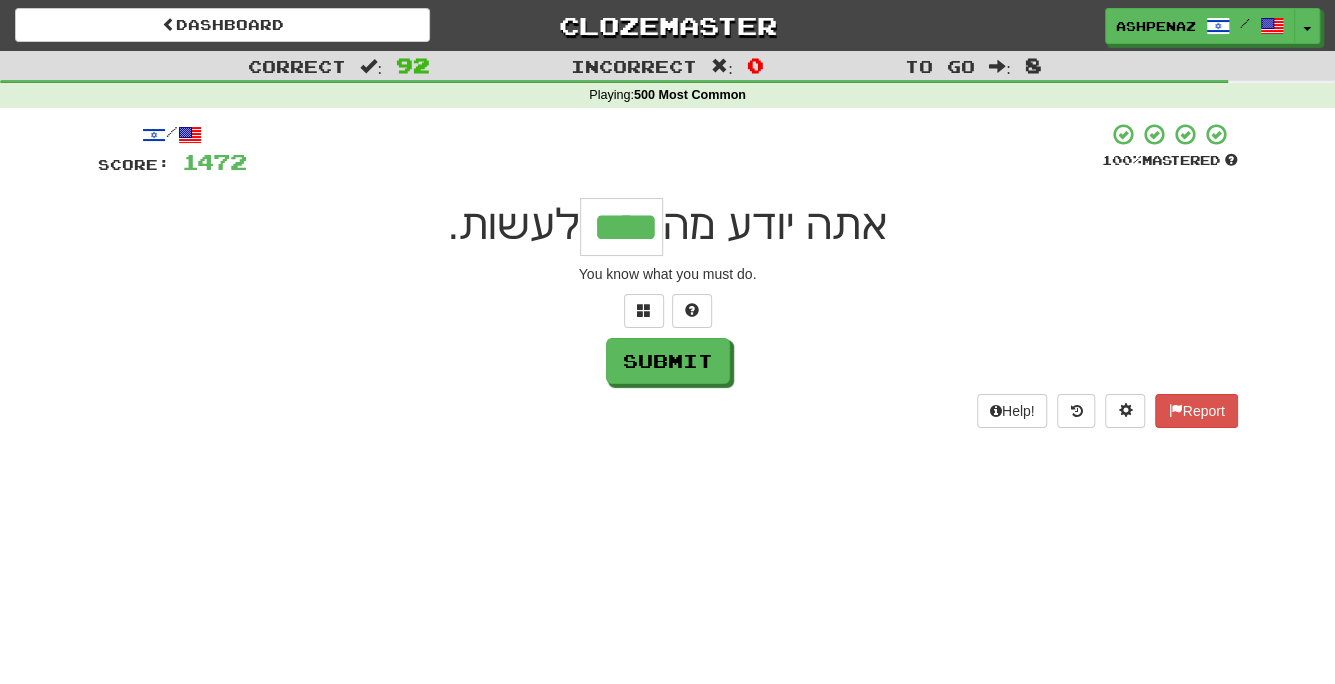type on "****" 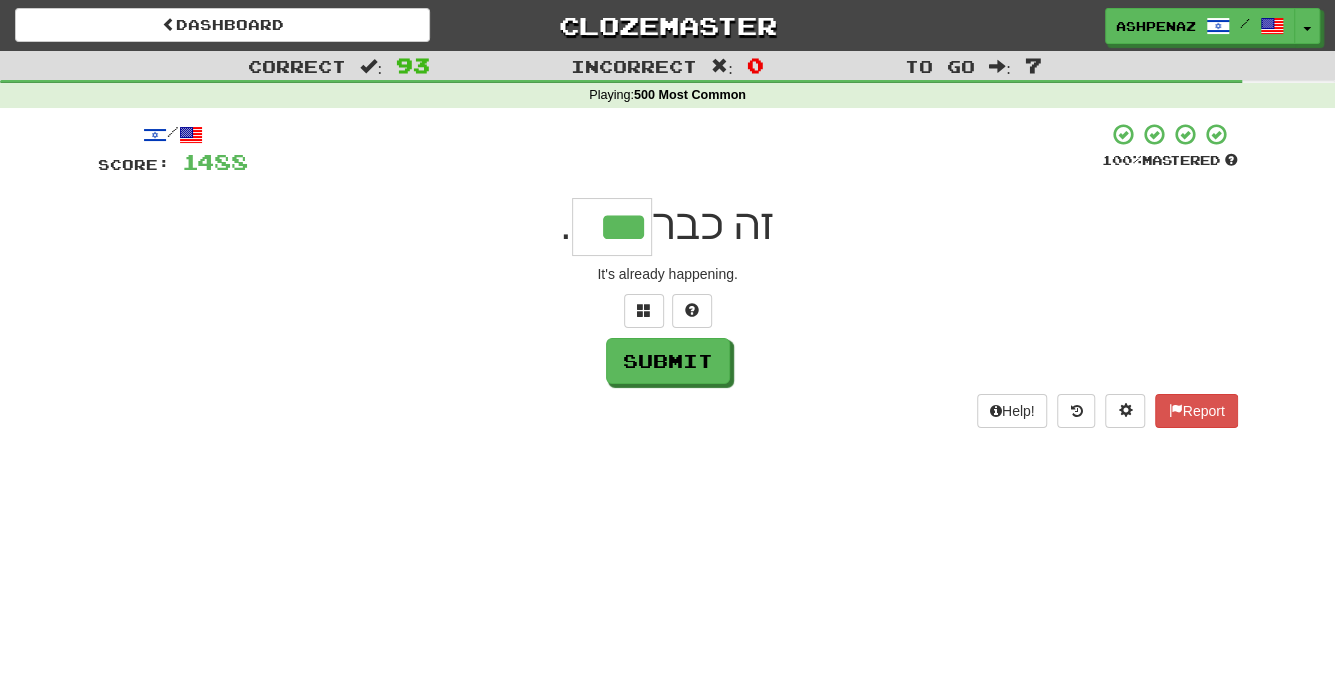 type on "***" 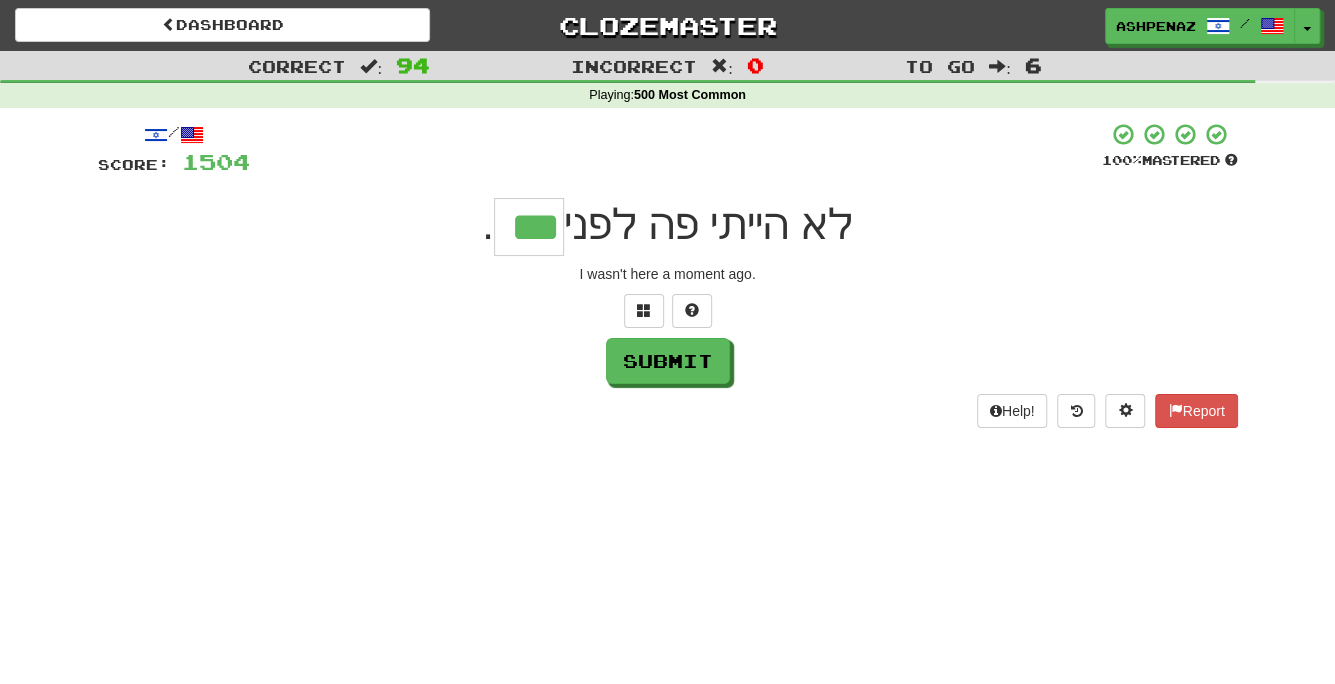 type on "***" 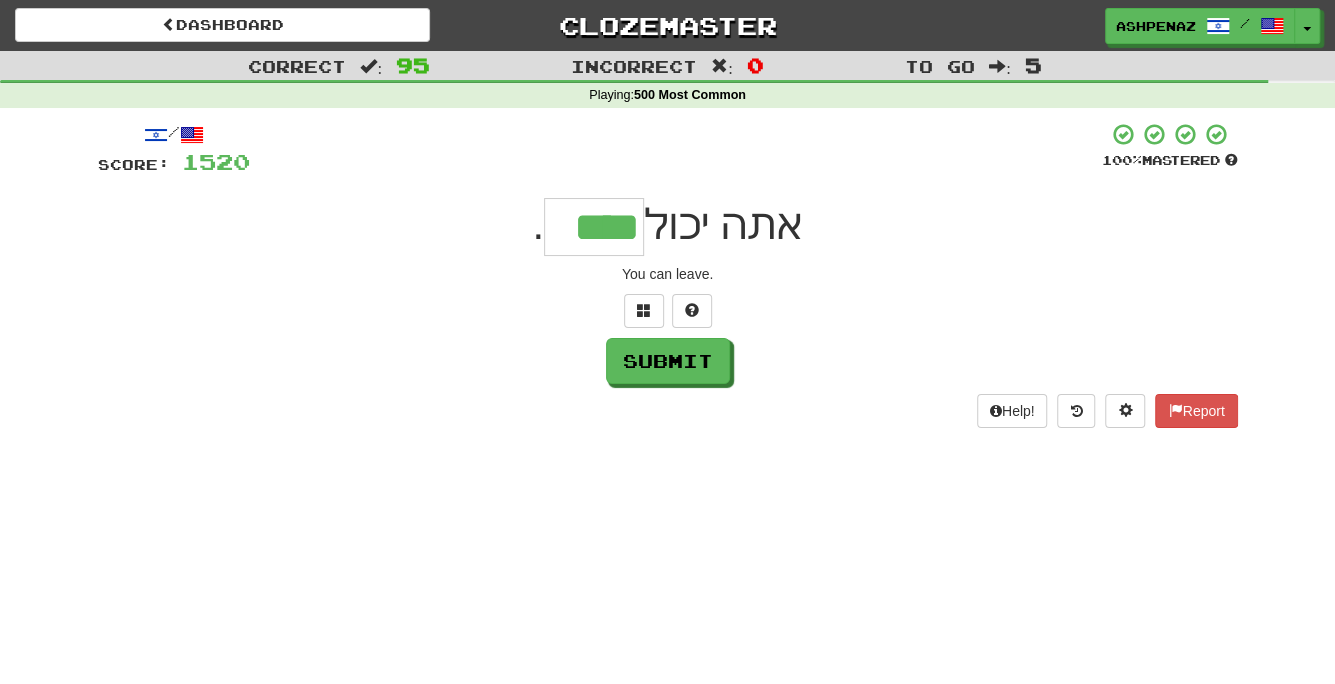 type on "****" 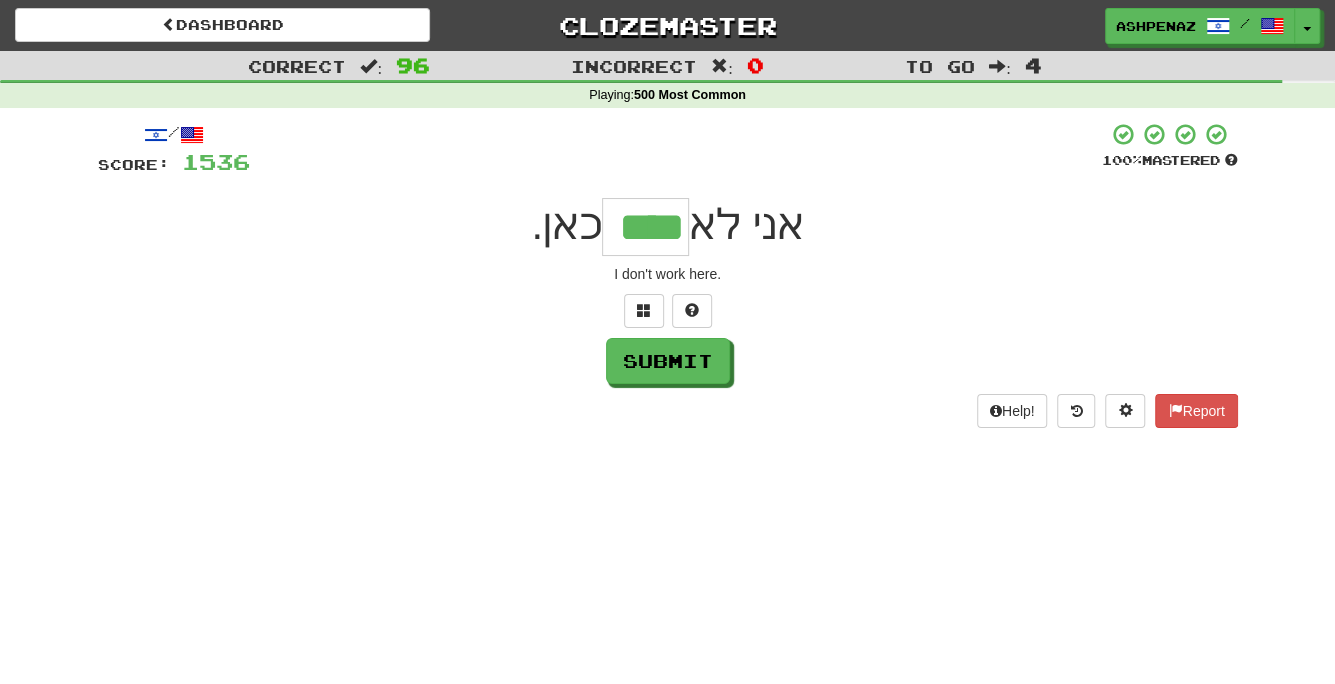 type on "****" 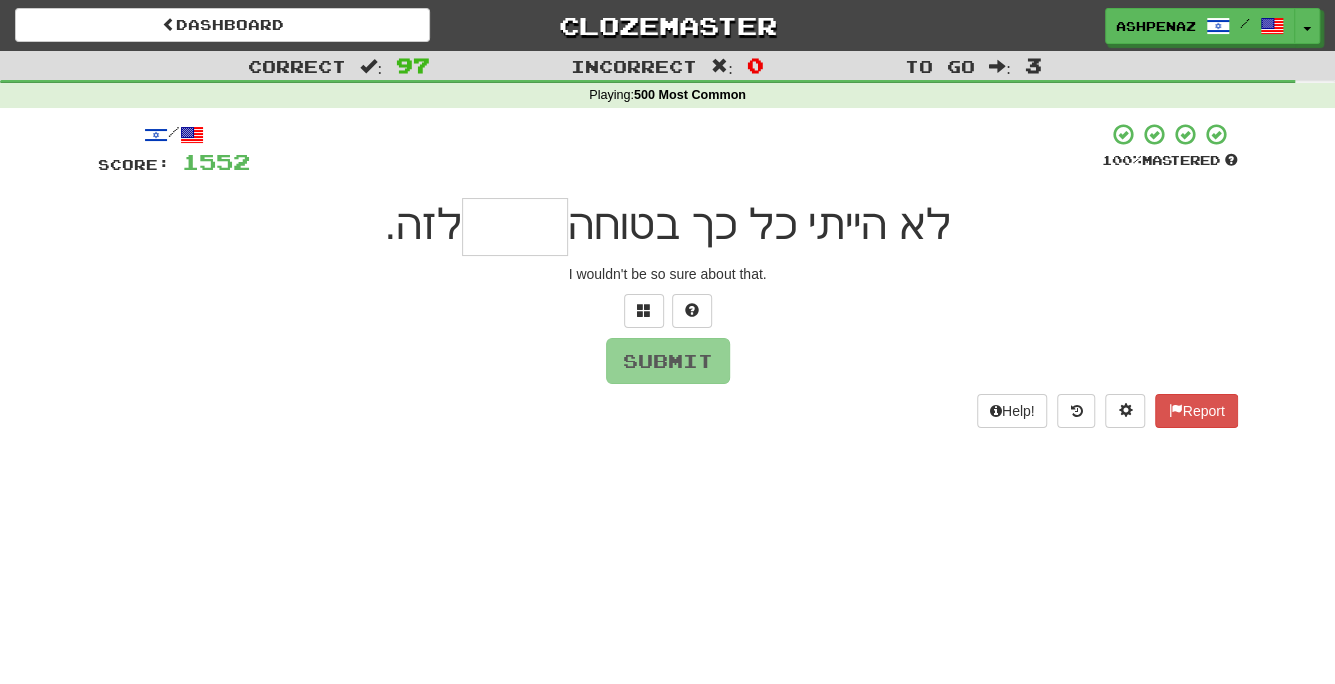 type on "*" 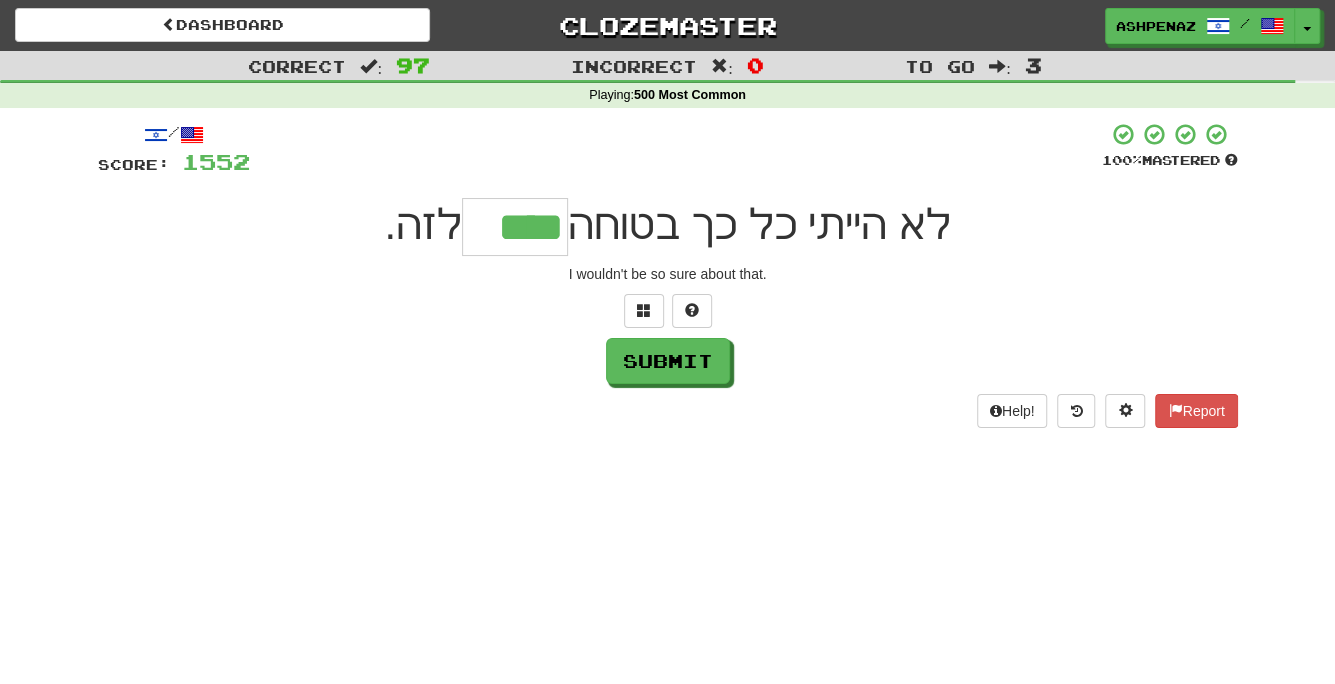 type on "****" 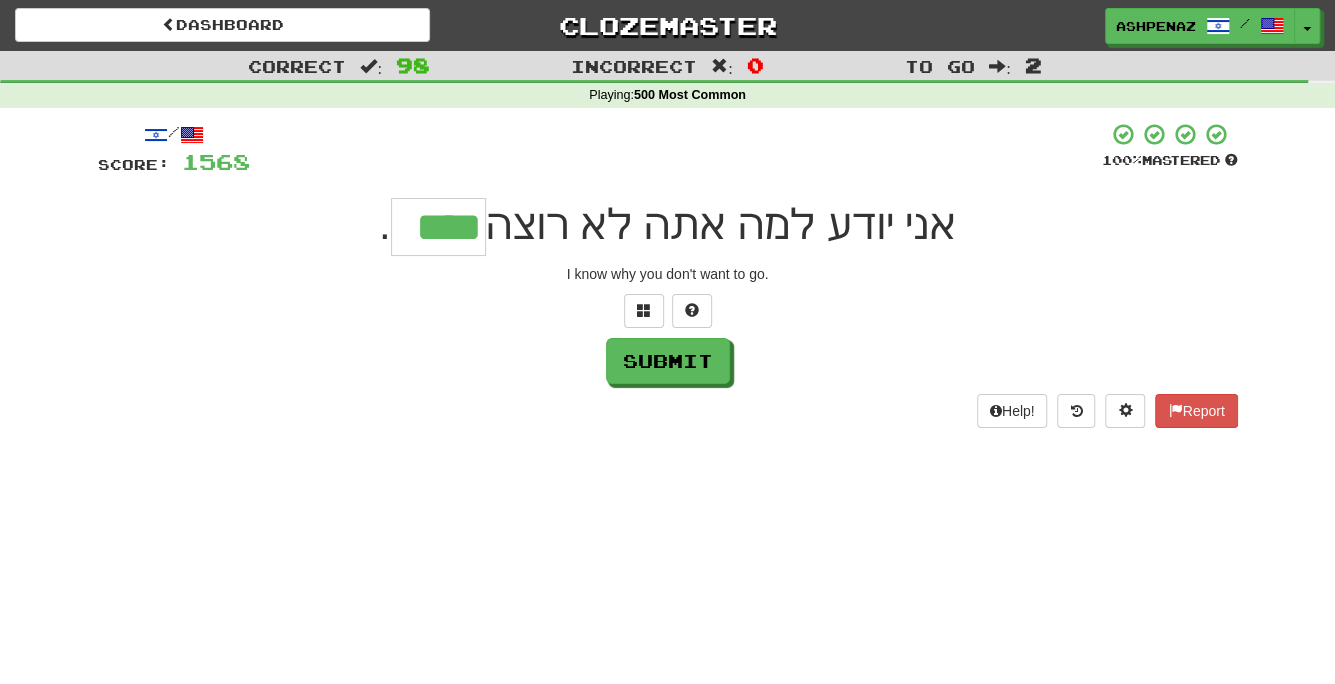 type on "****" 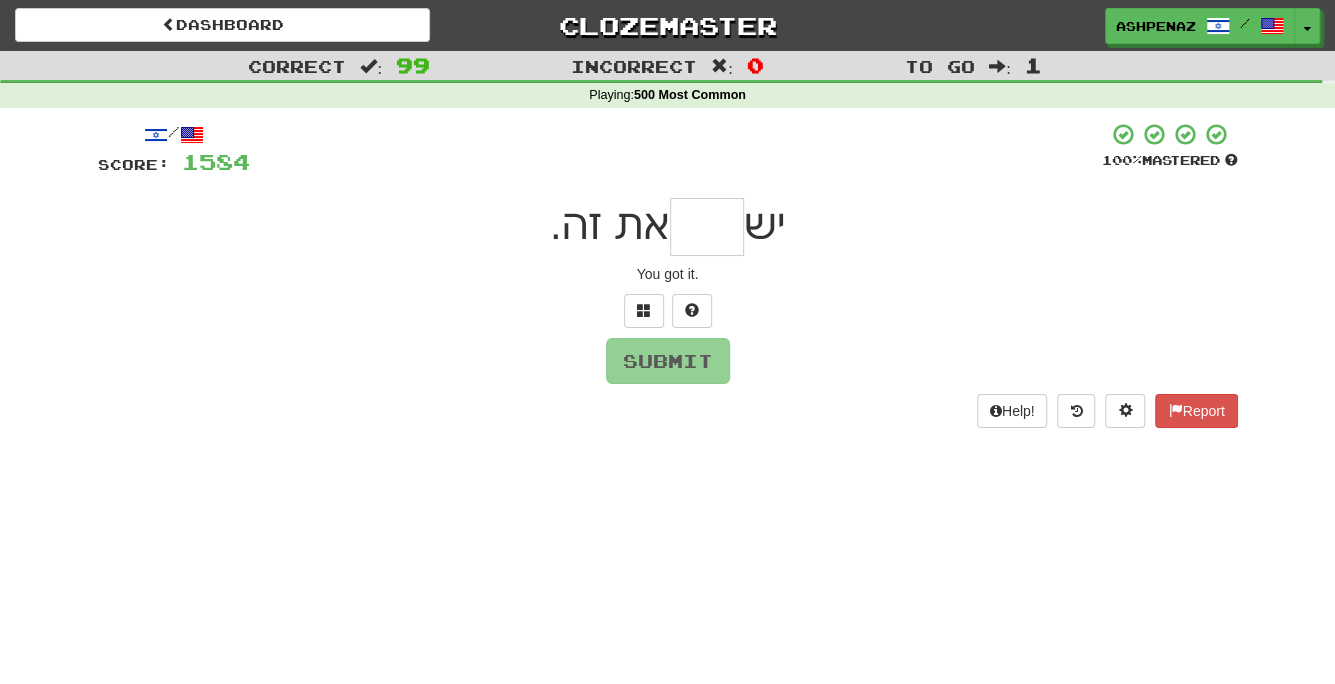 type on "*" 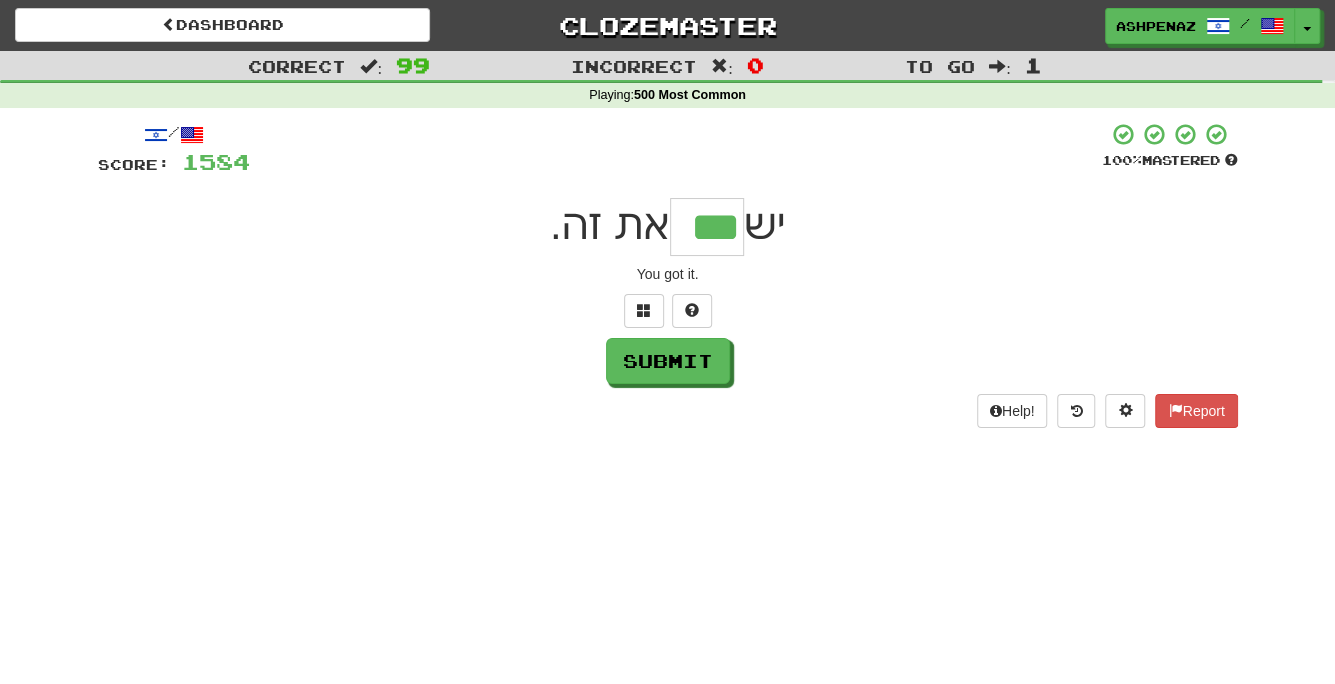 type on "***" 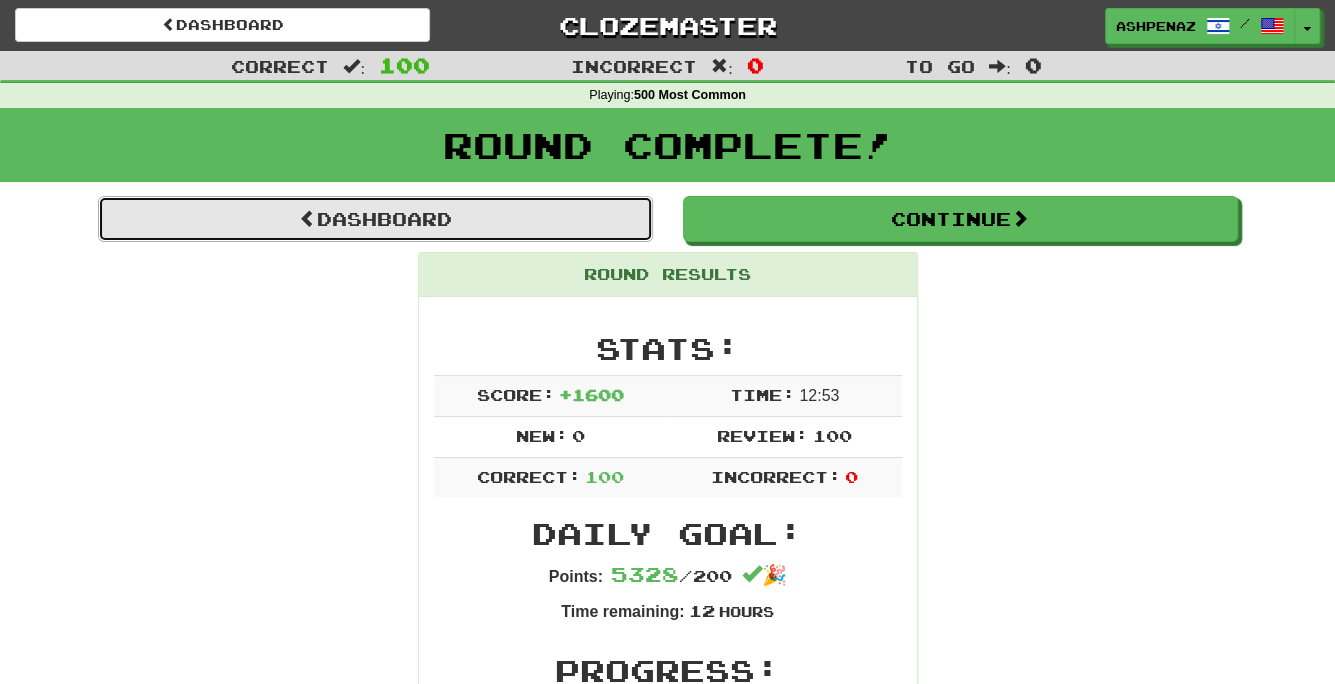 click on "Dashboard" at bounding box center [375, 219] 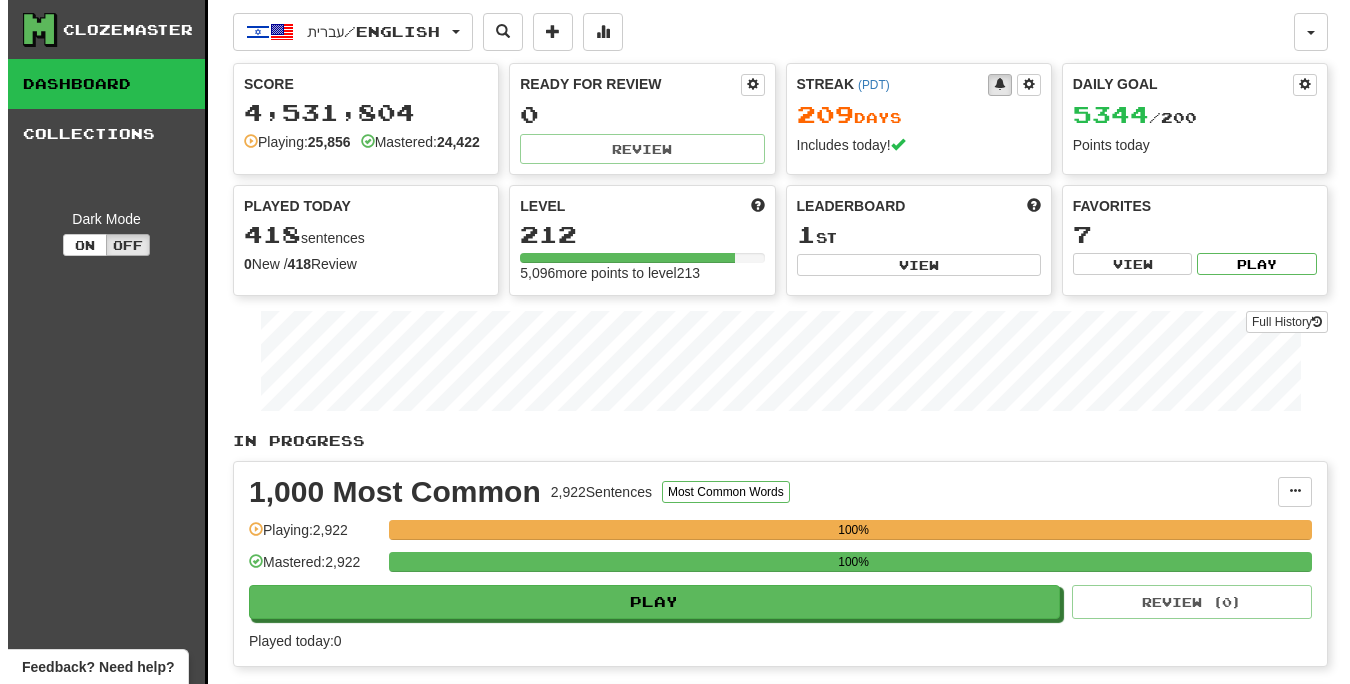 scroll, scrollTop: 0, scrollLeft: 0, axis: both 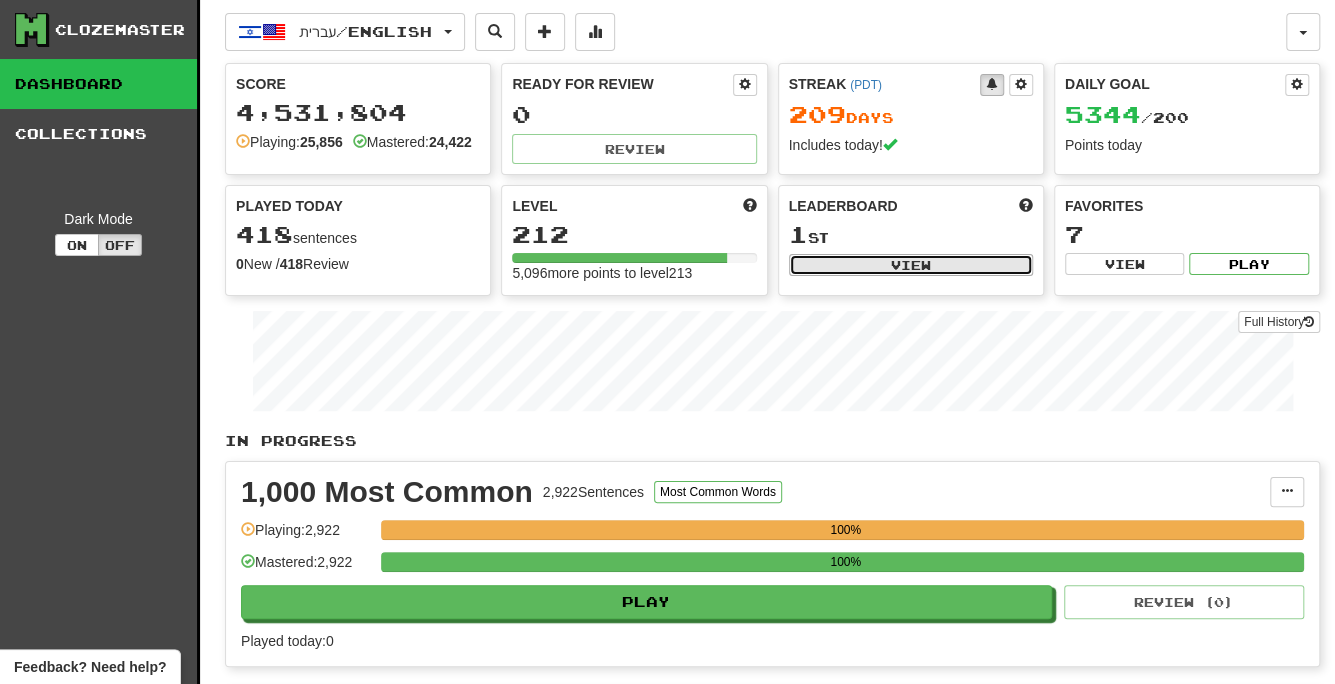 click on "View" at bounding box center [911, 265] 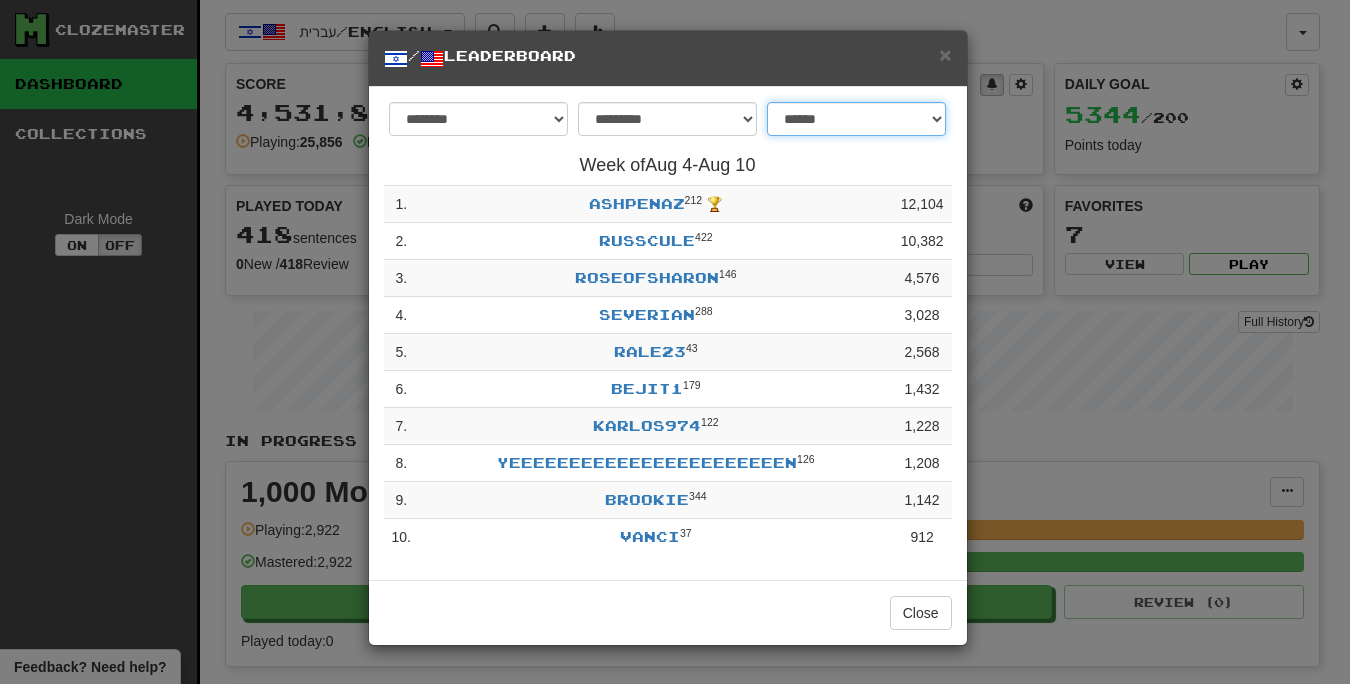 click on "**********" at bounding box center (856, 119) 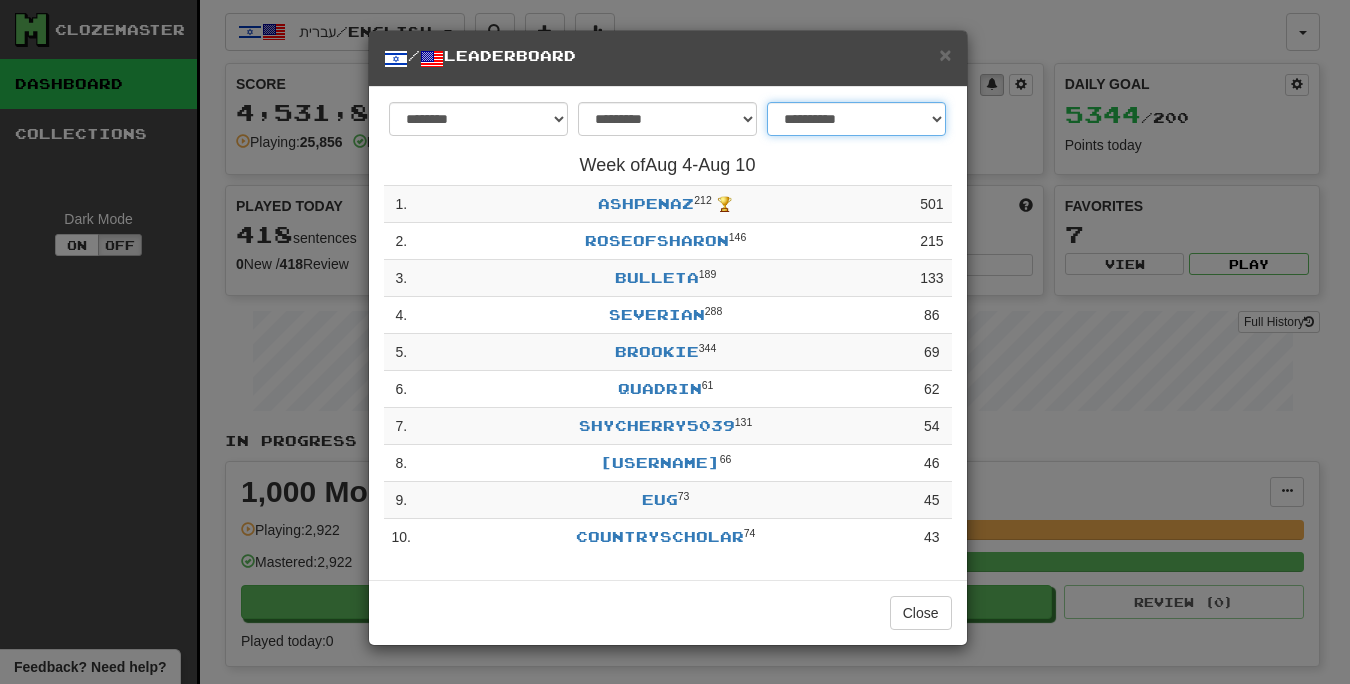 click on "**********" at bounding box center [856, 119] 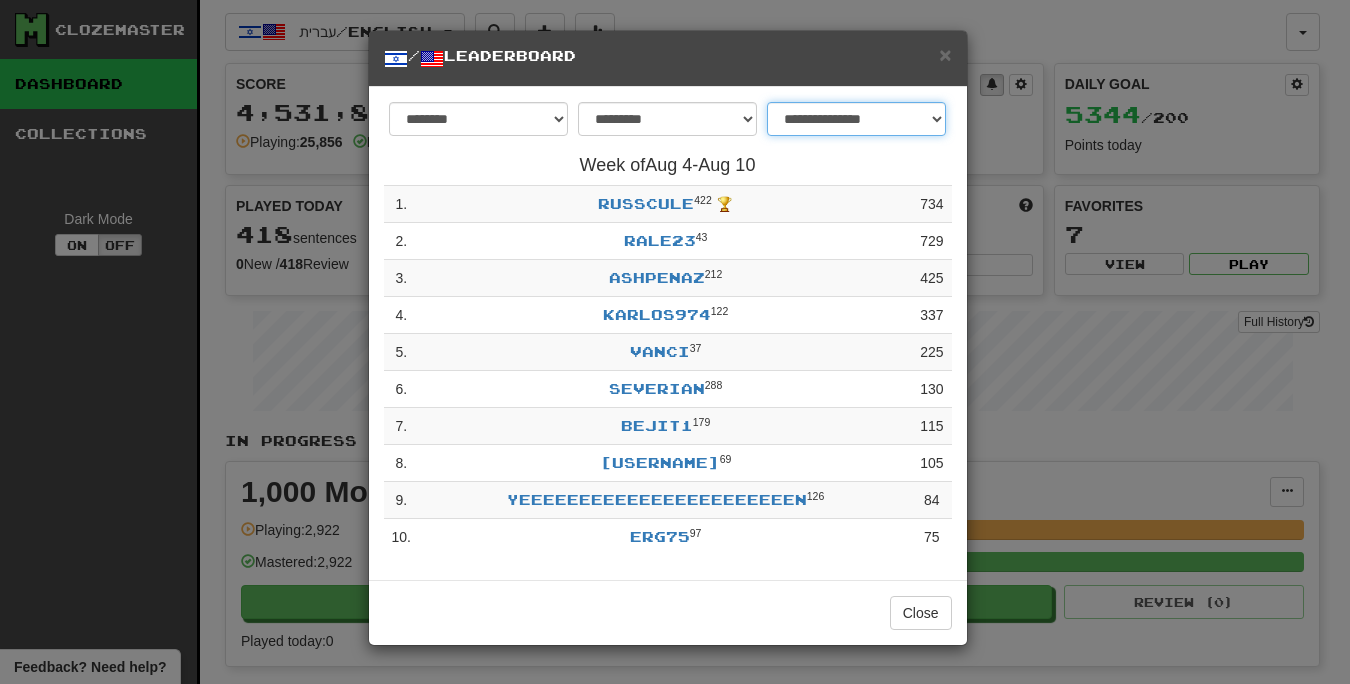 click on "**********" at bounding box center (856, 119) 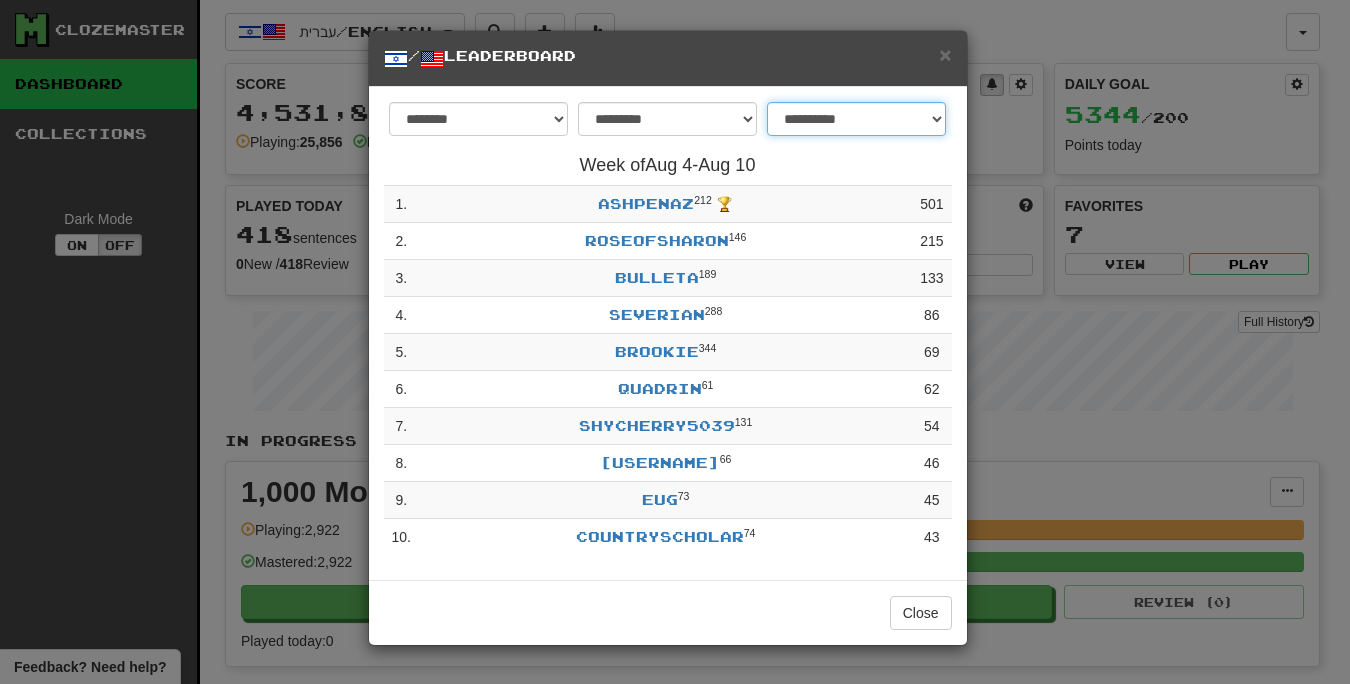 click on "**********" at bounding box center (856, 119) 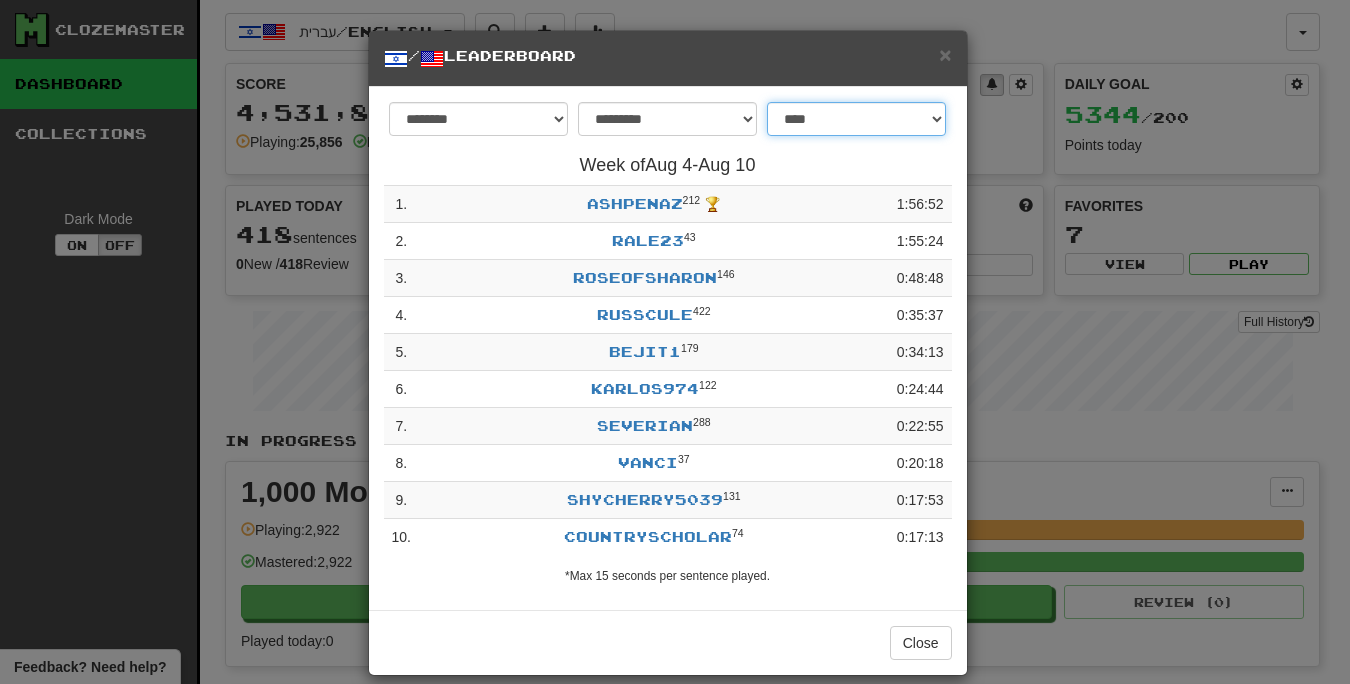 click on "**********" at bounding box center (856, 119) 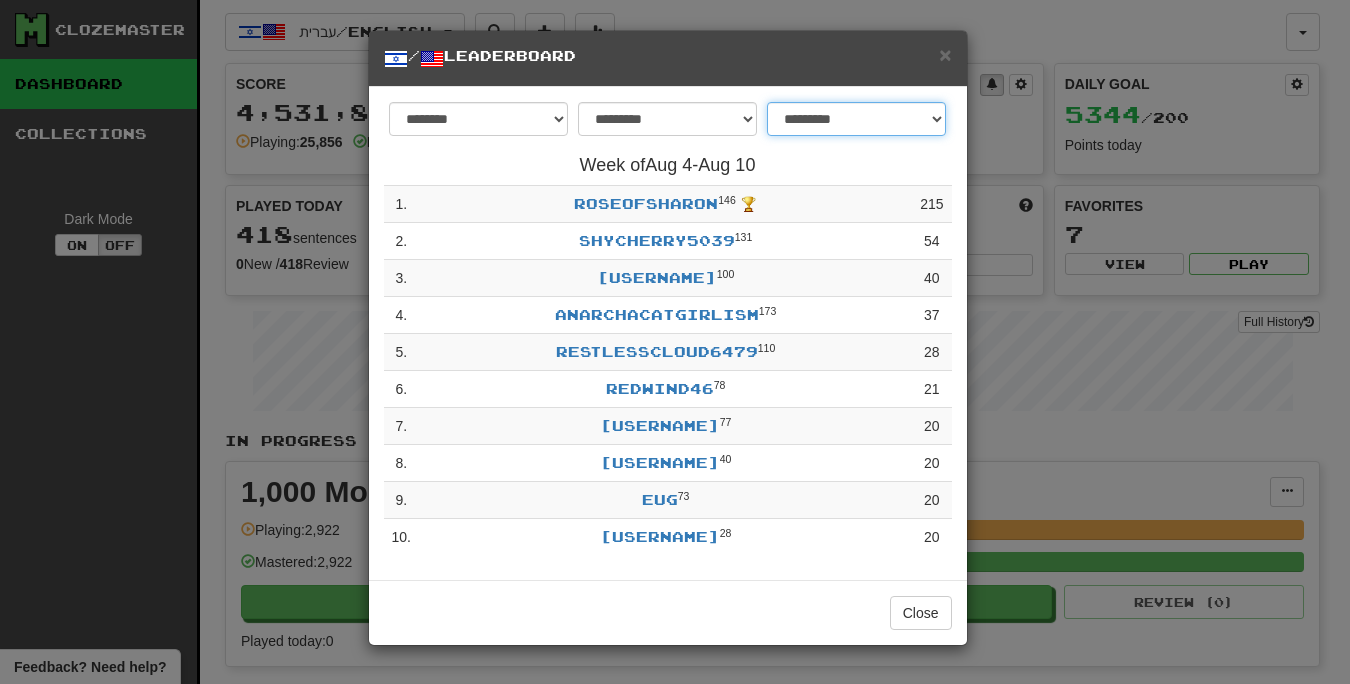 click on "**********" at bounding box center [856, 119] 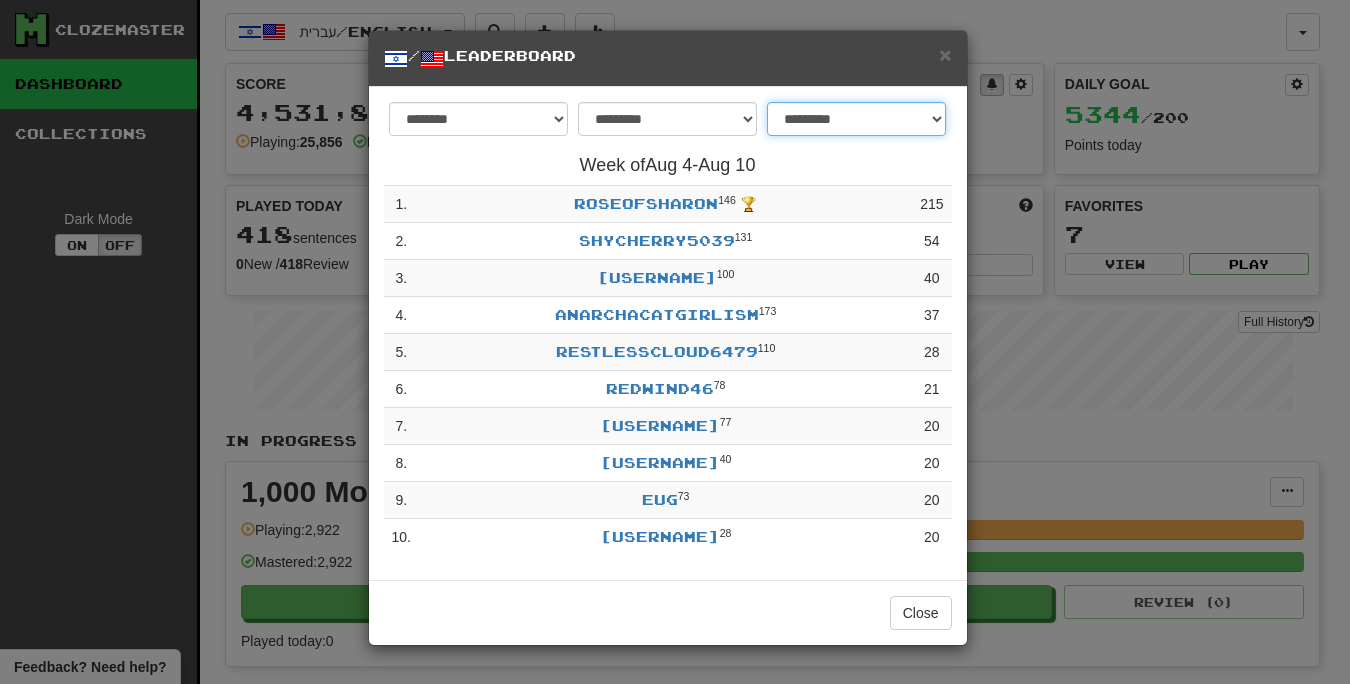 select on "**********" 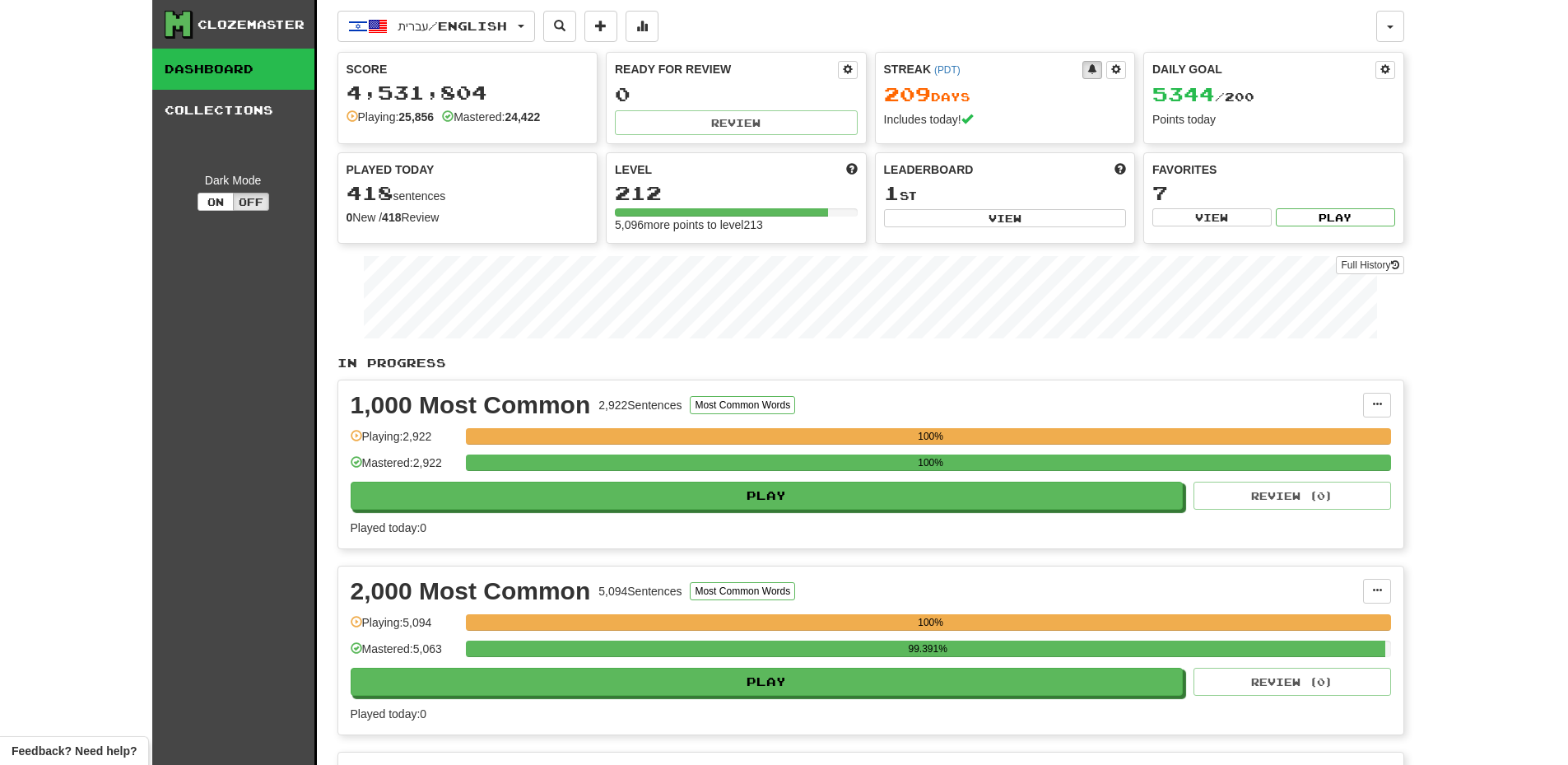 scroll, scrollTop: 0, scrollLeft: 0, axis: both 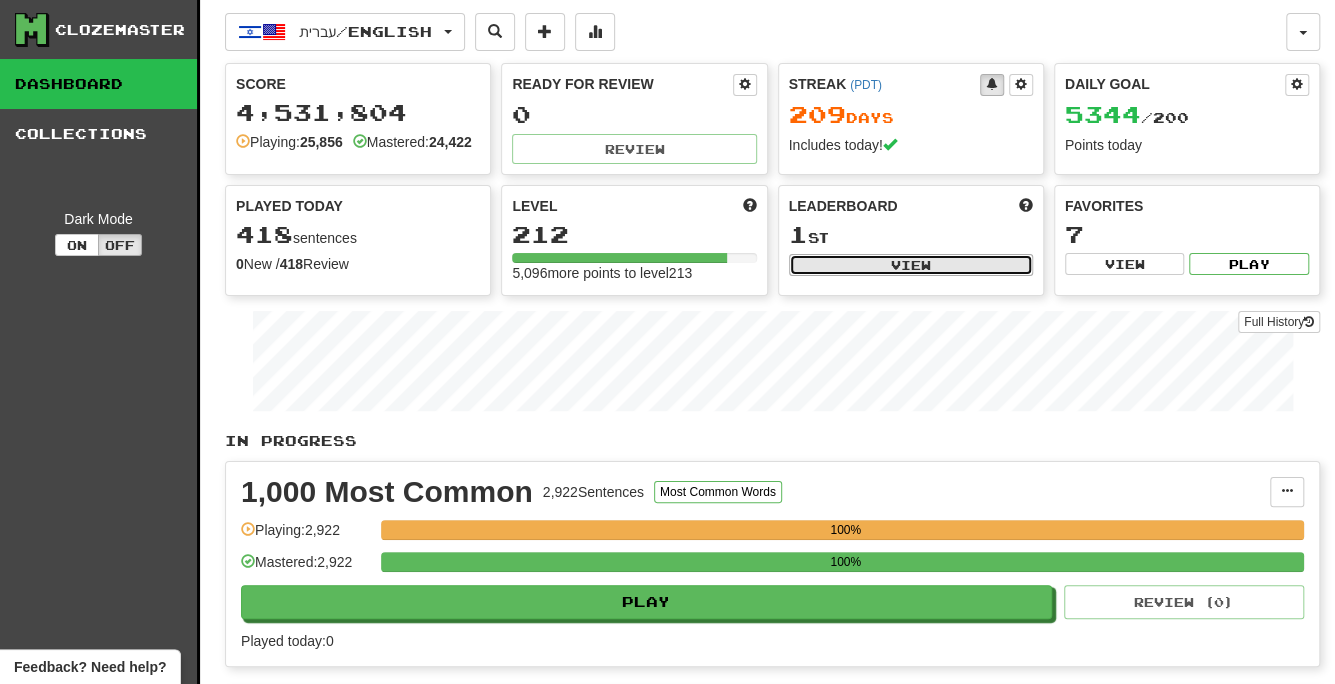 click on "View" at bounding box center [911, 265] 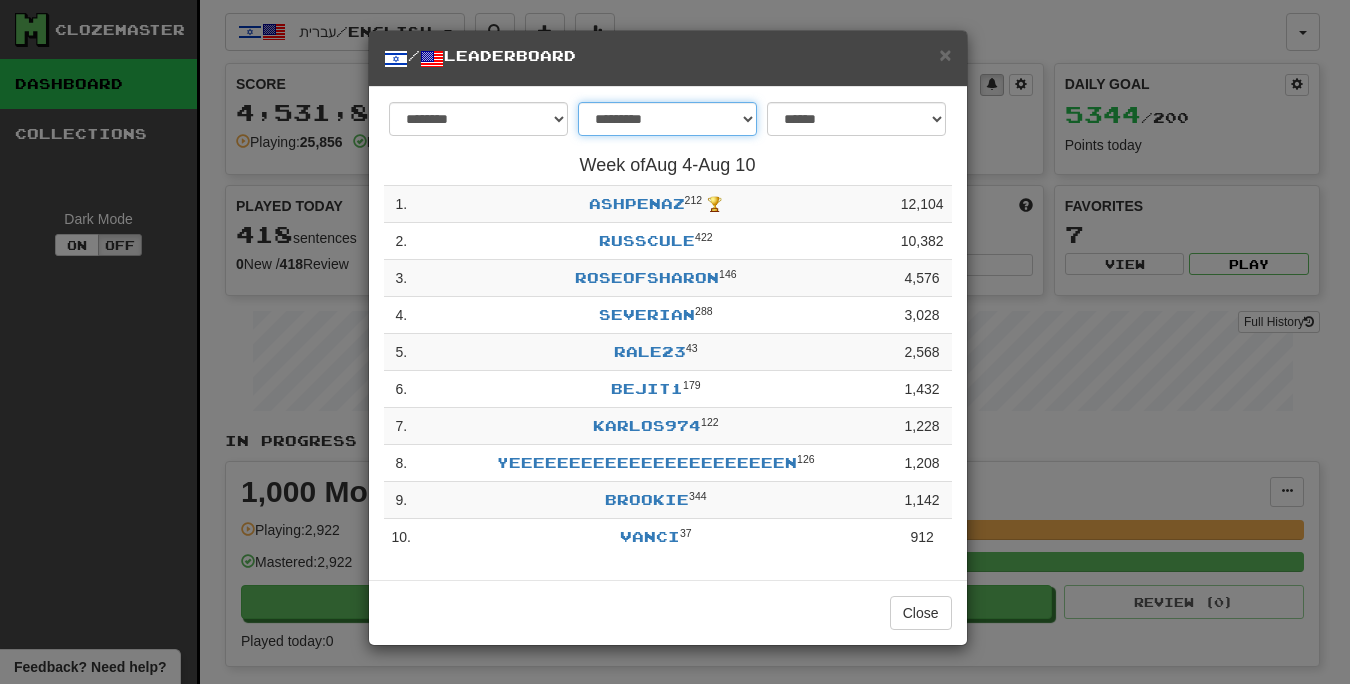 click on "**********" at bounding box center (667, 119) 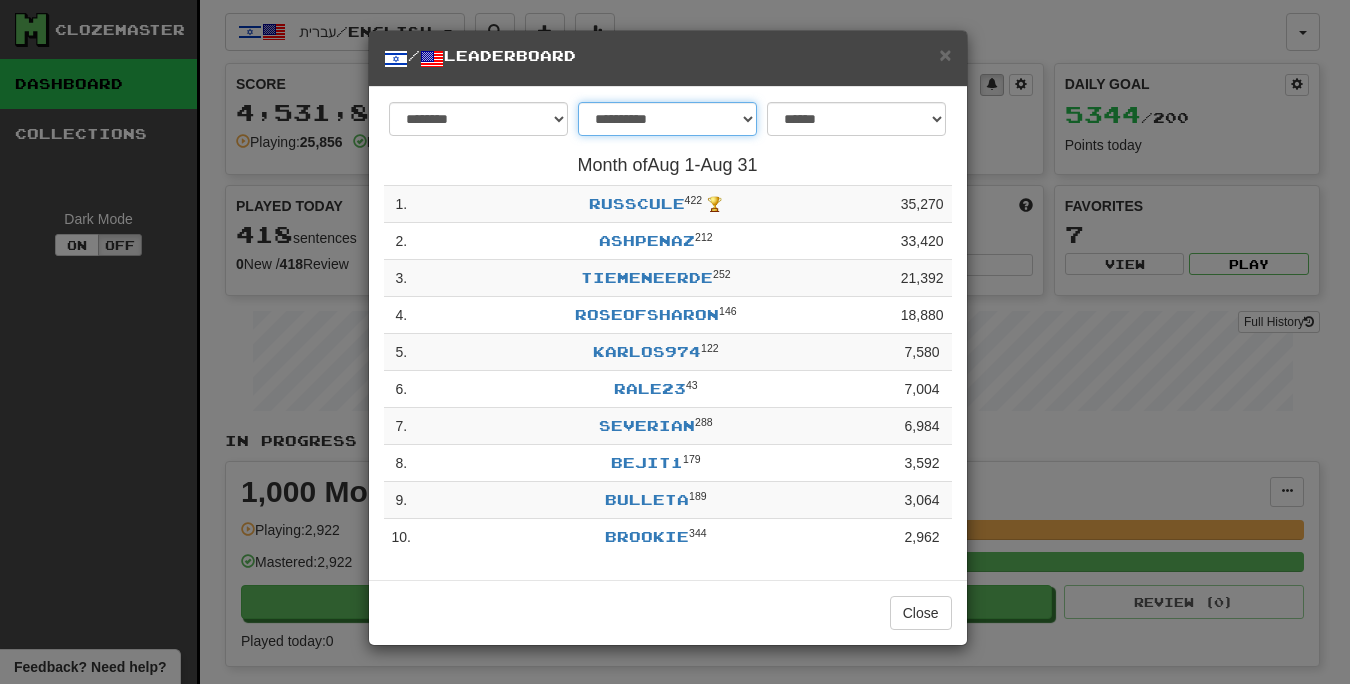 click on "**********" at bounding box center (667, 119) 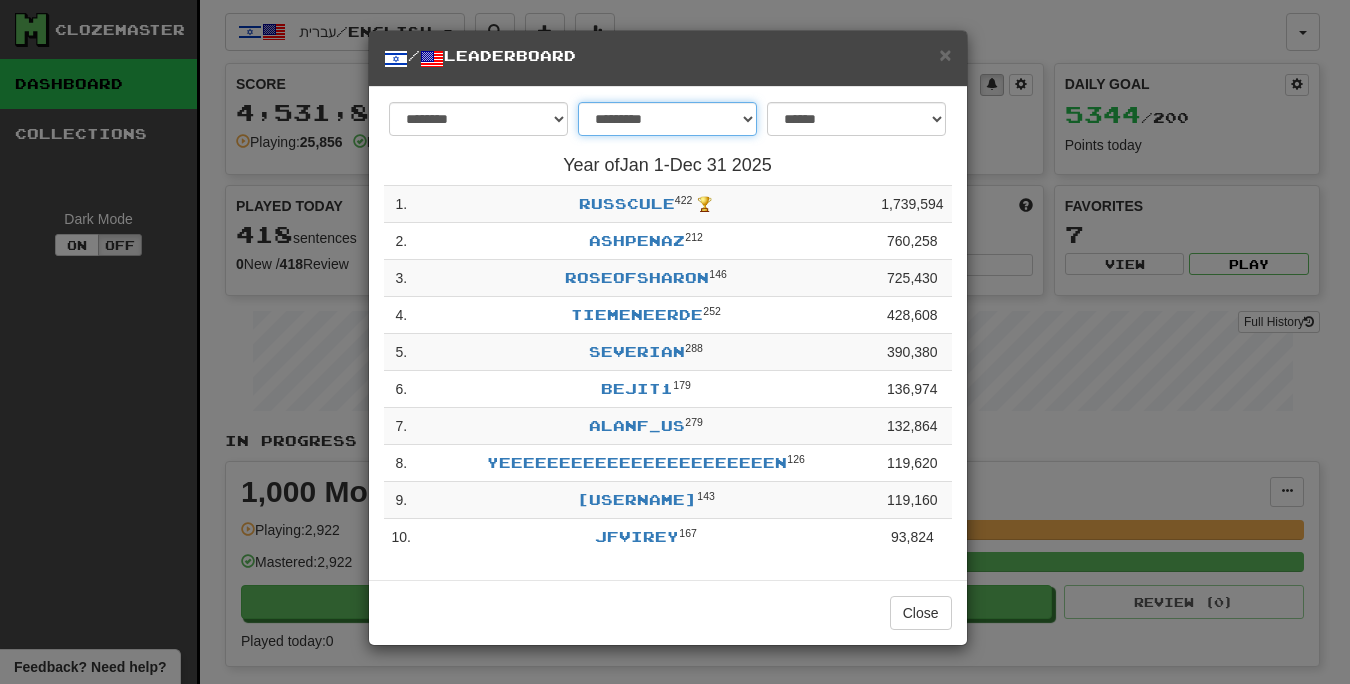 click on "**********" at bounding box center [667, 119] 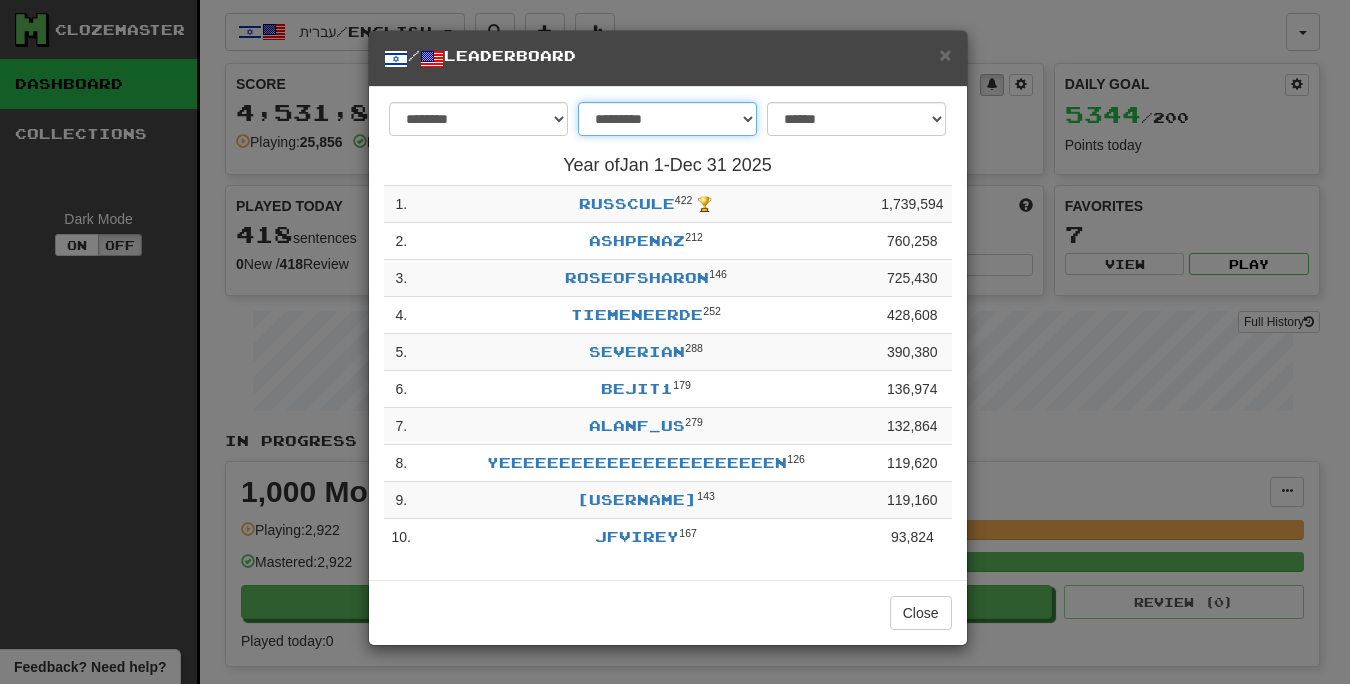 select on "********" 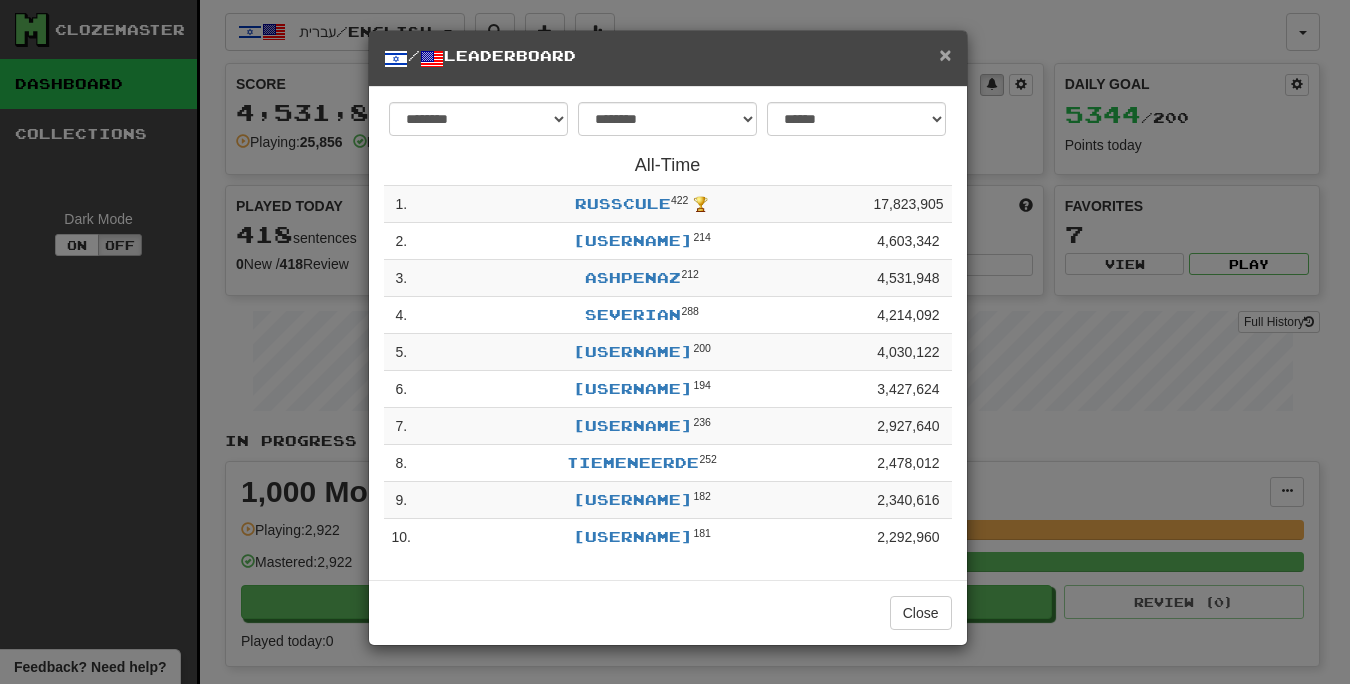 click on "×" at bounding box center [945, 54] 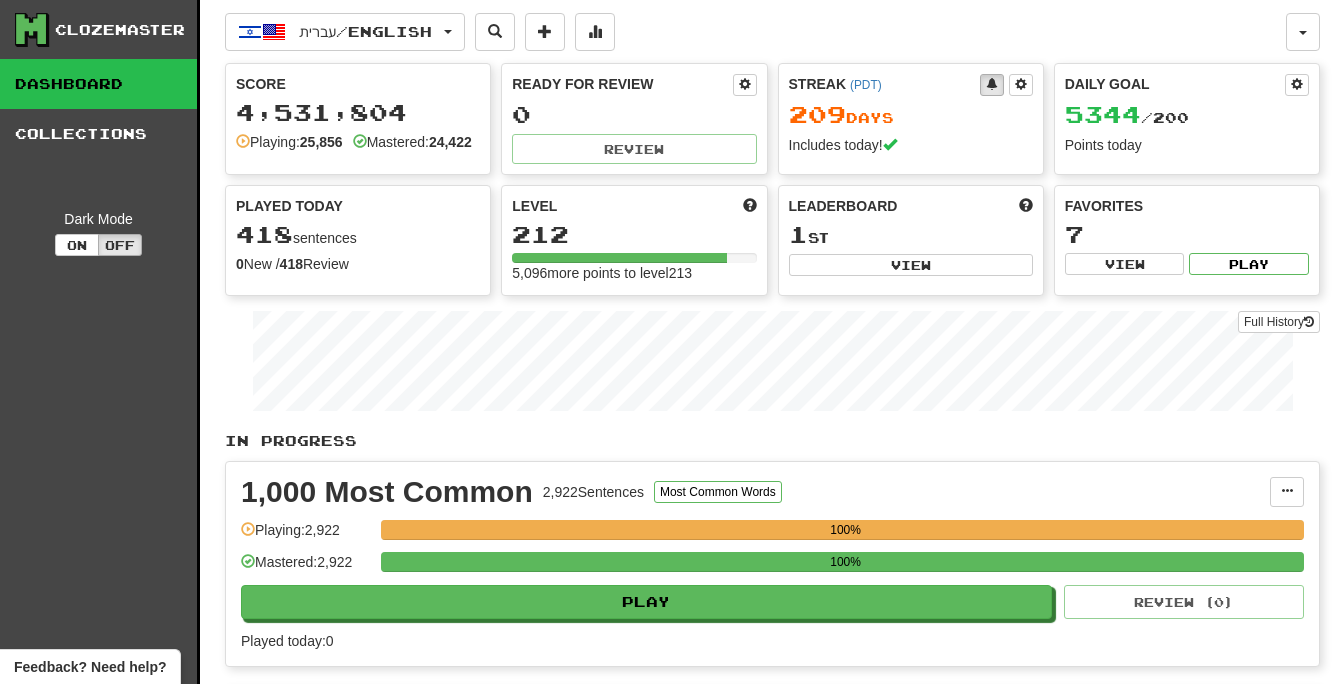 scroll, scrollTop: 0, scrollLeft: 0, axis: both 